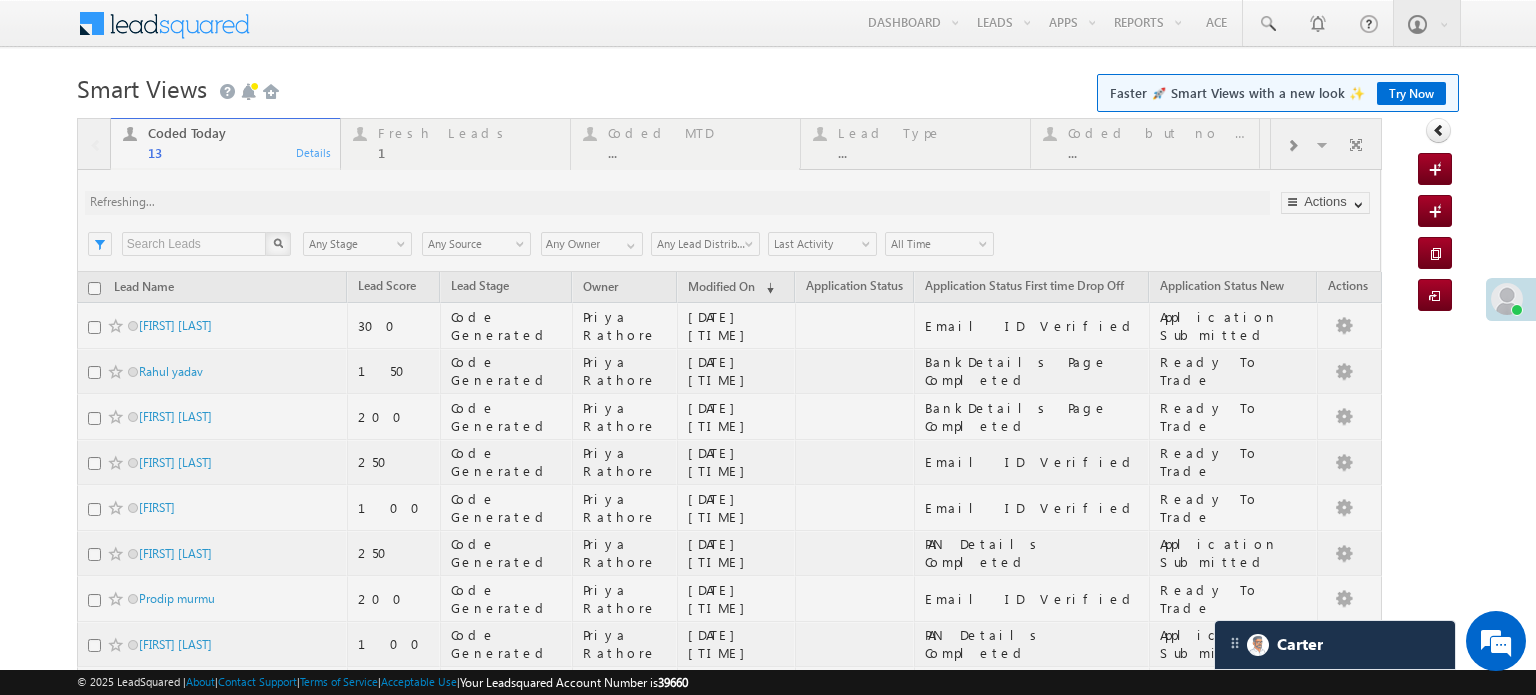 scroll, scrollTop: 0, scrollLeft: 0, axis: both 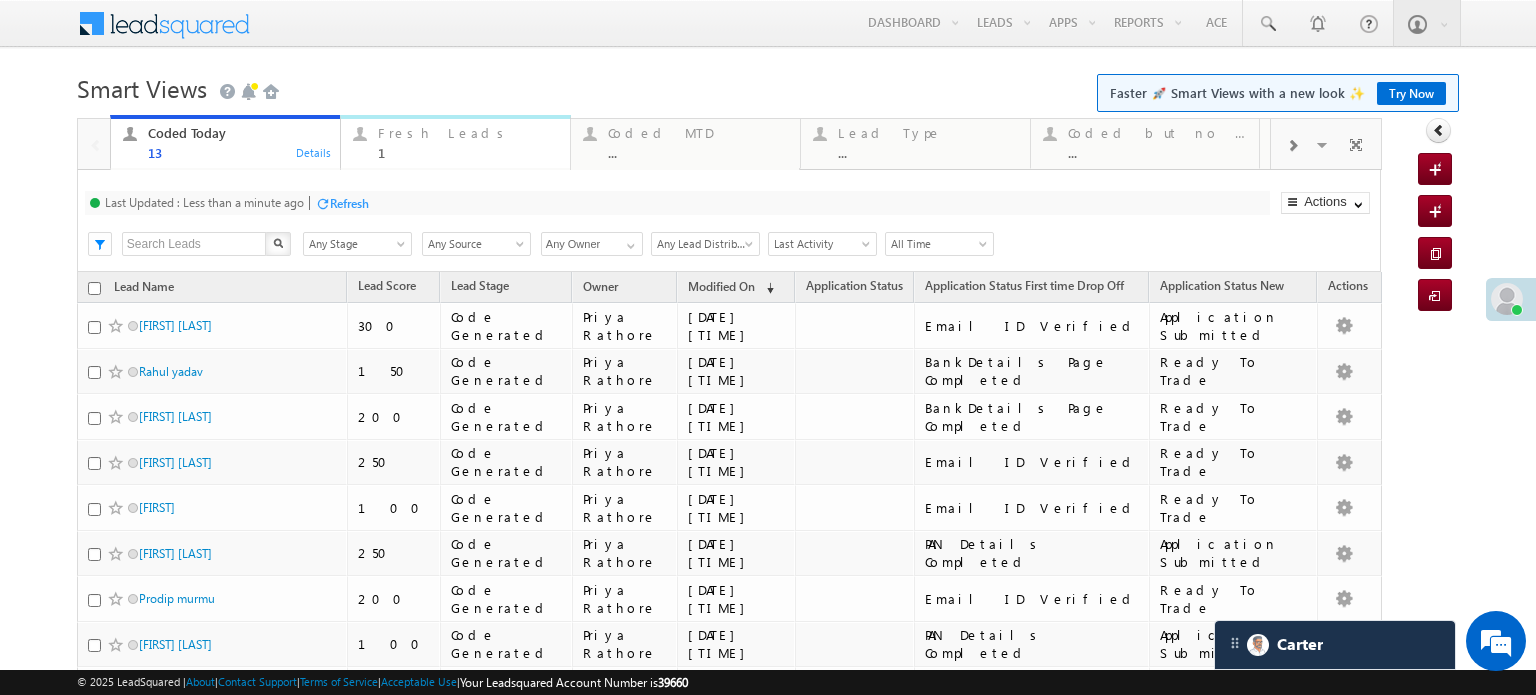 click on "Fresh Leads" at bounding box center (468, 133) 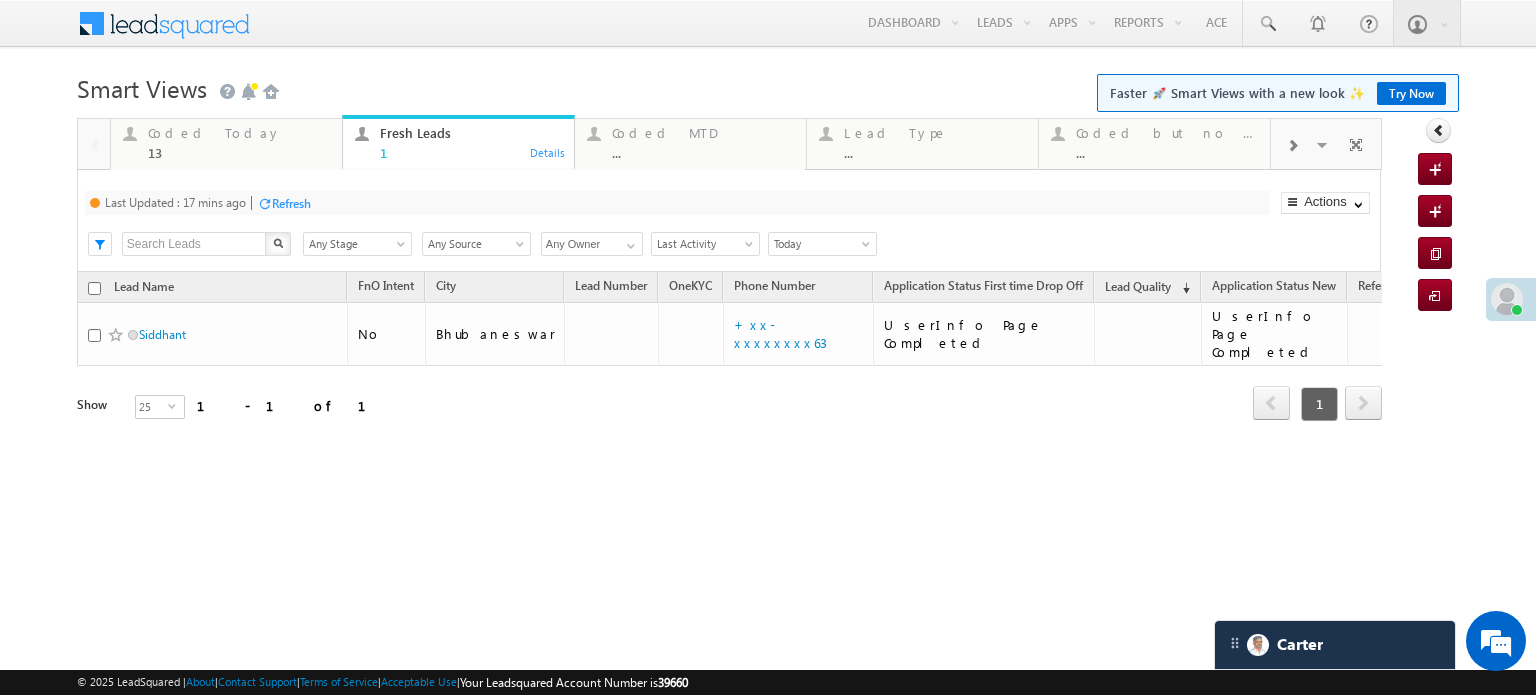 click on "Refresh" at bounding box center (291, 203) 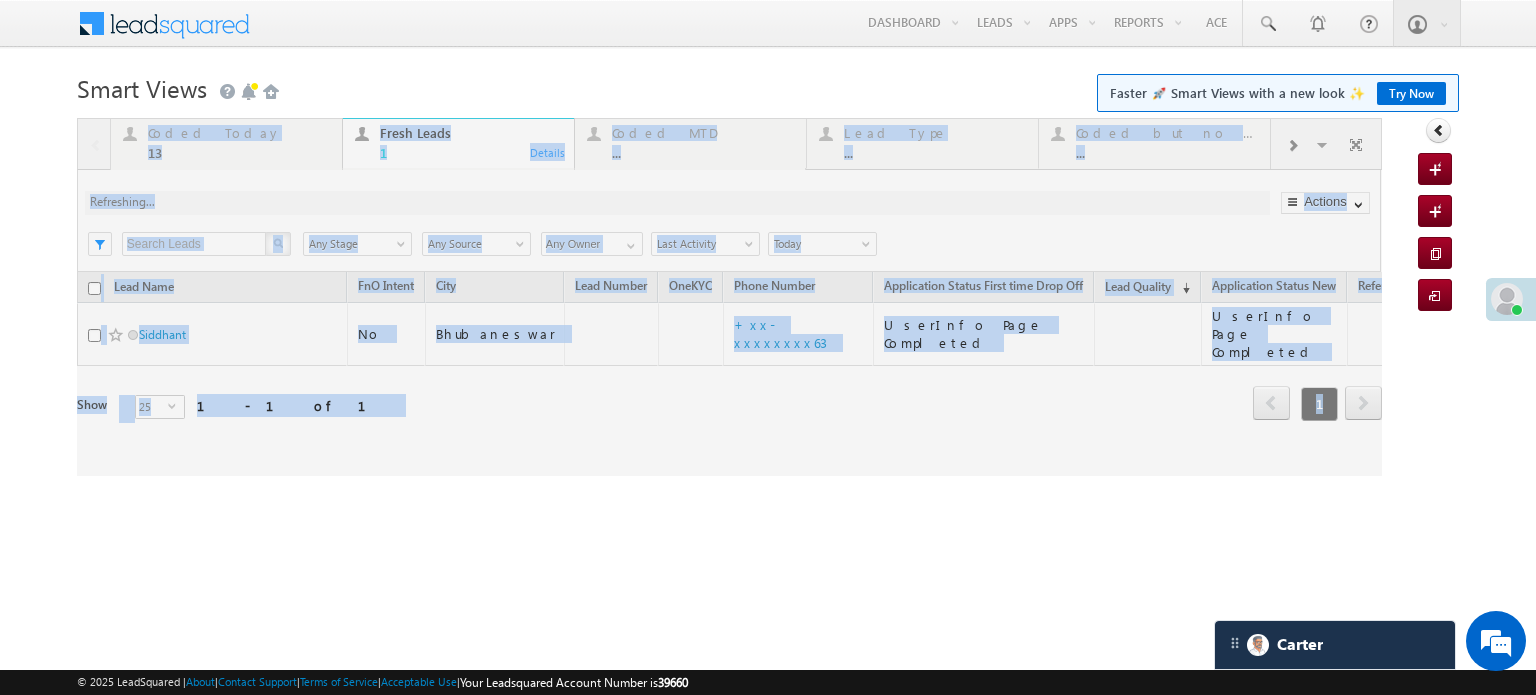 click at bounding box center [729, 297] 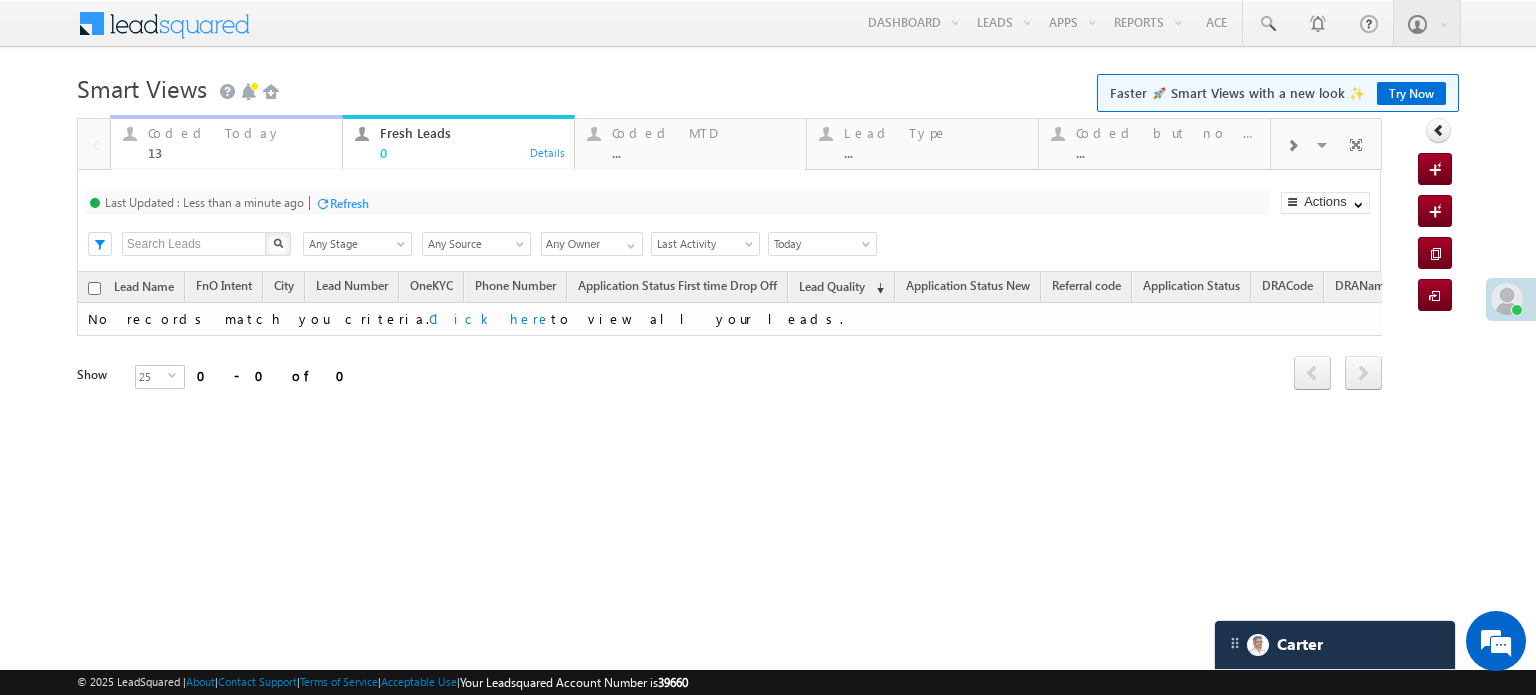 click on "Coded Today 13 Details" at bounding box center [226, 142] 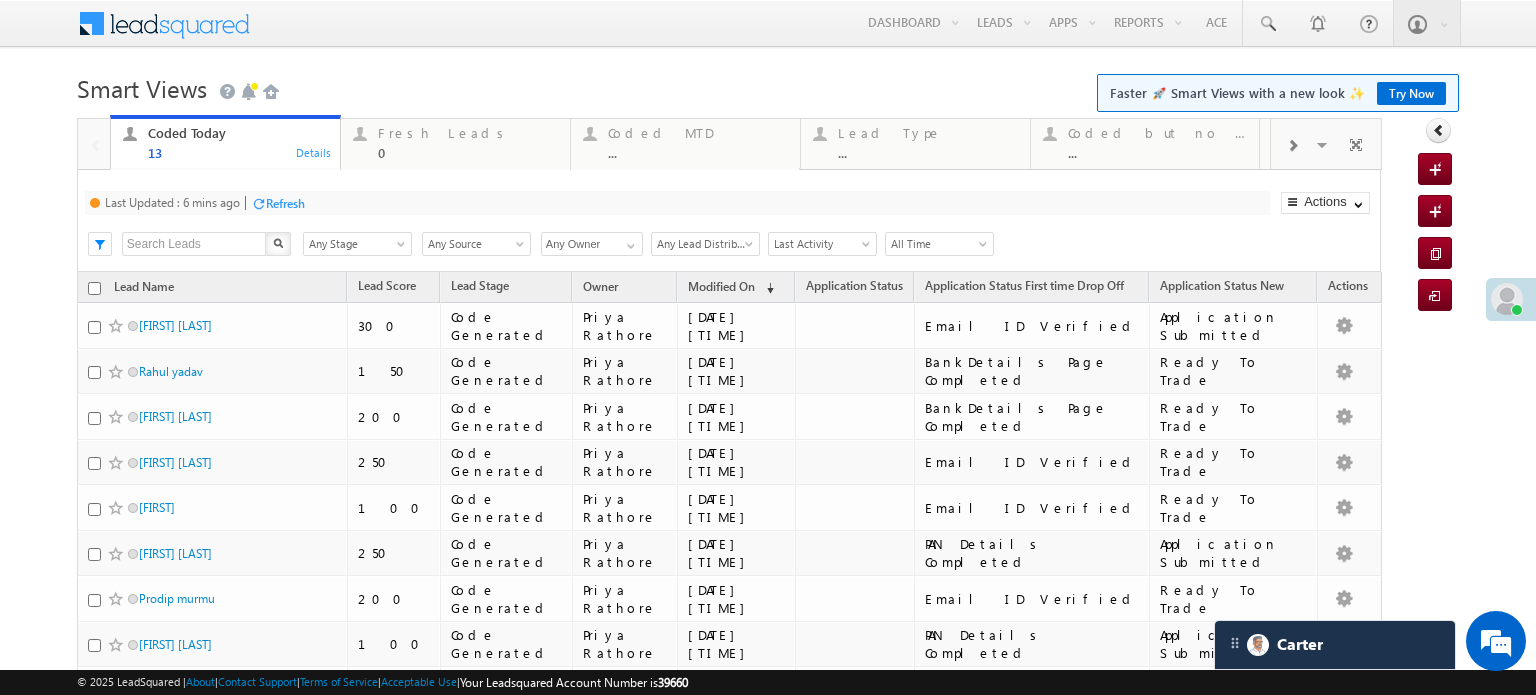 click at bounding box center [258, 203] 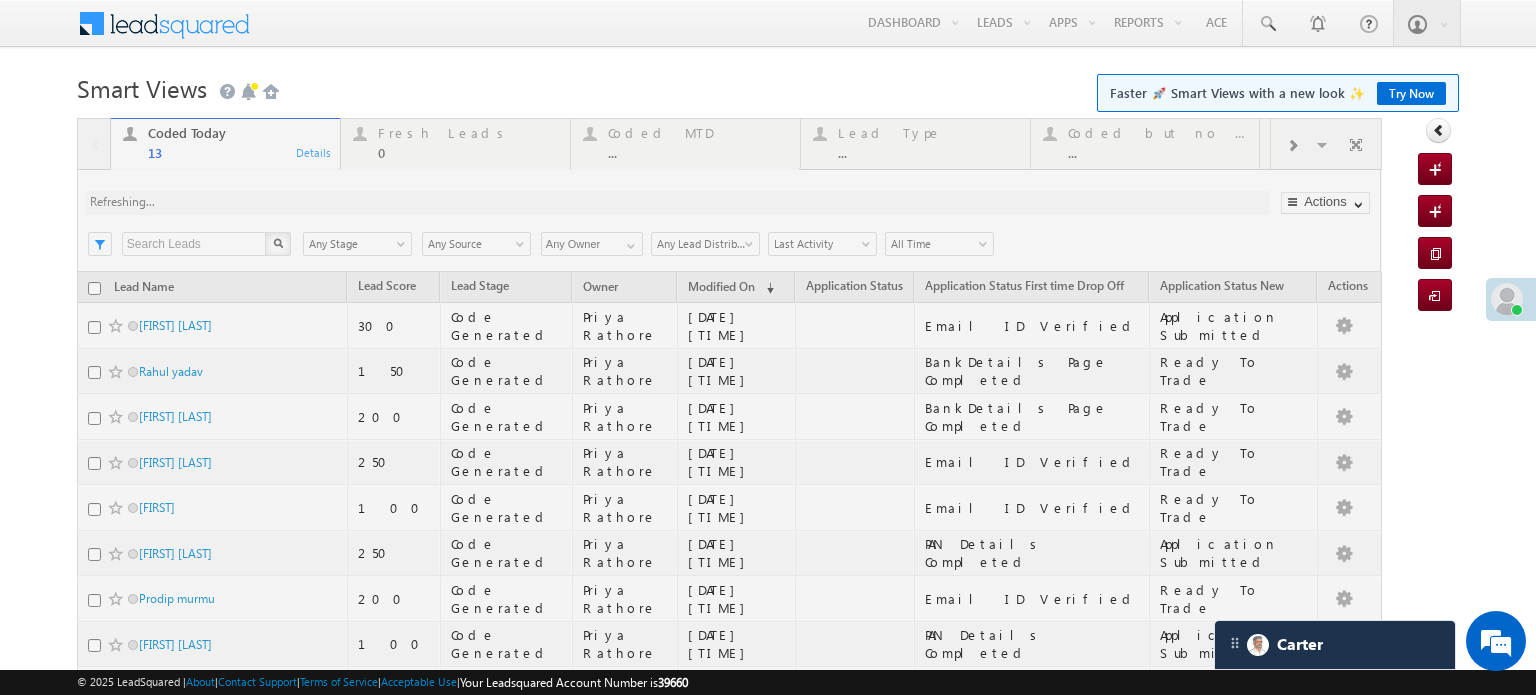click at bounding box center (729, 561) 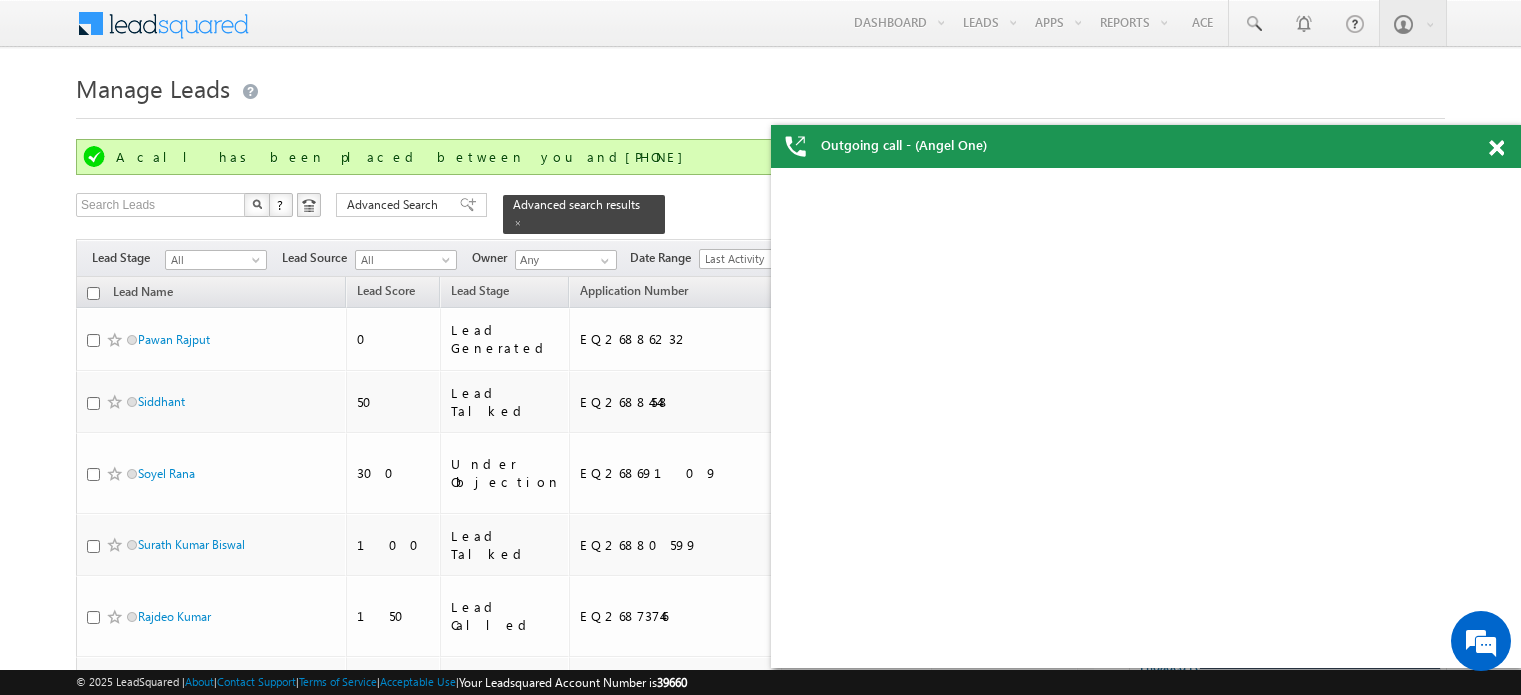 scroll, scrollTop: 0, scrollLeft: 0, axis: both 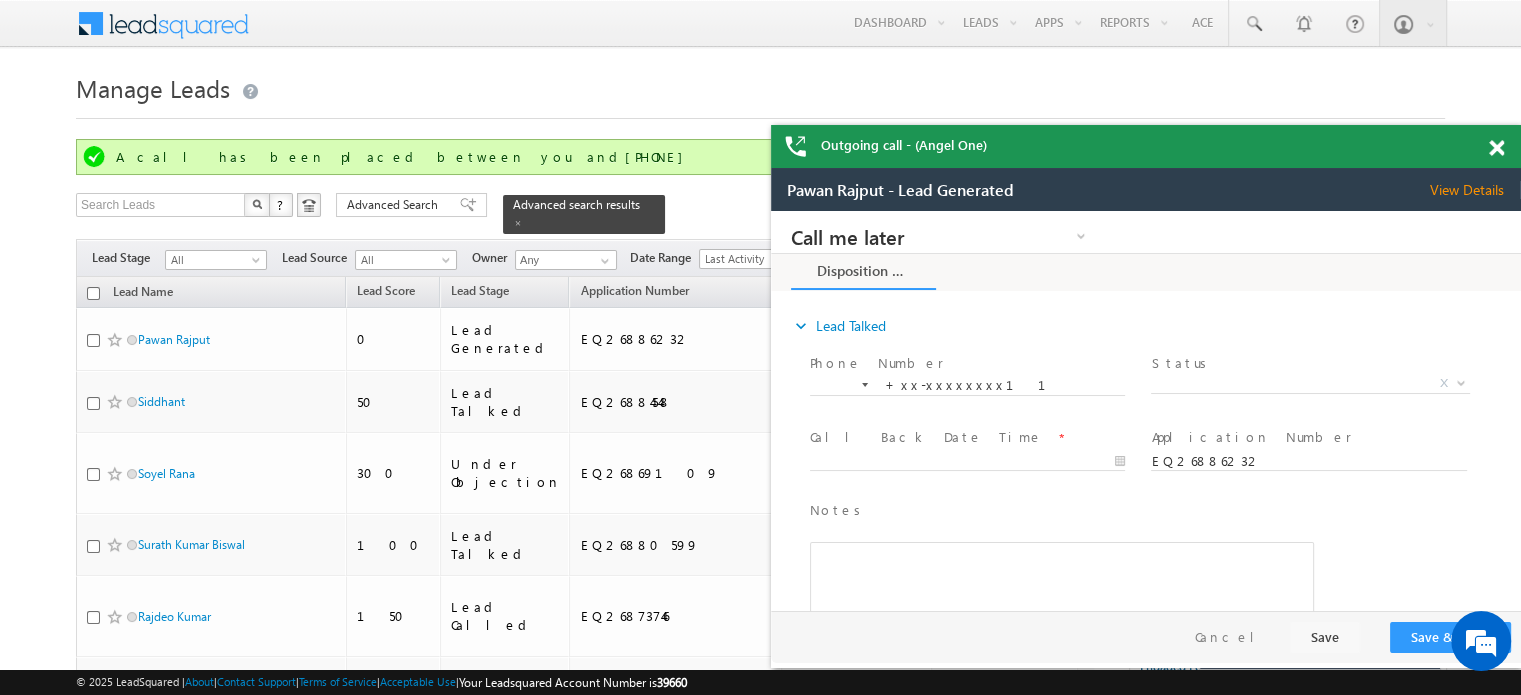 click at bounding box center (1496, 148) 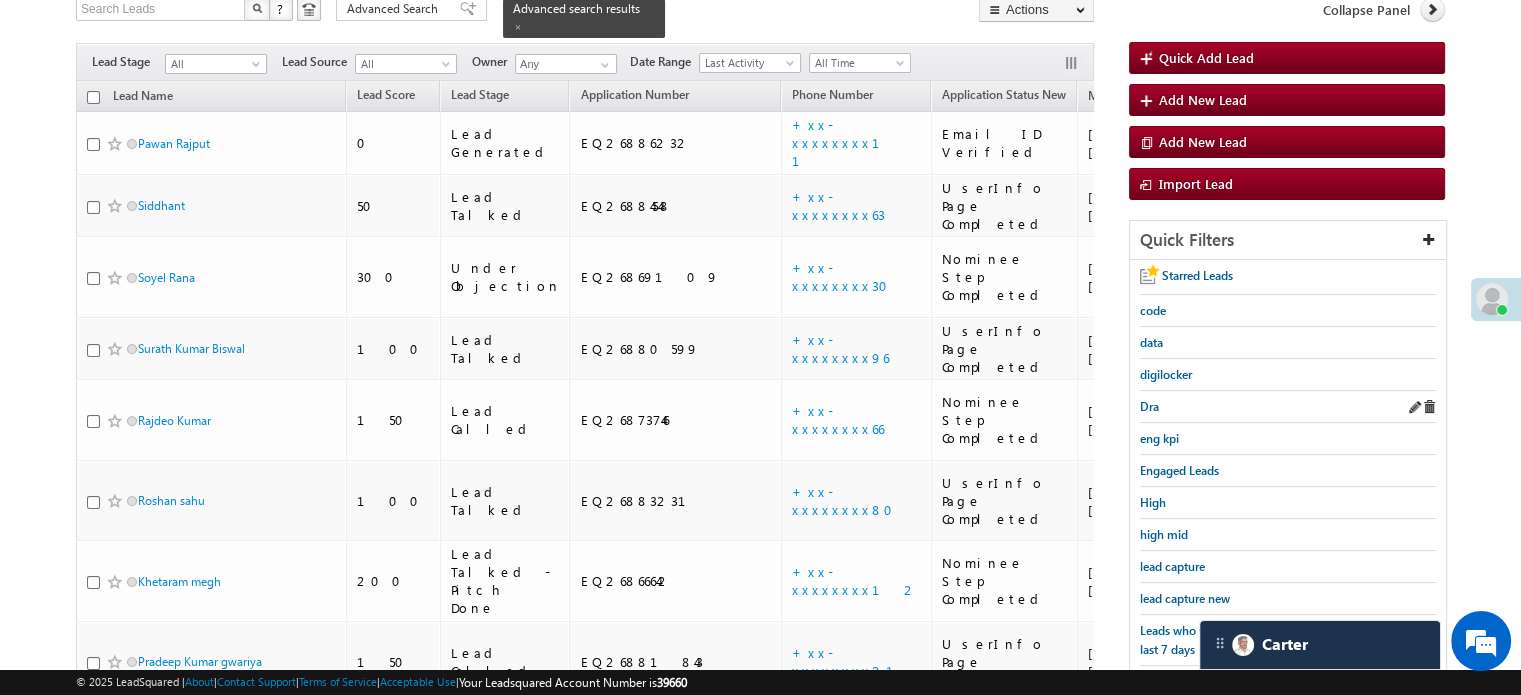 scroll, scrollTop: 200, scrollLeft: 0, axis: vertical 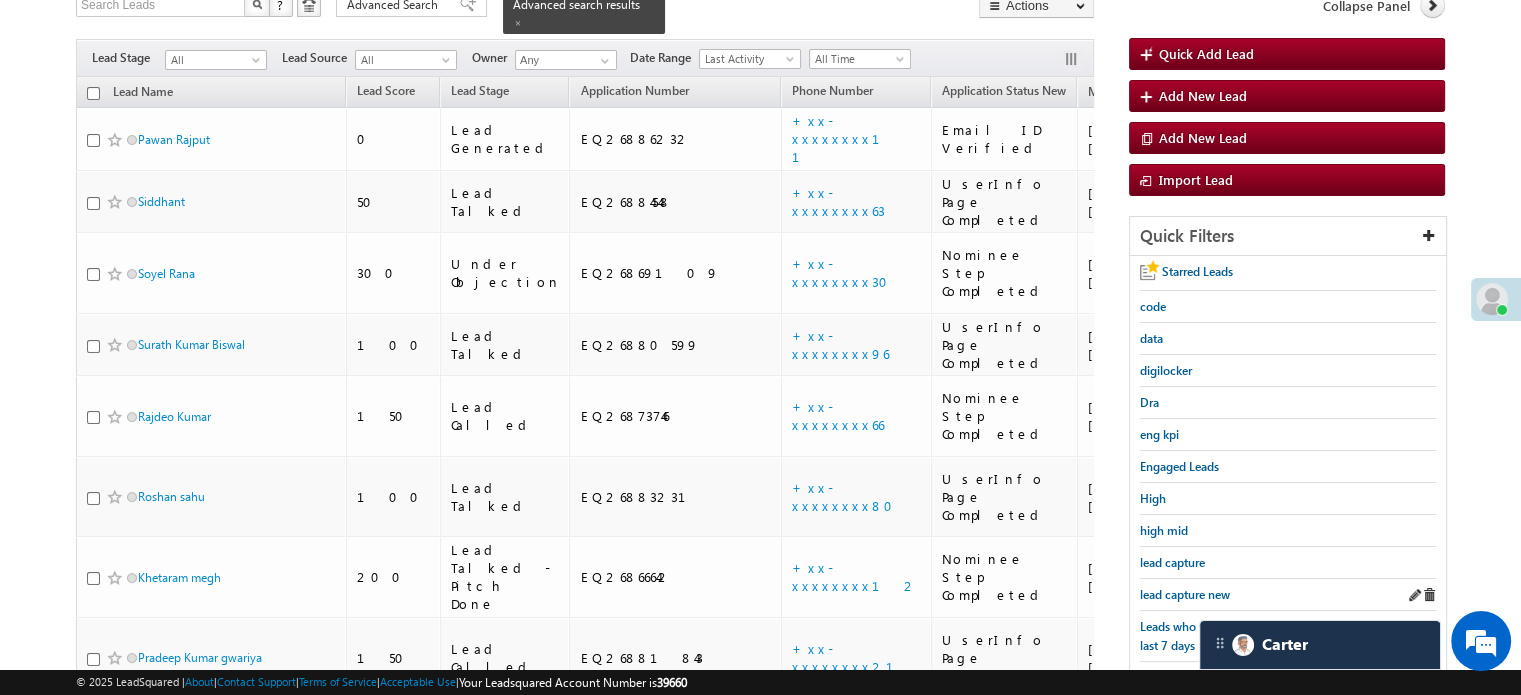 click on "lead capture new" at bounding box center [1288, 595] 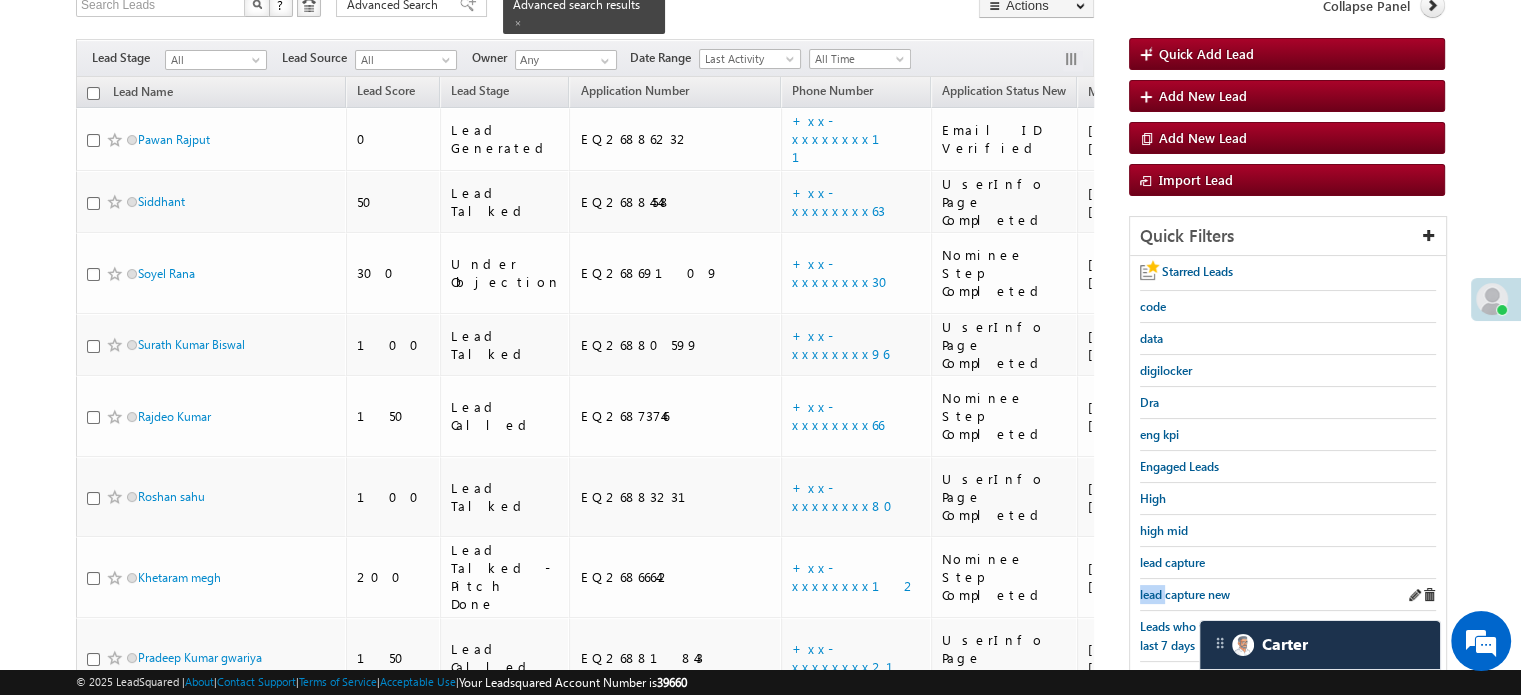 click on "lead capture new" at bounding box center (1288, 595) 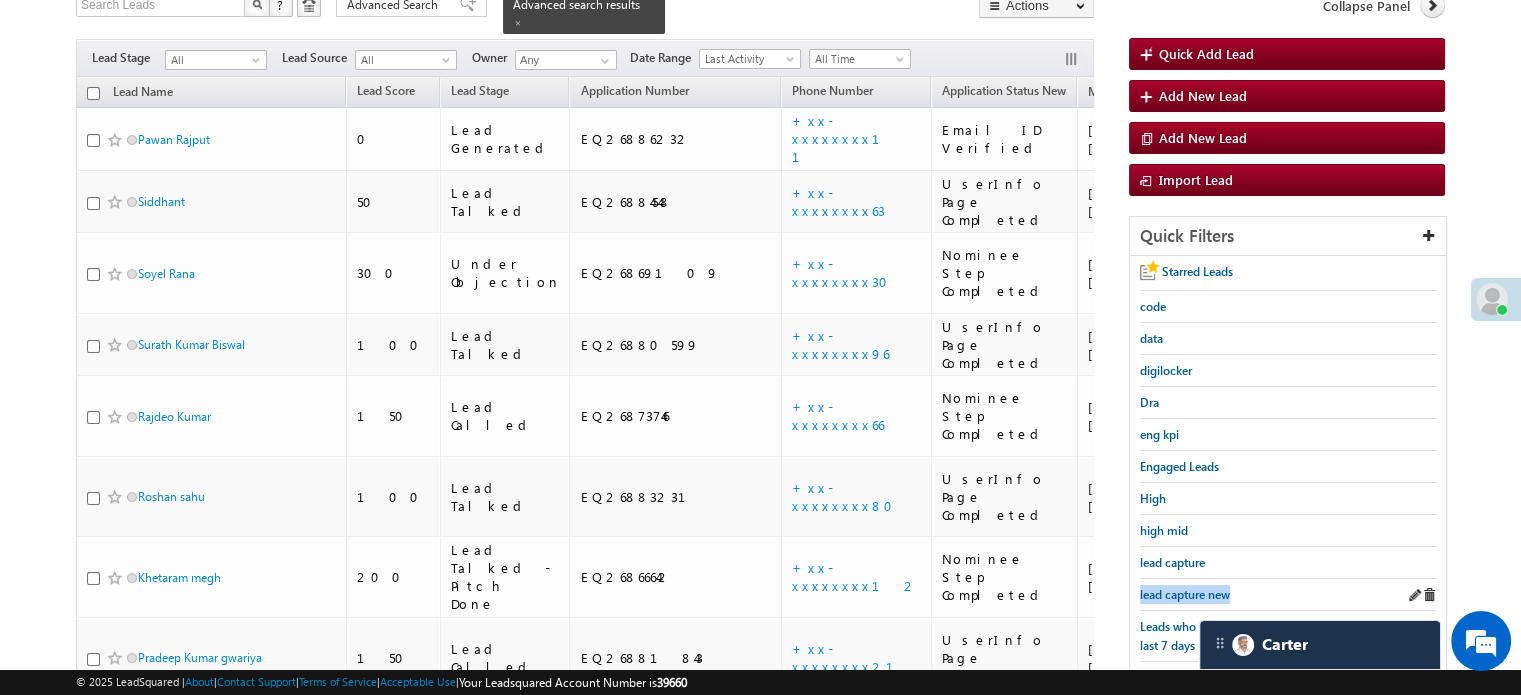 click on "lead capture new" at bounding box center [1288, 595] 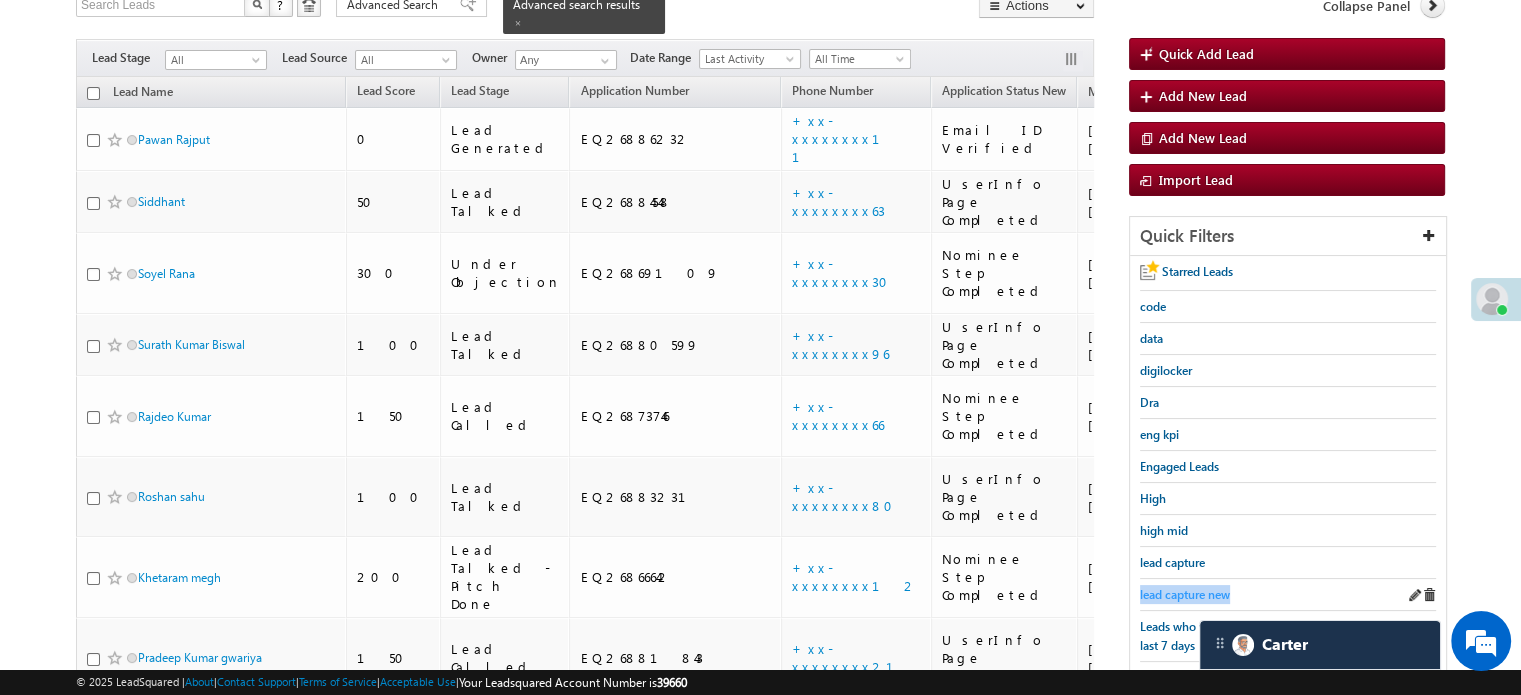 click on "lead capture new" at bounding box center [1185, 594] 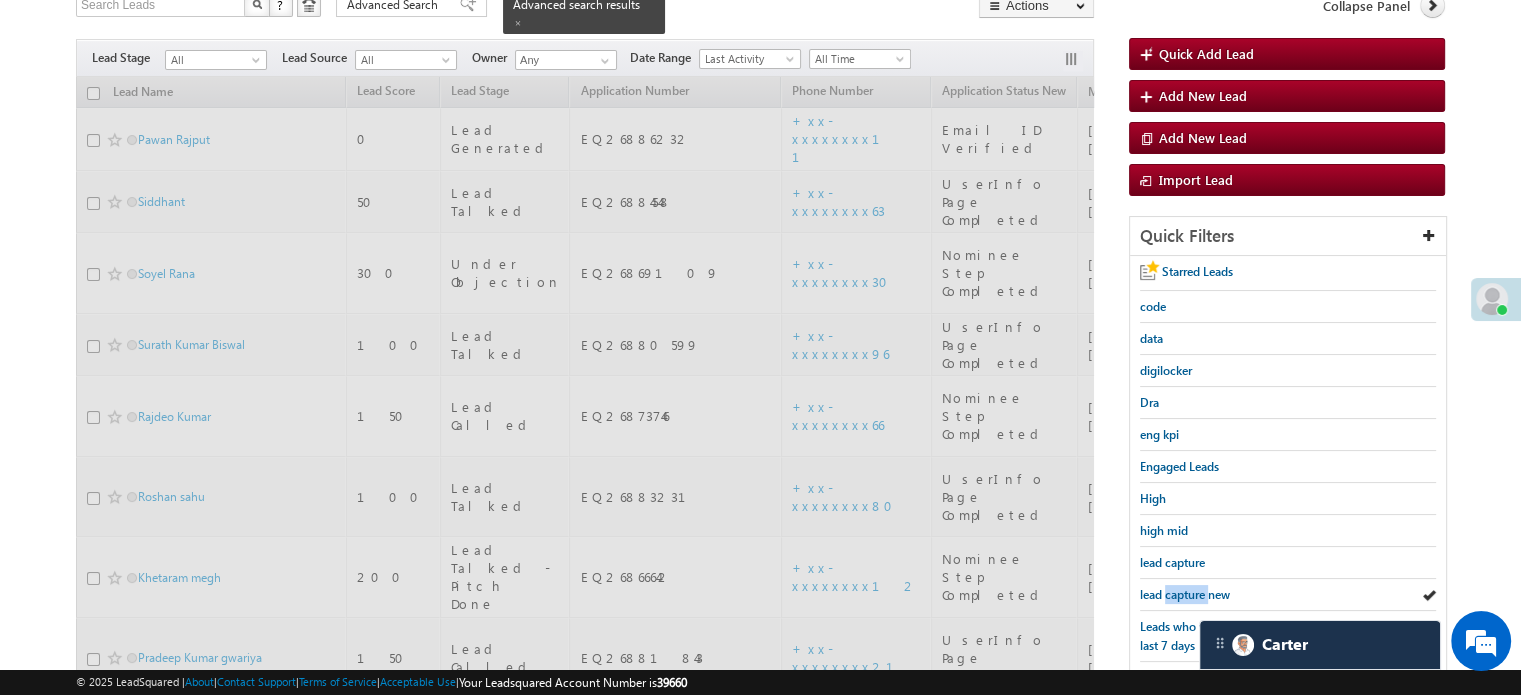 click on "lead capture new" at bounding box center [1185, 594] 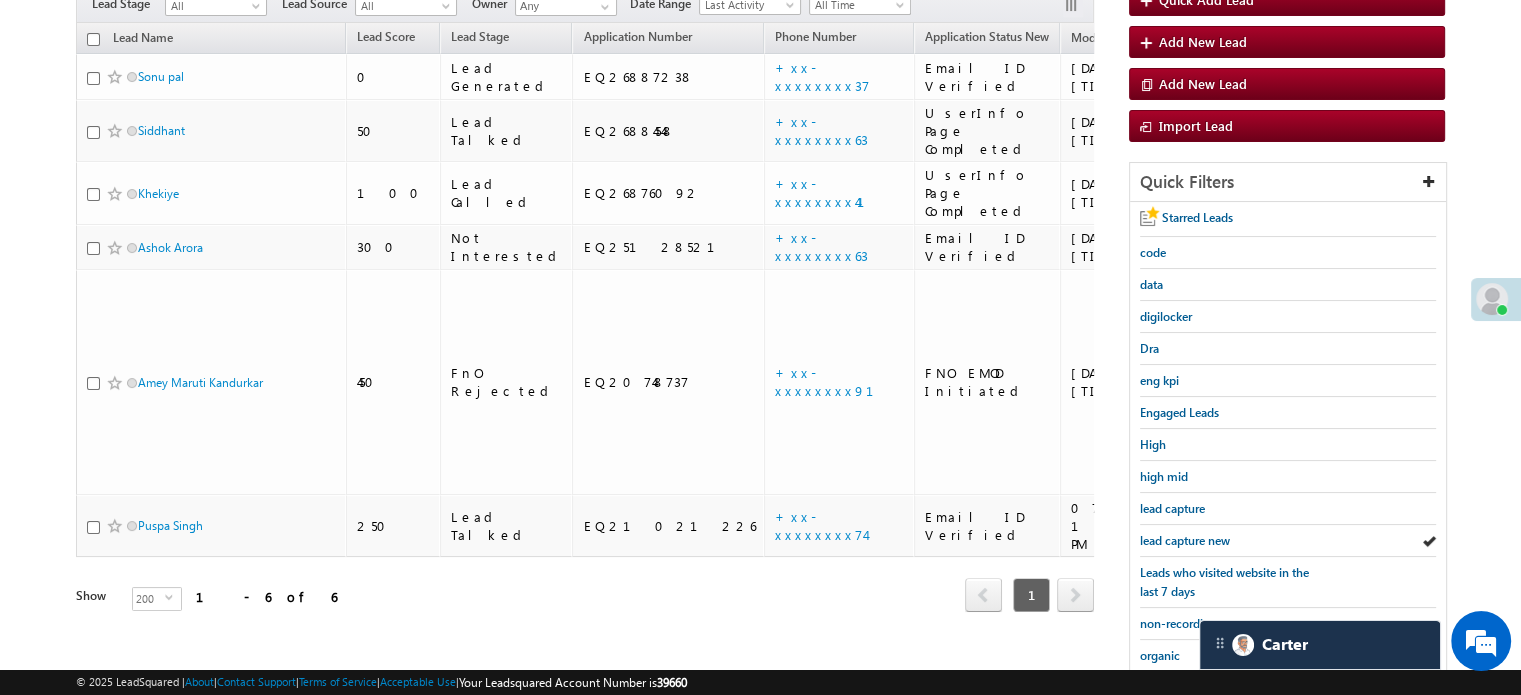 scroll, scrollTop: 146, scrollLeft: 0, axis: vertical 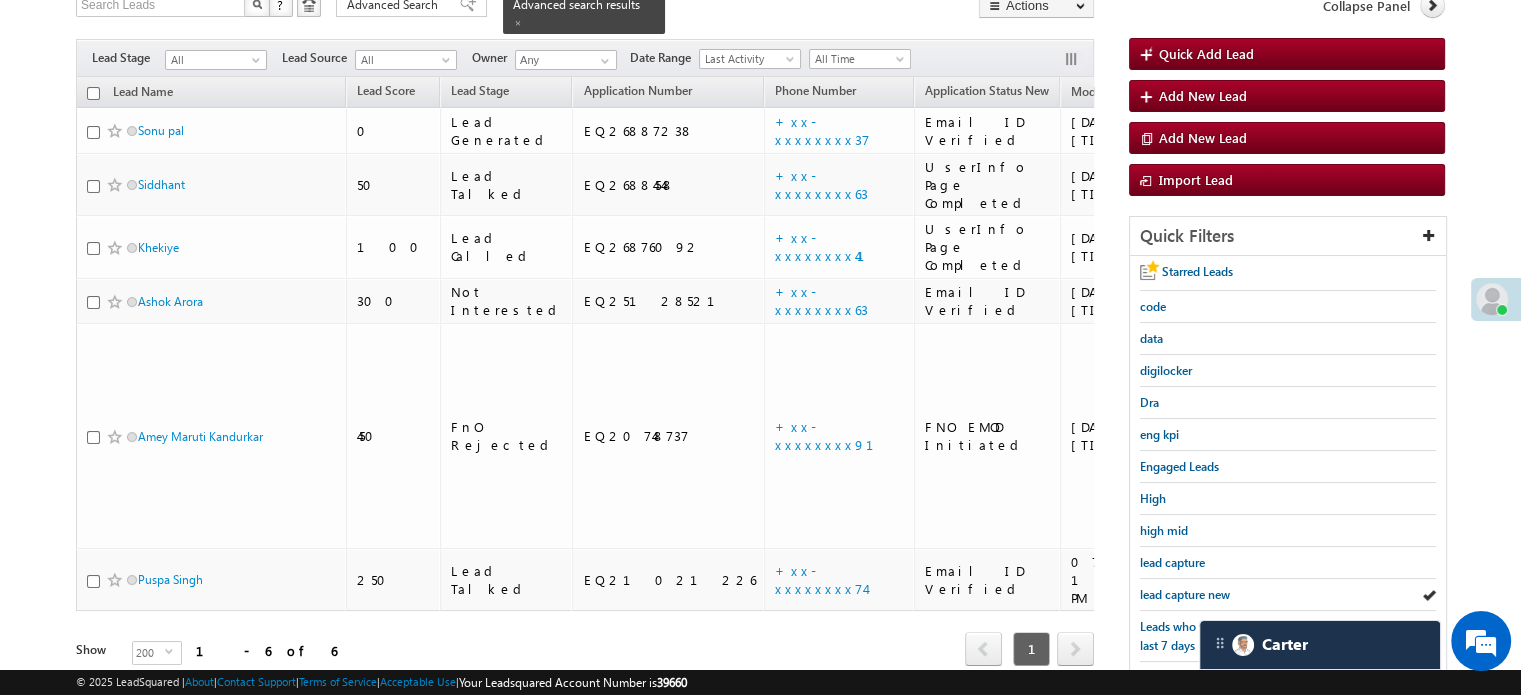 click on "lead capture new" at bounding box center [1185, 594] 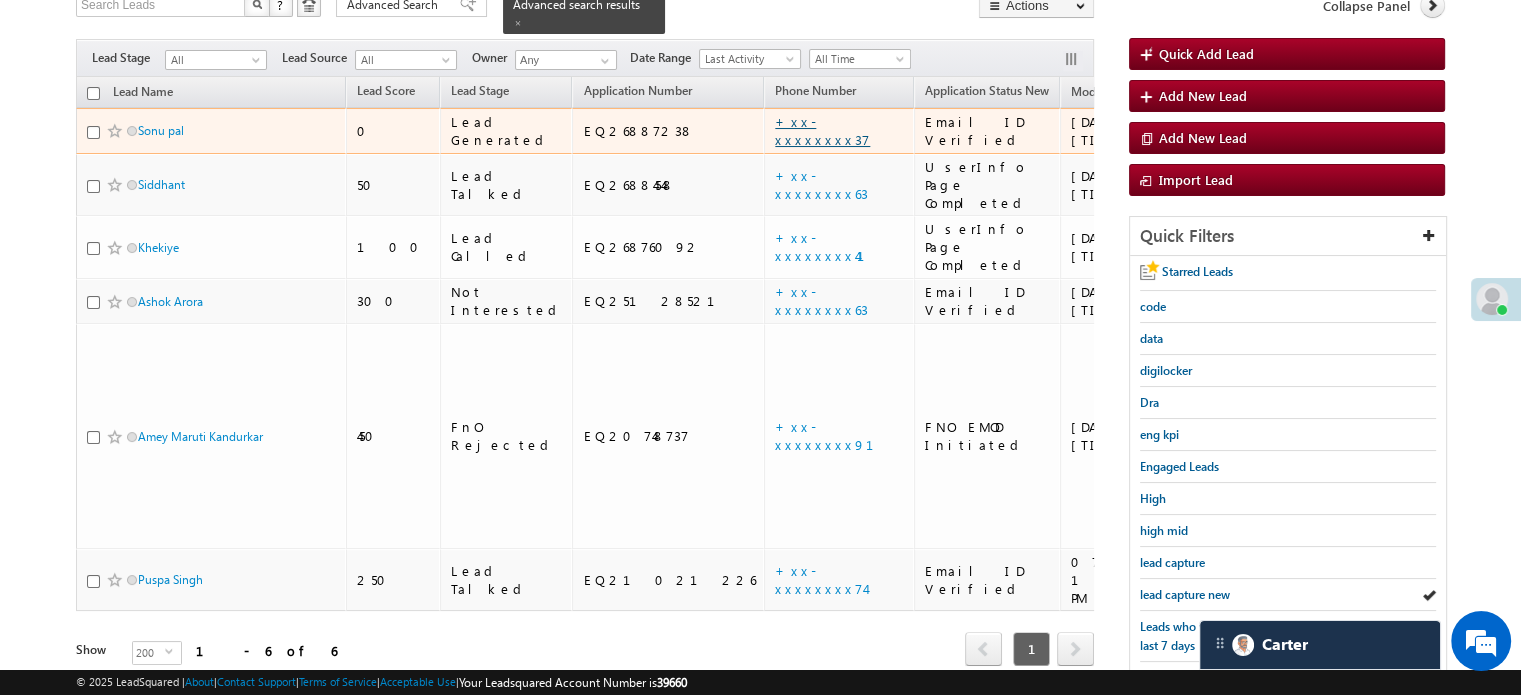 click on "+xx-xxxxxxxx37" at bounding box center (822, 130) 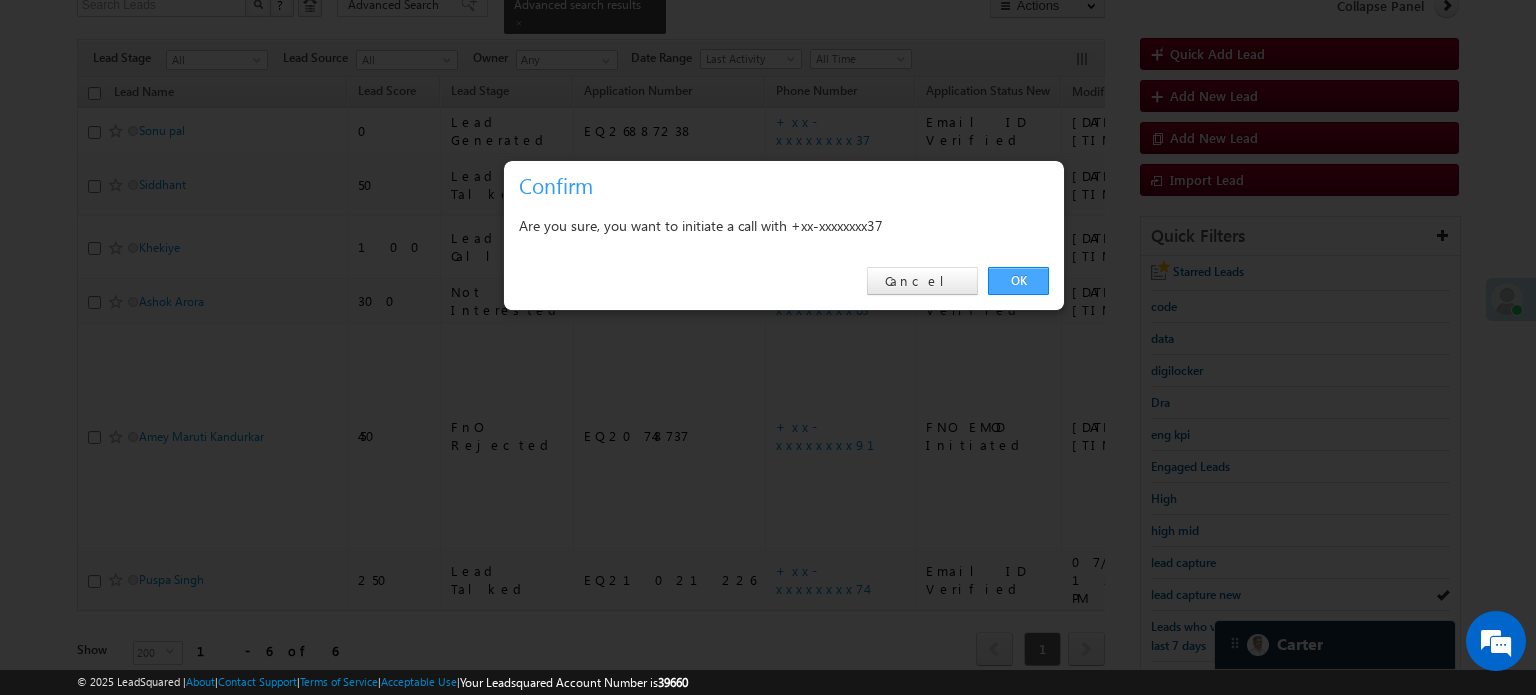click on "OK" at bounding box center (1018, 281) 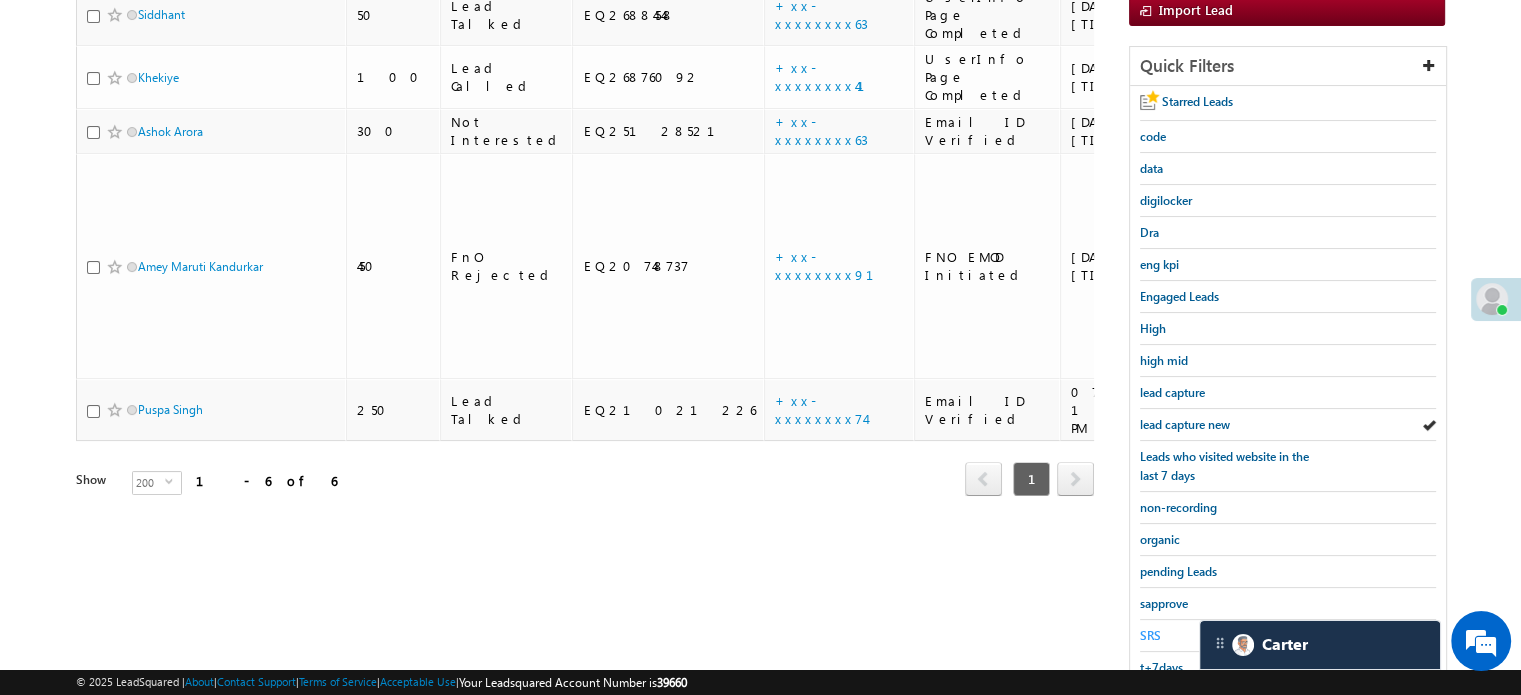 scroll, scrollTop: 429, scrollLeft: 0, axis: vertical 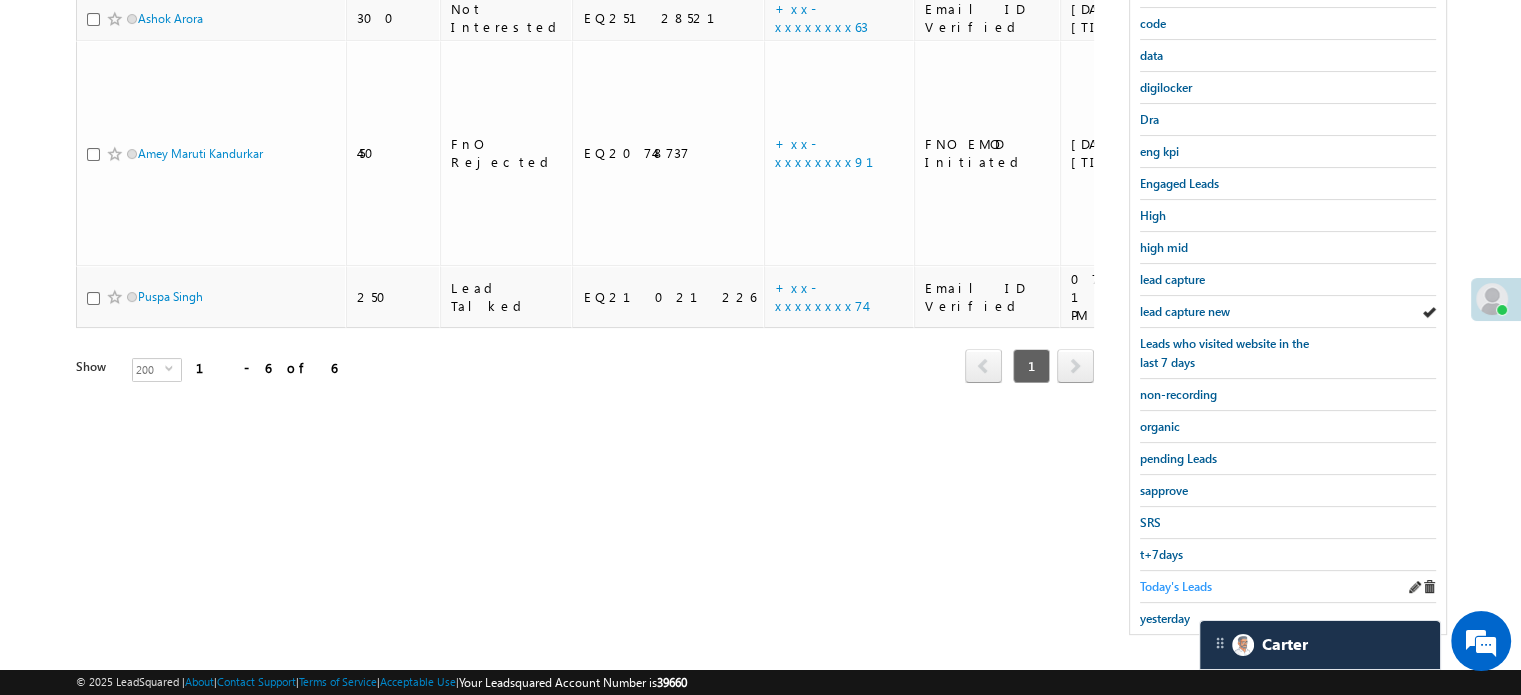 click on "Today's Leads" at bounding box center (1176, 586) 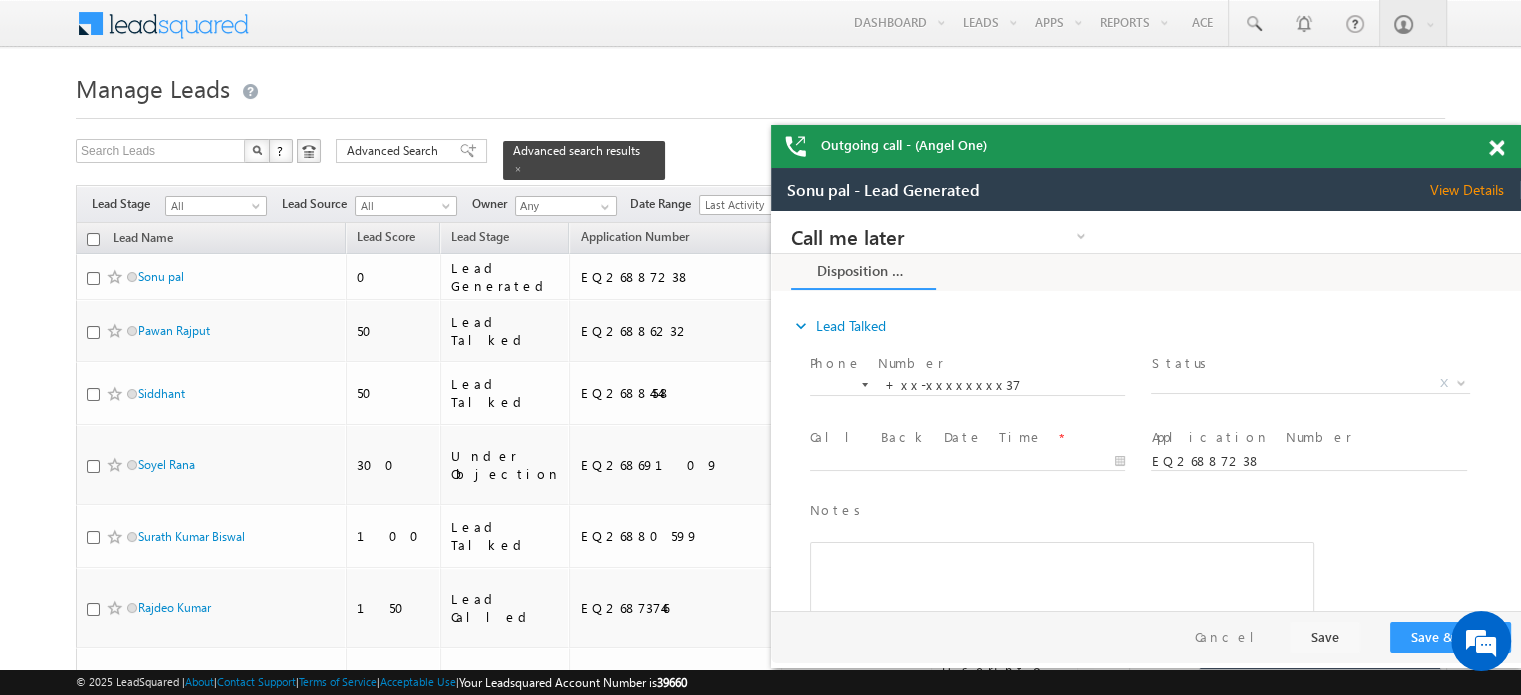 scroll, scrollTop: 0, scrollLeft: 0, axis: both 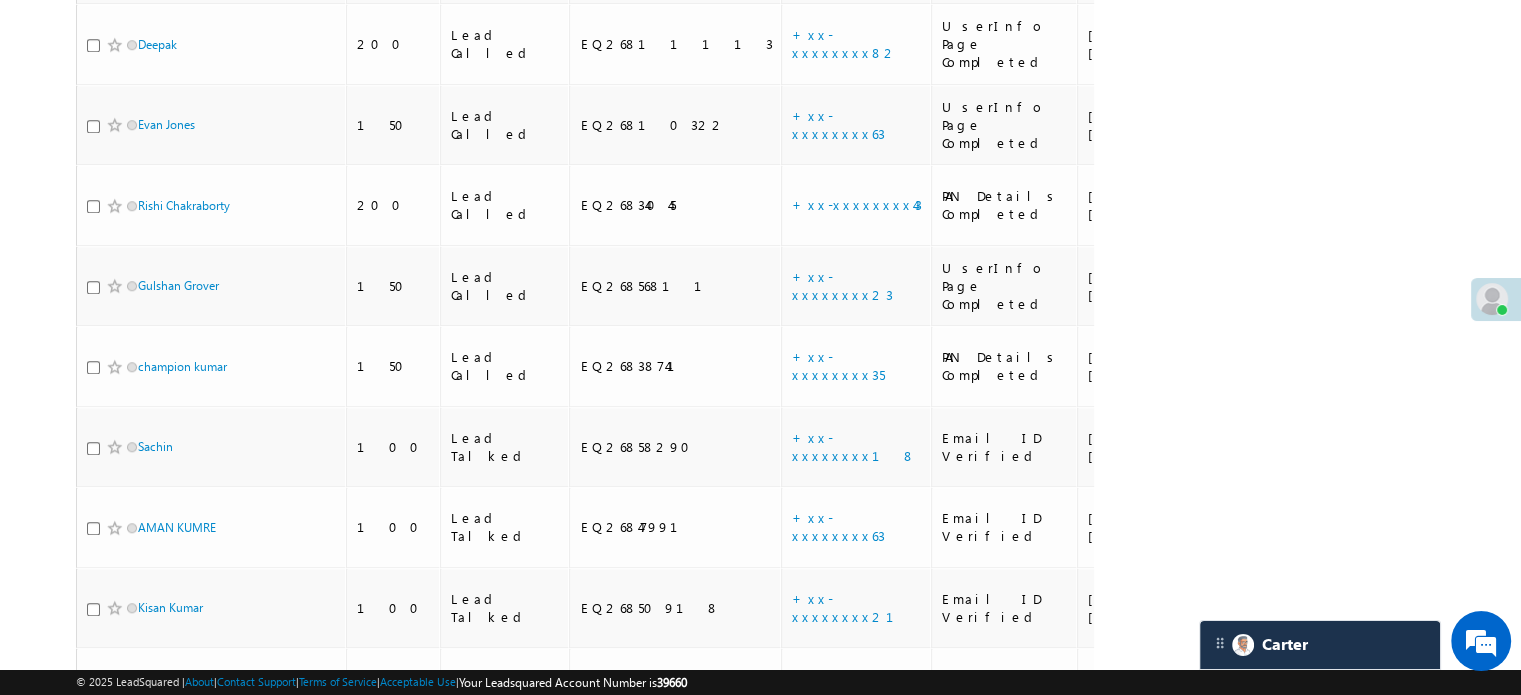 drag, startPoint x: 1511, startPoint y: 327, endPoint x: 1511, endPoint y: 211, distance: 116 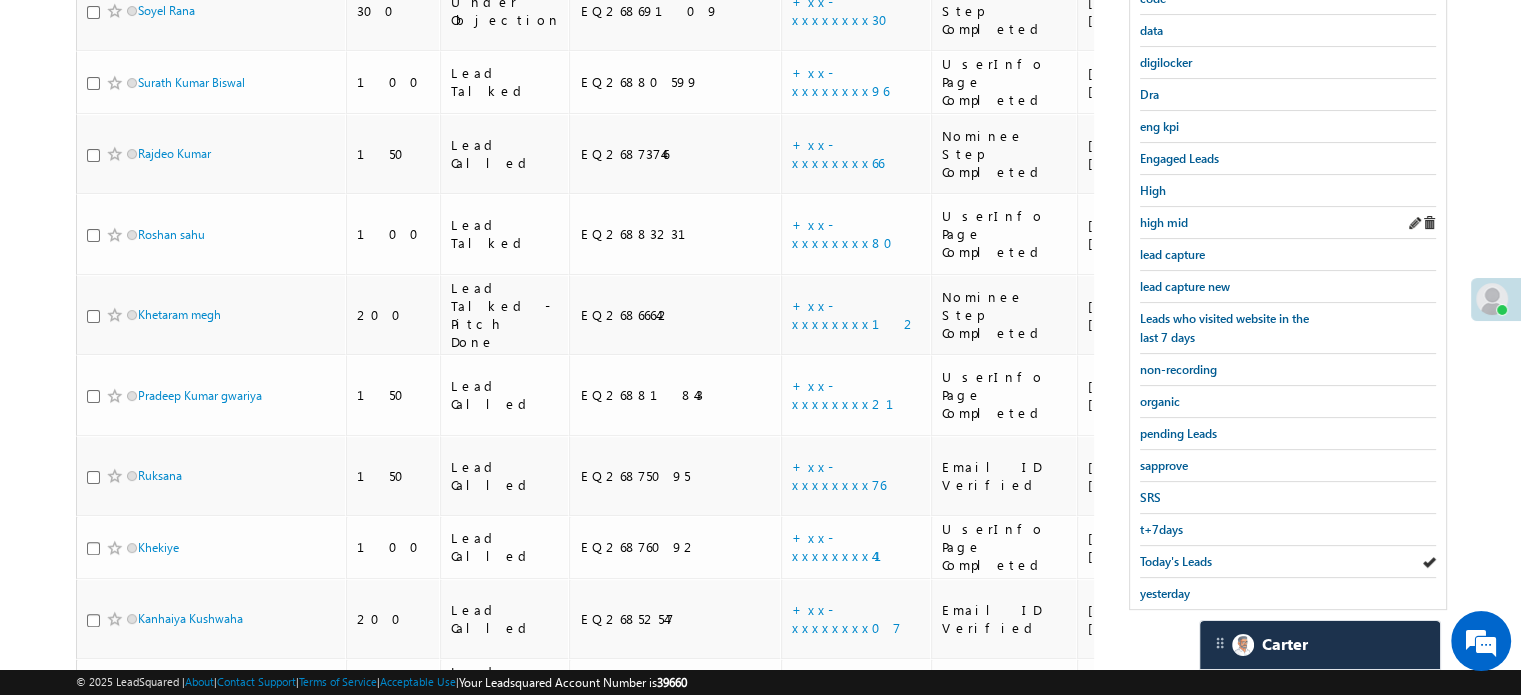 scroll, scrollTop: 300, scrollLeft: 0, axis: vertical 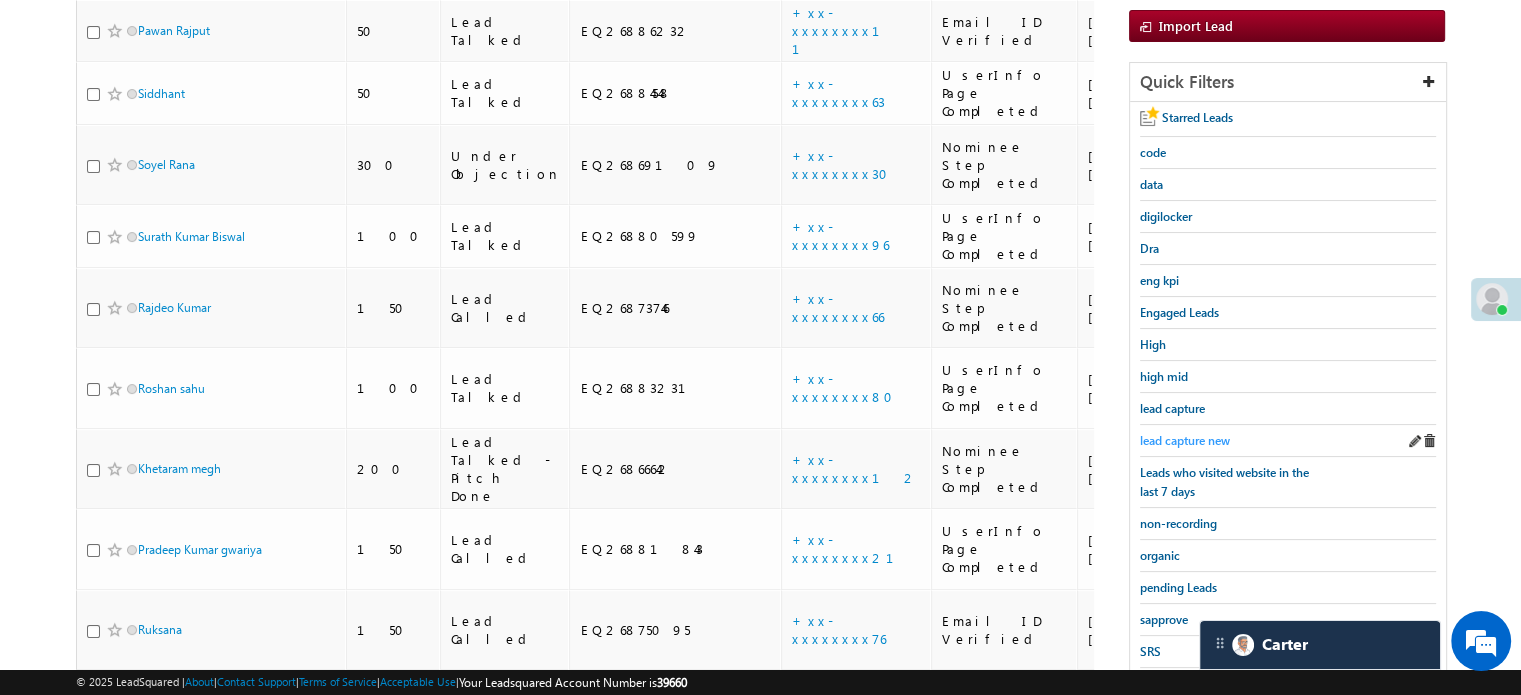 click on "lead capture new" at bounding box center [1185, 440] 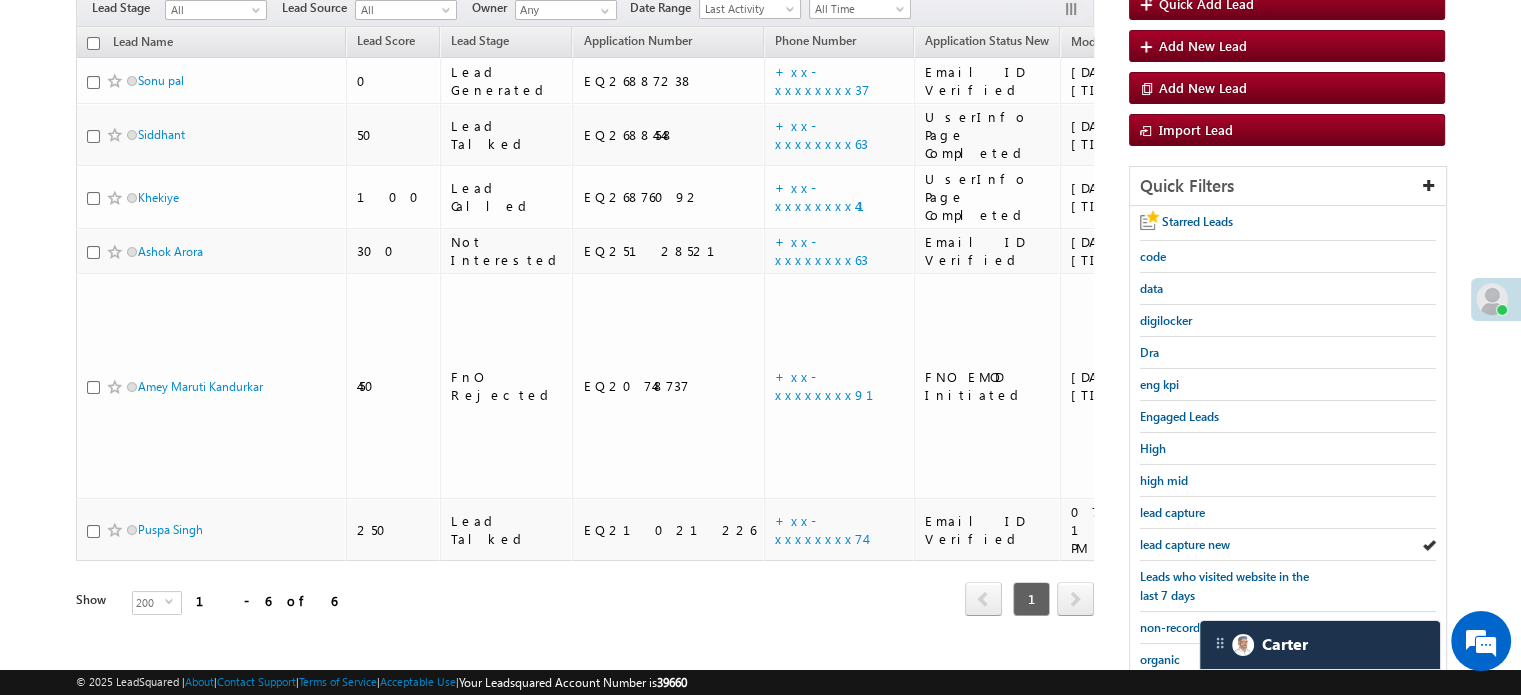 scroll, scrollTop: 100, scrollLeft: 0, axis: vertical 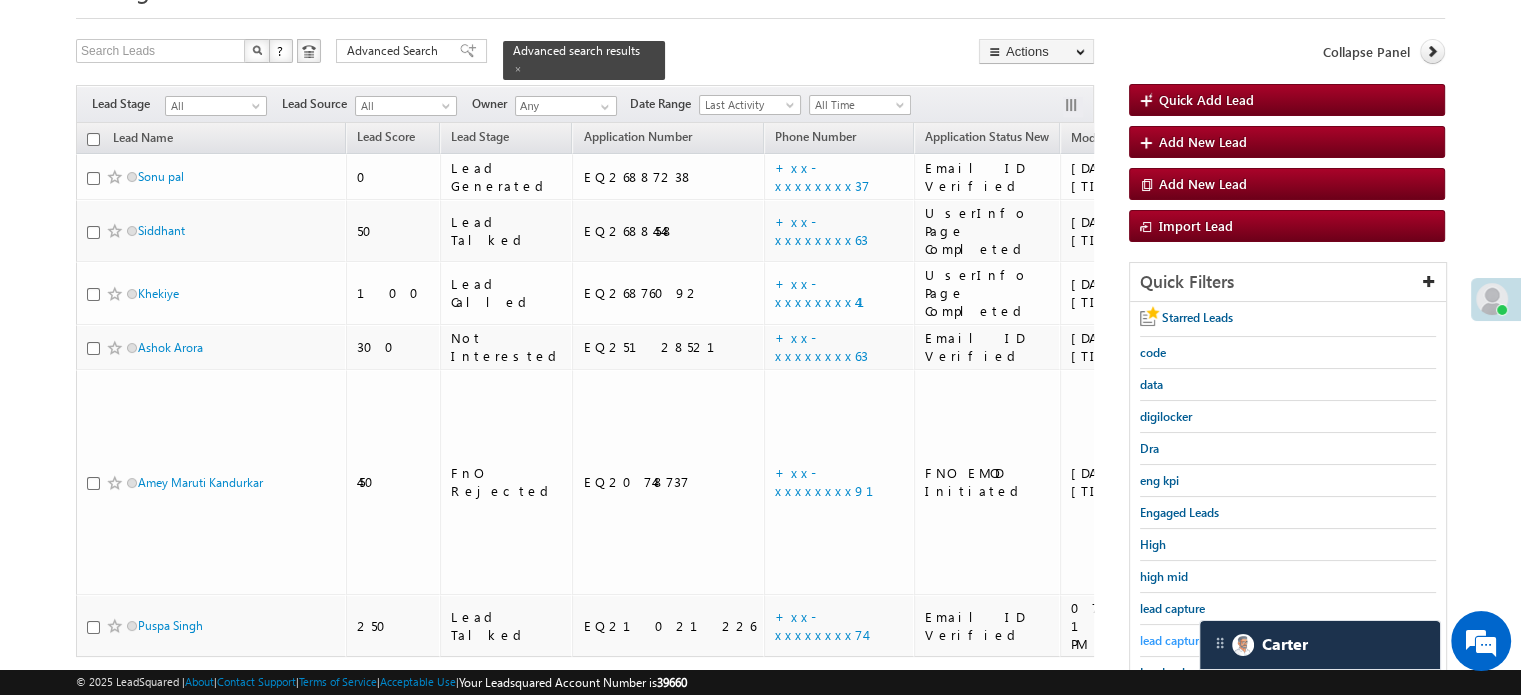 click on "lead capture new" at bounding box center (1185, 640) 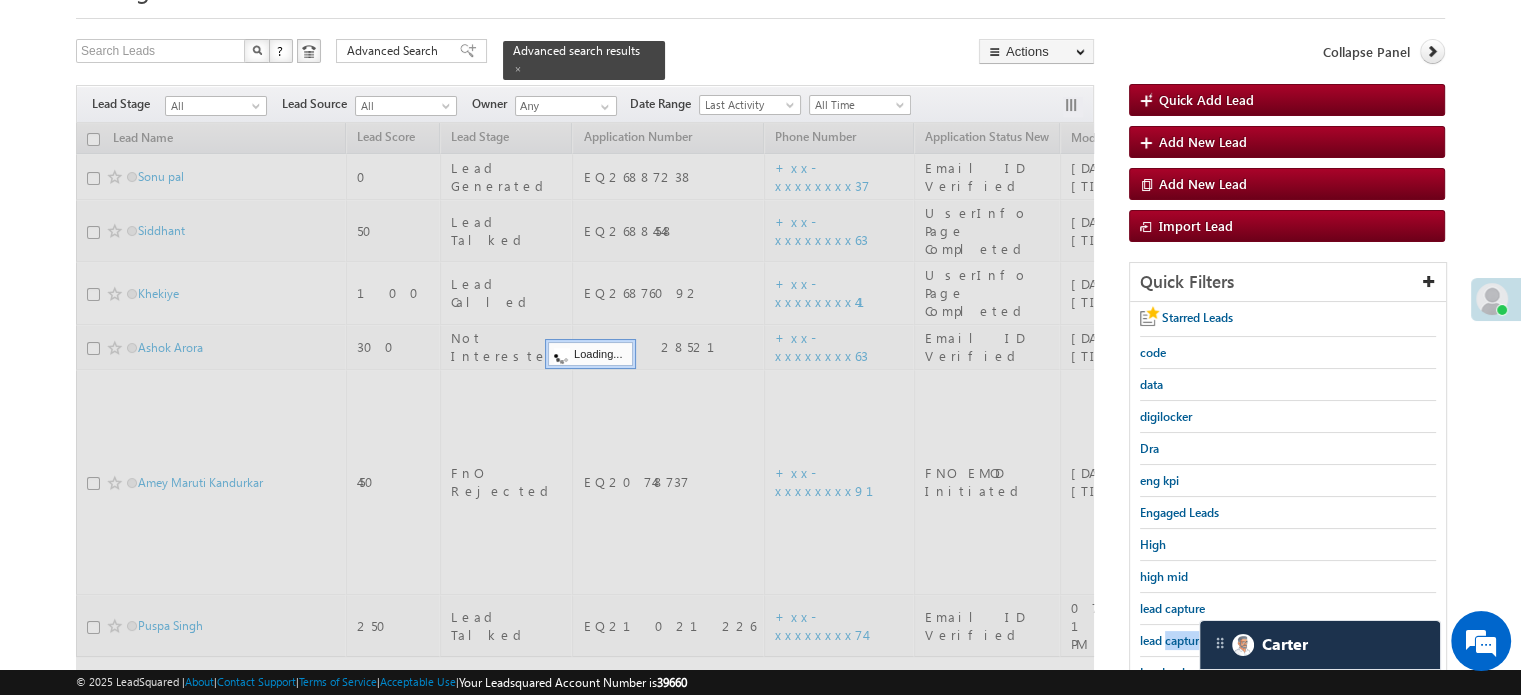 click on "lead capture new" at bounding box center (1185, 640) 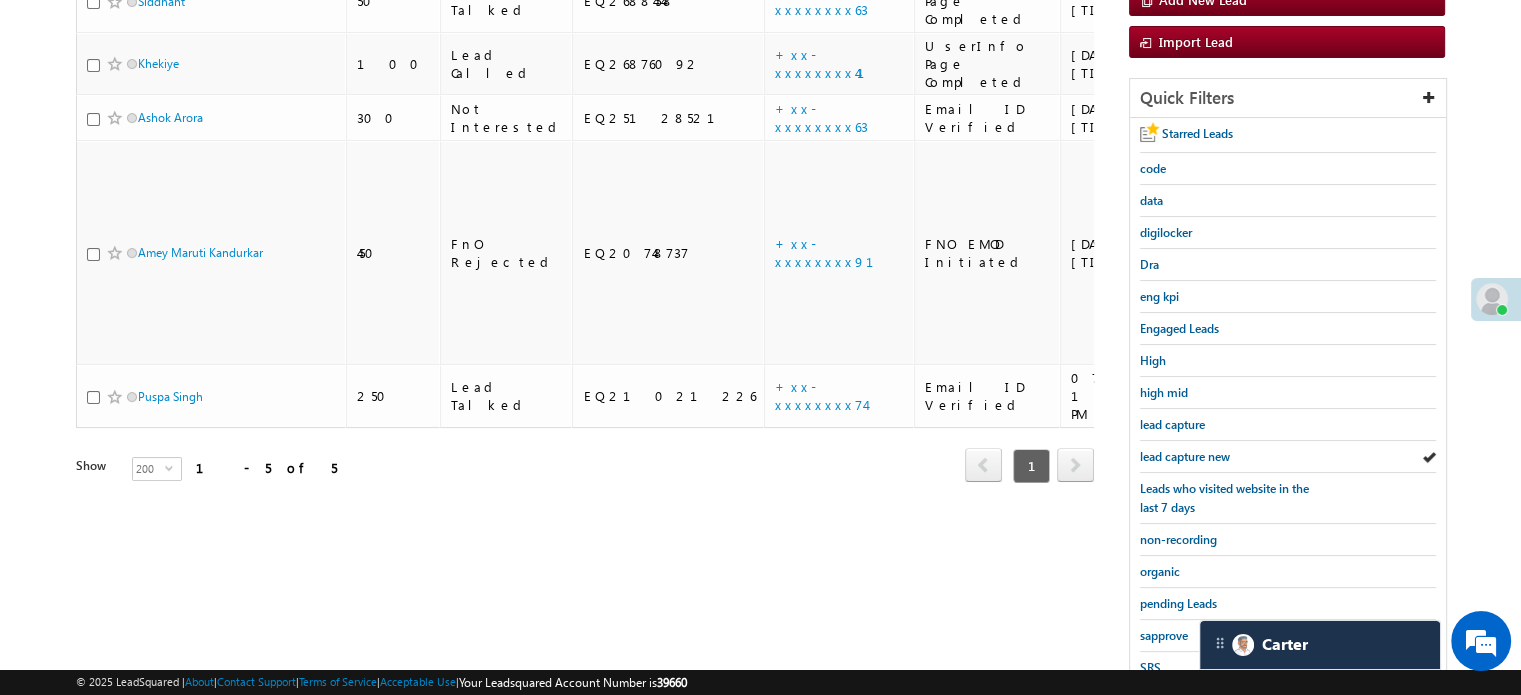 scroll, scrollTop: 400, scrollLeft: 0, axis: vertical 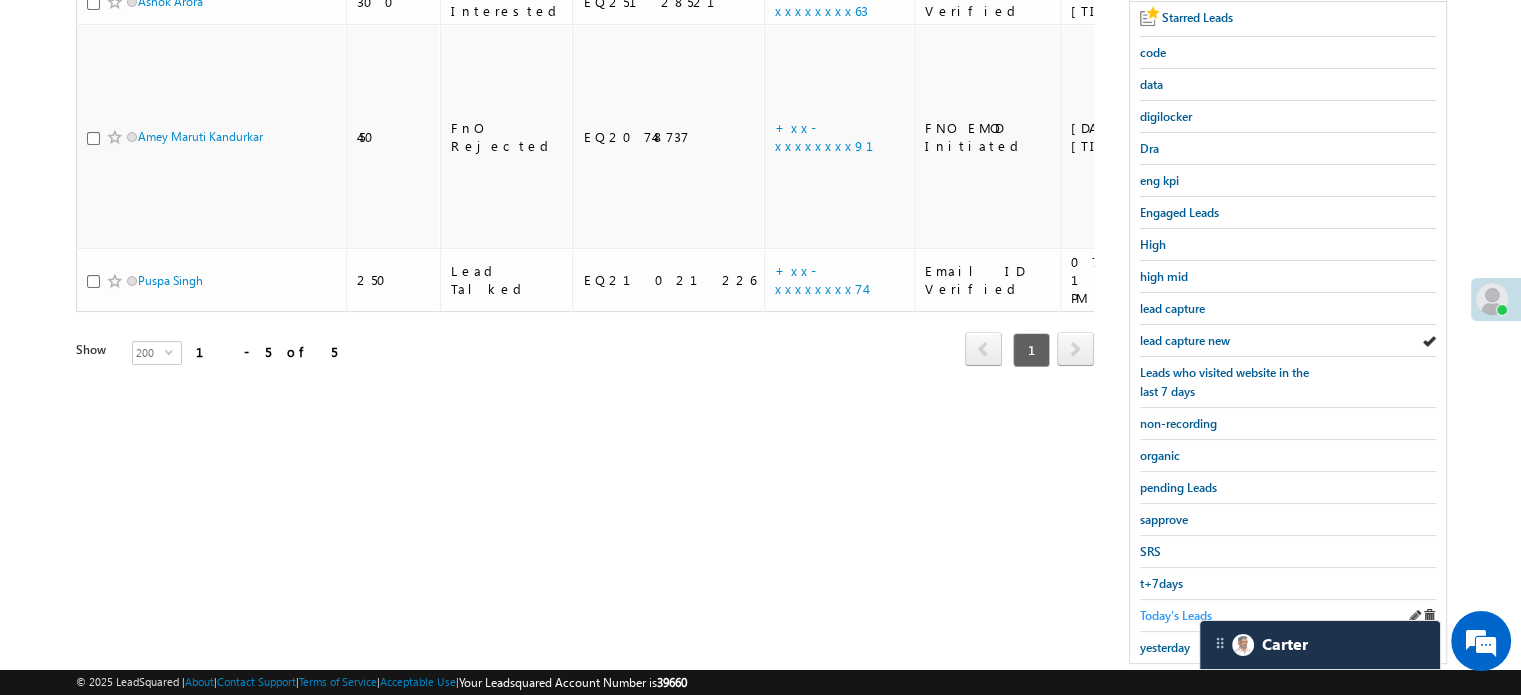 click on "Today's Leads" at bounding box center [1176, 615] 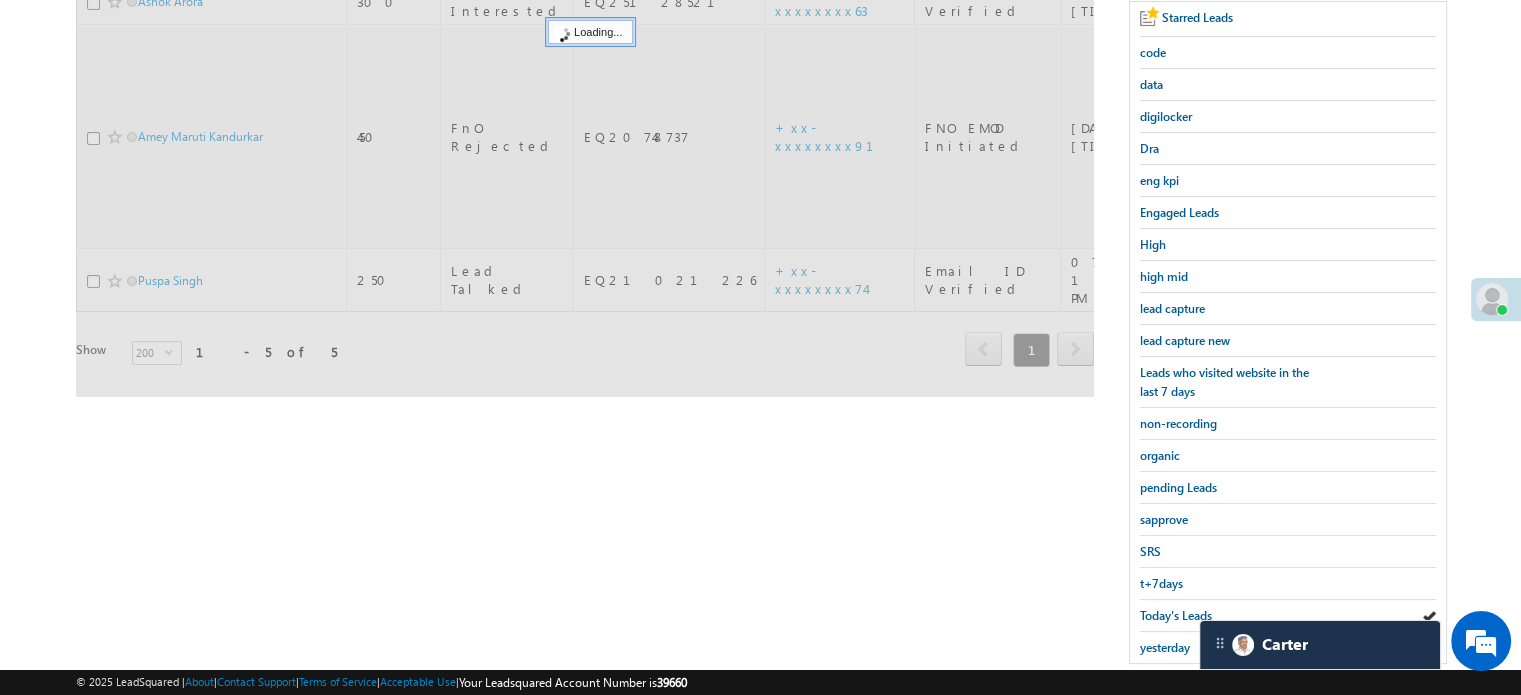 scroll, scrollTop: 100, scrollLeft: 0, axis: vertical 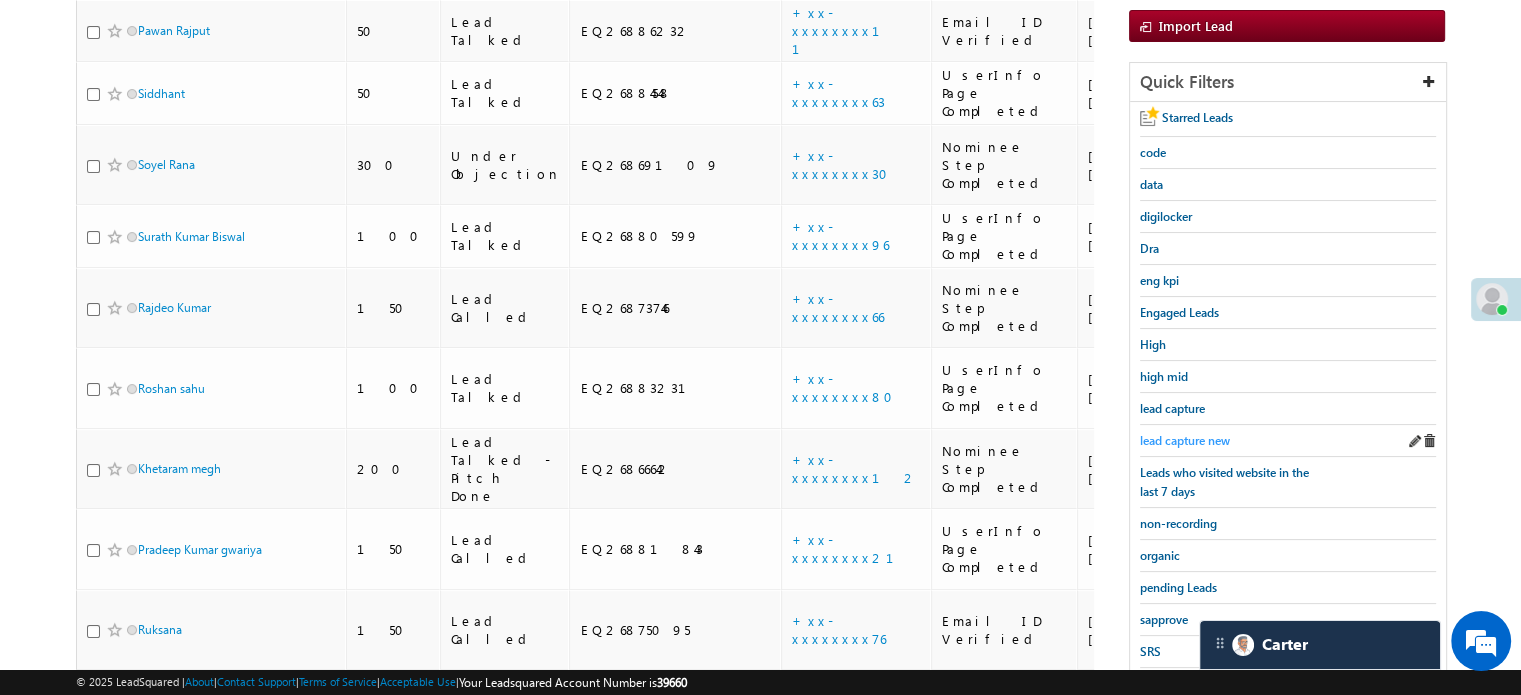 click on "lead capture new" at bounding box center (1185, 440) 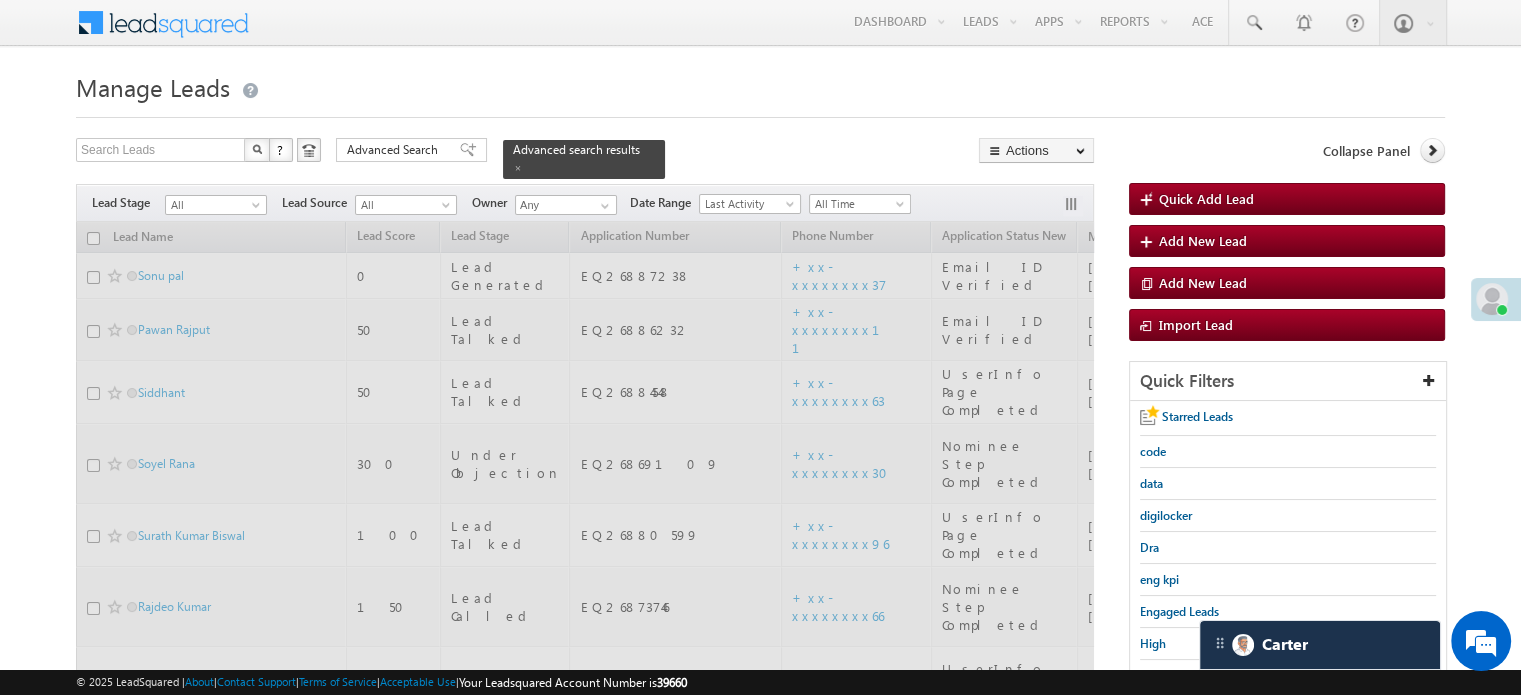 scroll, scrollTop: 0, scrollLeft: 0, axis: both 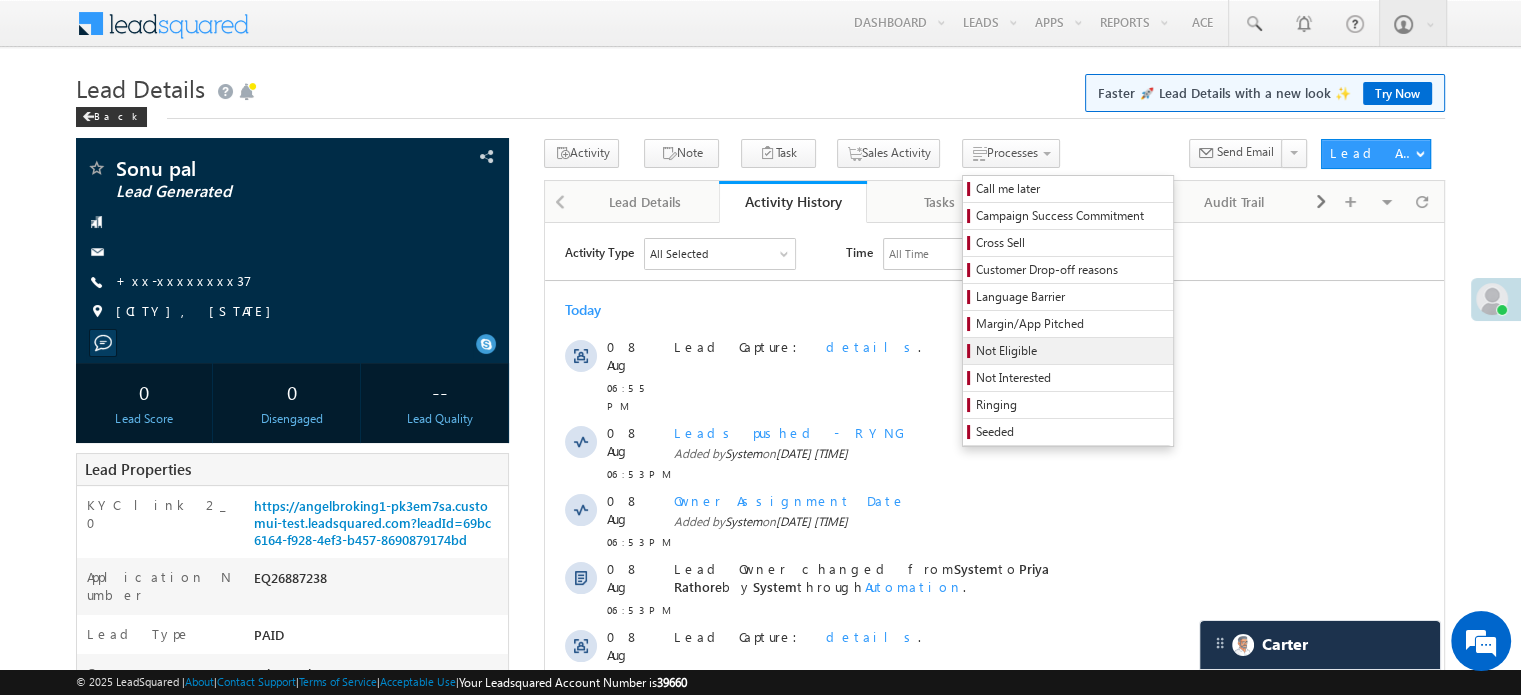 click on "Not Eligible" at bounding box center [1071, 351] 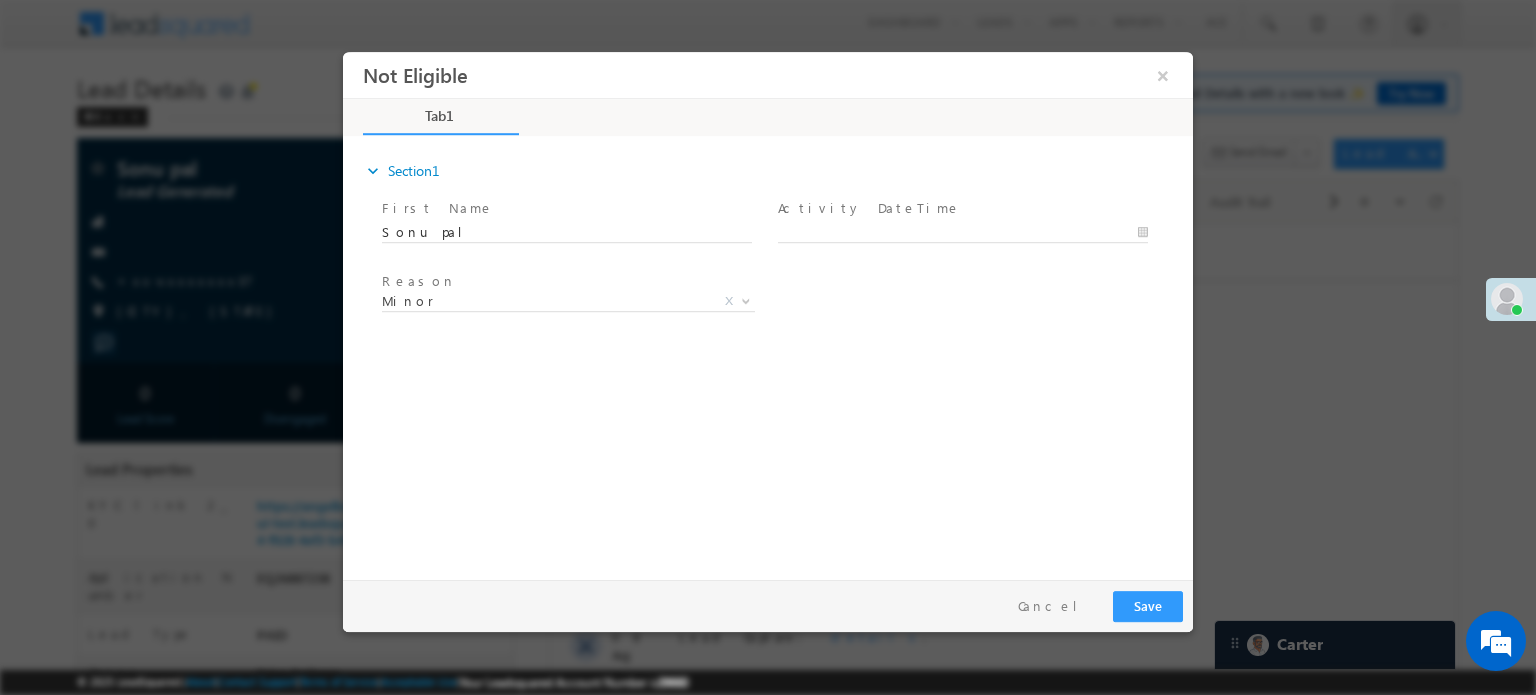 scroll, scrollTop: 0, scrollLeft: 0, axis: both 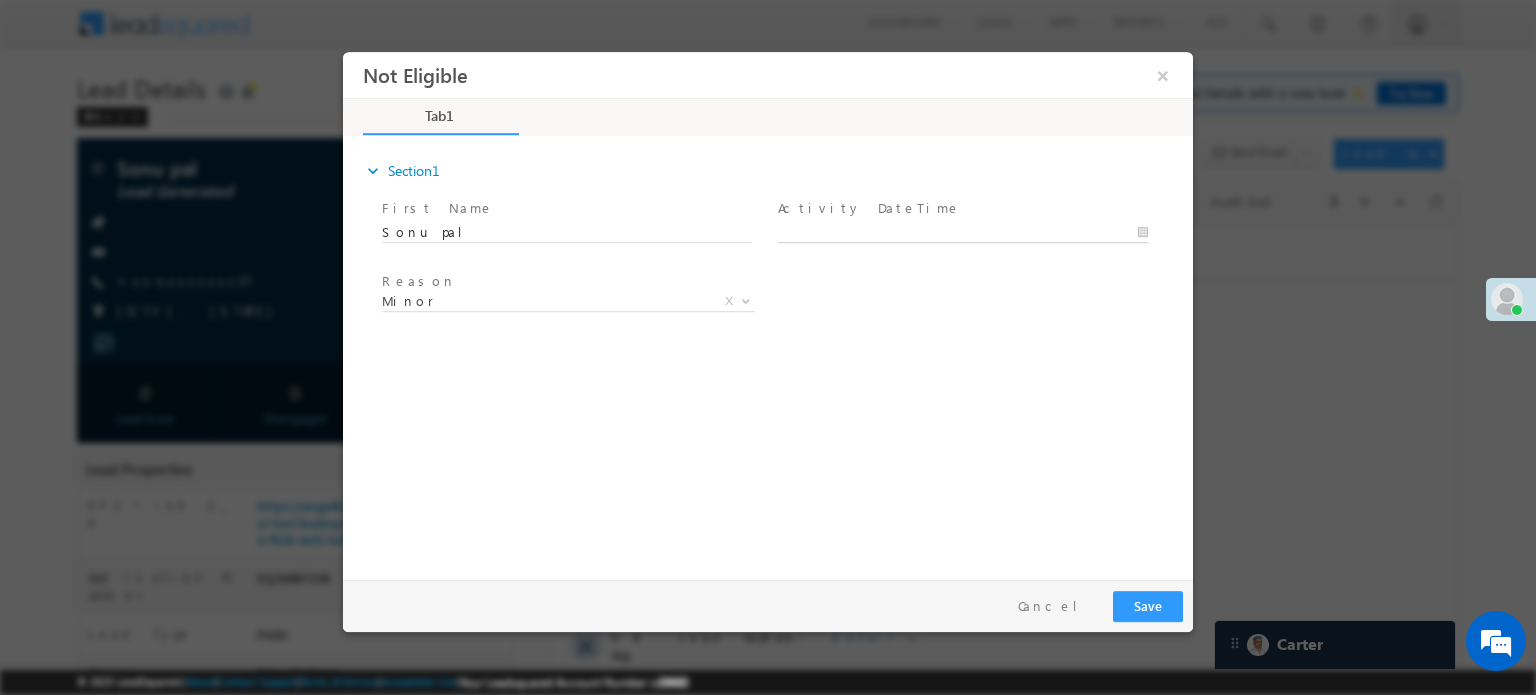 type on "08/08/25 7:15 PM" 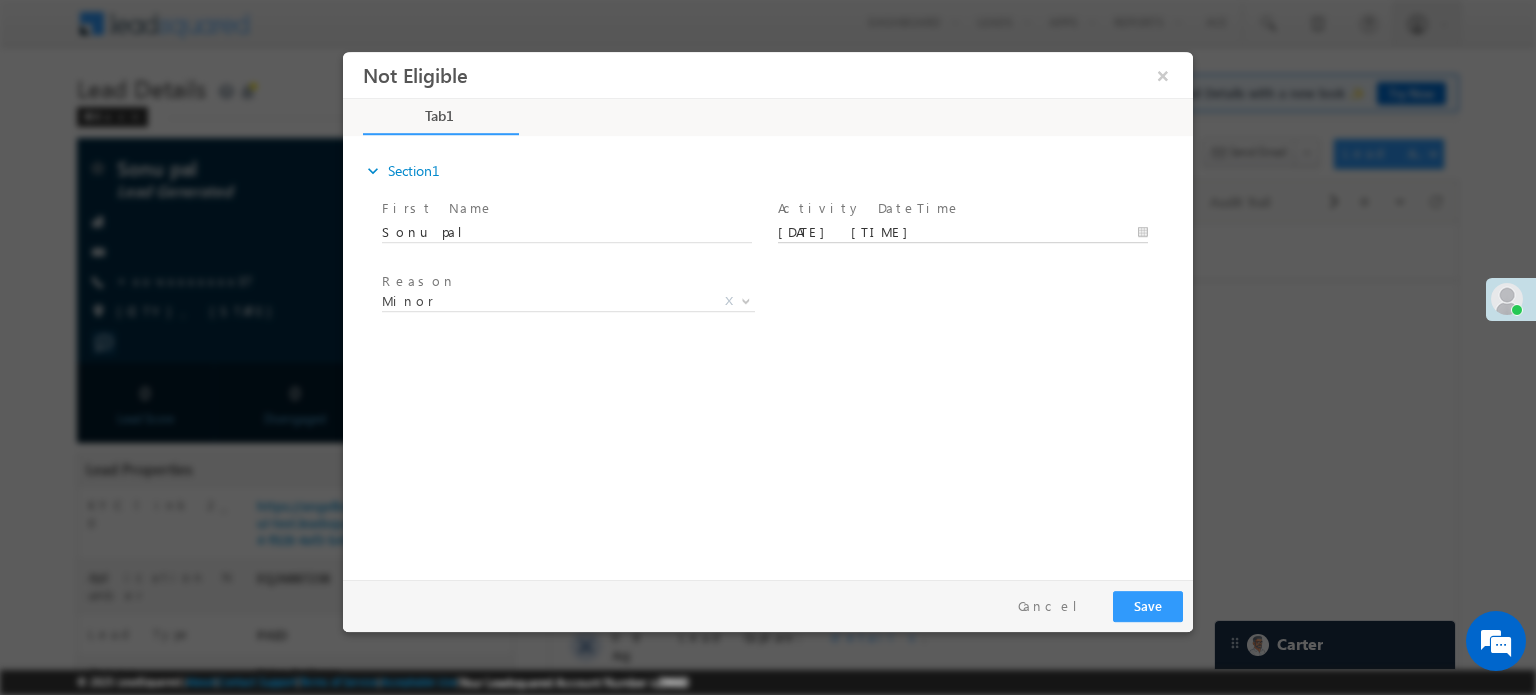click on "08/08/25 7:15 PM" at bounding box center (963, 232) 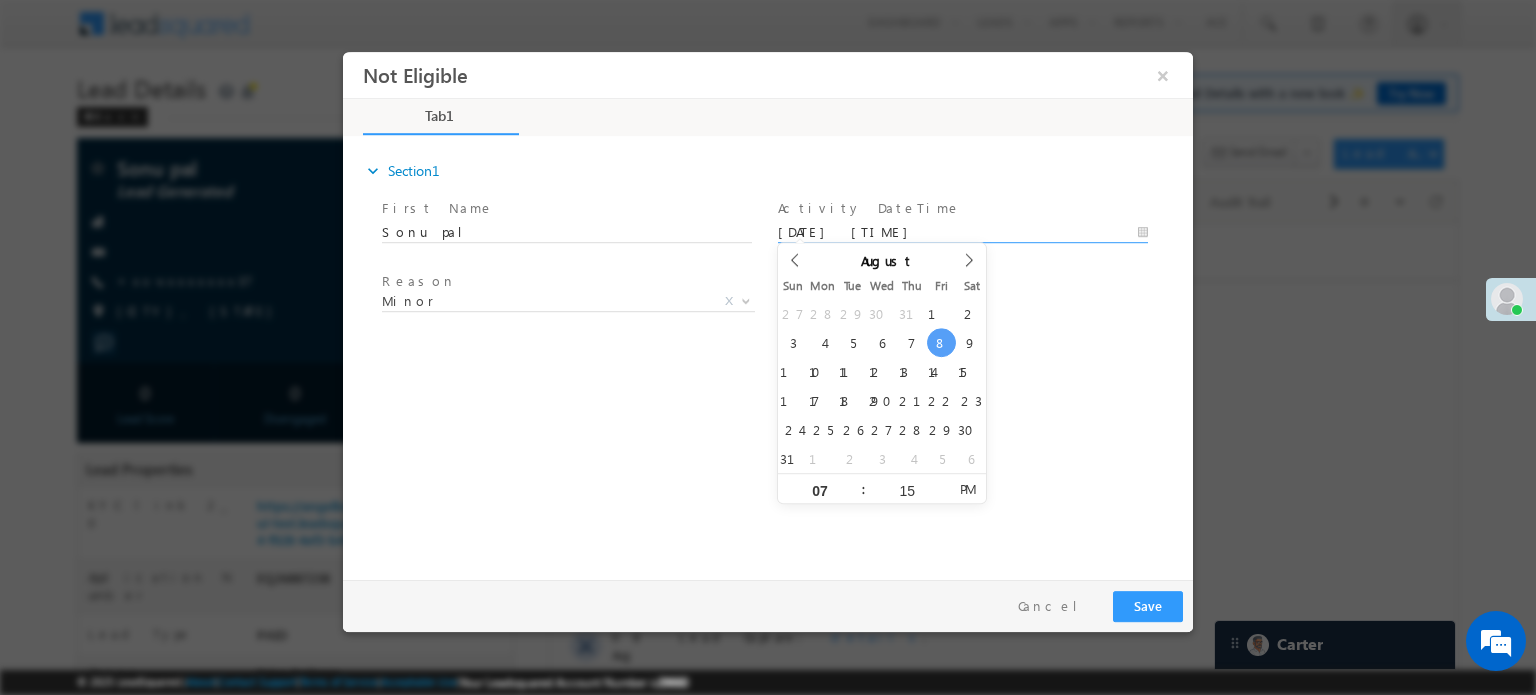 scroll, scrollTop: 0, scrollLeft: 0, axis: both 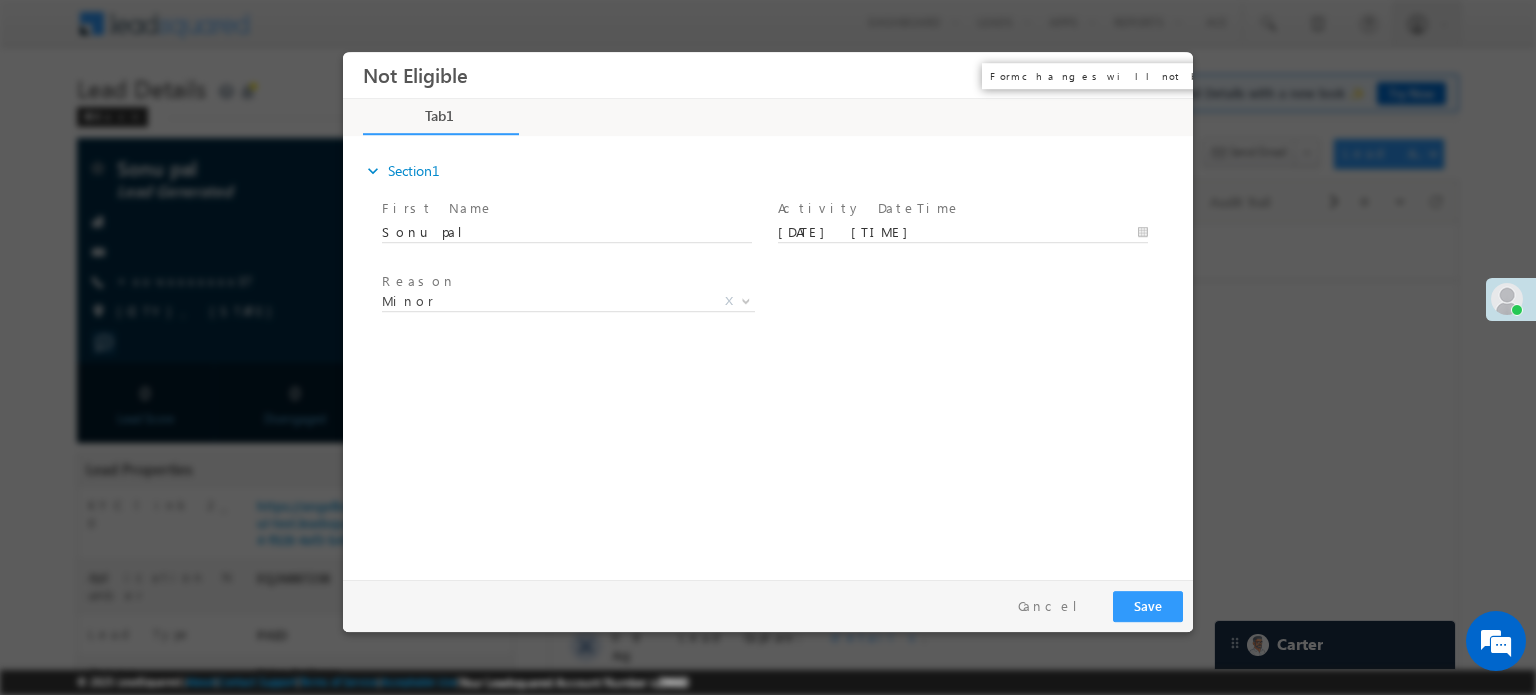 click on "×" at bounding box center [1163, 74] 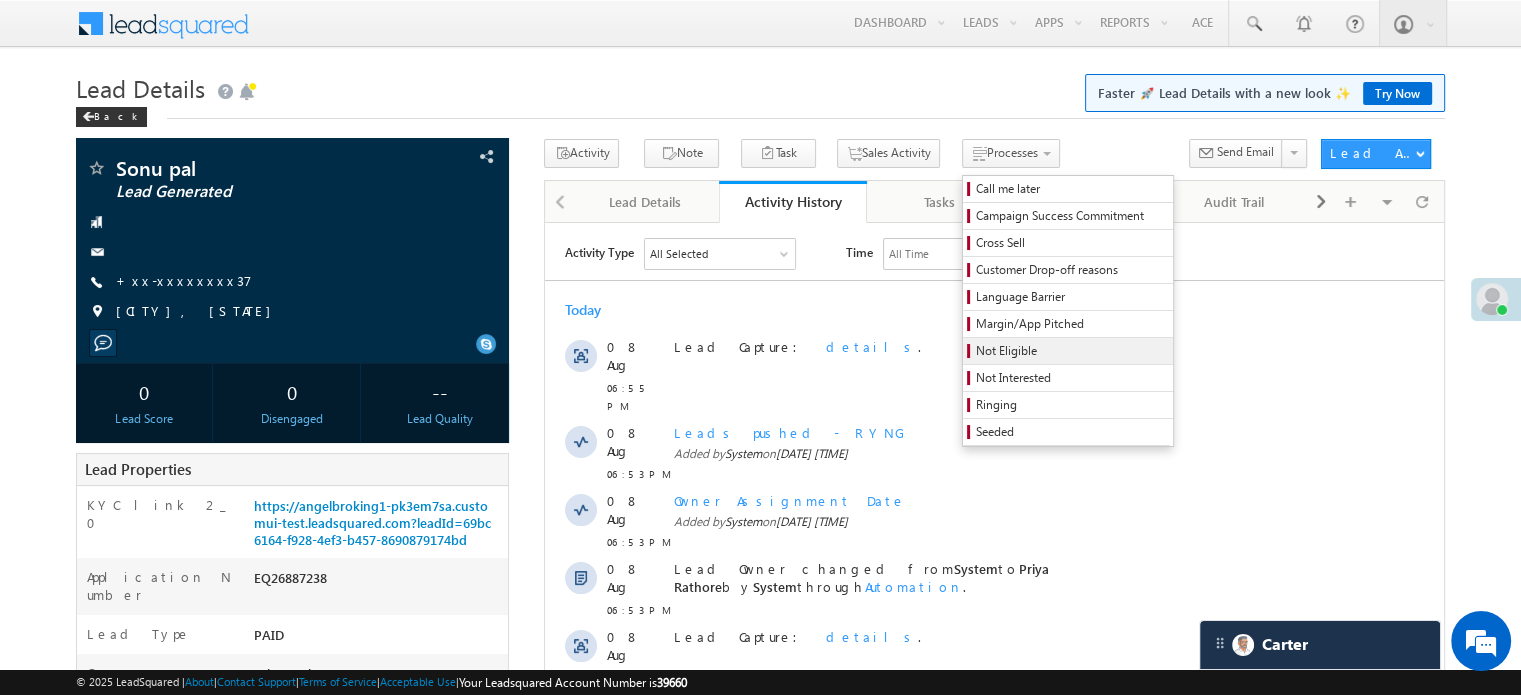 click on "Not Eligible" at bounding box center (1071, 351) 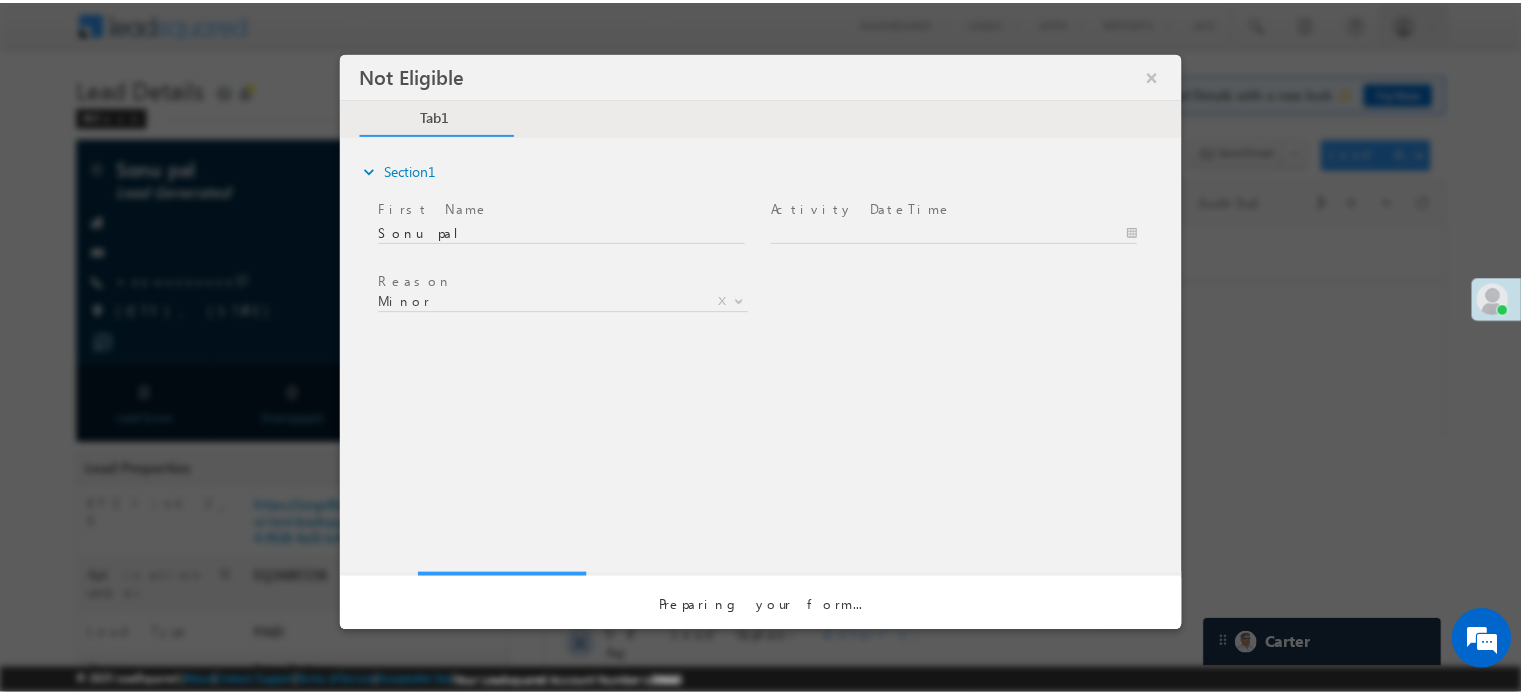 scroll, scrollTop: 0, scrollLeft: 0, axis: both 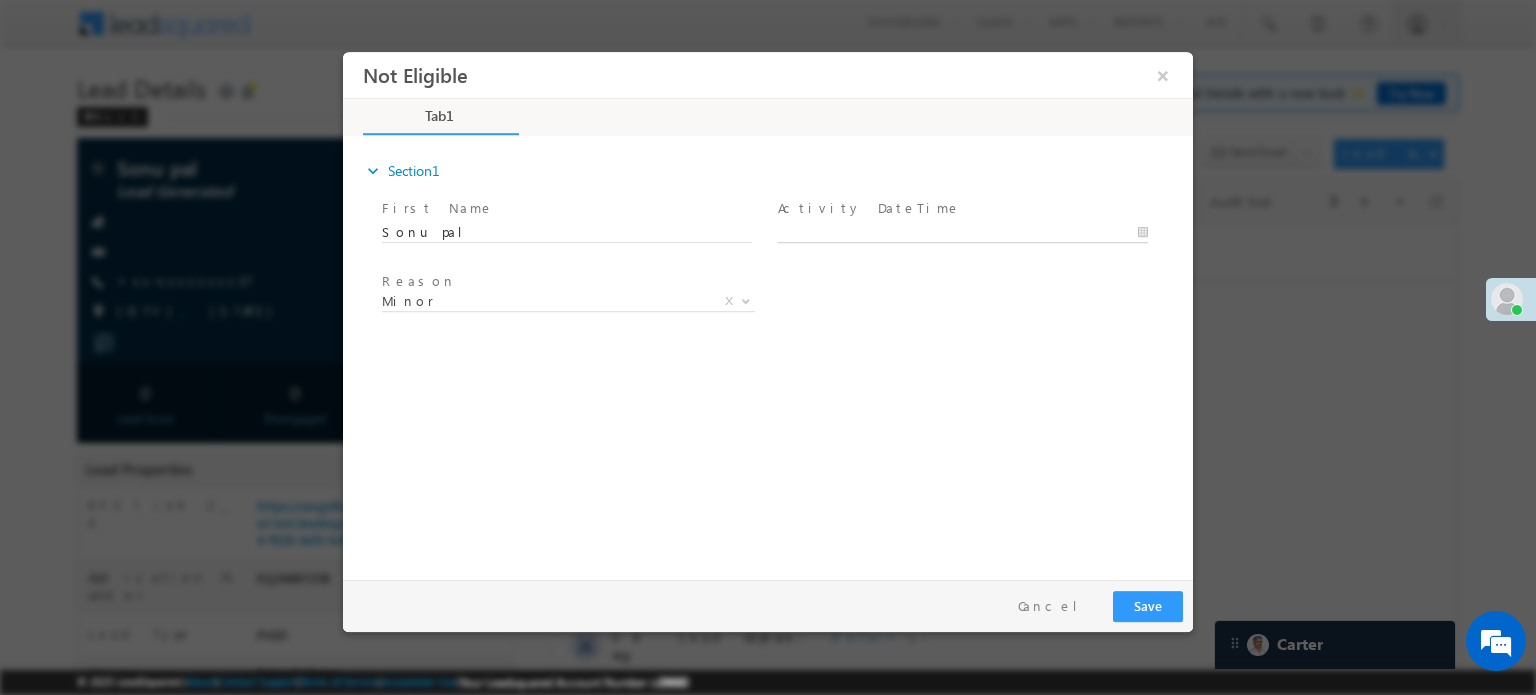 type on "08/08/25 7:15 PM" 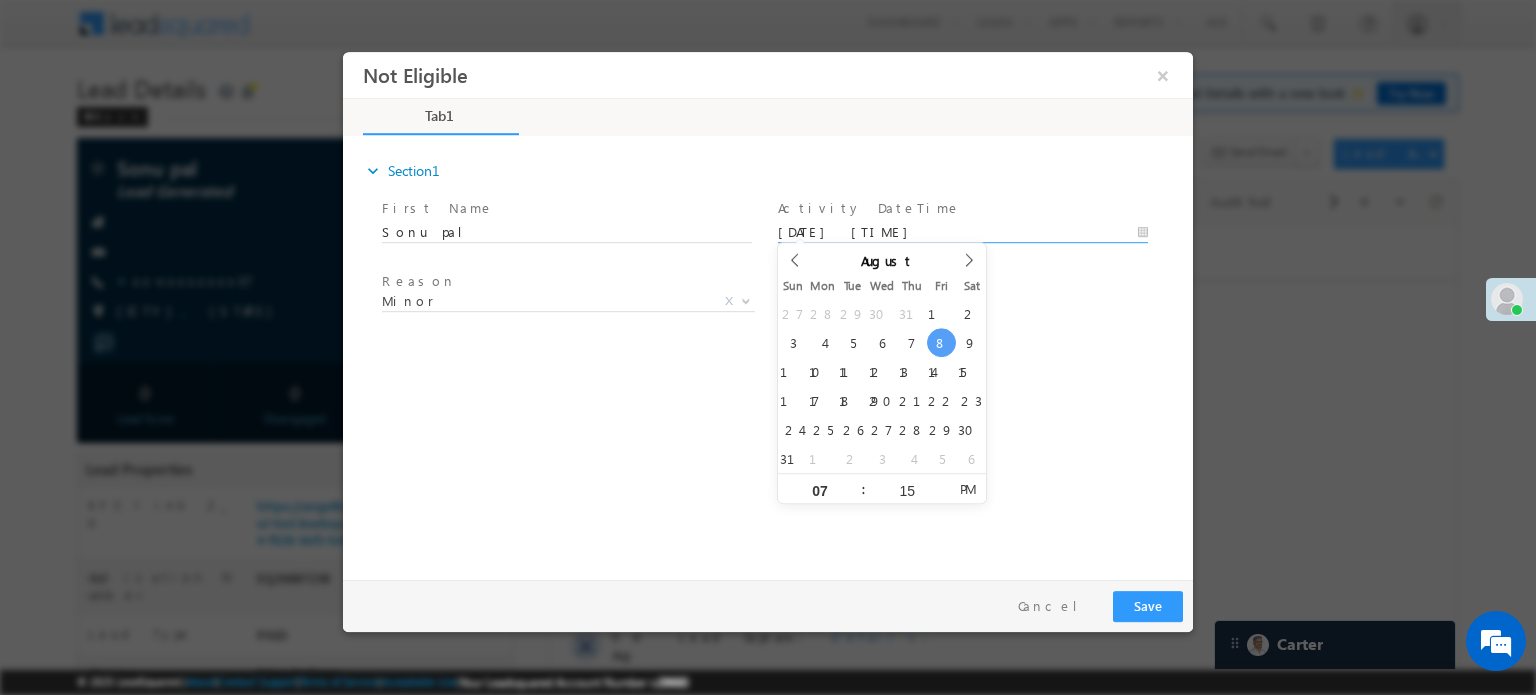 click on "08/08/25 7:15 PM" at bounding box center [963, 232] 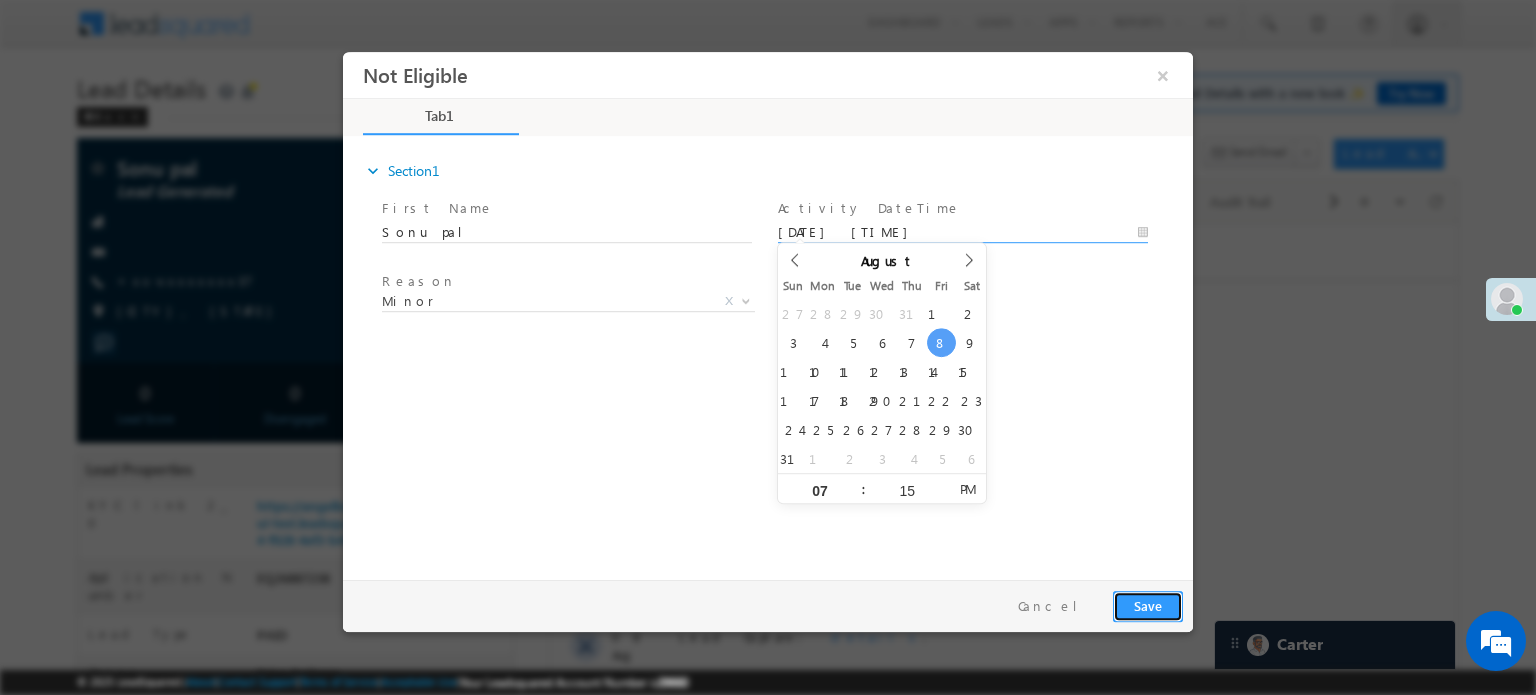 click on "Save" at bounding box center [1148, 605] 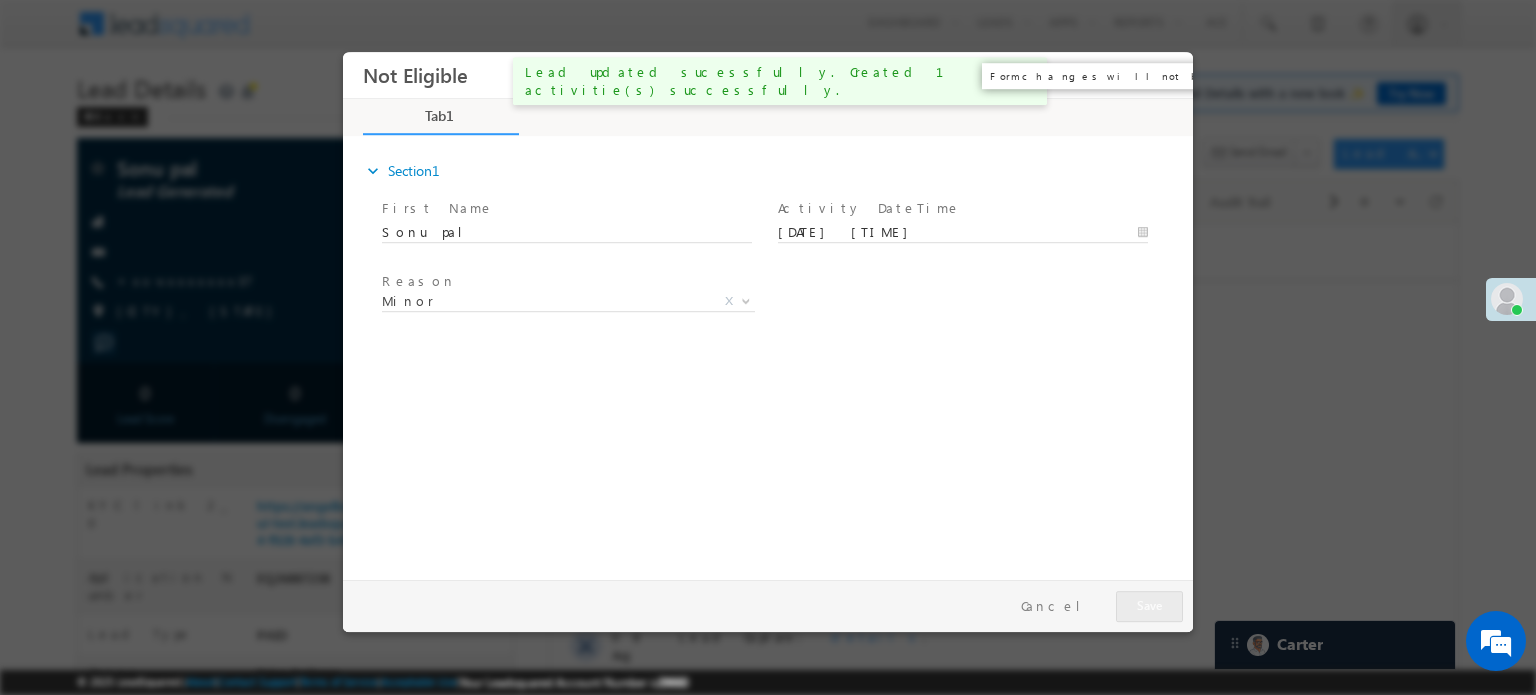click on "×" at bounding box center (1163, 74) 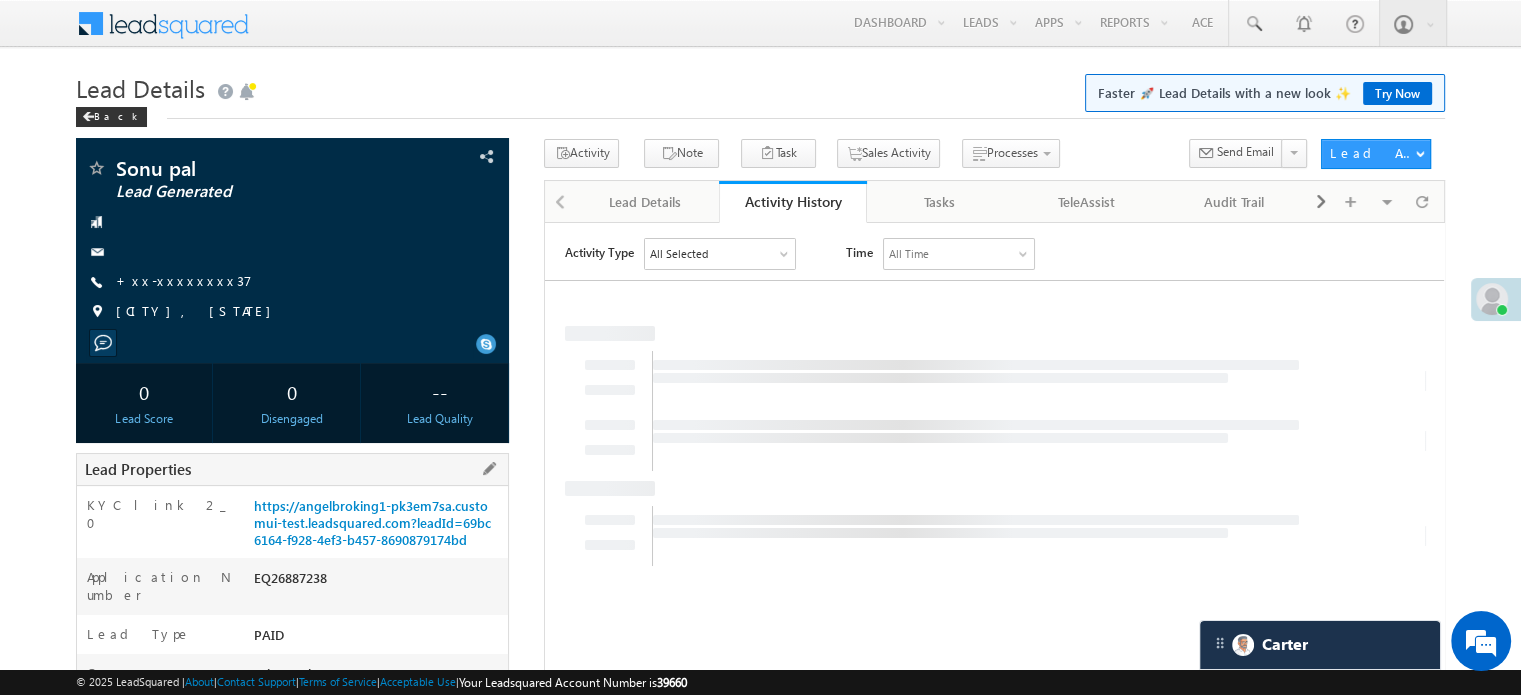 click on "EQ26887238" at bounding box center (378, 582) 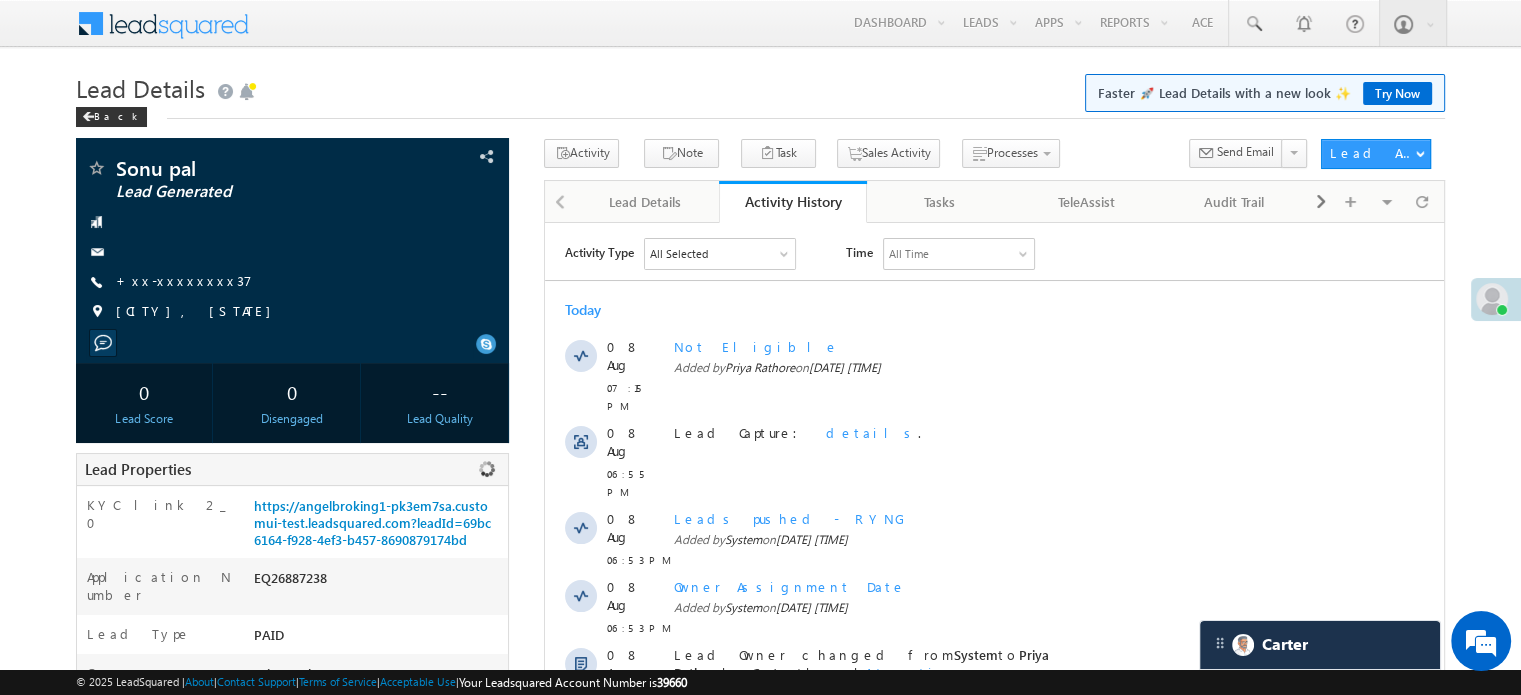 copy on "EQ26887238" 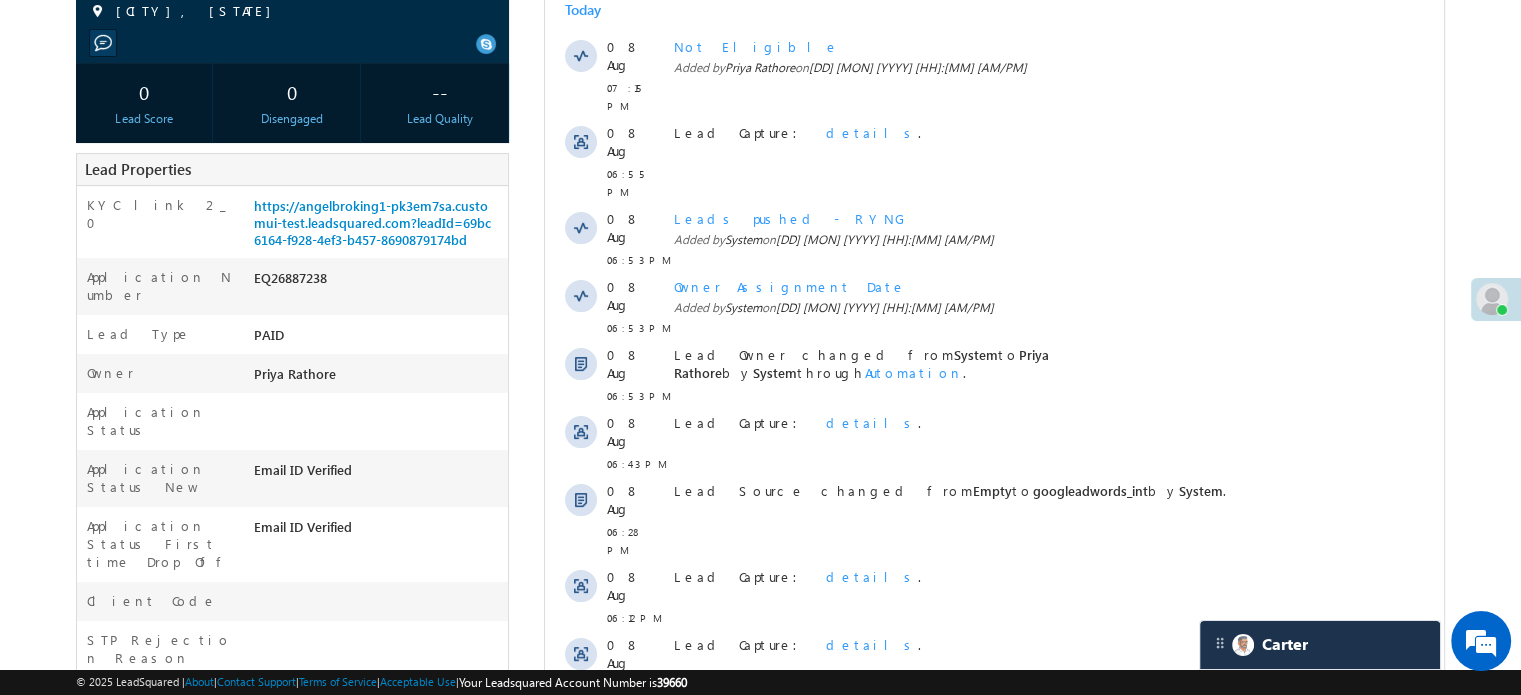 scroll, scrollTop: 100, scrollLeft: 0, axis: vertical 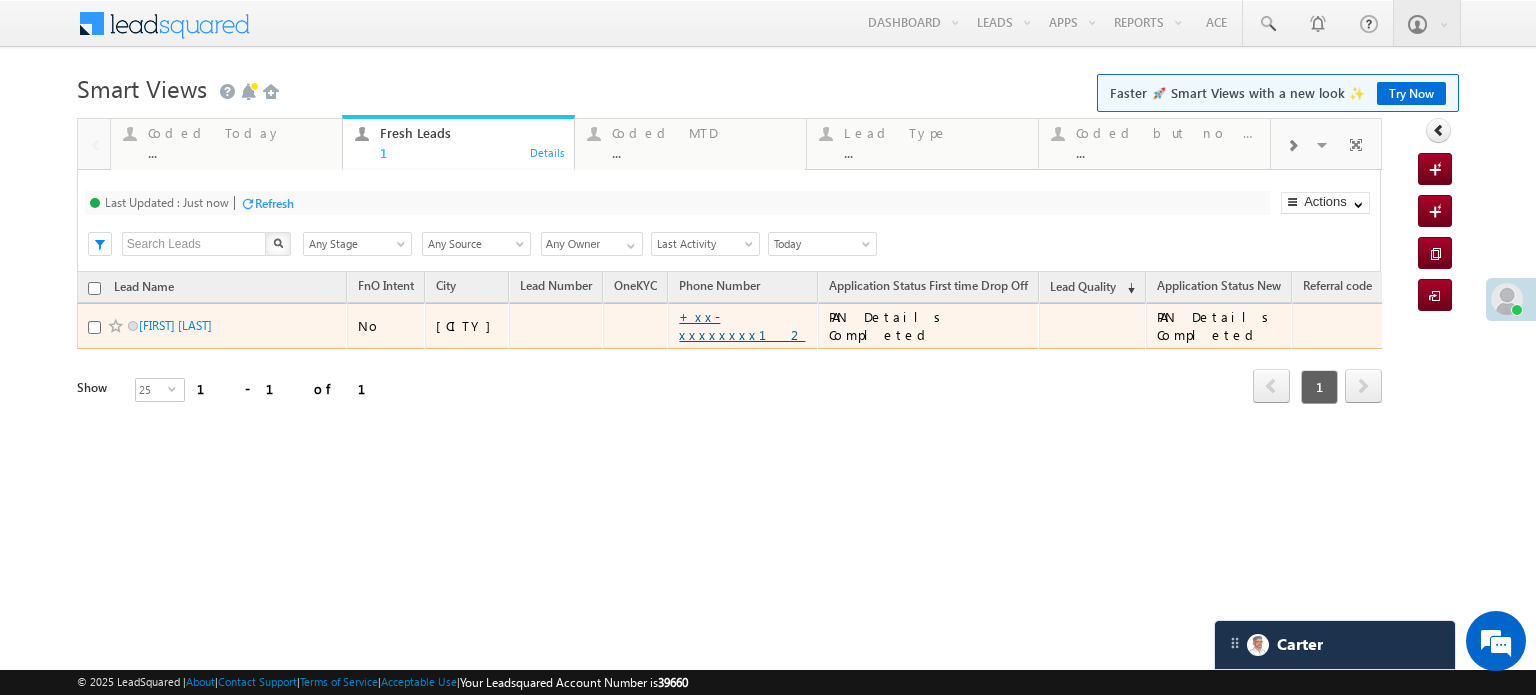 click on "+xx-xxxxxxxx12" at bounding box center [742, 325] 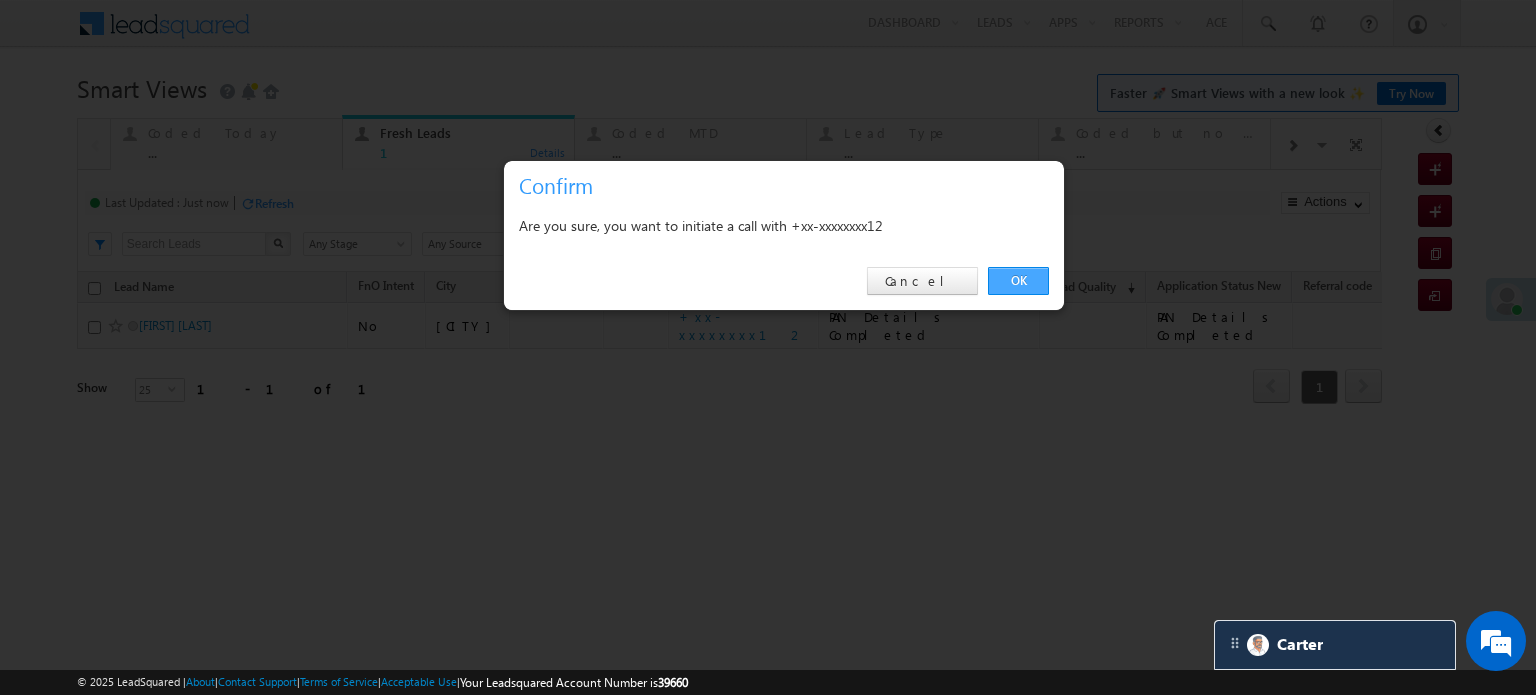 click on "OK" at bounding box center [1018, 281] 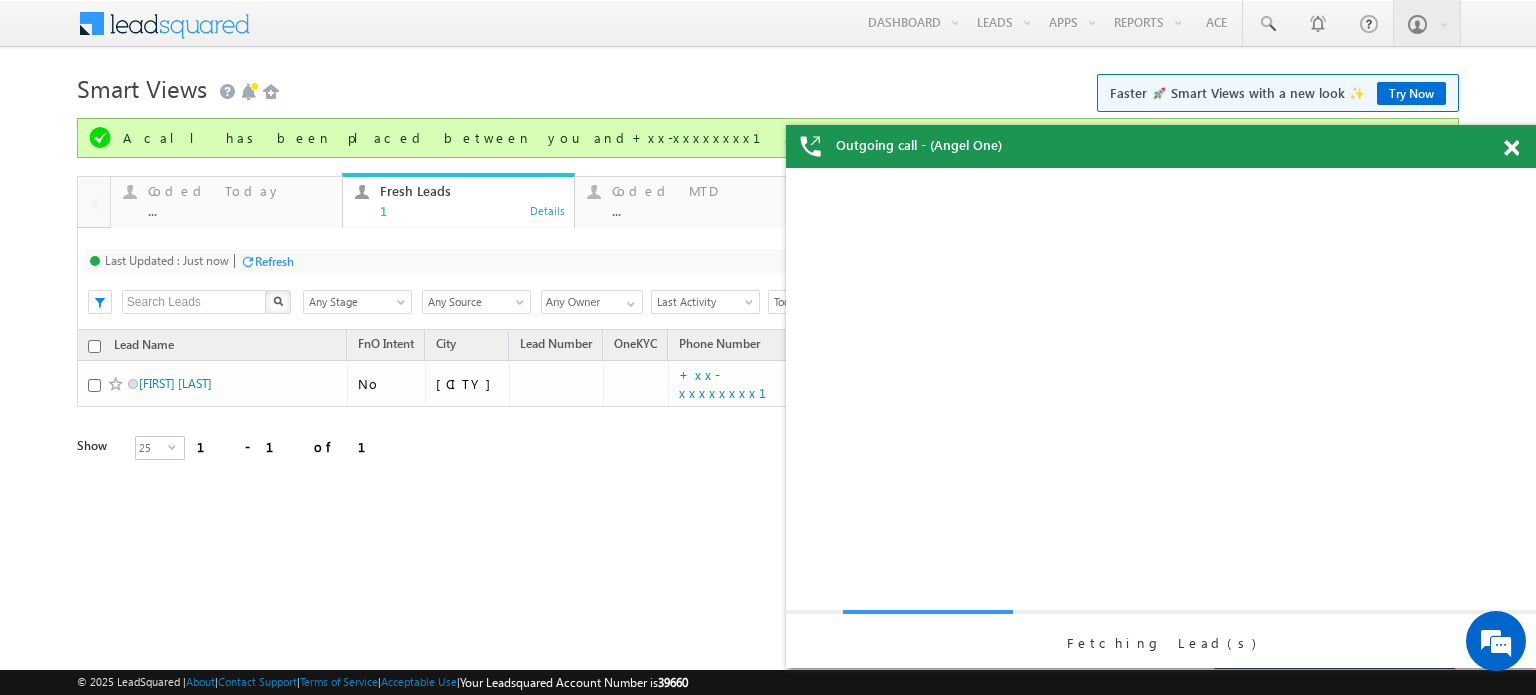 scroll, scrollTop: 0, scrollLeft: 0, axis: both 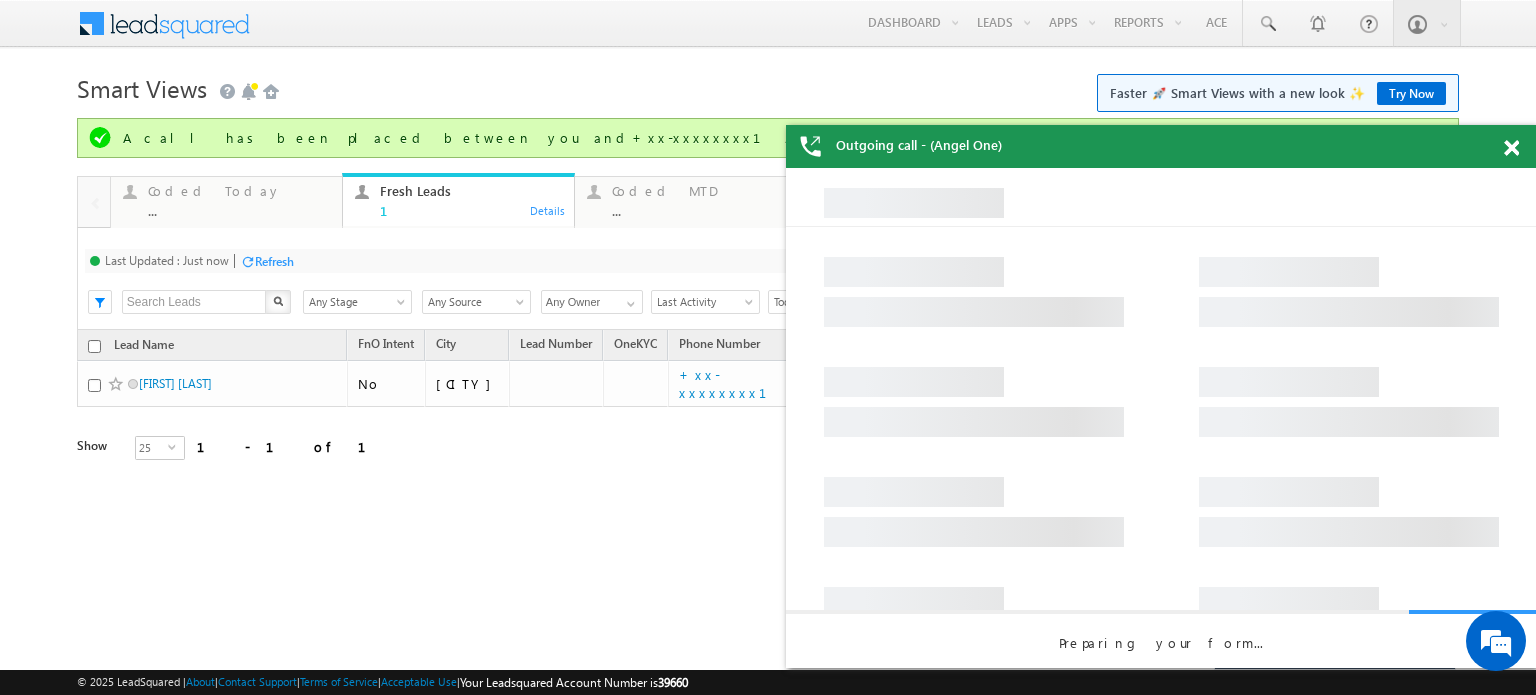 click at bounding box center (1511, 148) 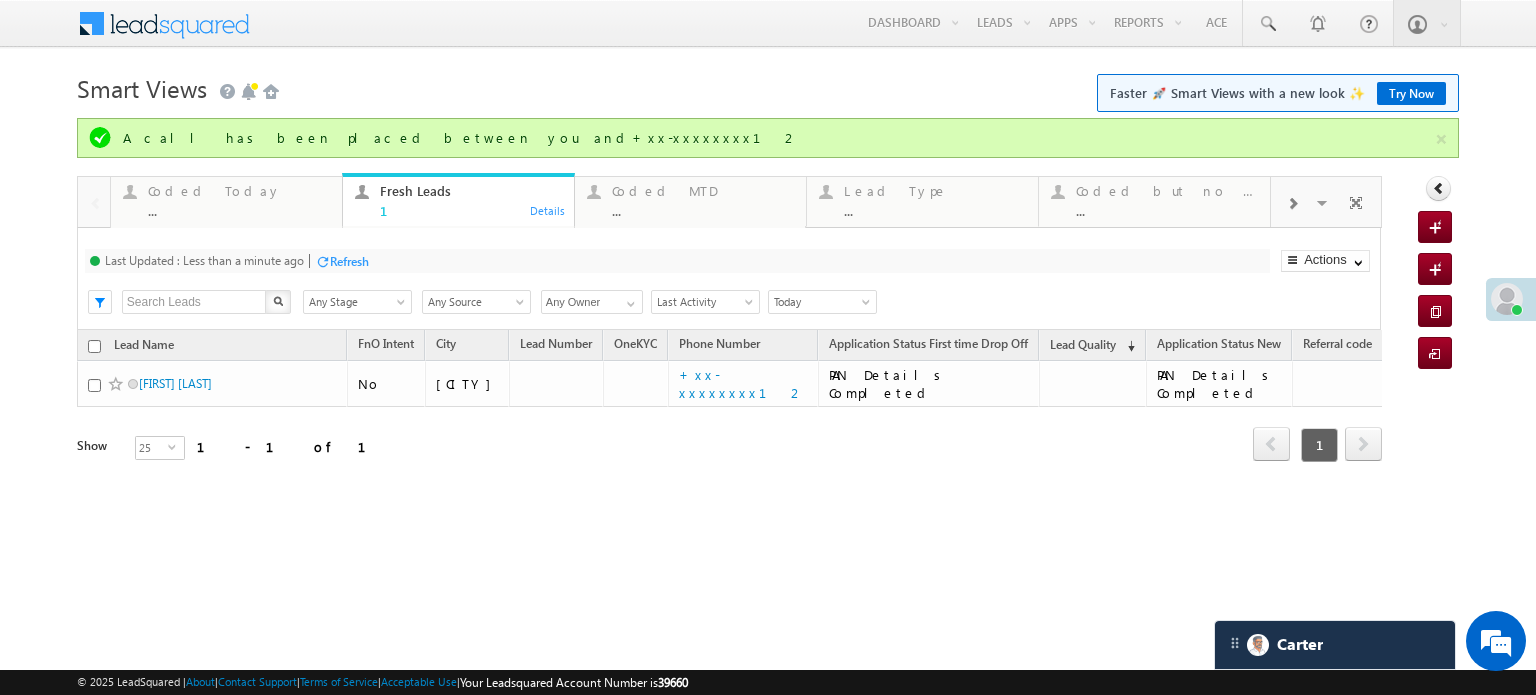 click on "Menu
Priya Rathore
priya .rath ore@a ngelb rokin g.com" at bounding box center (768, 283) 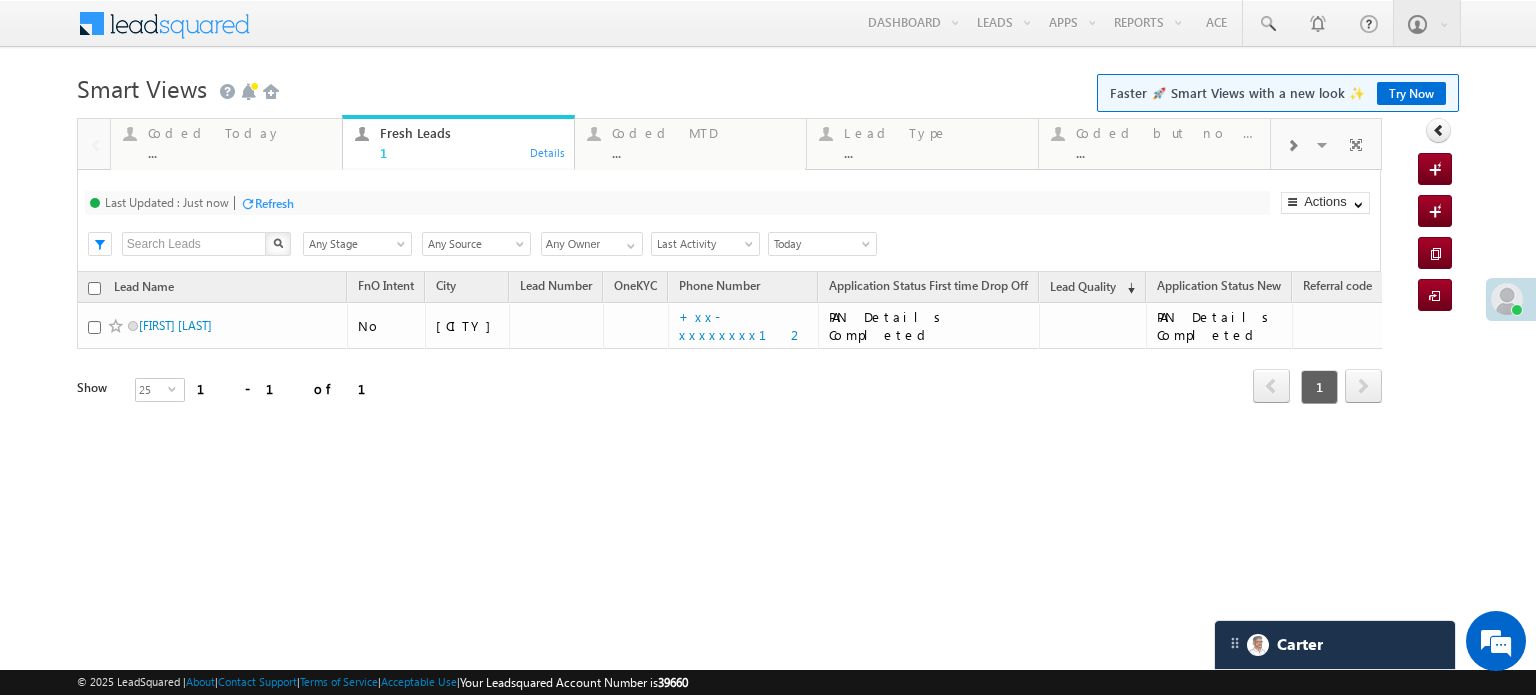 click at bounding box center [1292, 146] 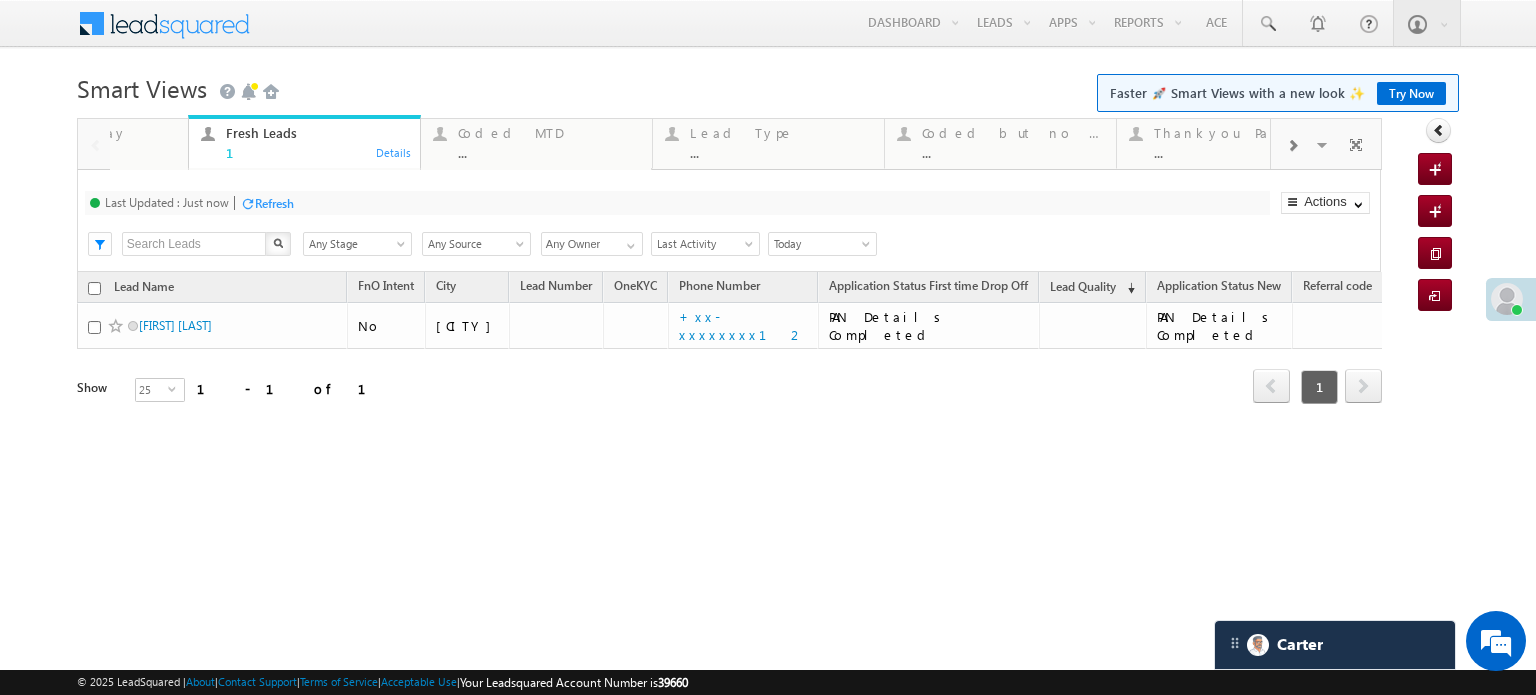 click at bounding box center (1292, 146) 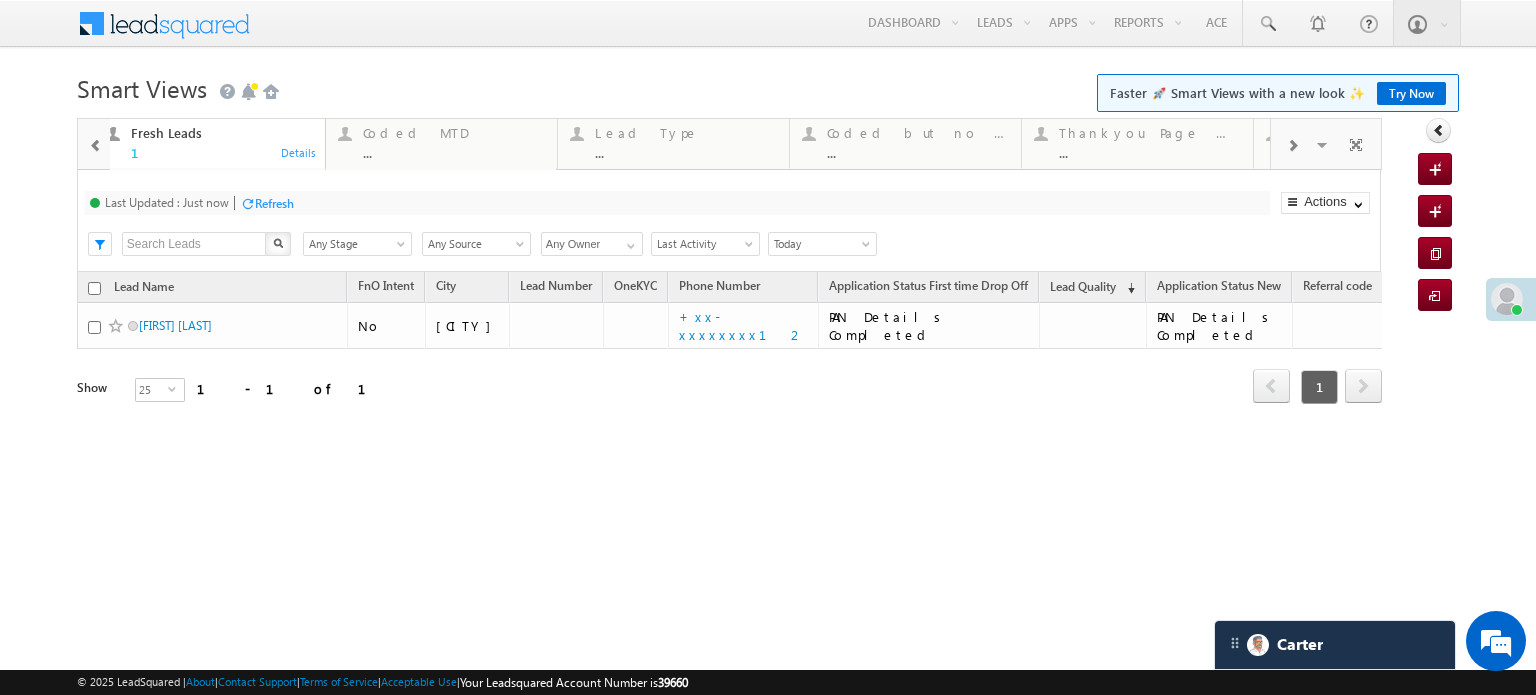 click at bounding box center (1292, 146) 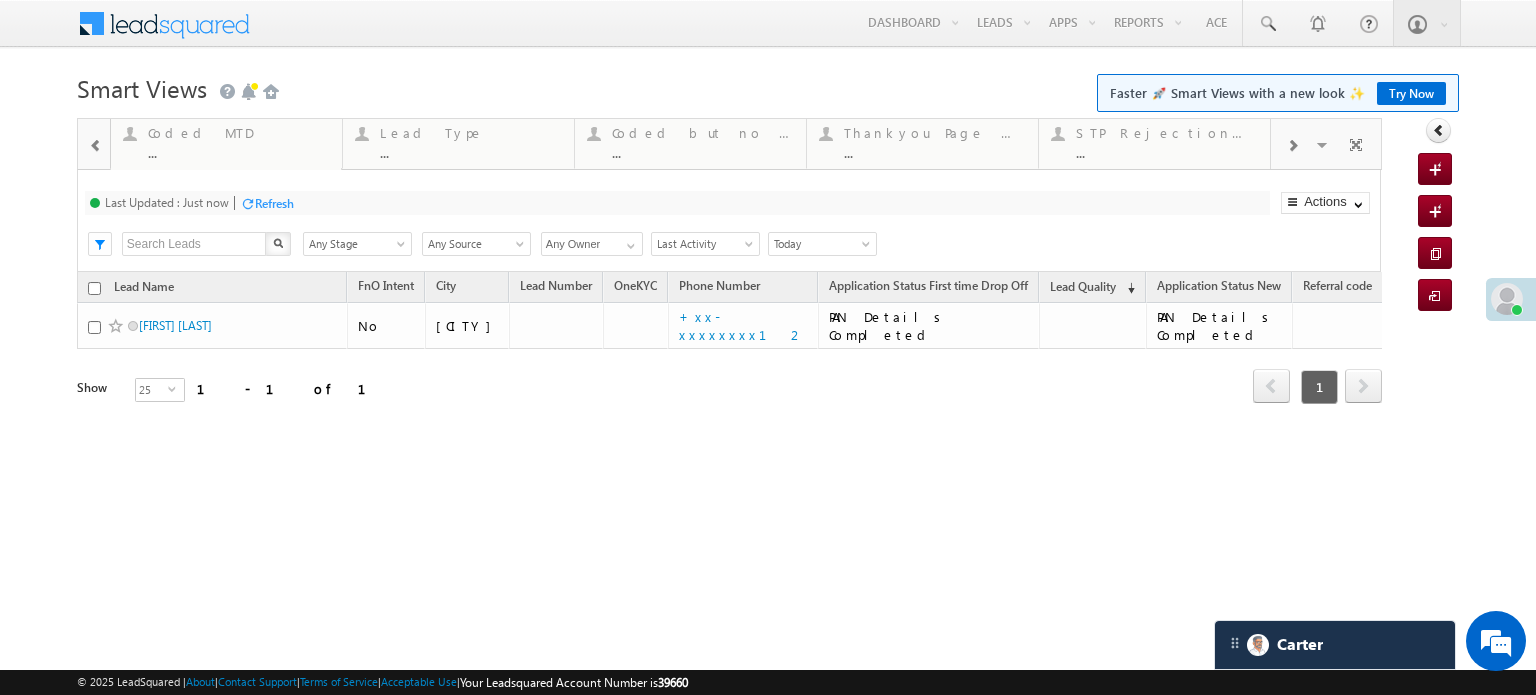 click at bounding box center [1292, 146] 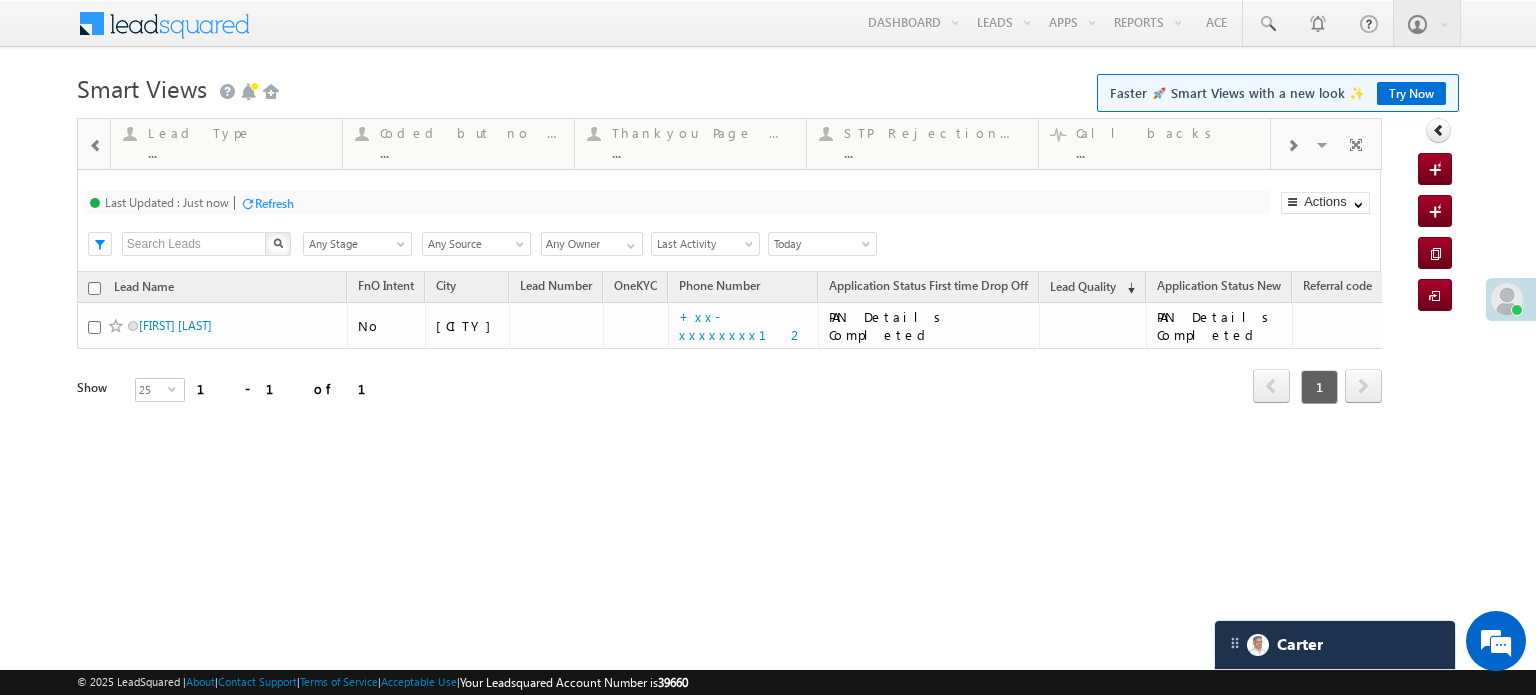 click at bounding box center [1292, 146] 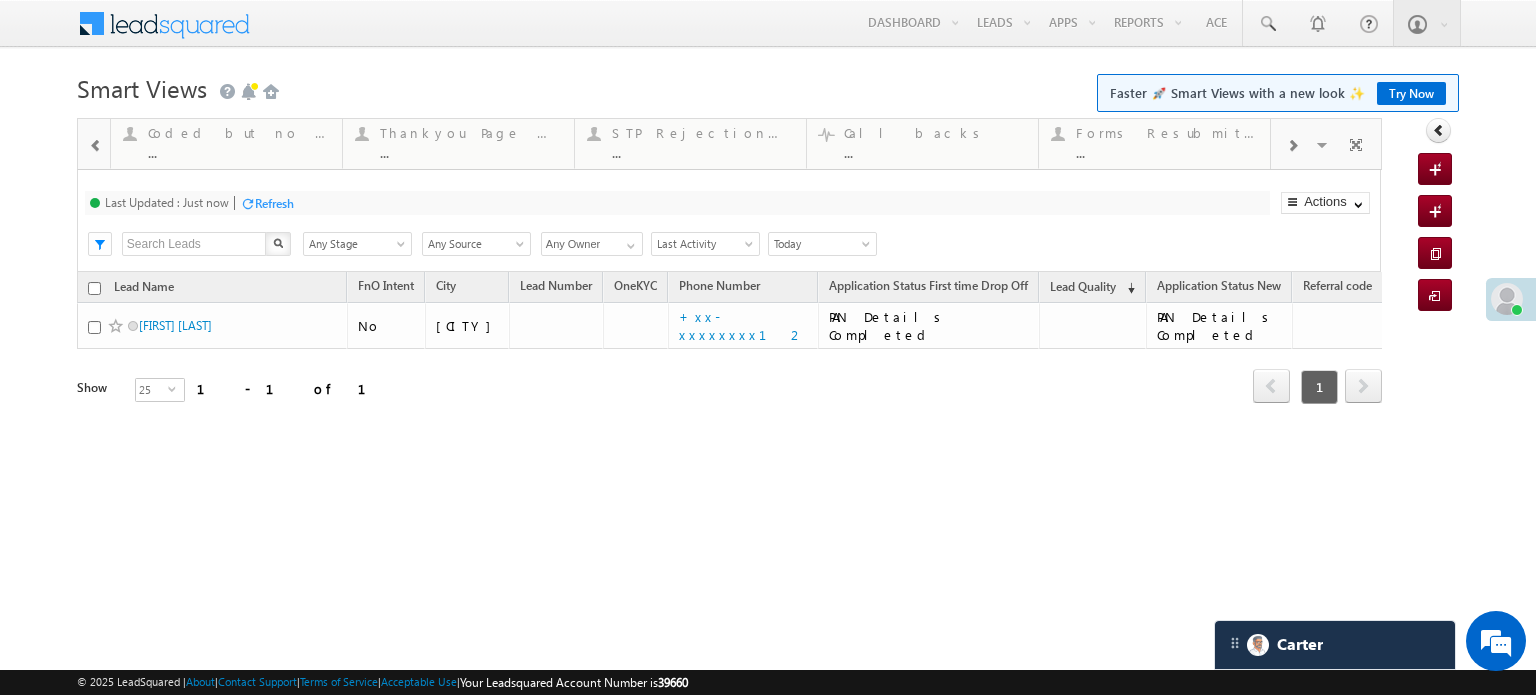 click at bounding box center [1292, 146] 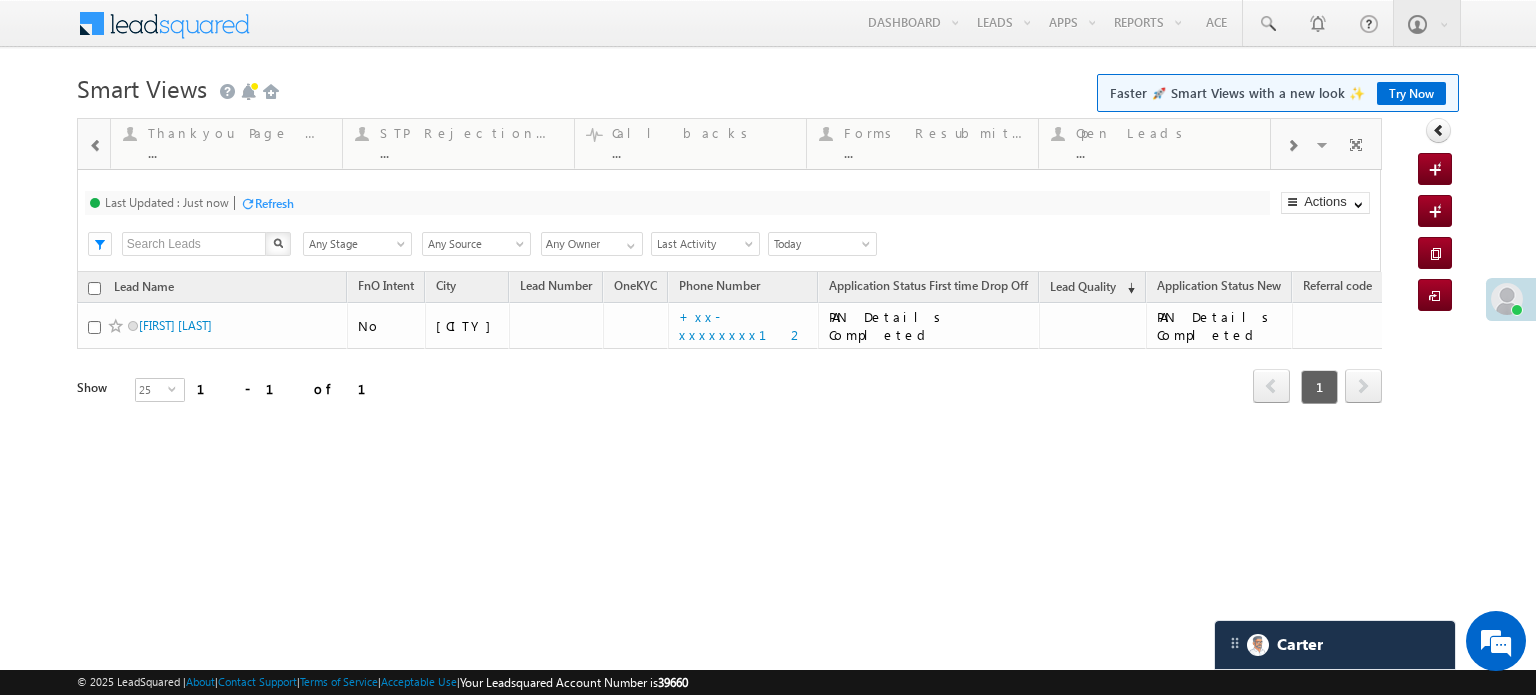 click at bounding box center [1292, 146] 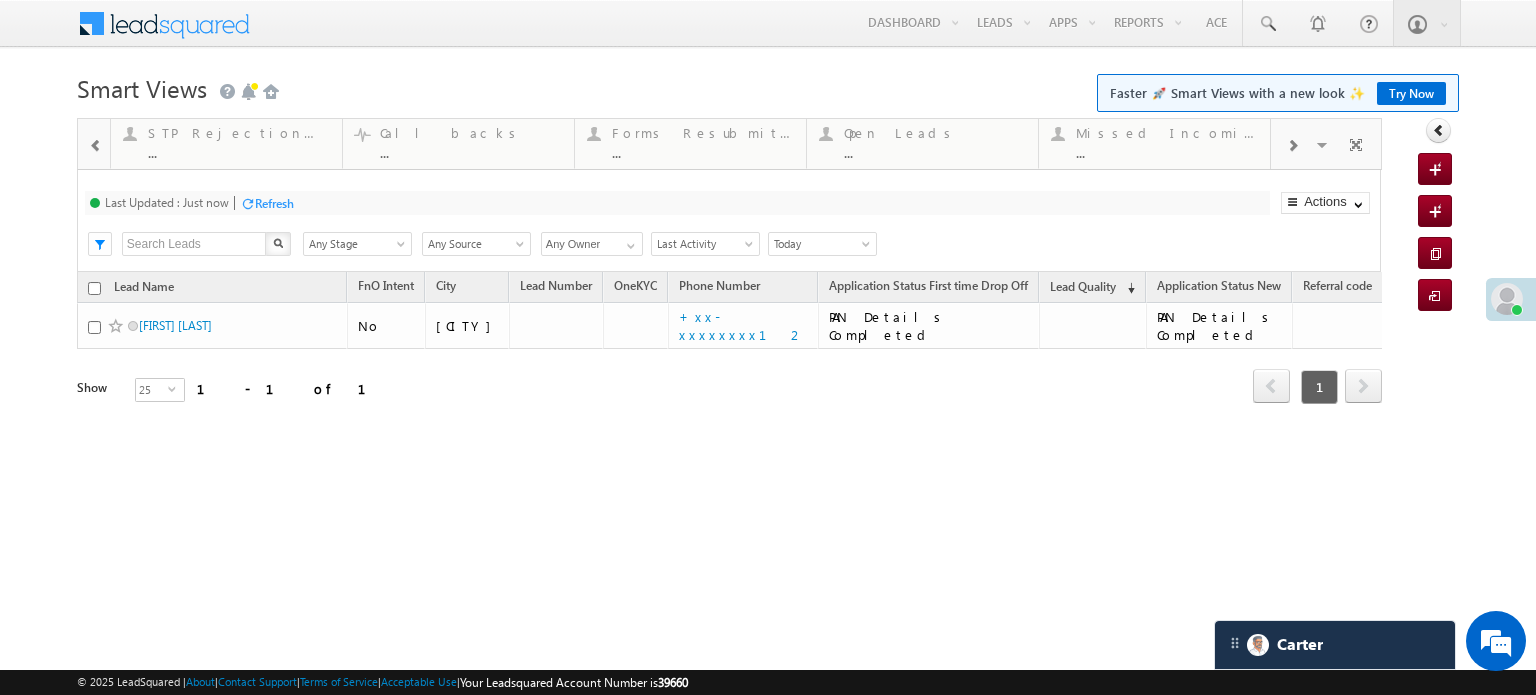 click at bounding box center (1292, 146) 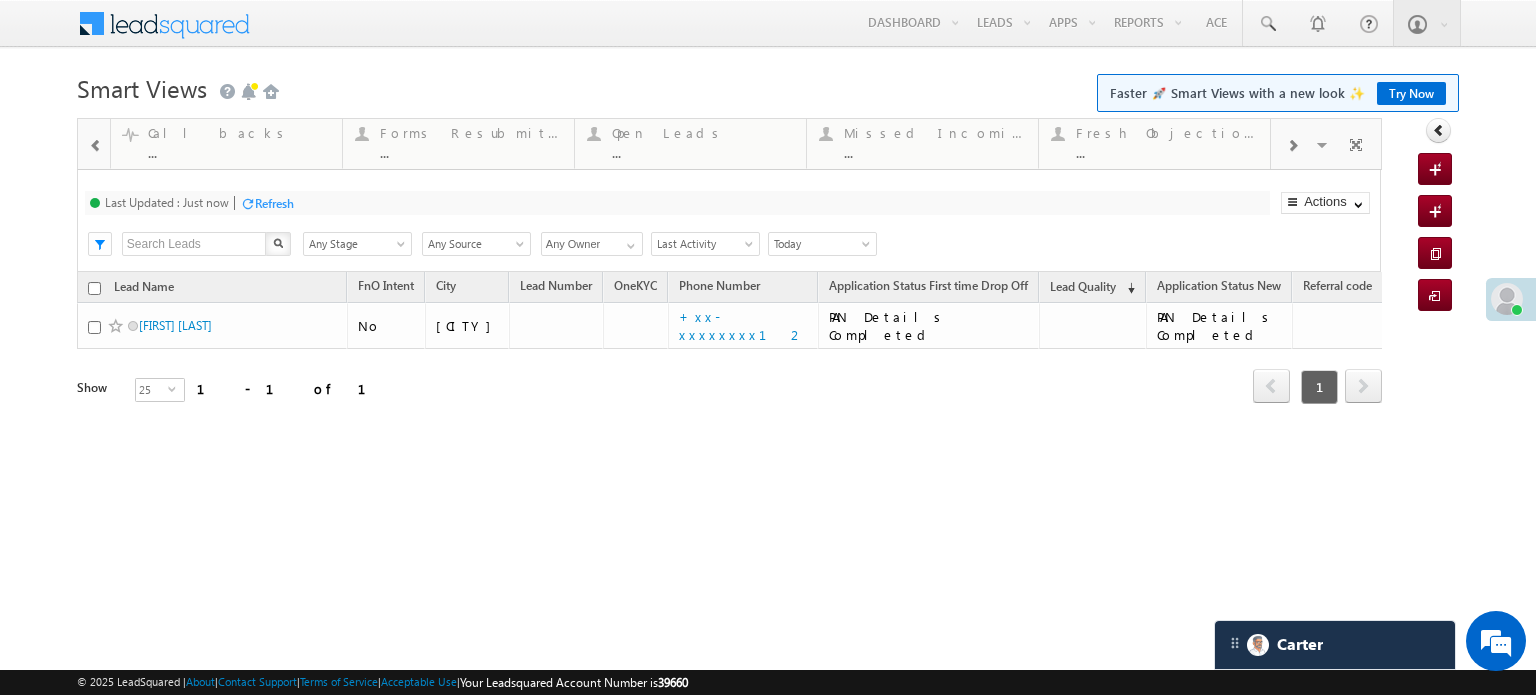 click at bounding box center [1292, 146] 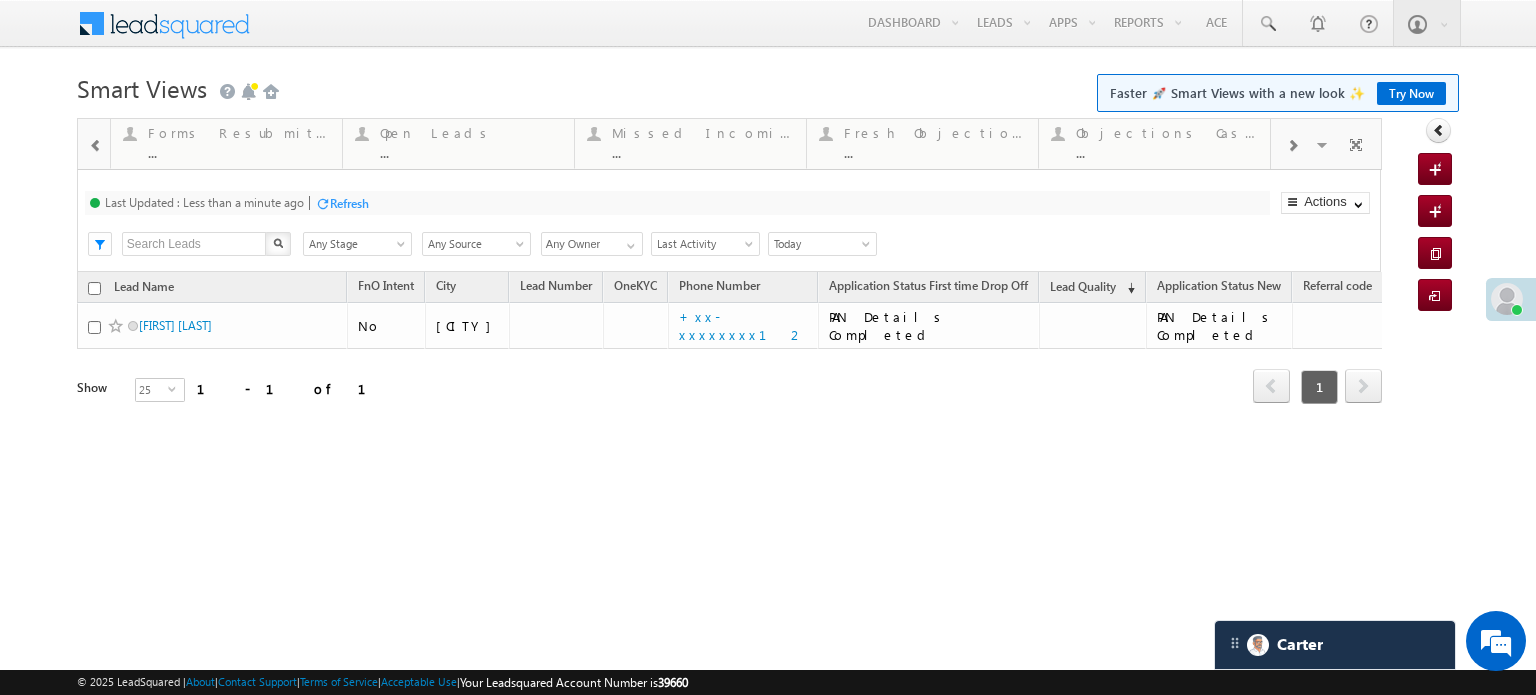 click at bounding box center [96, 146] 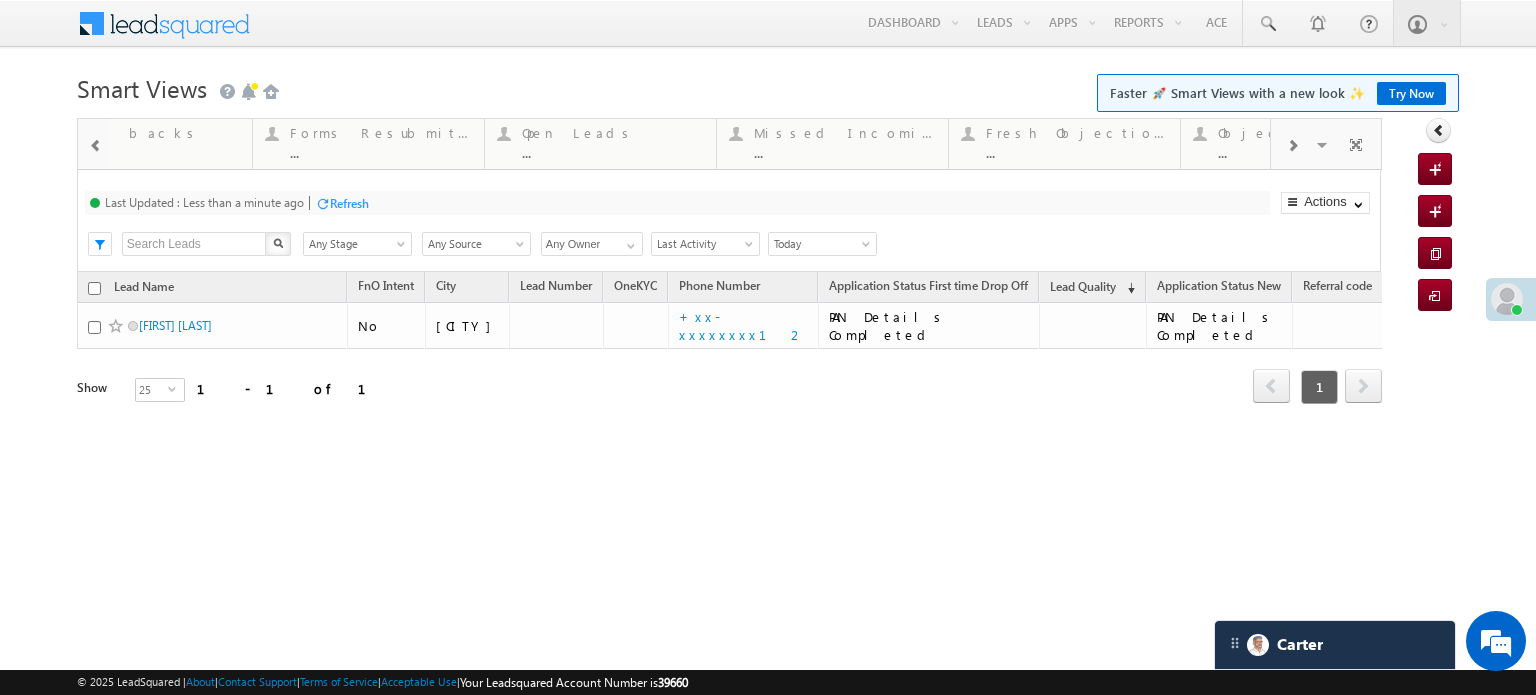 click at bounding box center [96, 146] 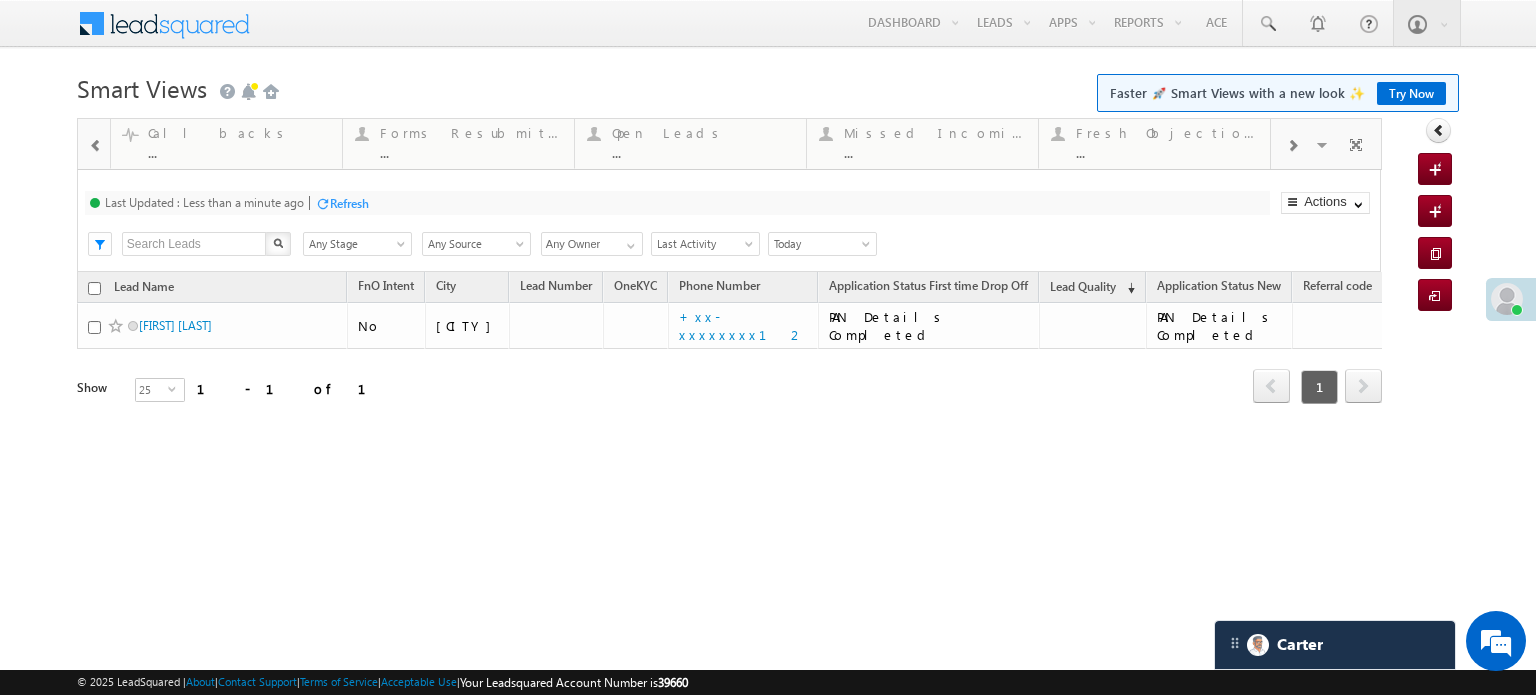 click at bounding box center (96, 146) 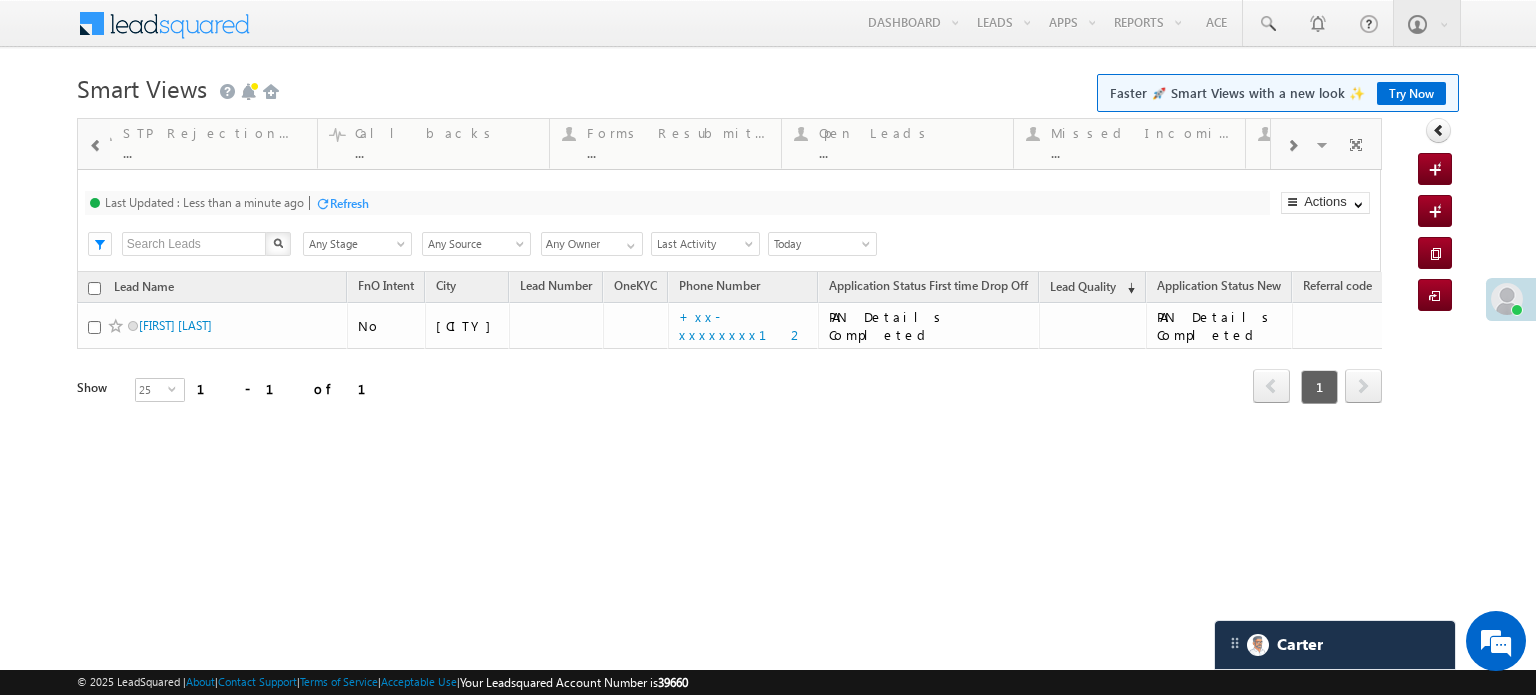 click at bounding box center (96, 146) 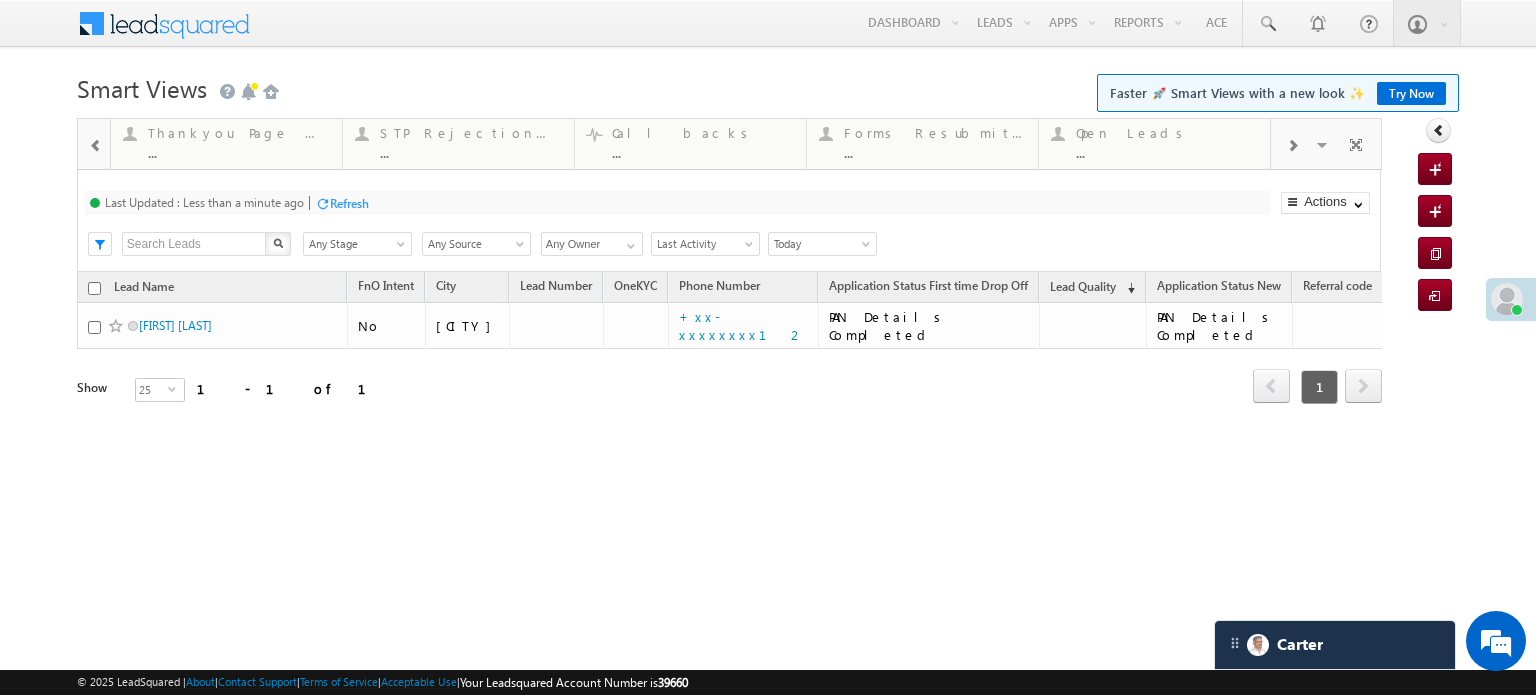 click at bounding box center (96, 146) 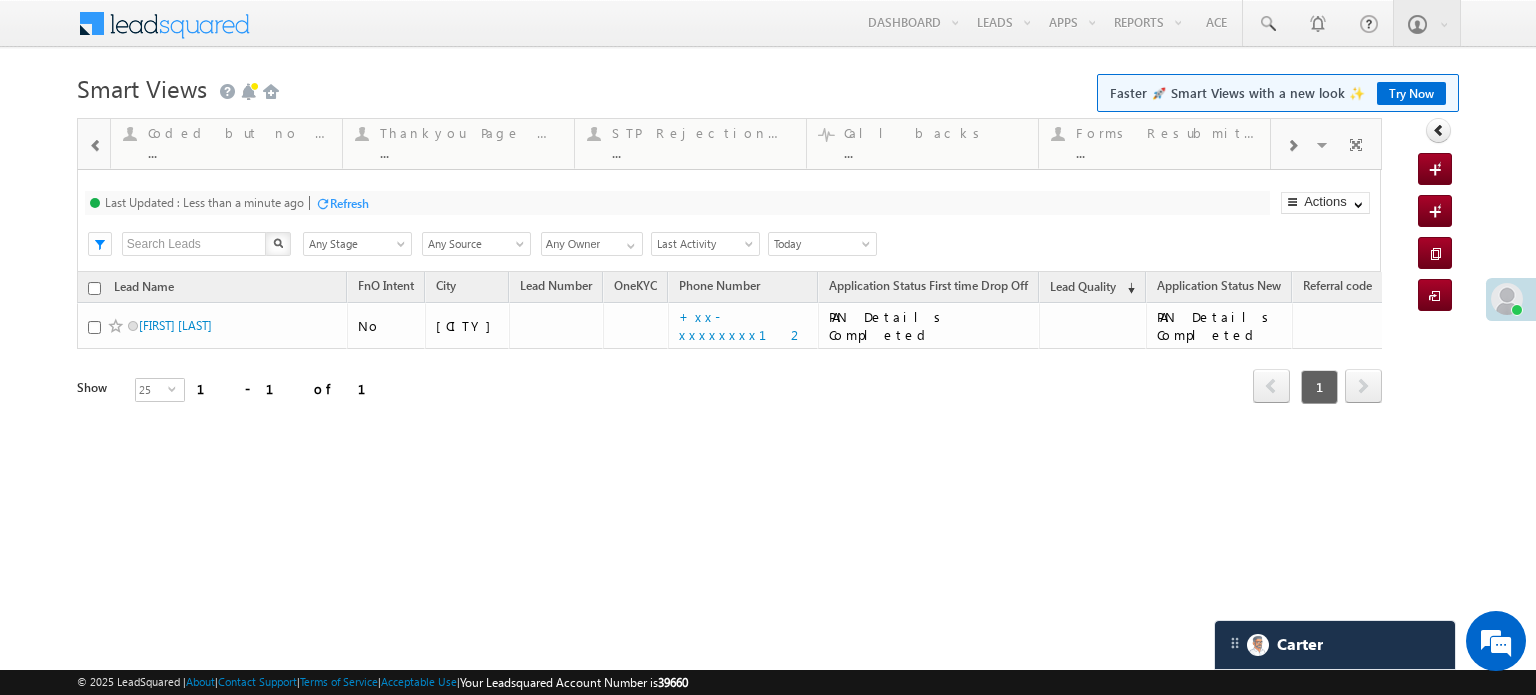 click at bounding box center (96, 146) 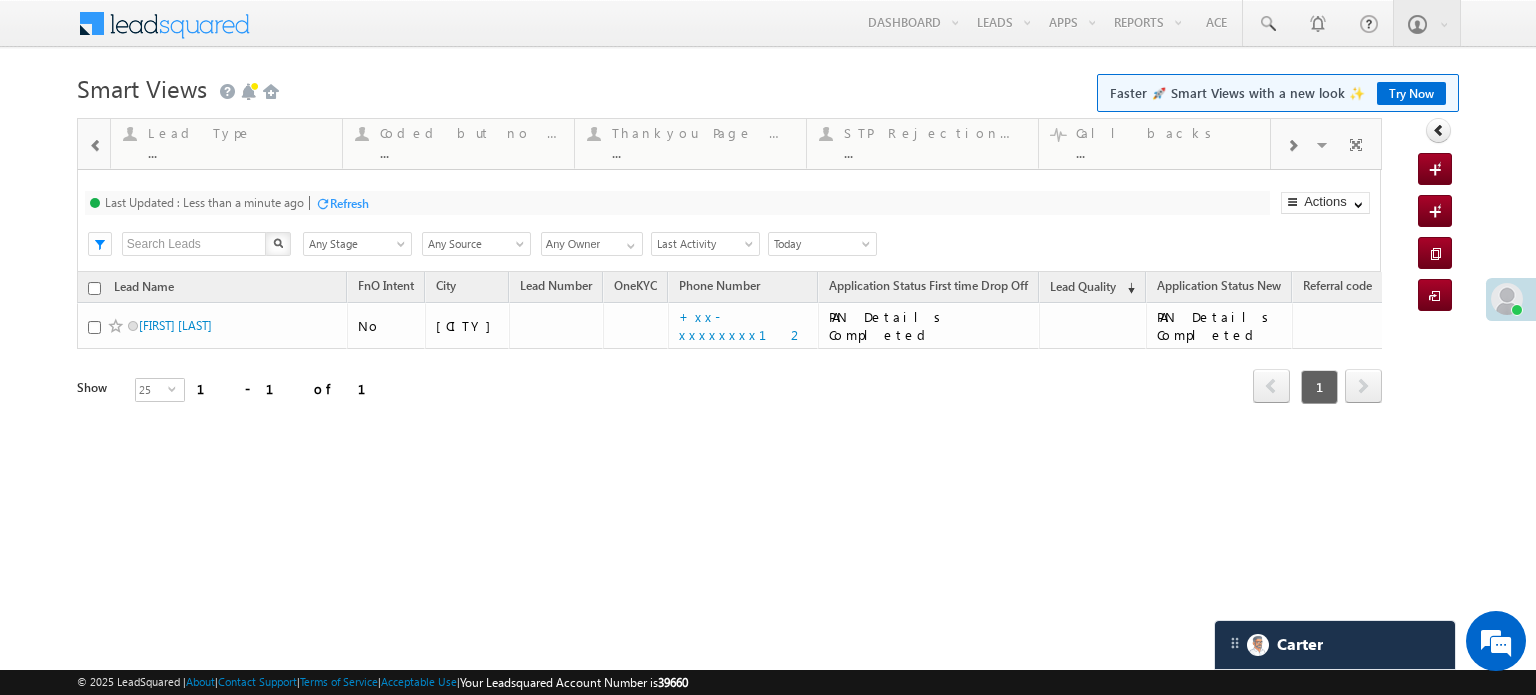 click at bounding box center [96, 146] 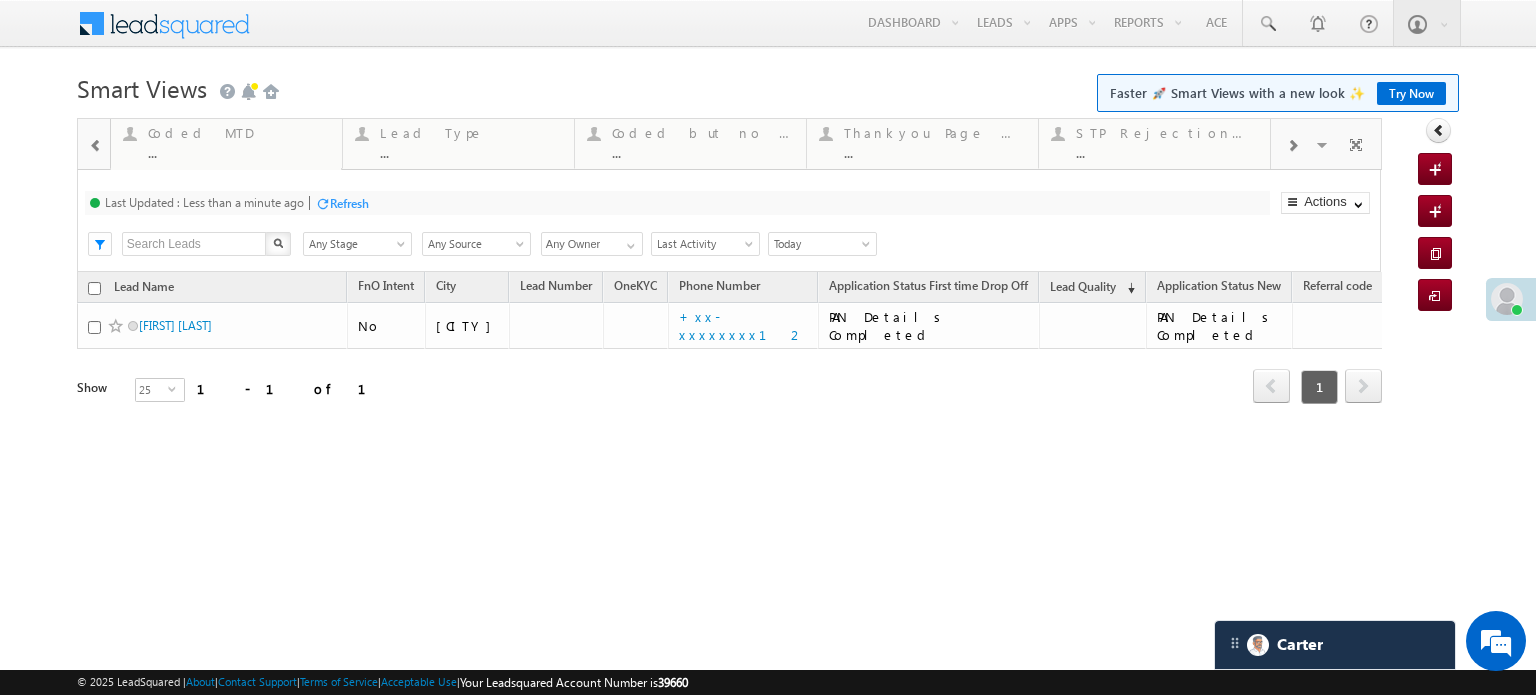 click at bounding box center [96, 146] 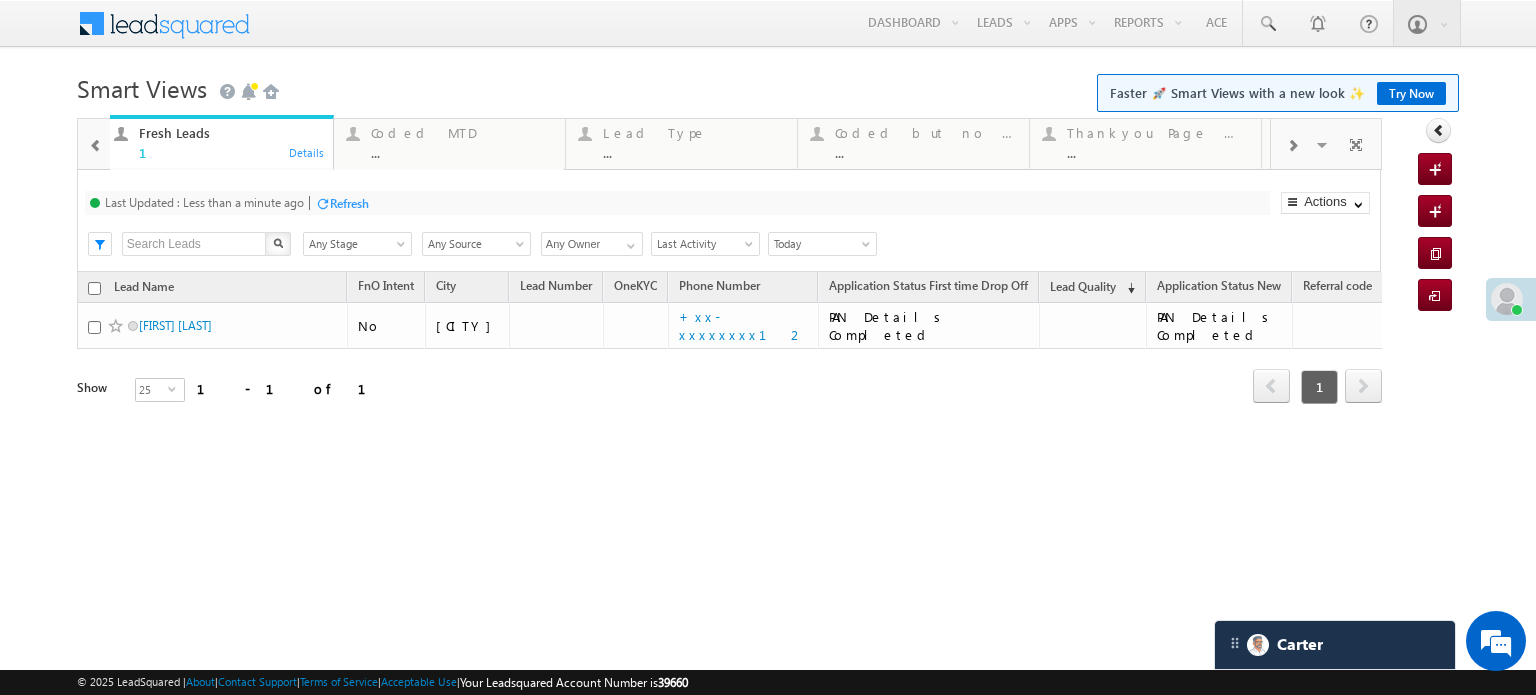 click at bounding box center (96, 146) 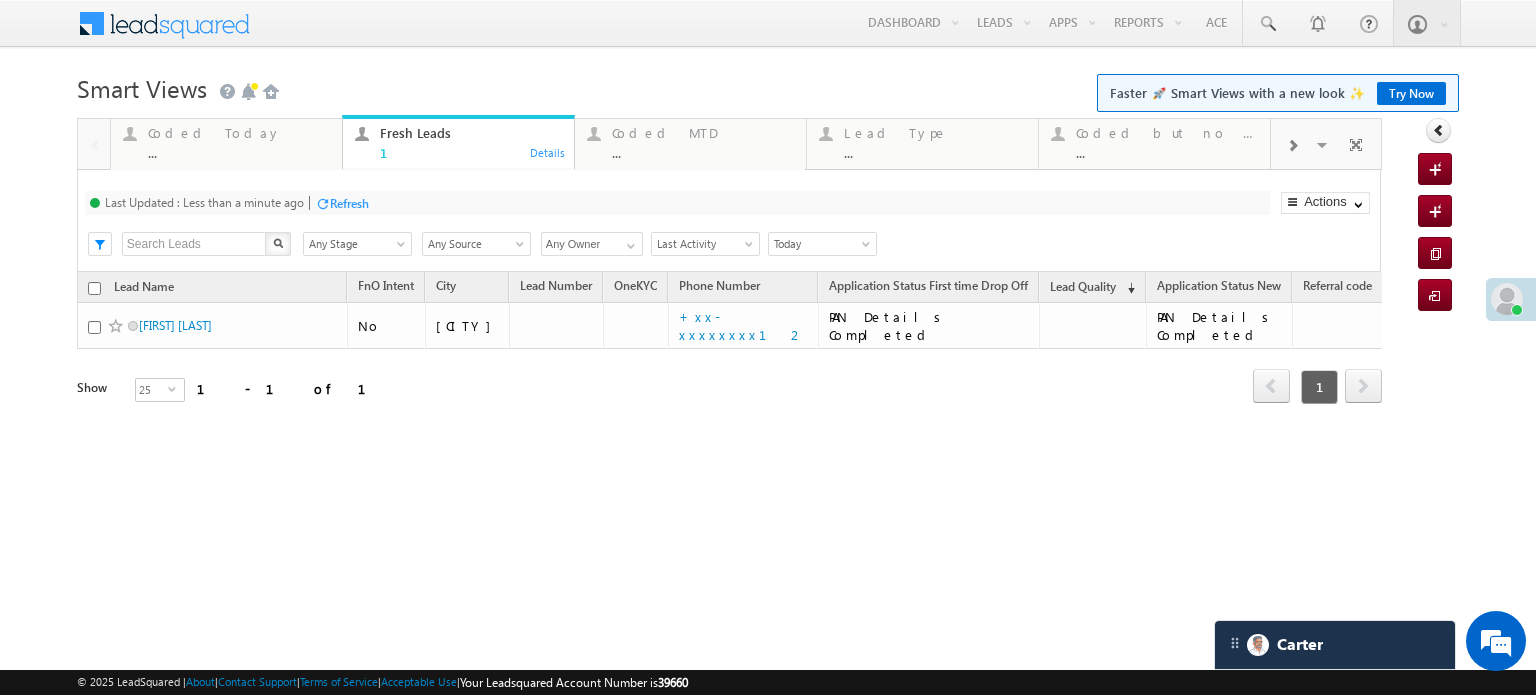 click at bounding box center [94, 143] 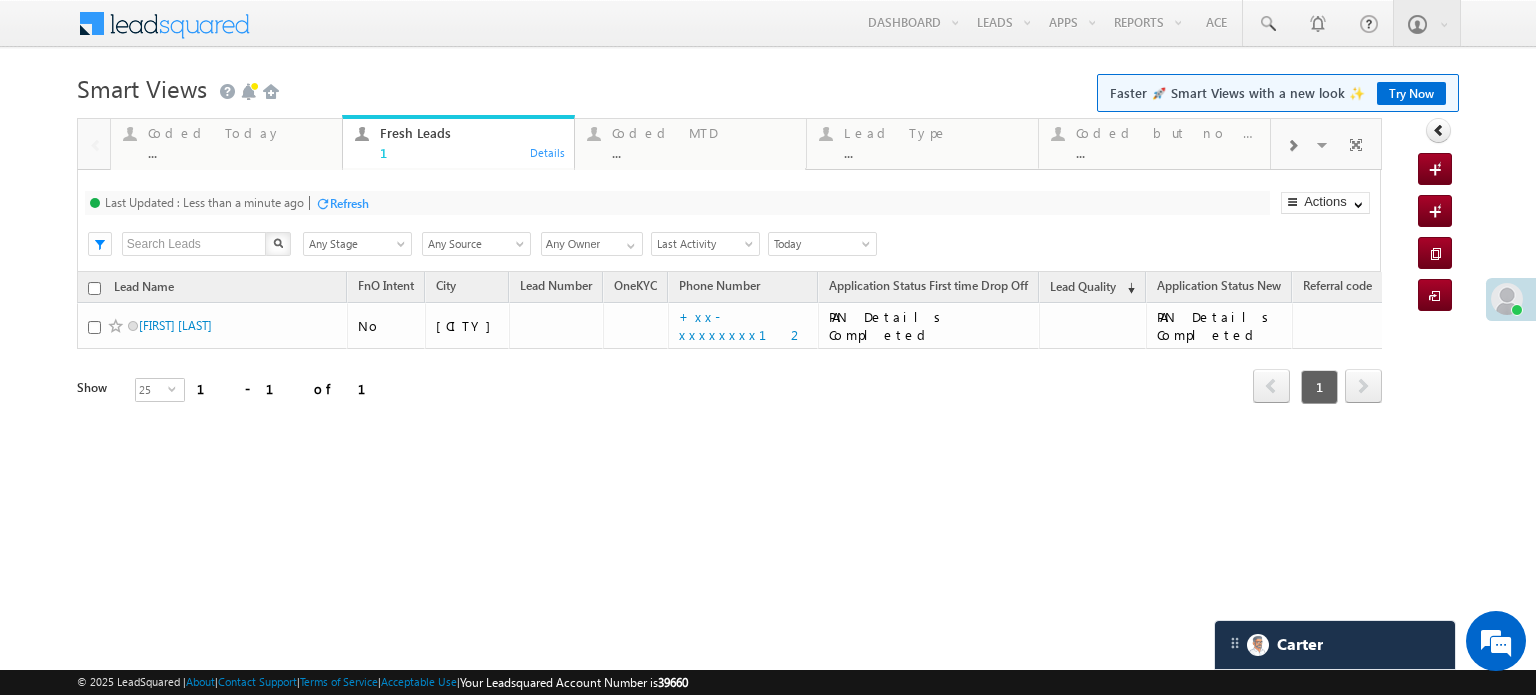 click at bounding box center [94, 143] 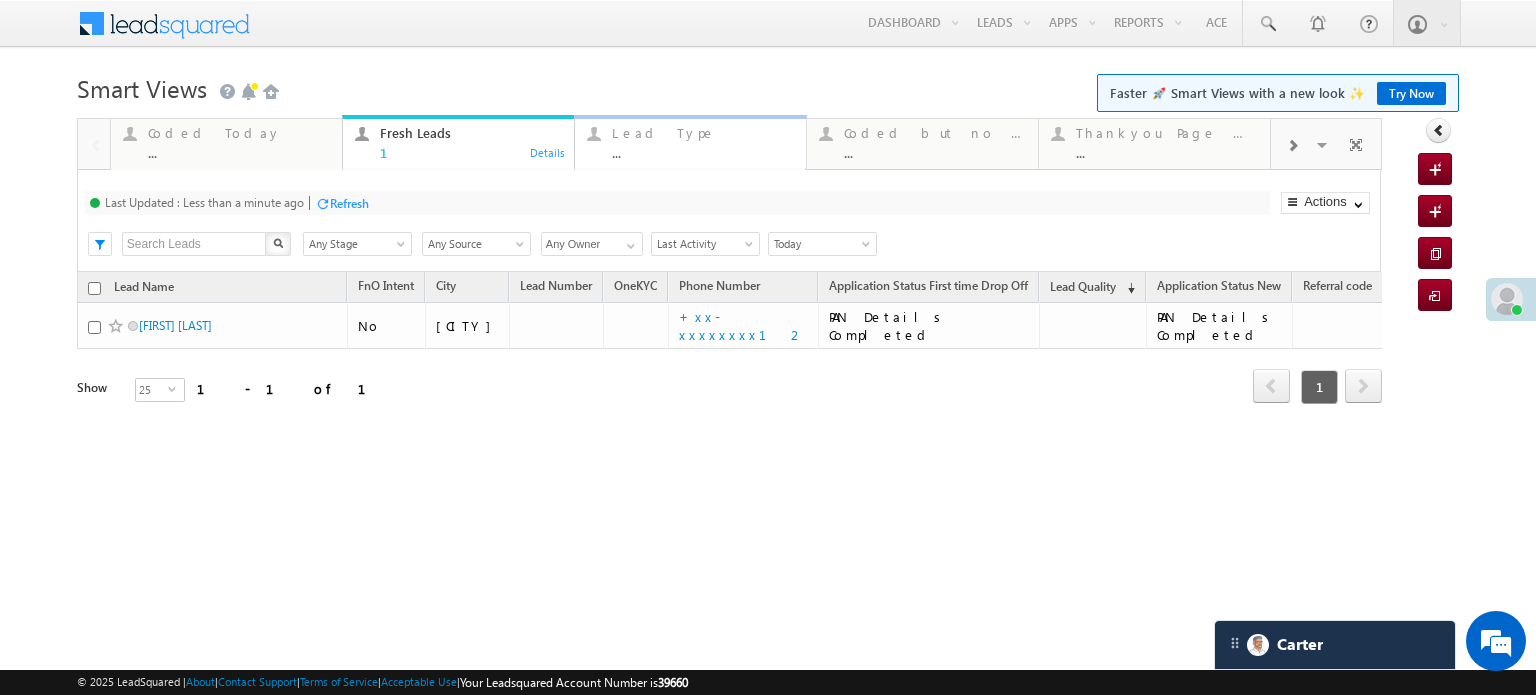 click on "Lead Type" at bounding box center [703, 133] 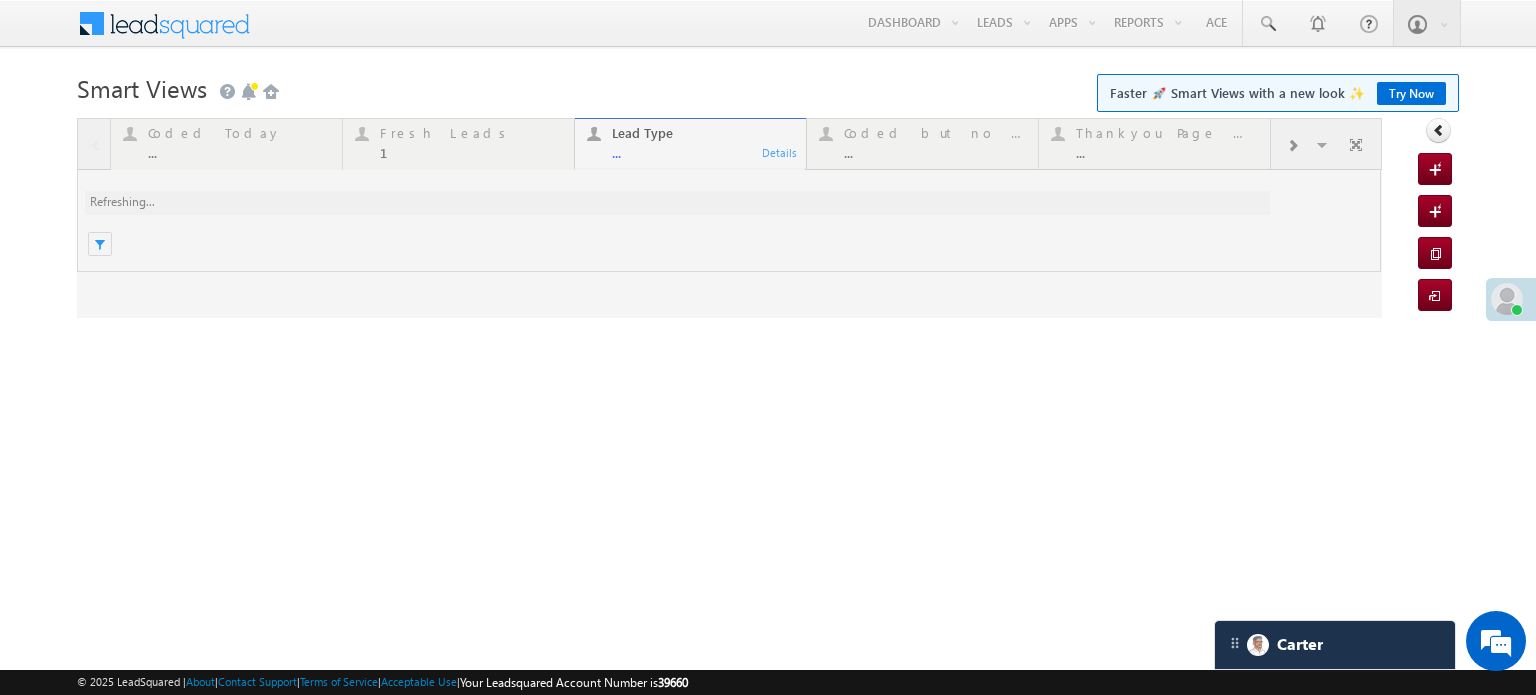 scroll, scrollTop: 0, scrollLeft: 0, axis: both 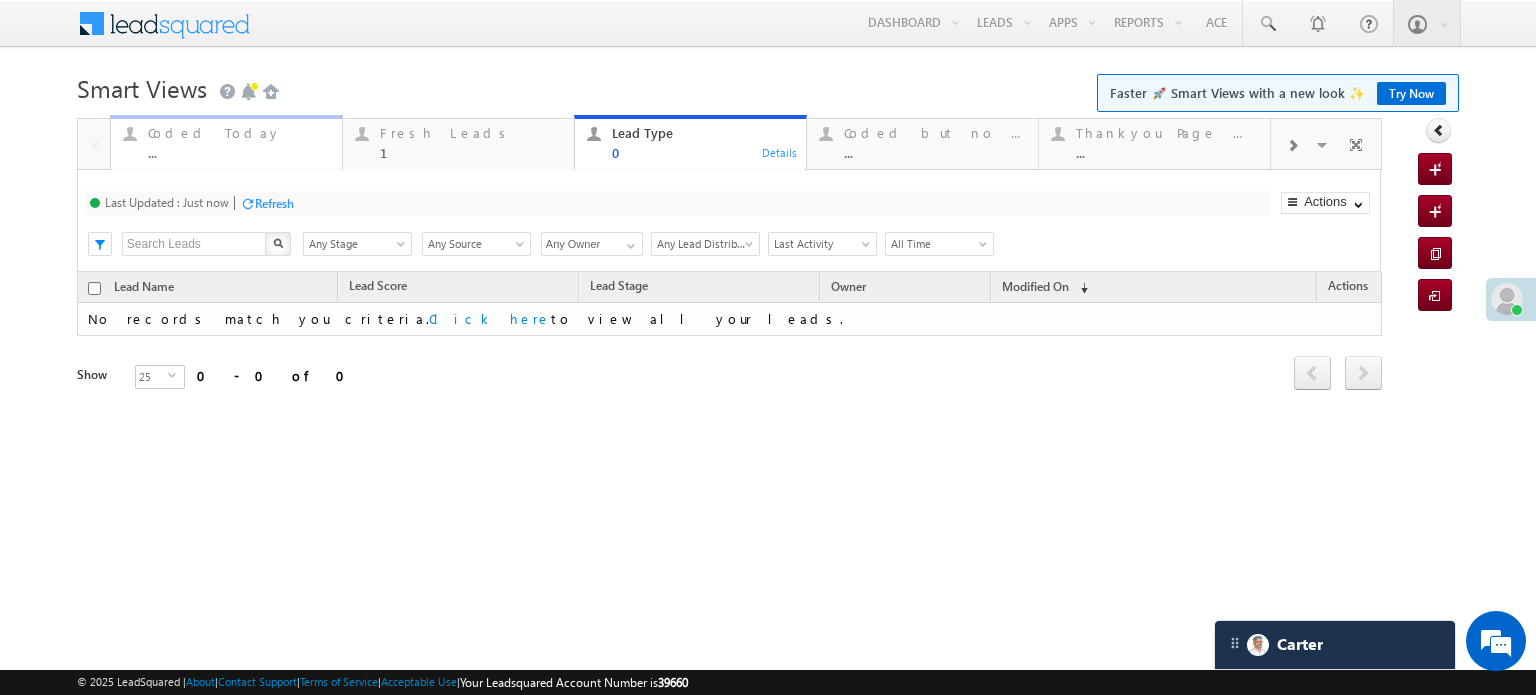 click on "Coded Today" at bounding box center (239, 133) 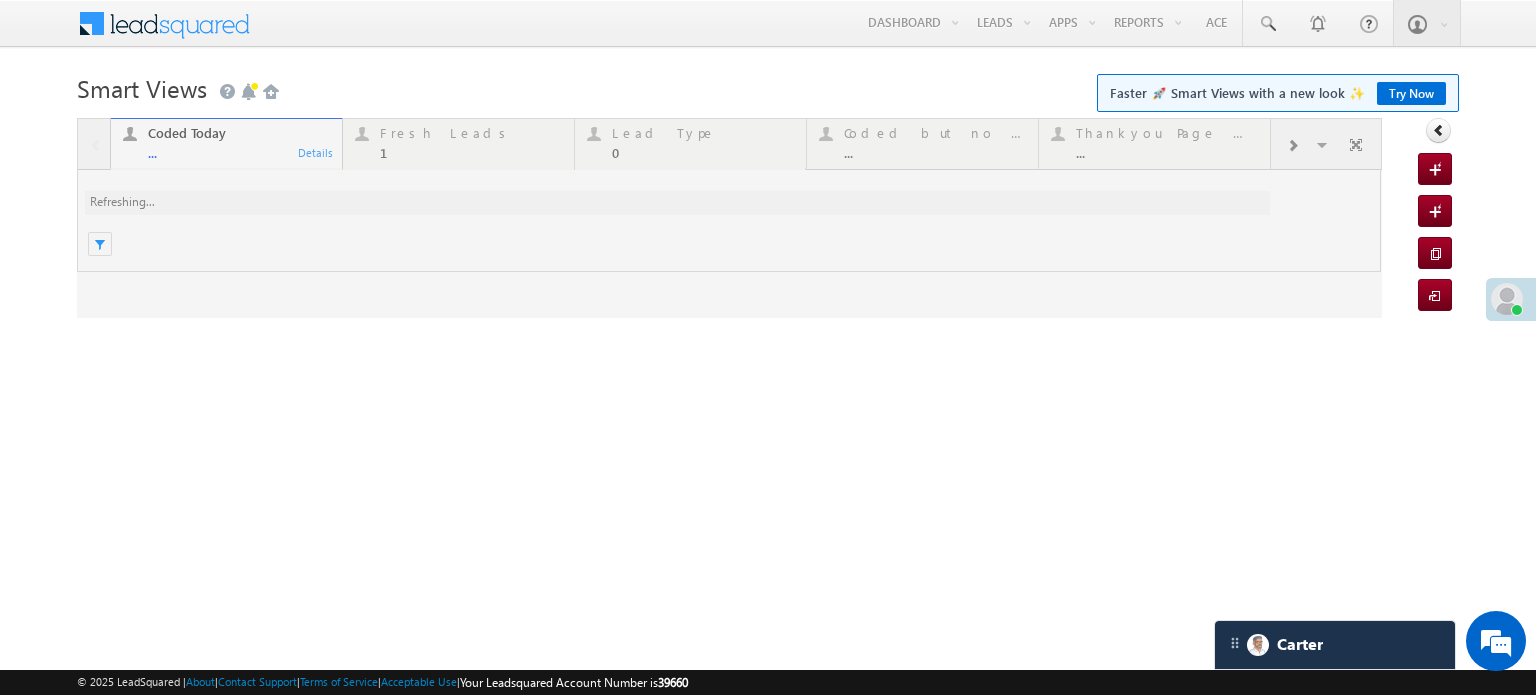 scroll, scrollTop: 0, scrollLeft: 0, axis: both 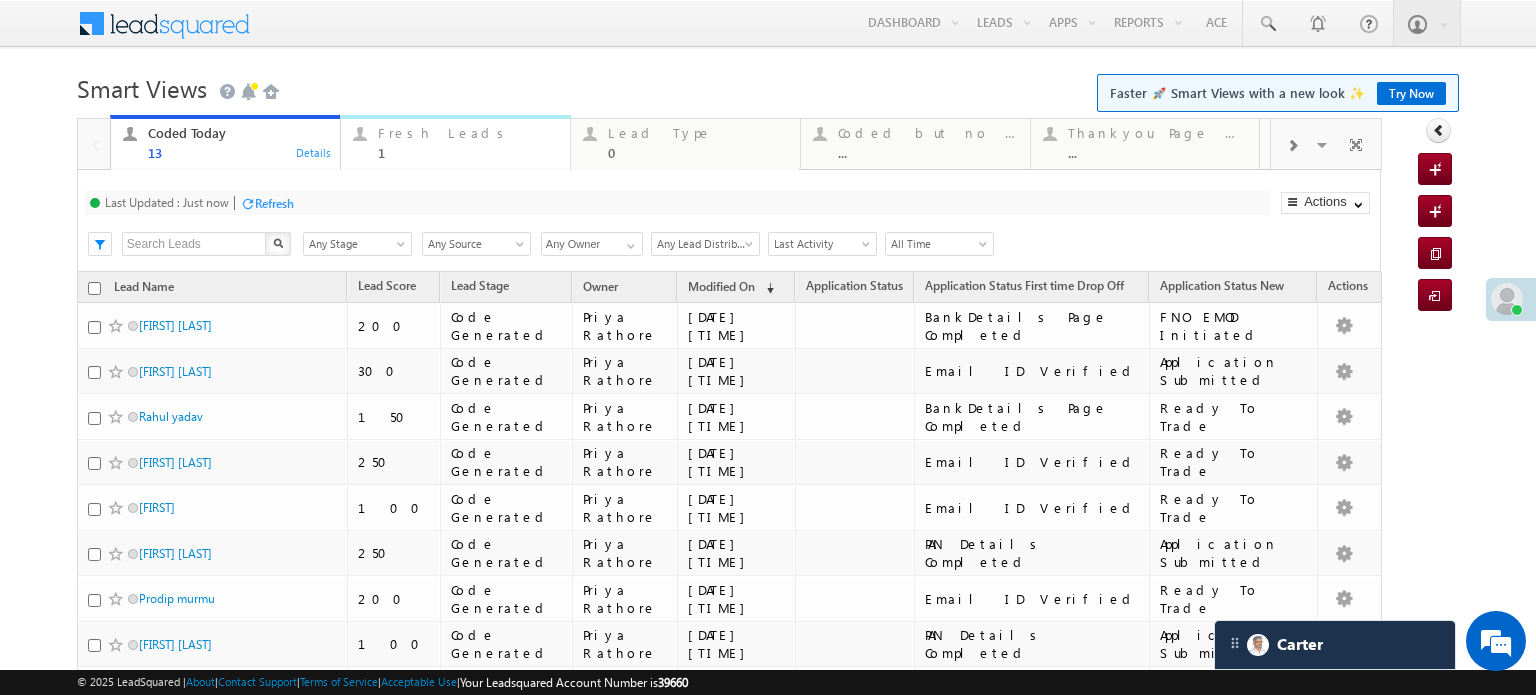 click on "Fresh Leads 1 Details" at bounding box center [455, 142] 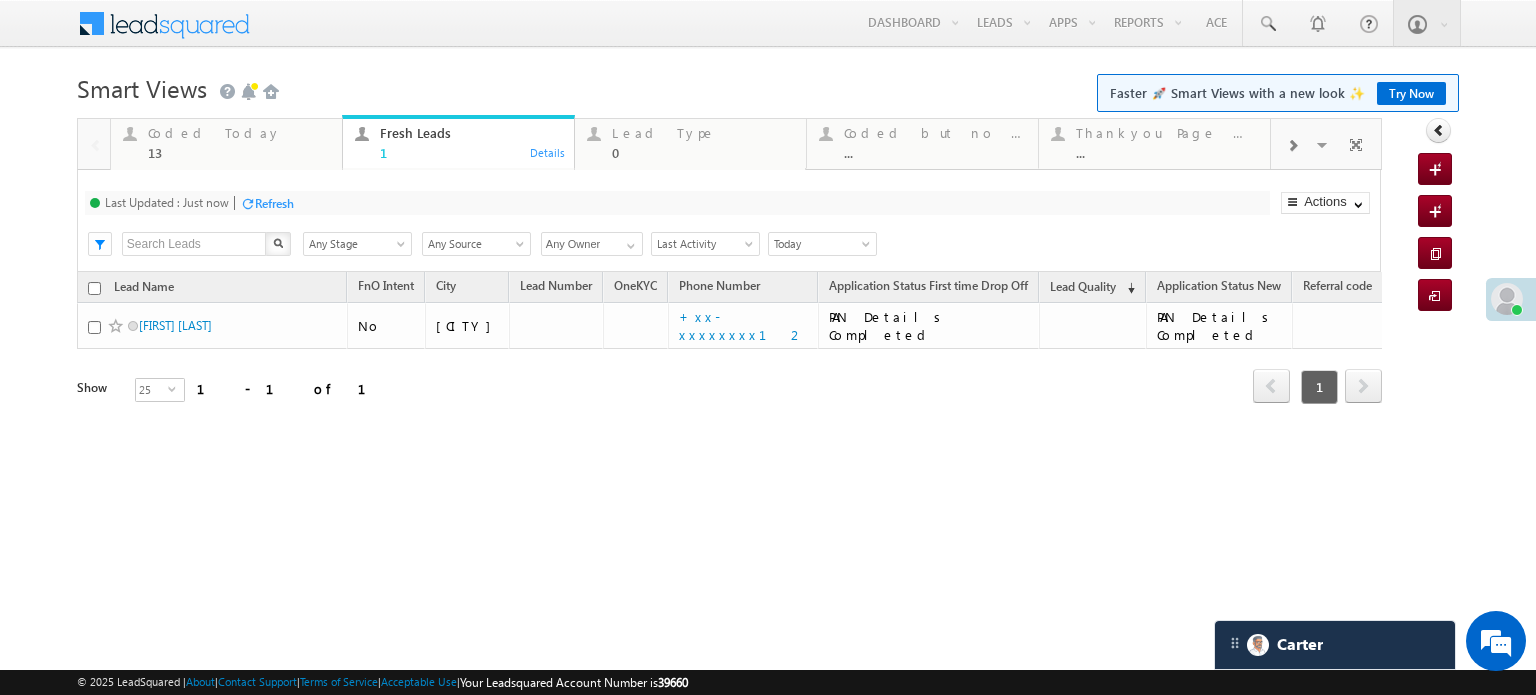 click at bounding box center (1292, 146) 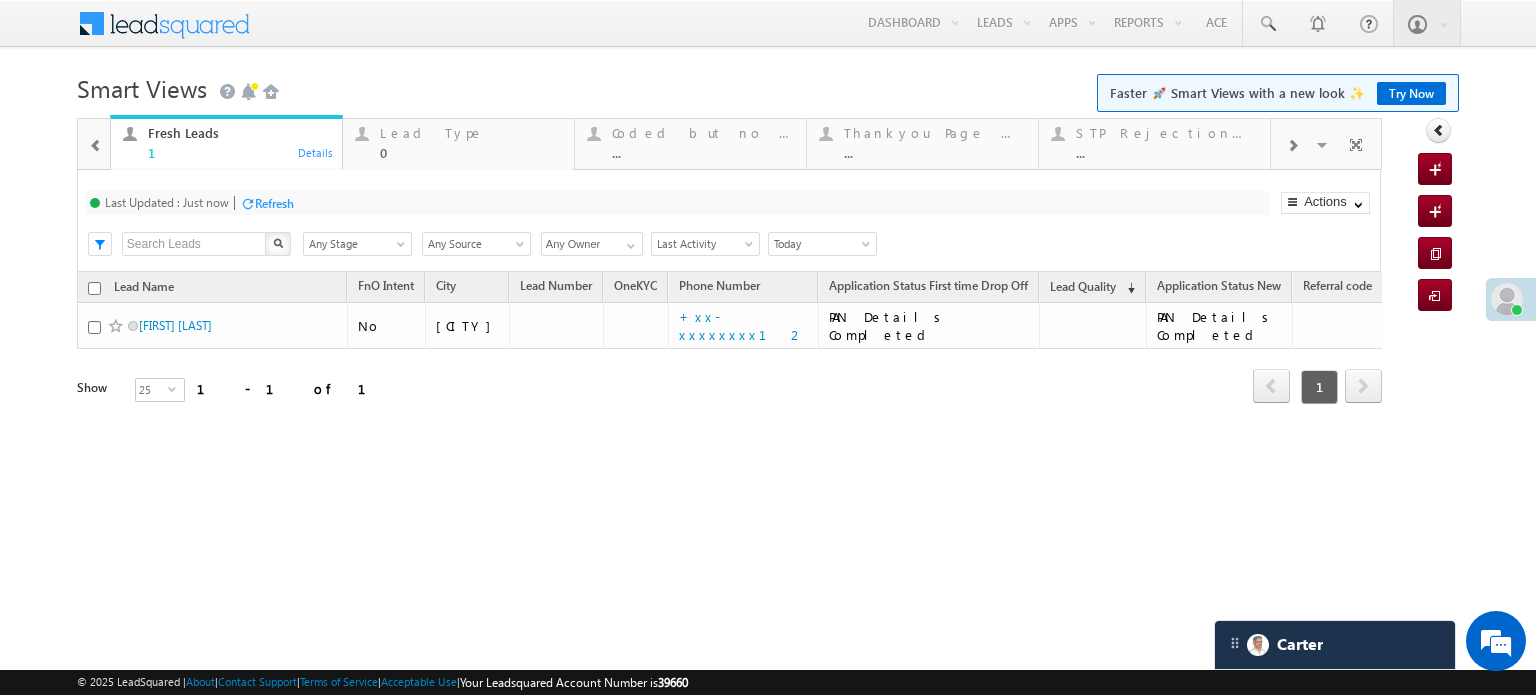 click at bounding box center (1292, 146) 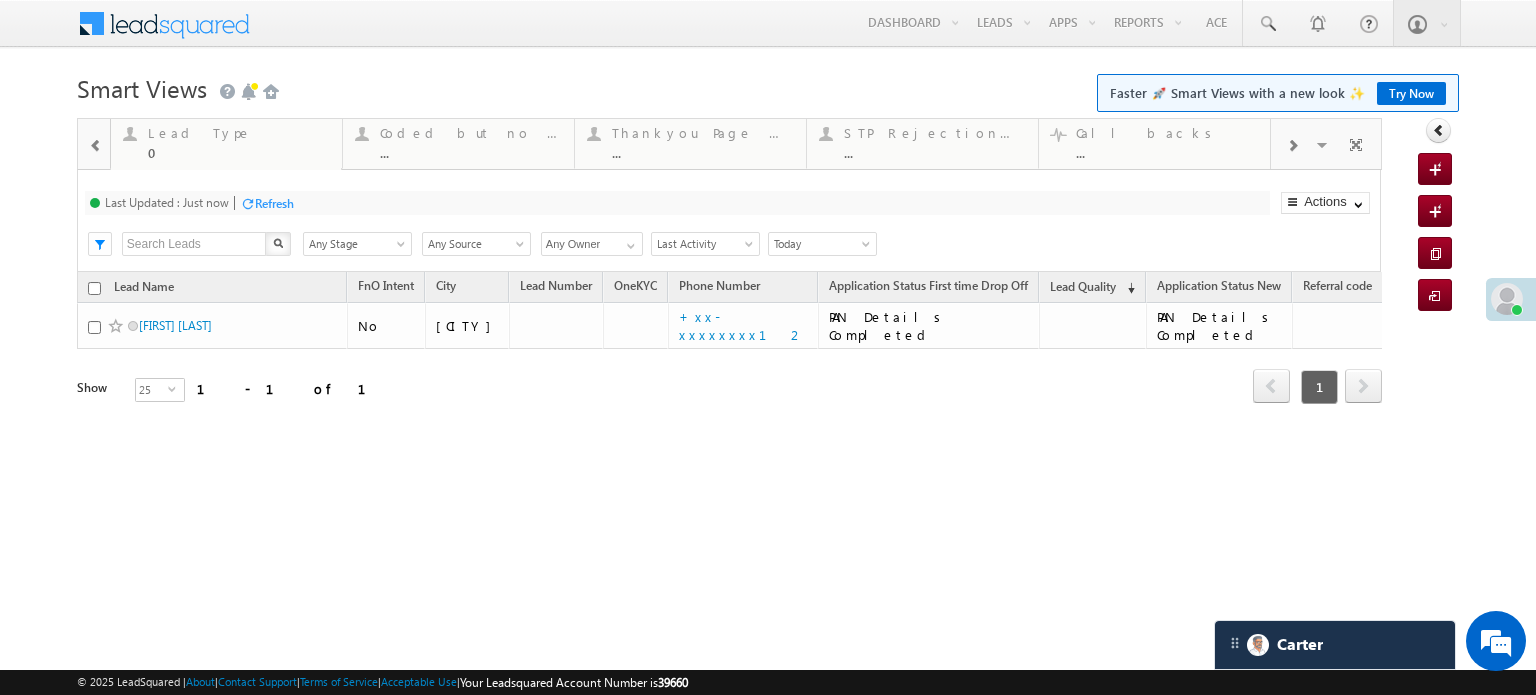 click at bounding box center [1292, 146] 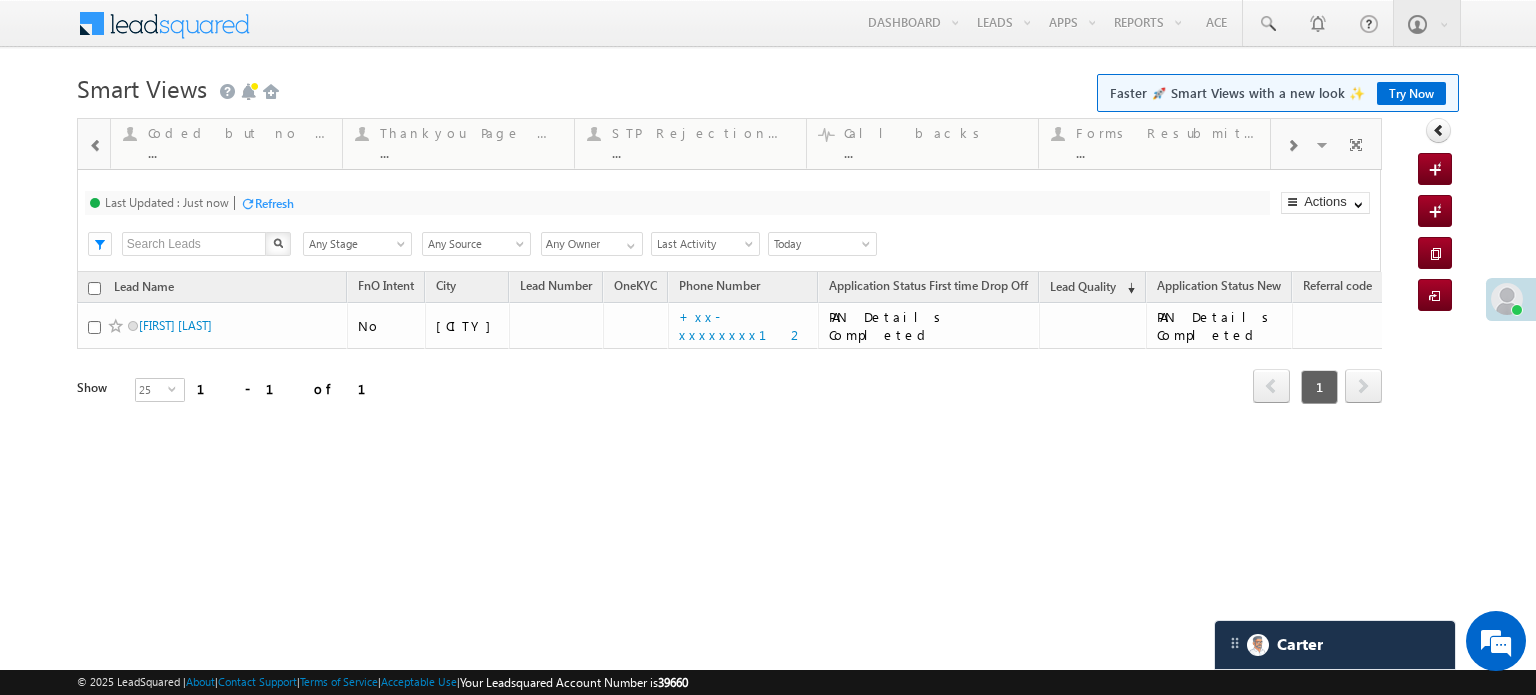click at bounding box center (1292, 146) 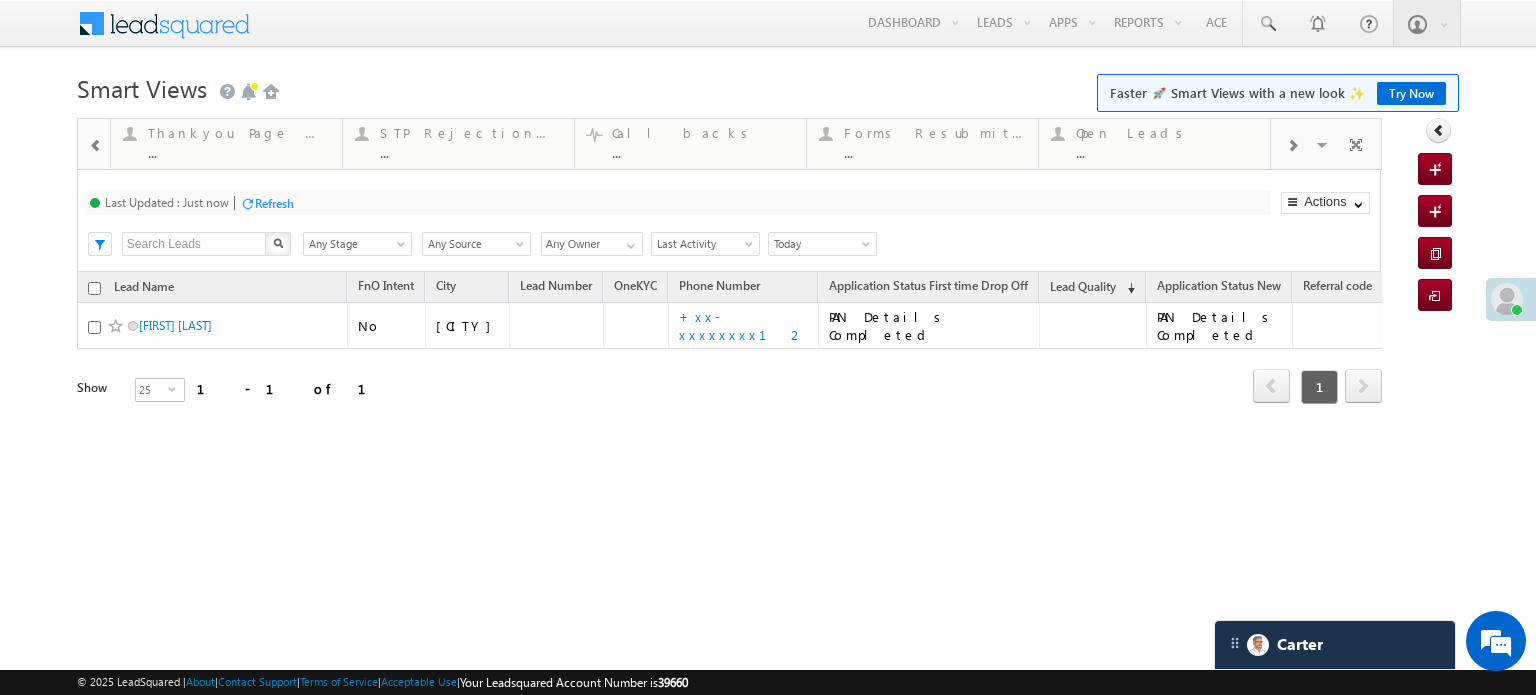 click at bounding box center (1292, 146) 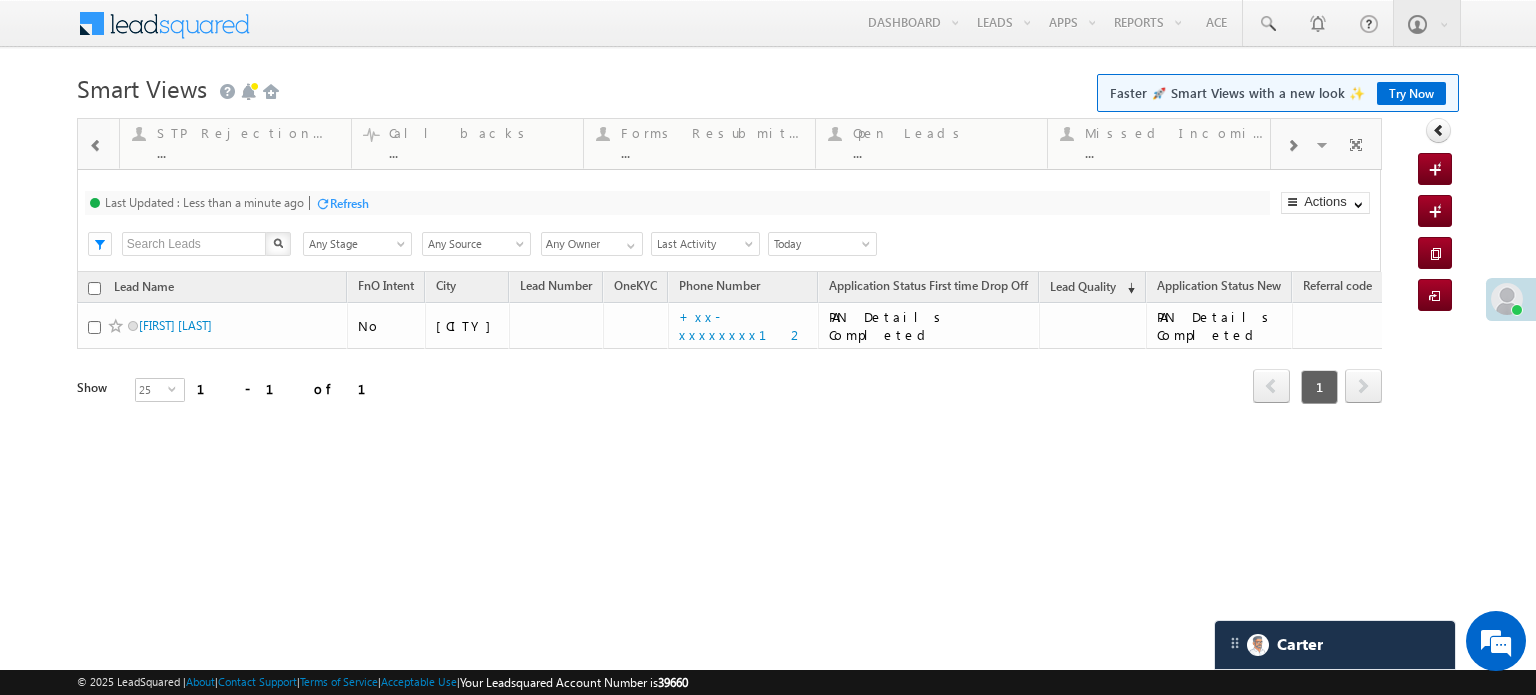 click at bounding box center [1292, 146] 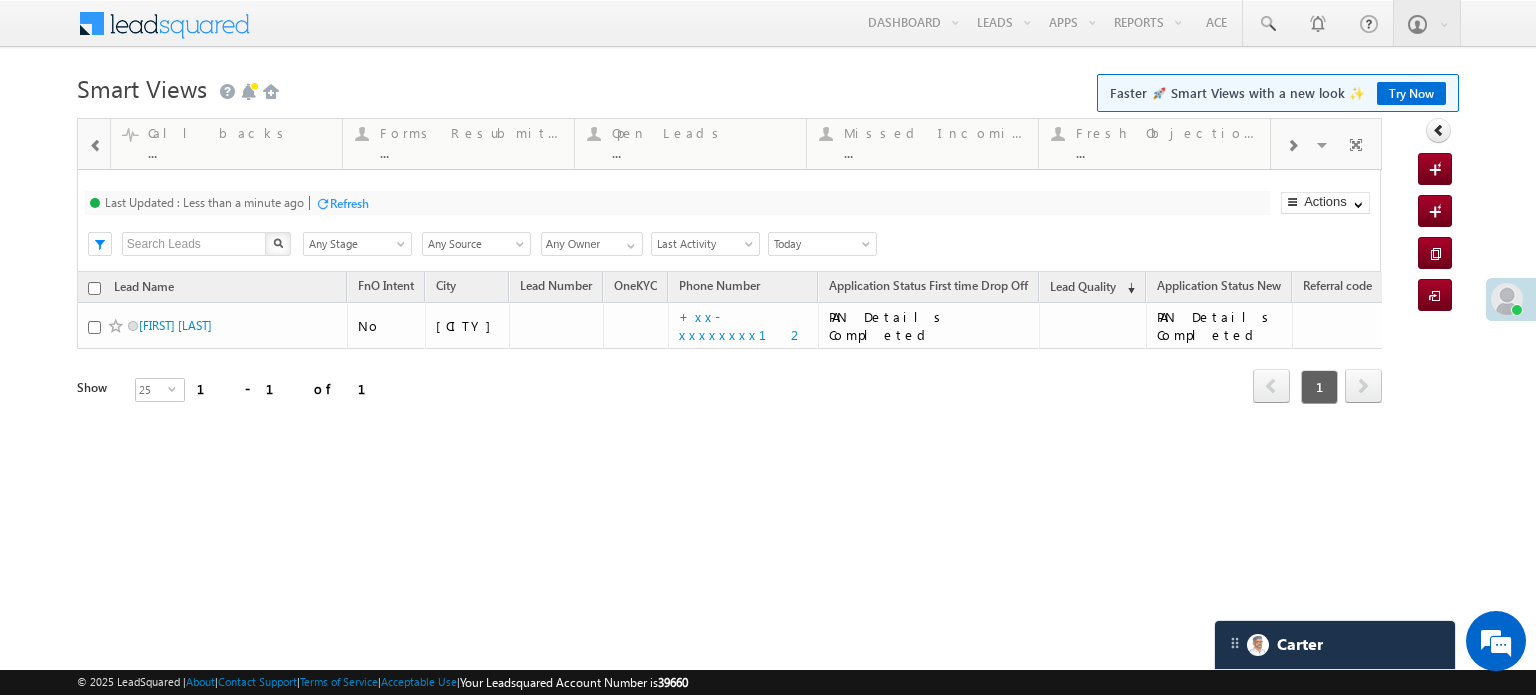 click at bounding box center (1292, 146) 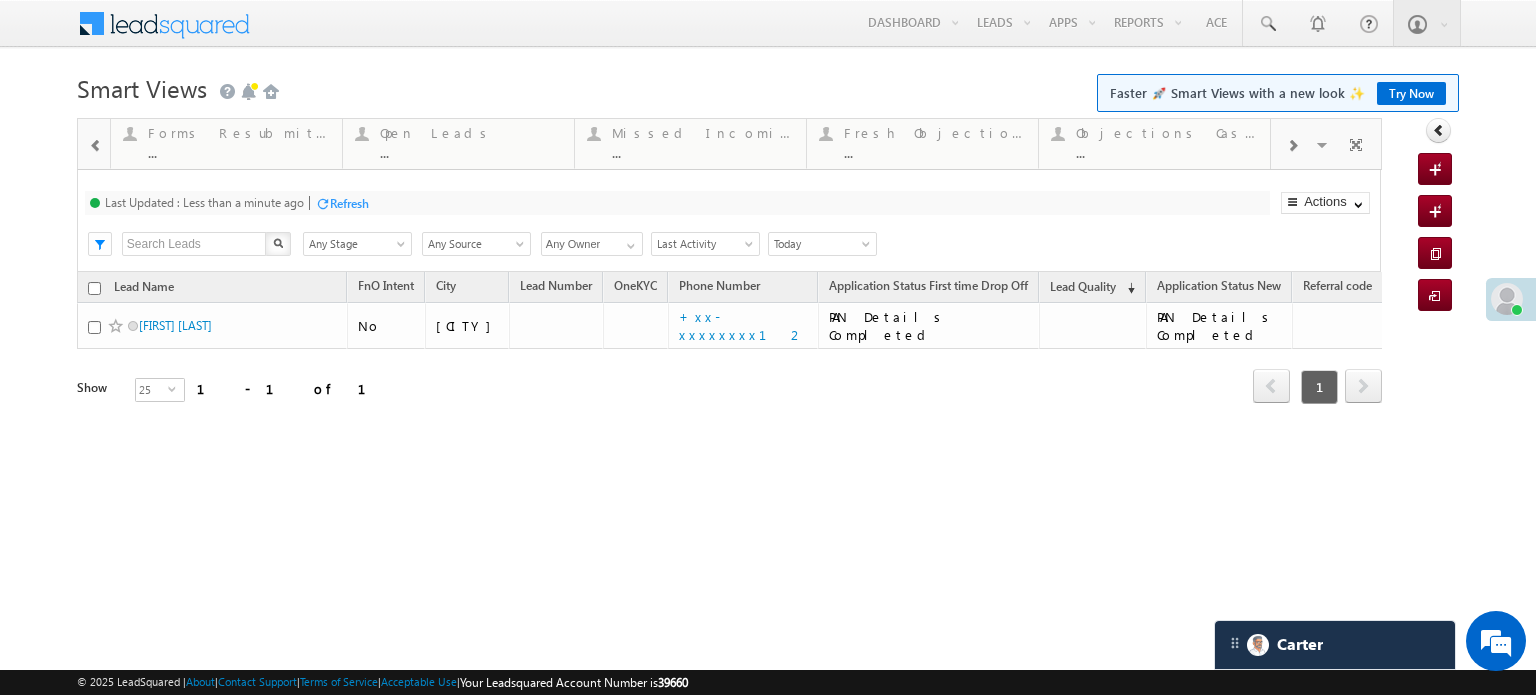 click at bounding box center (1292, 146) 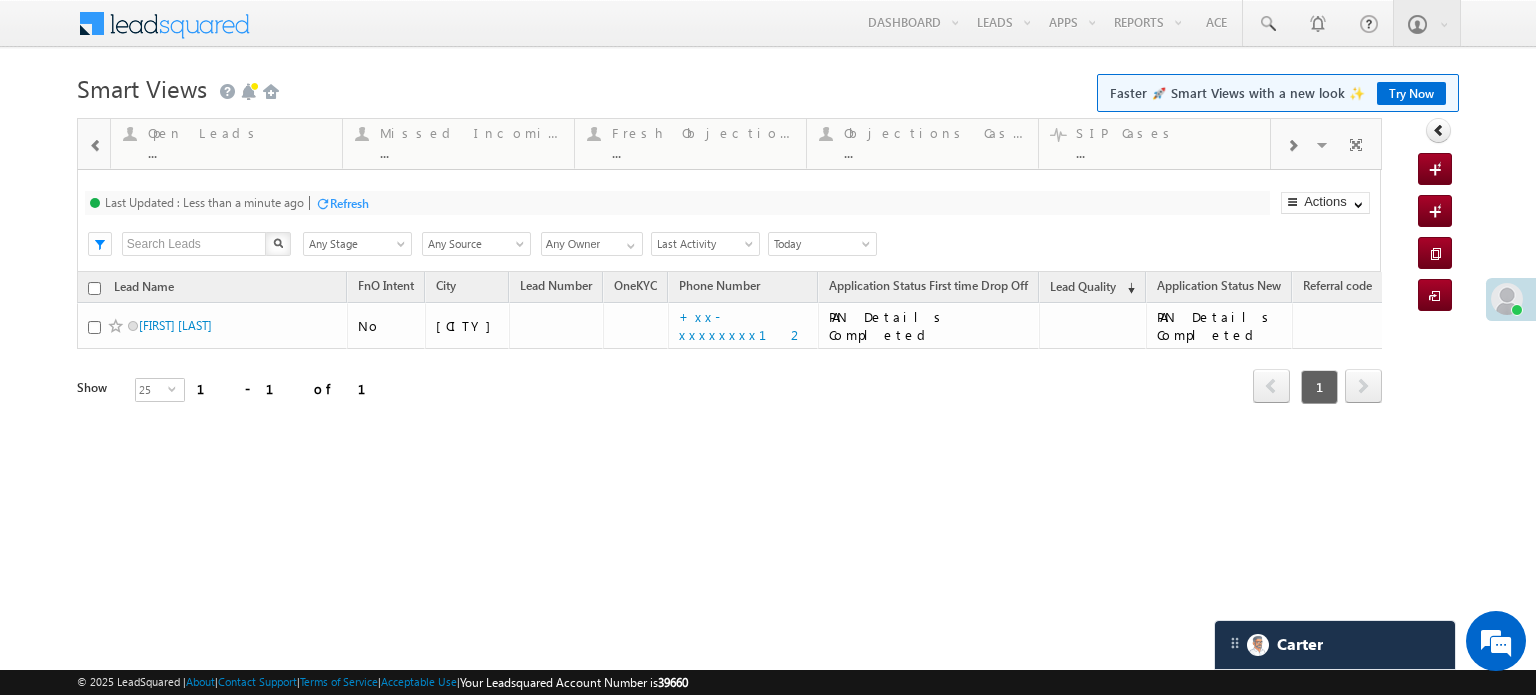 click at bounding box center [1292, 146] 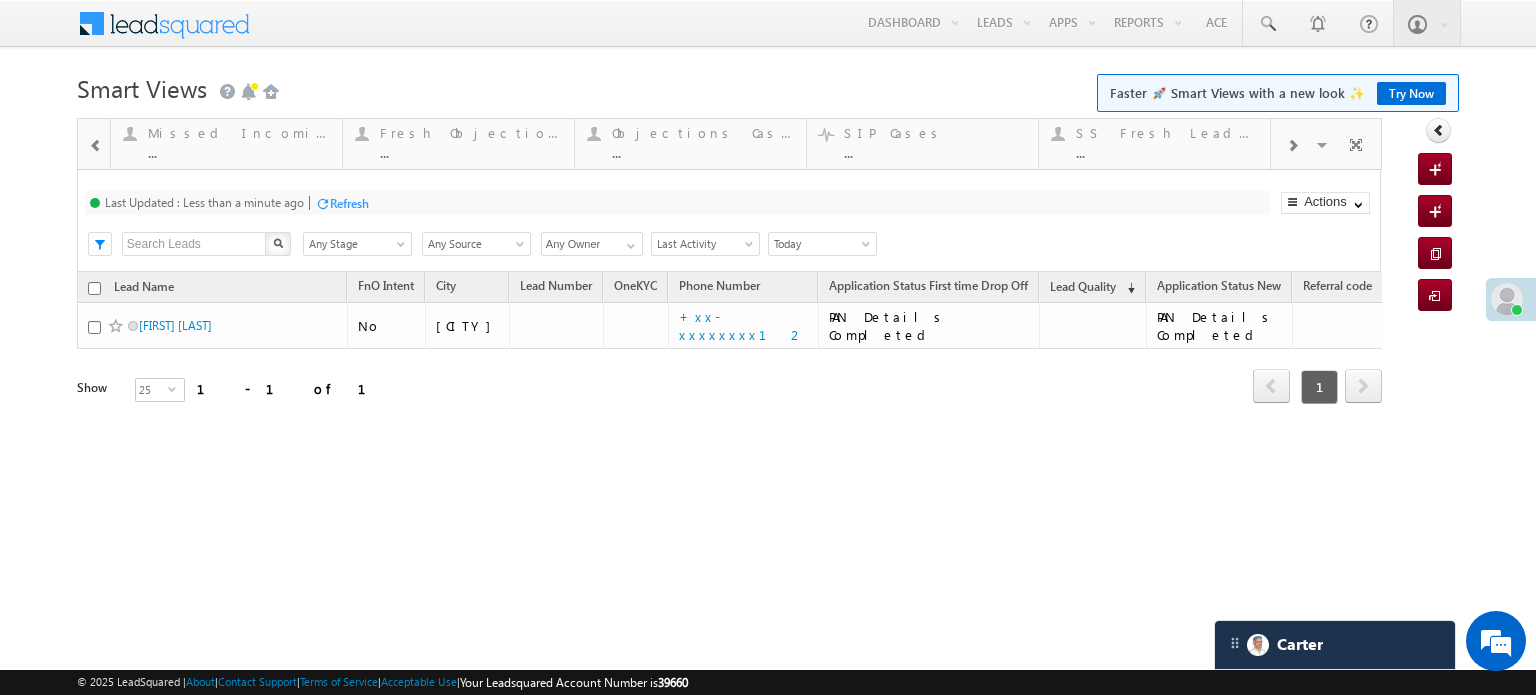 click at bounding box center (1292, 146) 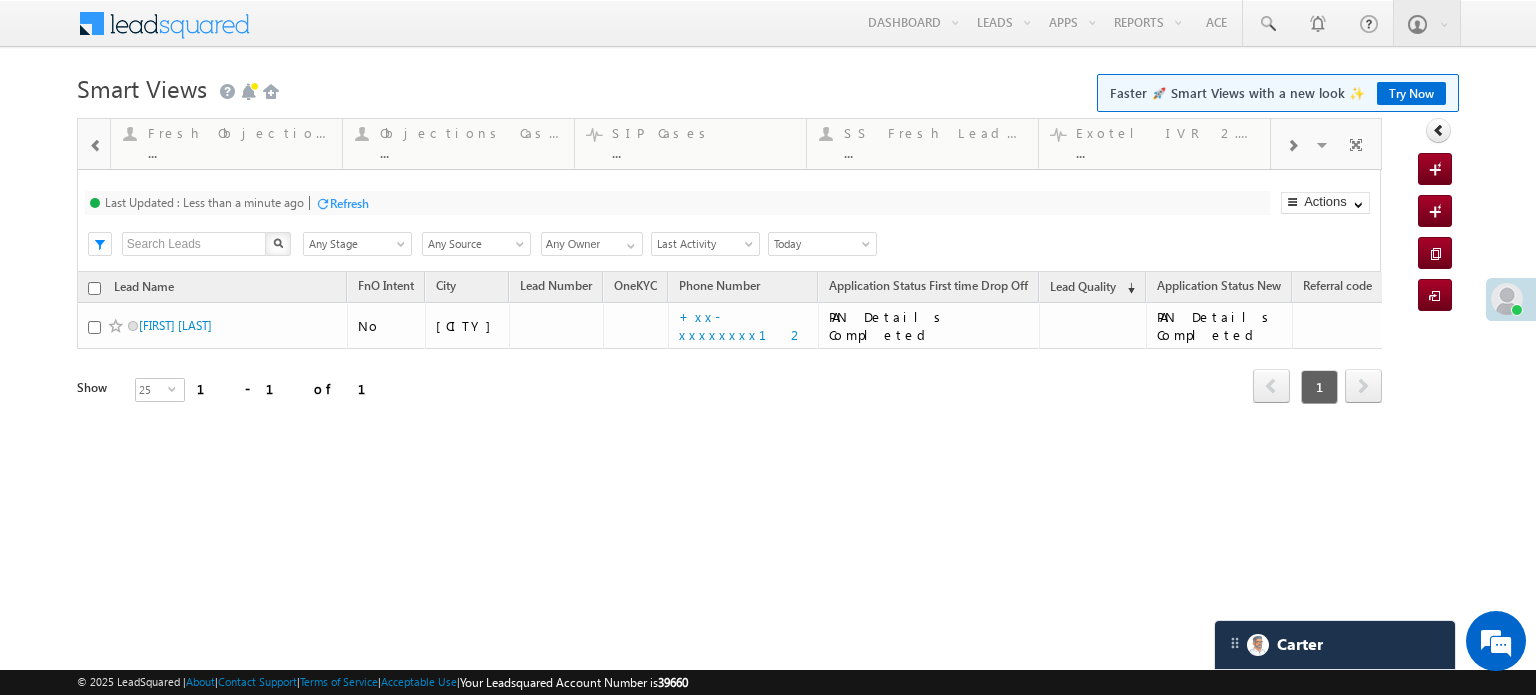 click at bounding box center [1292, 146] 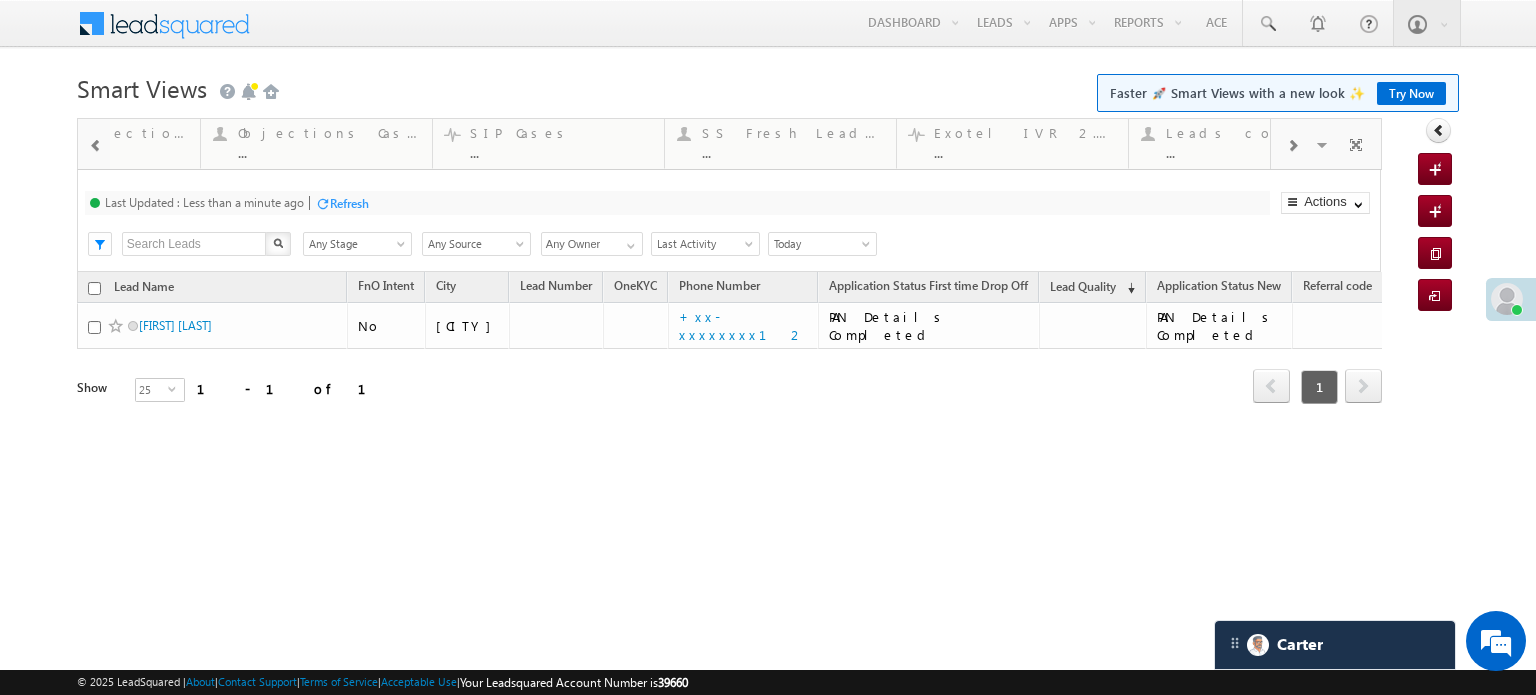 click at bounding box center (1292, 146) 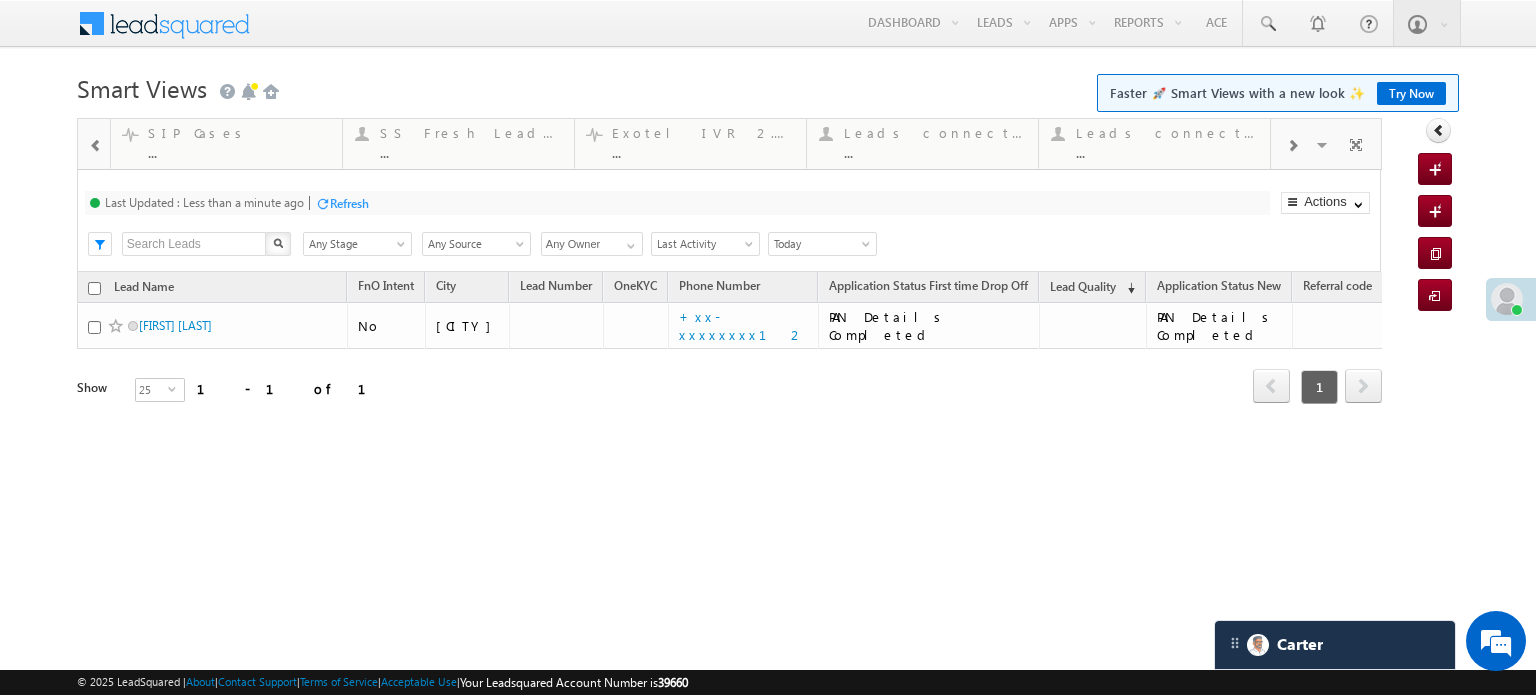 click at bounding box center [1292, 146] 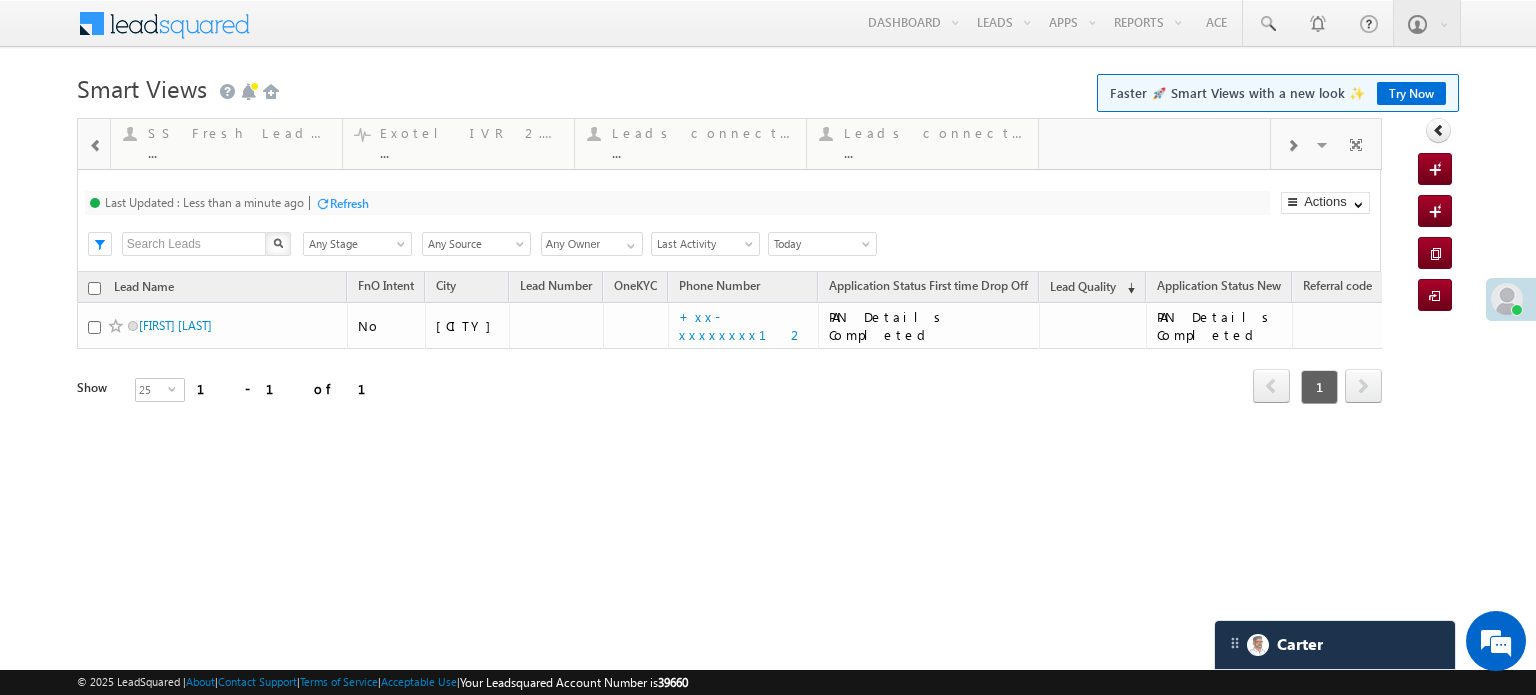 click at bounding box center (1292, 146) 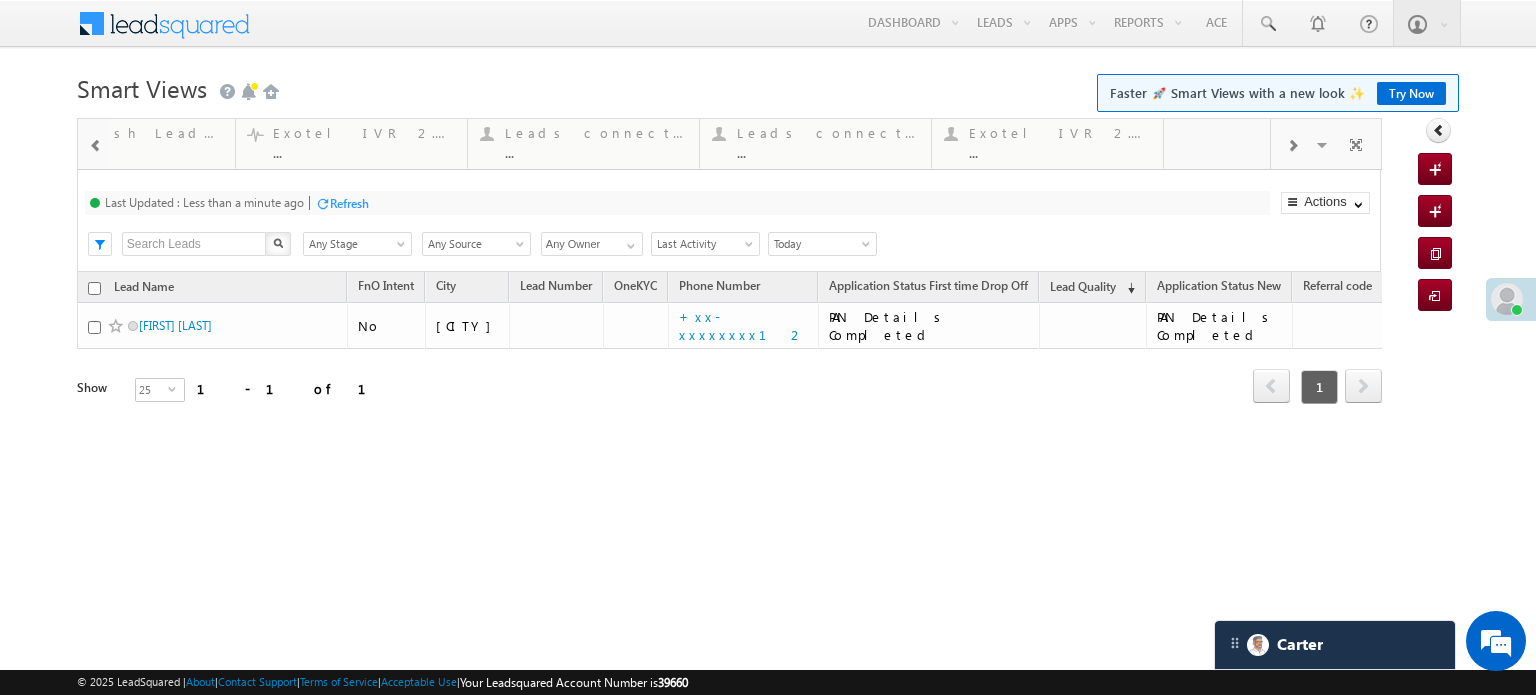 click at bounding box center (1292, 146) 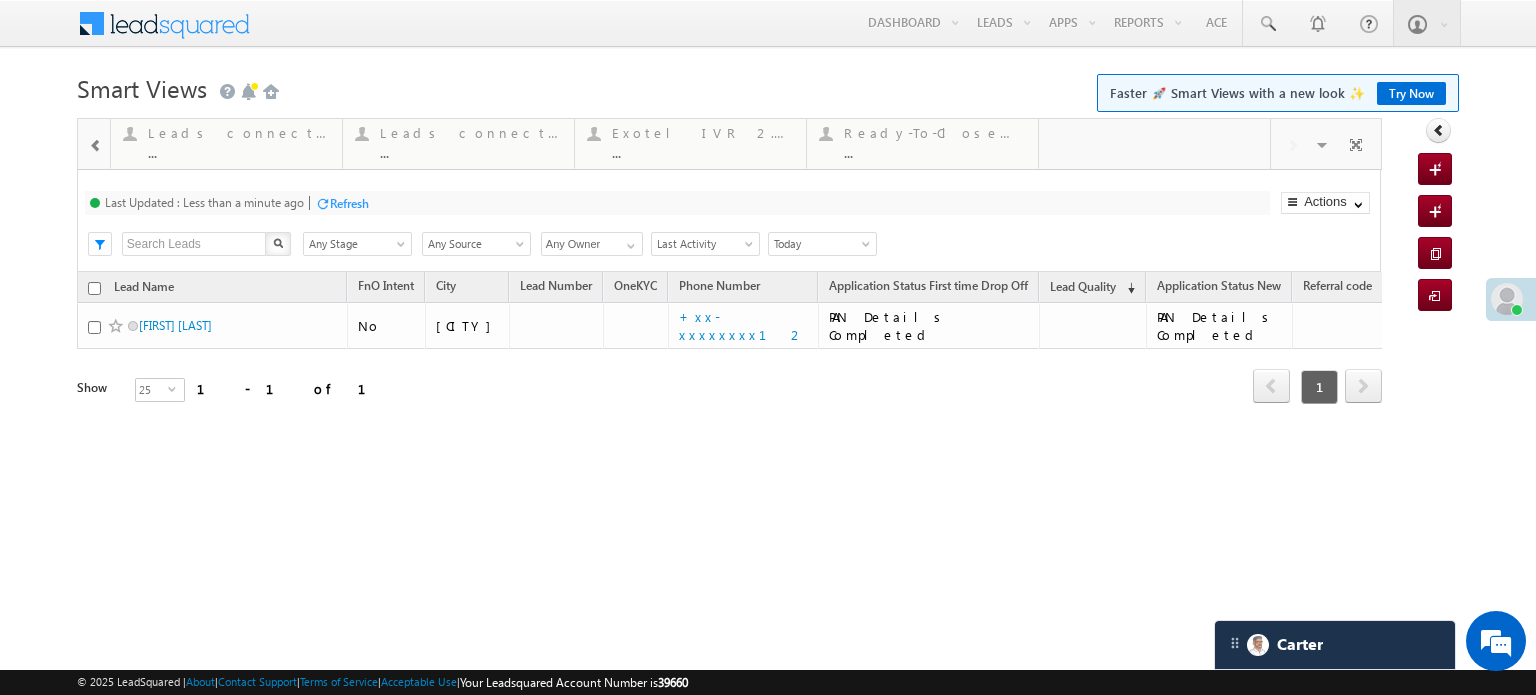 click on "Visible Tabs Coded Today Default Fresh Leads Default Lead Type Default Coded but no Recording Default Thankyou Page leads Default STP Rejection Reason Default Call backs Default Forms Resubmitted Default Open Leads Default Missed Incoming Calls Default Fresh Objection Cases Default Objections Cases Default SIP Cases Default SS Fresh Lead Distribution Default Exotel IVR 2.1 Default Leads connected post coding Default Leads connected pre coding Default Exotel IVR 2.0 Default Ready-To-Close View Default Coded MTD Default RESTORE DEFAULT TABS ADD NEW TAB" at bounding box center (1326, 143) 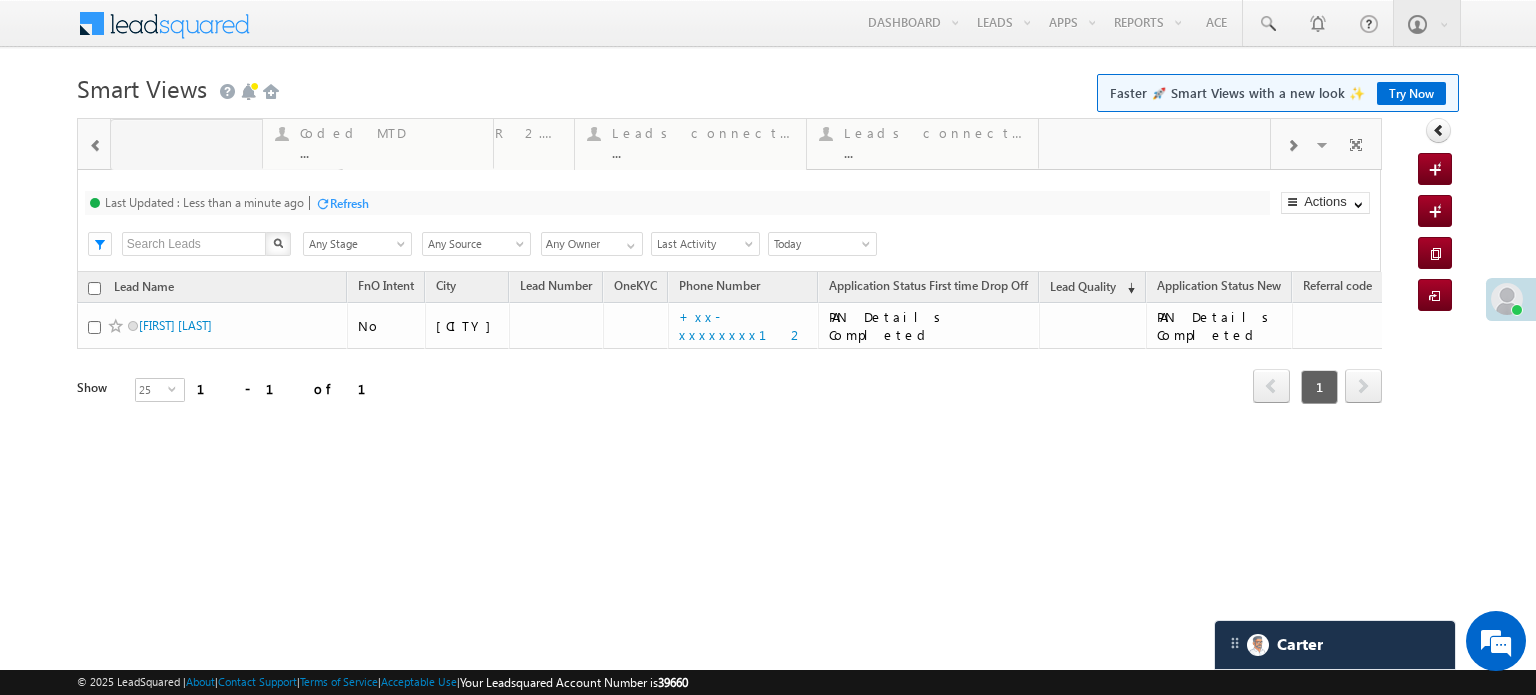 drag, startPoint x: 1100, startPoint y: 134, endPoint x: 92, endPoint y: 115, distance: 1008.1791 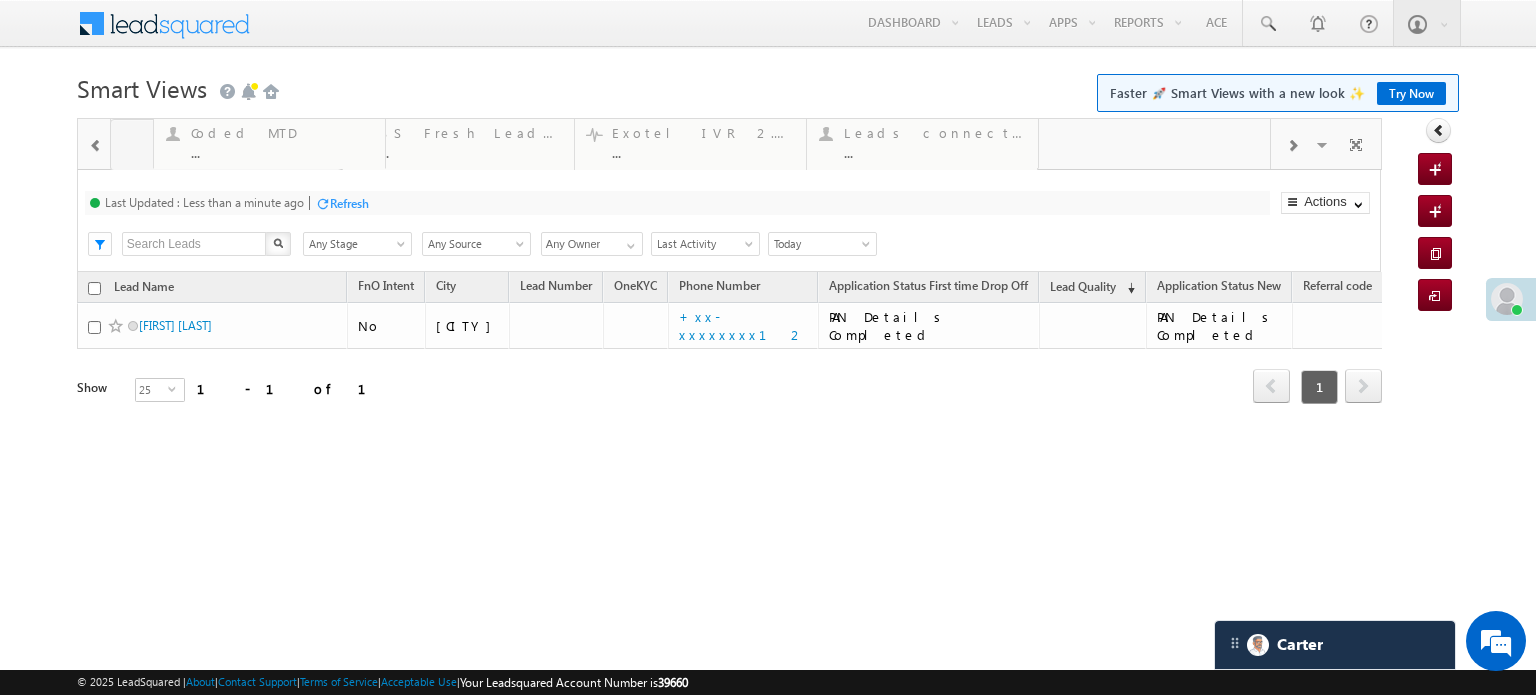 drag, startPoint x: 254, startPoint y: 135, endPoint x: 65, endPoint y: 125, distance: 189.26436 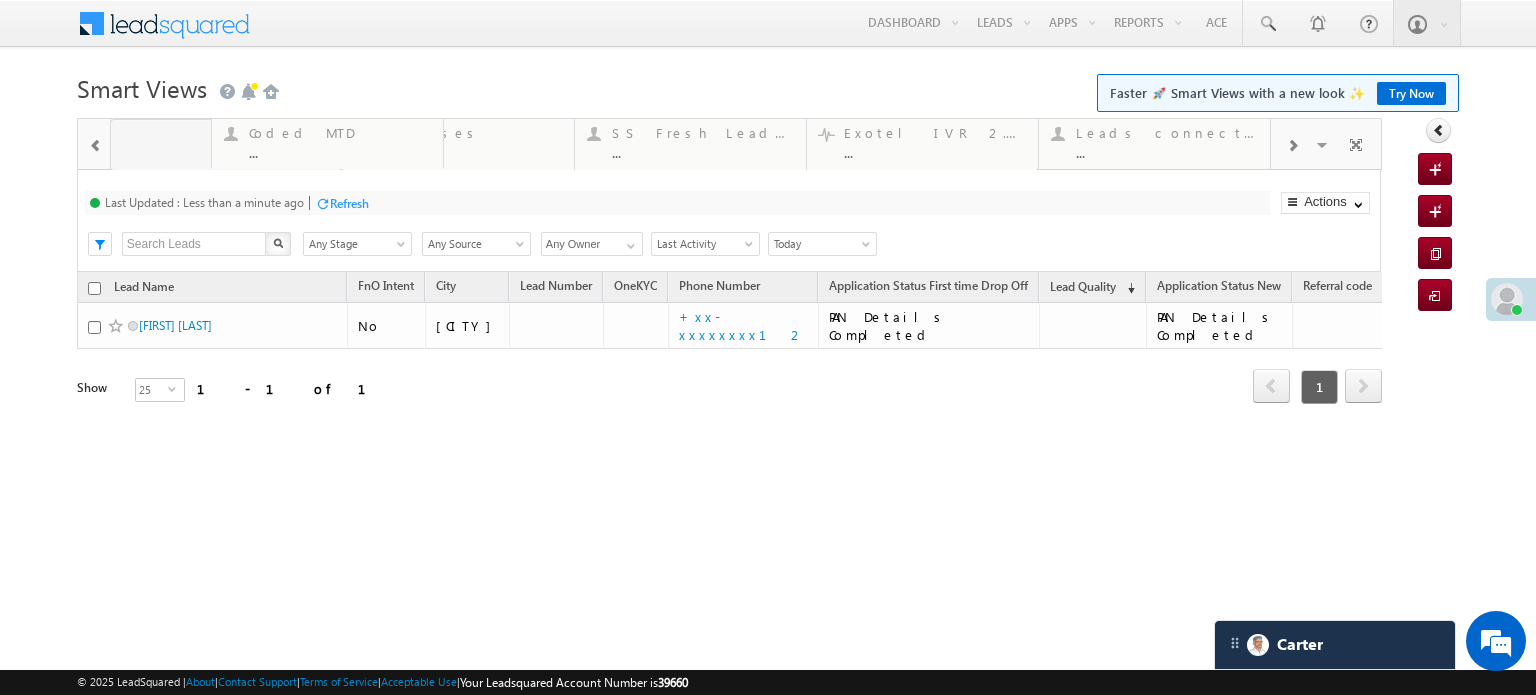 drag, startPoint x: 239, startPoint y: 135, endPoint x: 108, endPoint y: 123, distance: 131.54848 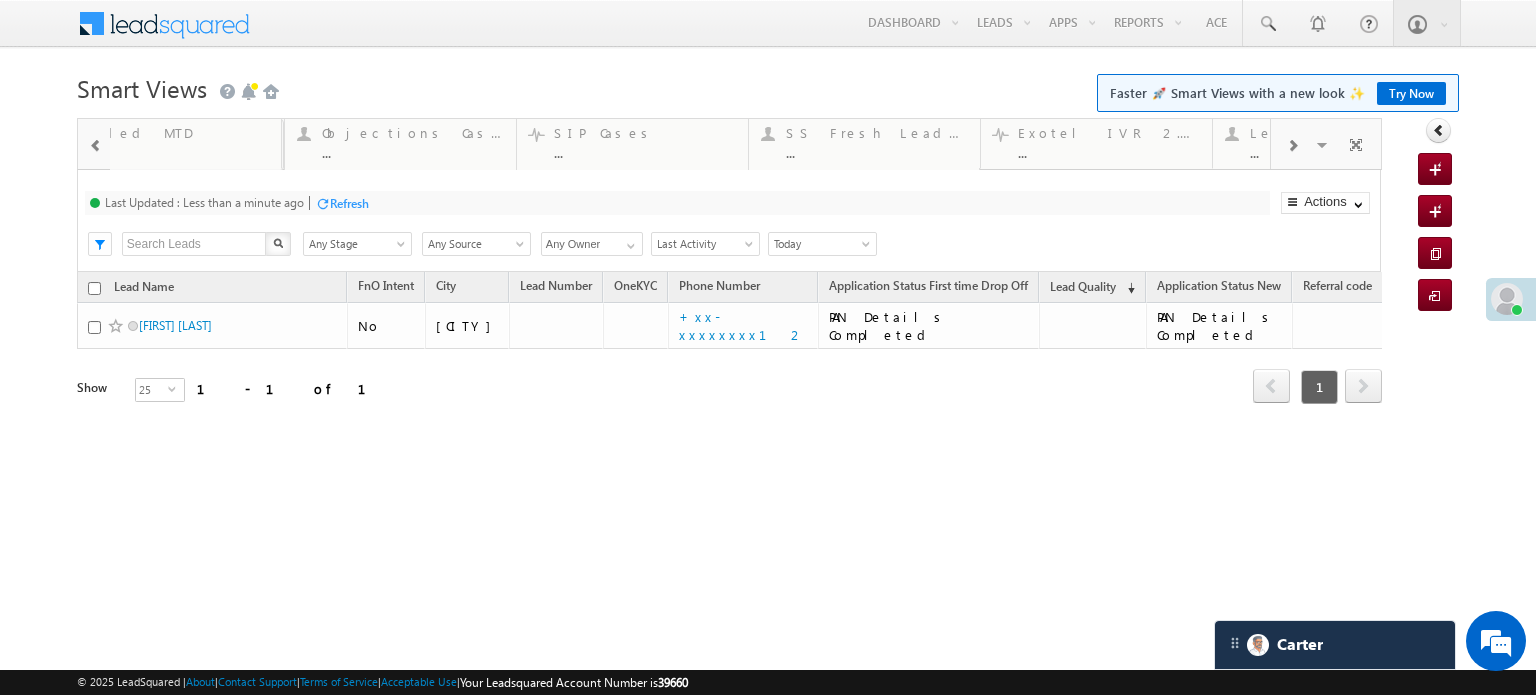 drag, startPoint x: 295, startPoint y: 139, endPoint x: 67, endPoint y: 110, distance: 229.8369 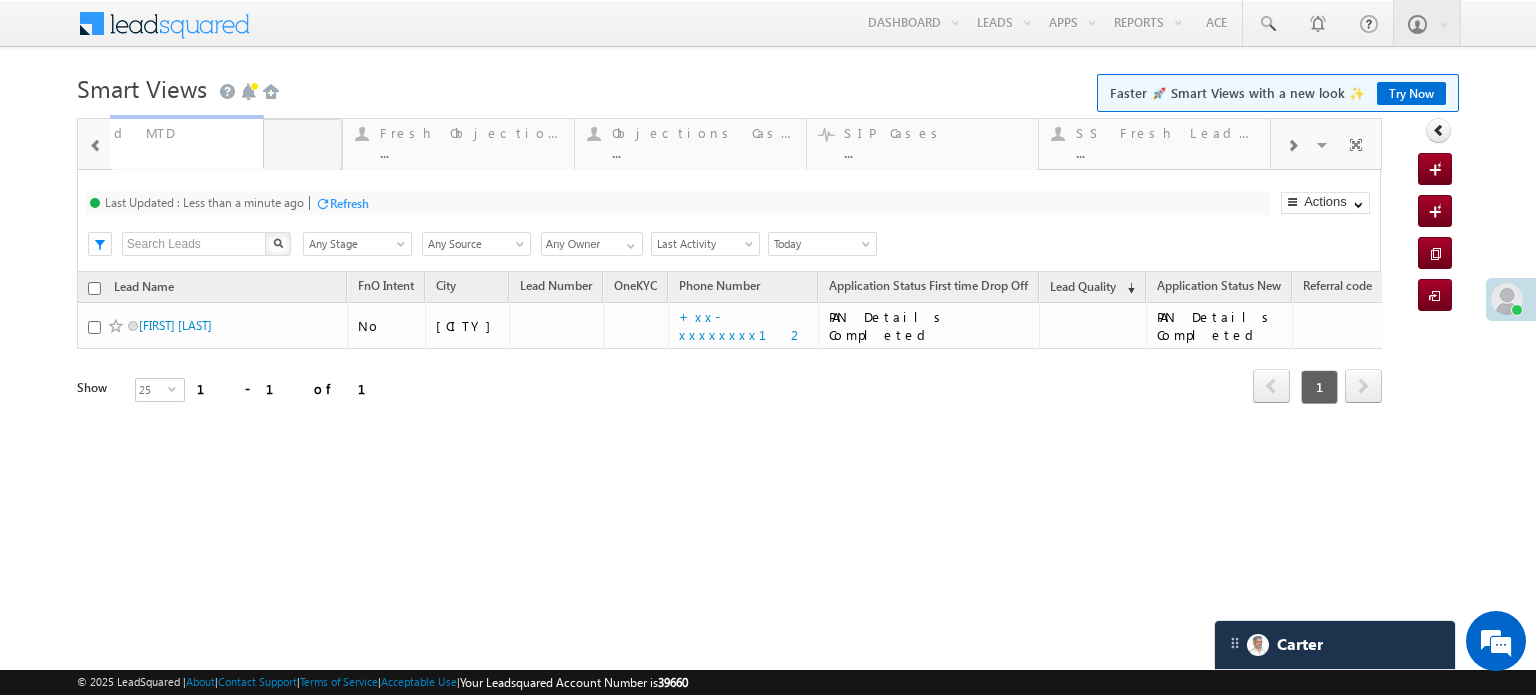 drag, startPoint x: 248, startPoint y: 139, endPoint x: 169, endPoint y: 143, distance: 79.101204 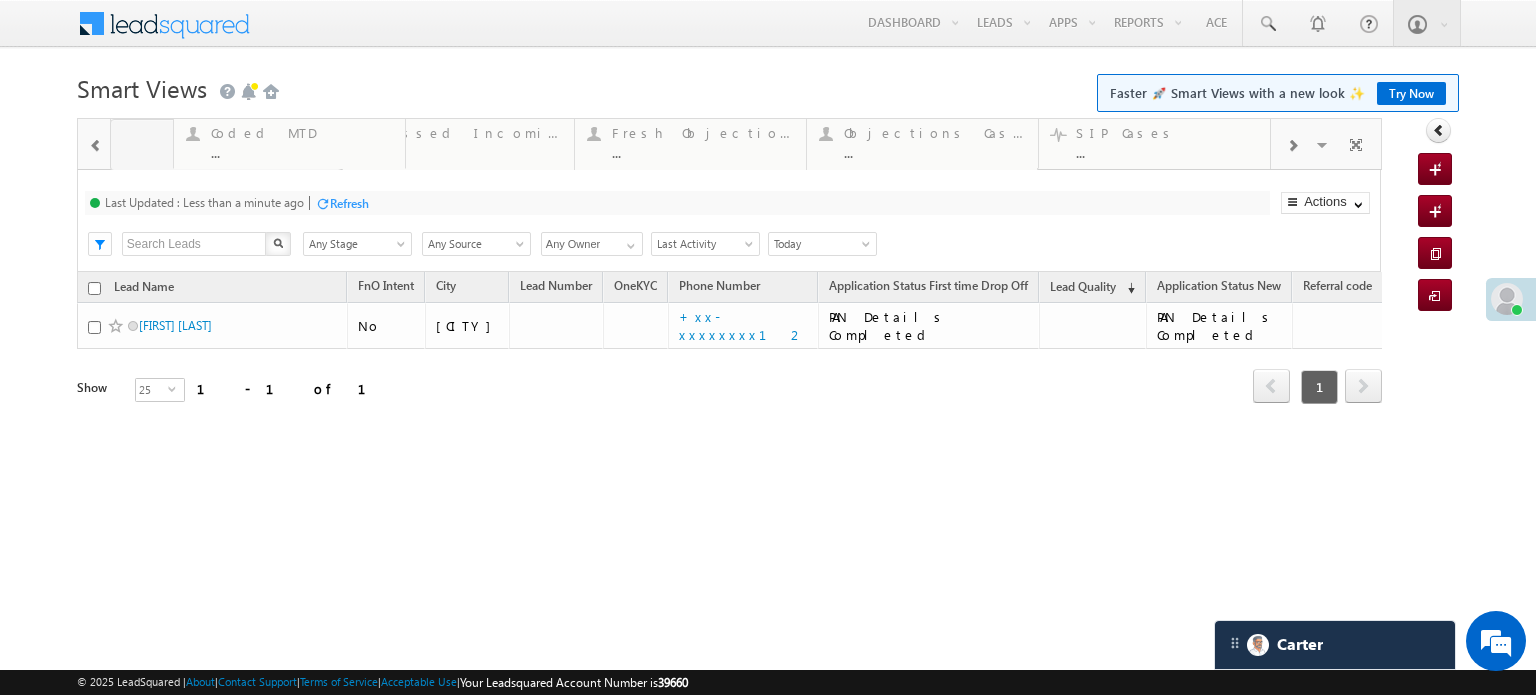 drag, startPoint x: 235, startPoint y: 125, endPoint x: 64, endPoint y: 116, distance: 171.23668 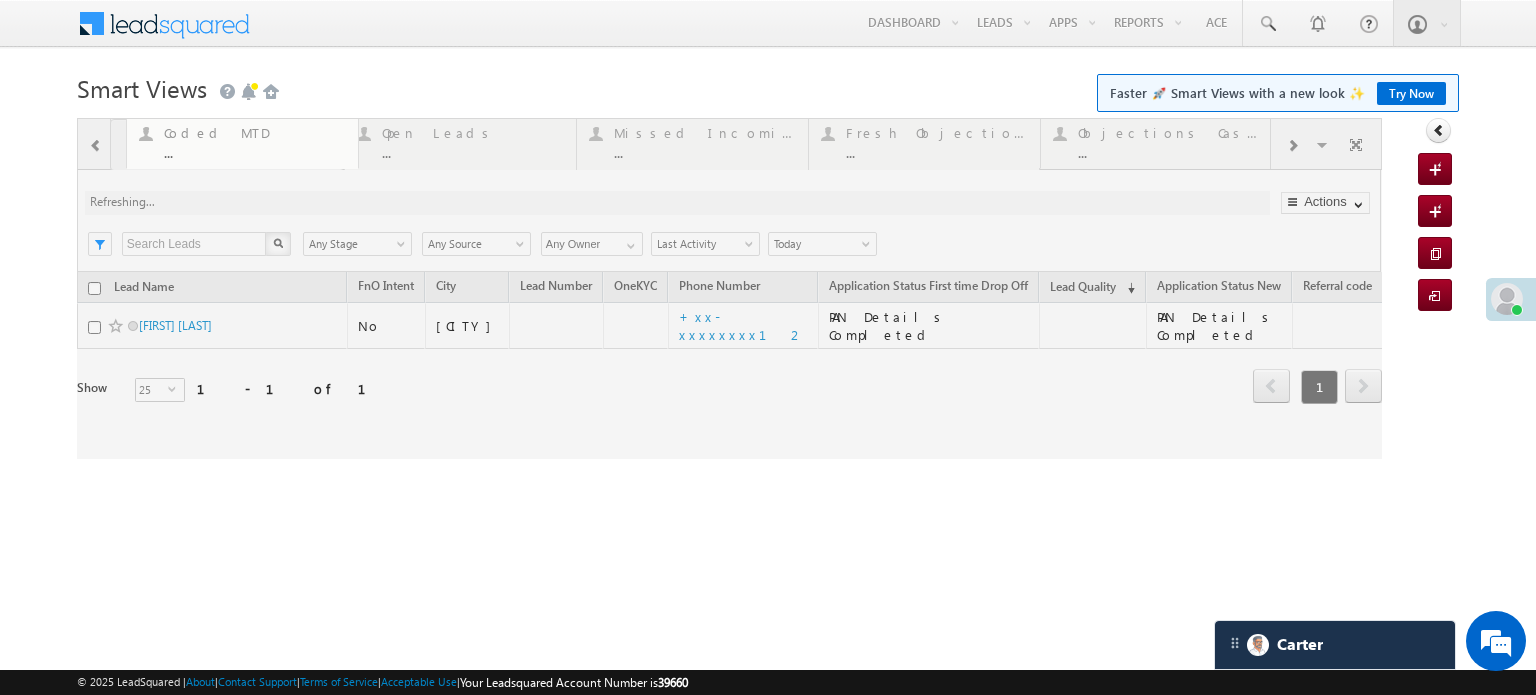 drag, startPoint x: 296, startPoint y: 139, endPoint x: 186, endPoint y: 160, distance: 111.9866 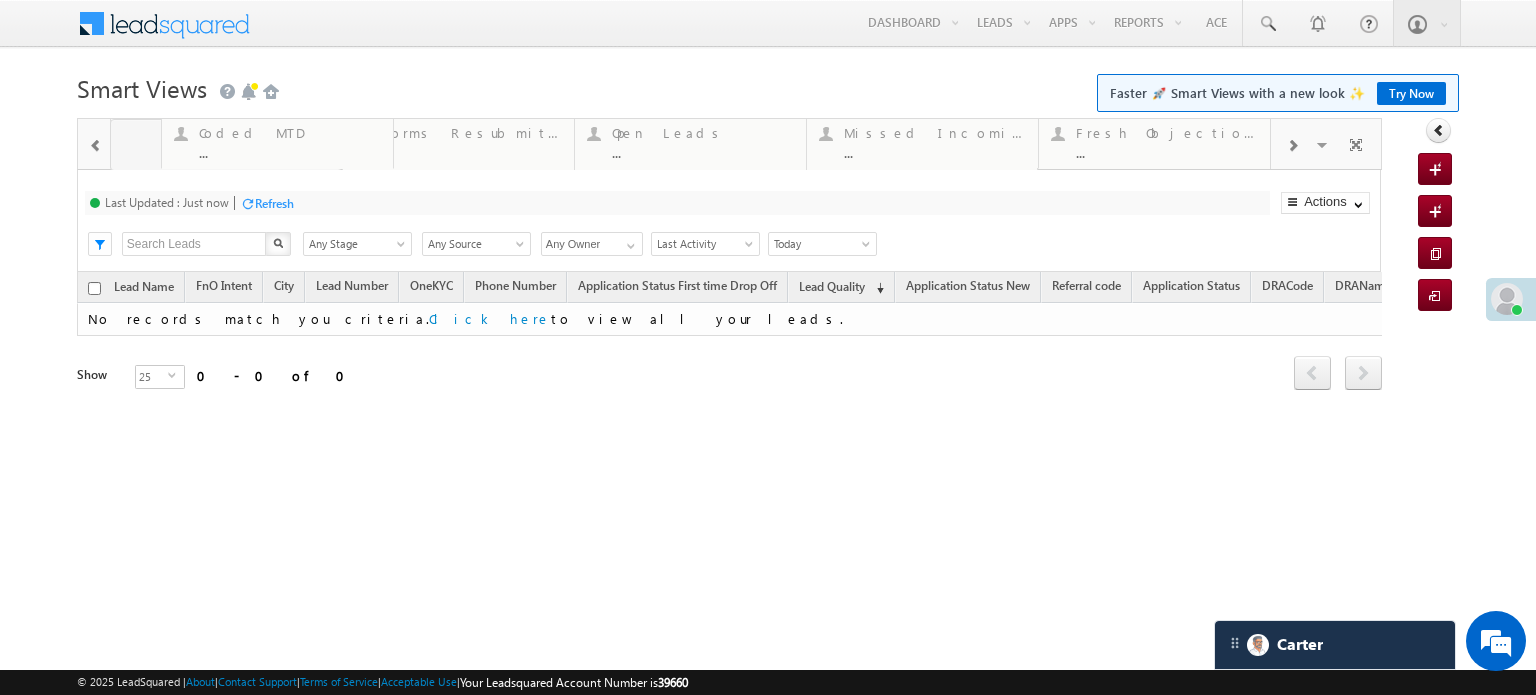 drag, startPoint x: 210, startPoint y: 151, endPoint x: 29, endPoint y: 125, distance: 182.85786 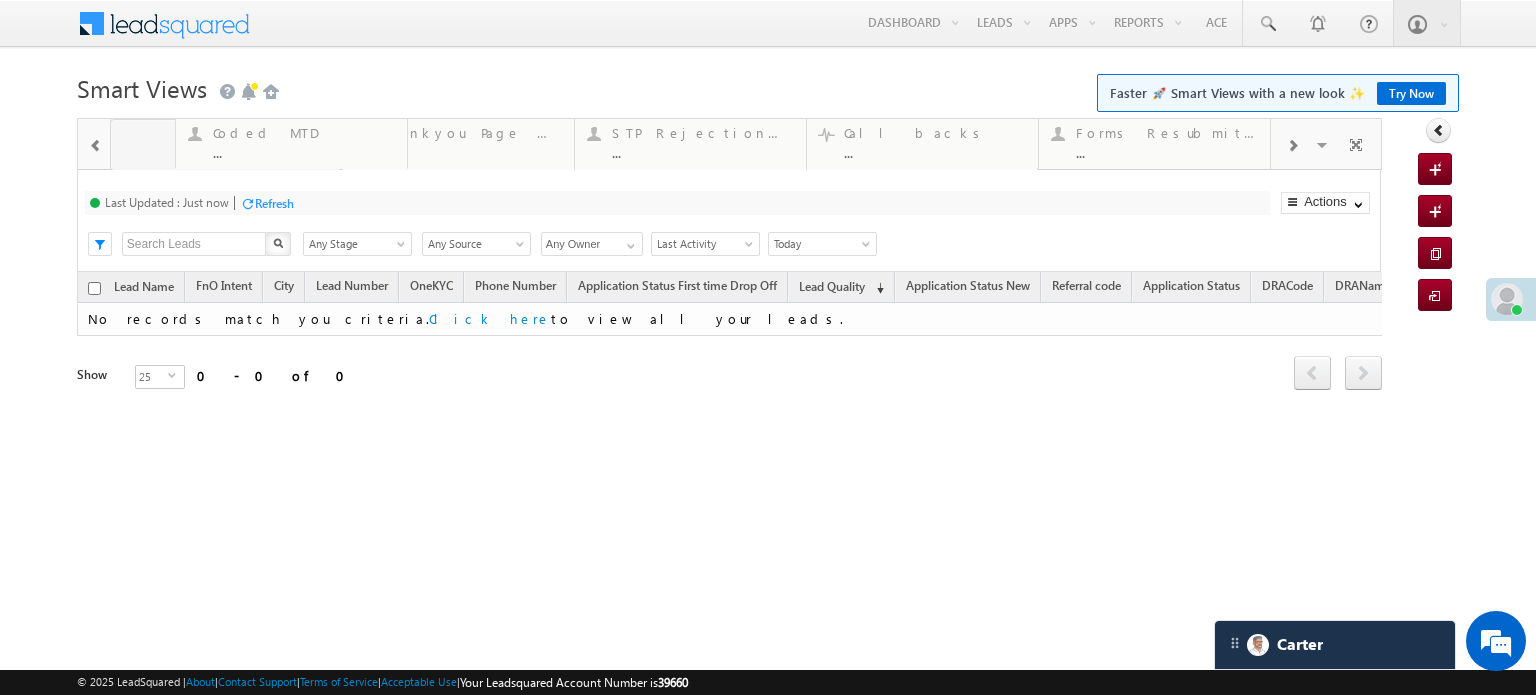 drag, startPoint x: 248, startPoint y: 140, endPoint x: 81, endPoint y: 94, distance: 173.21951 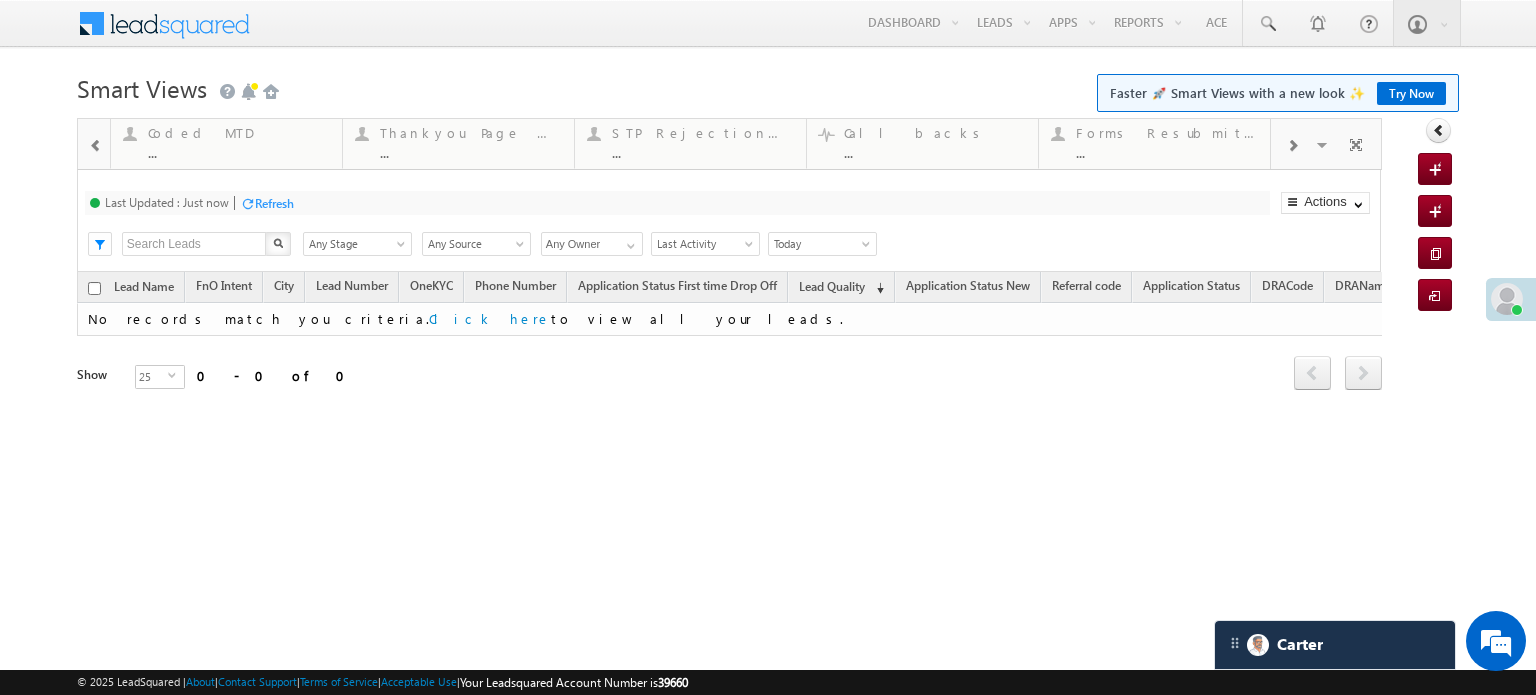 click at bounding box center (96, 146) 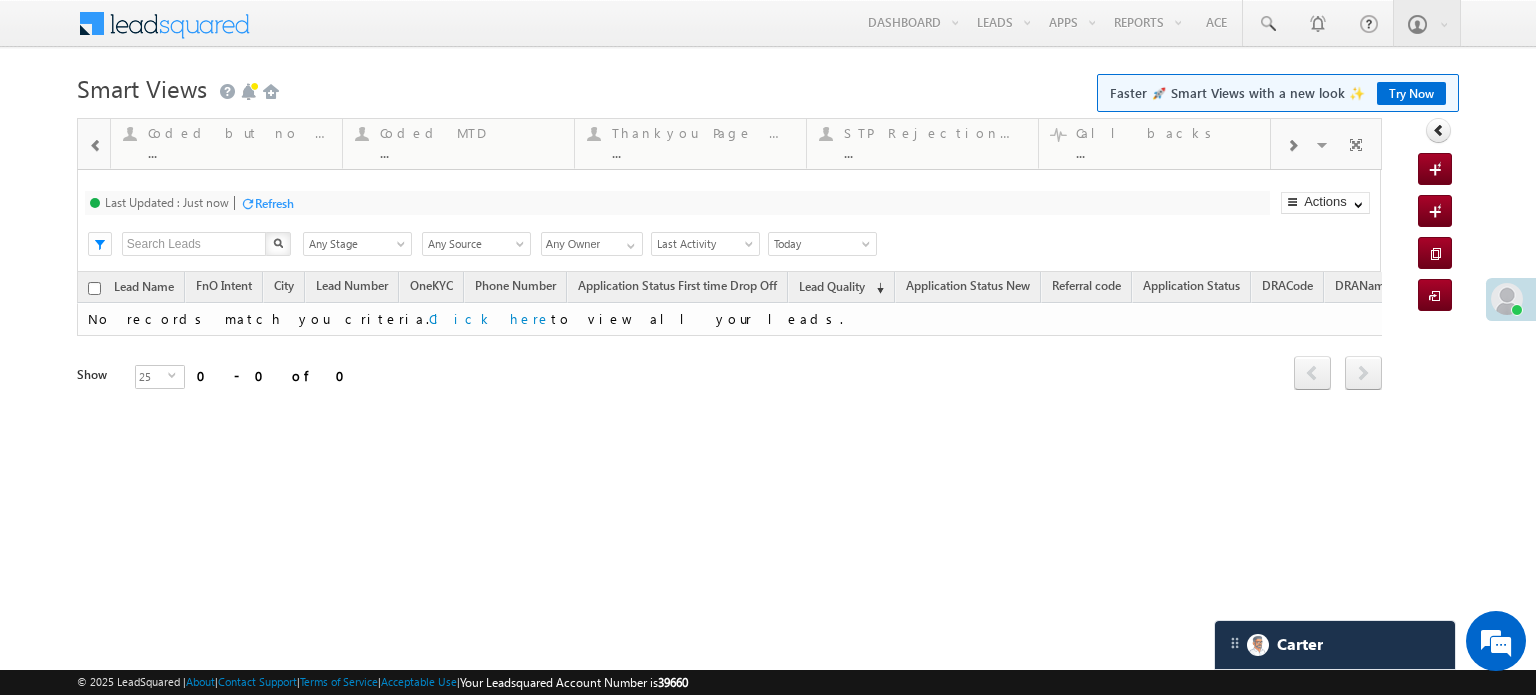 click at bounding box center [96, 146] 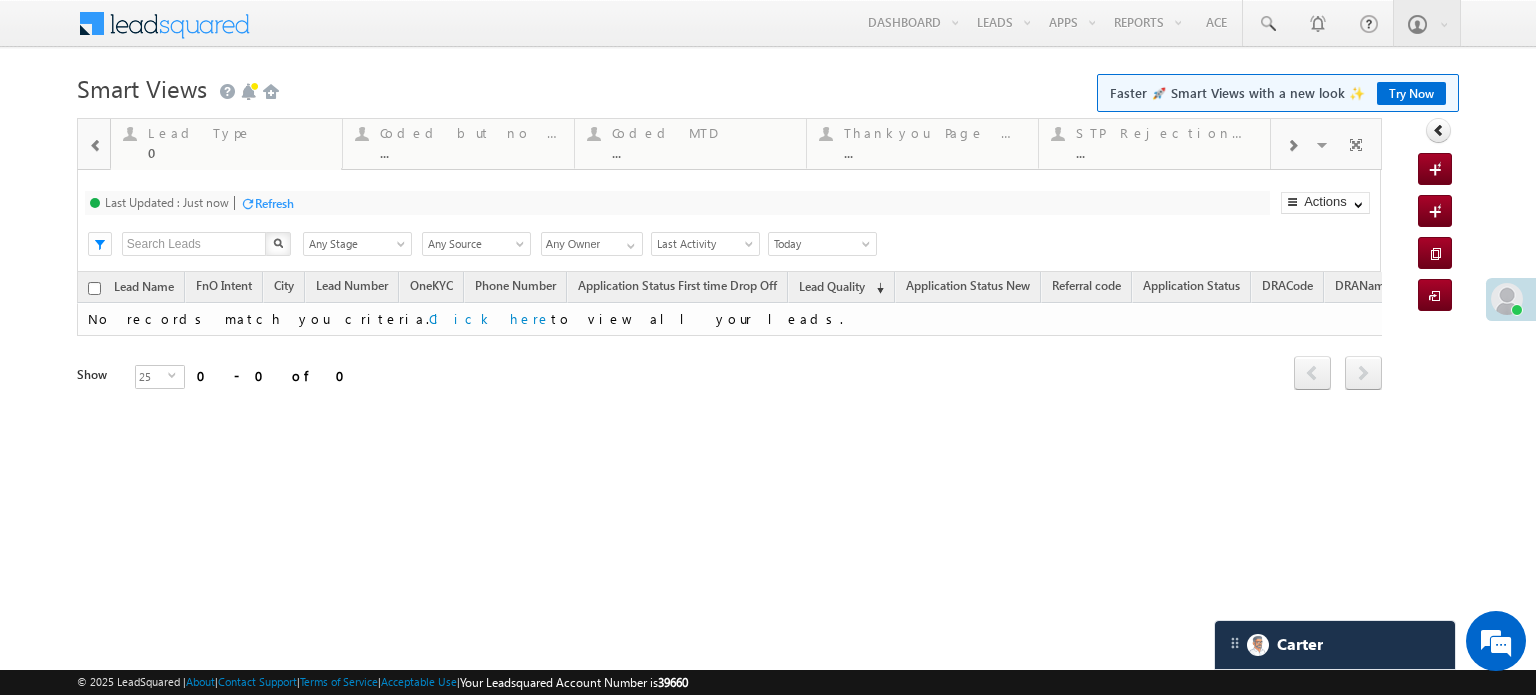 click at bounding box center (96, 146) 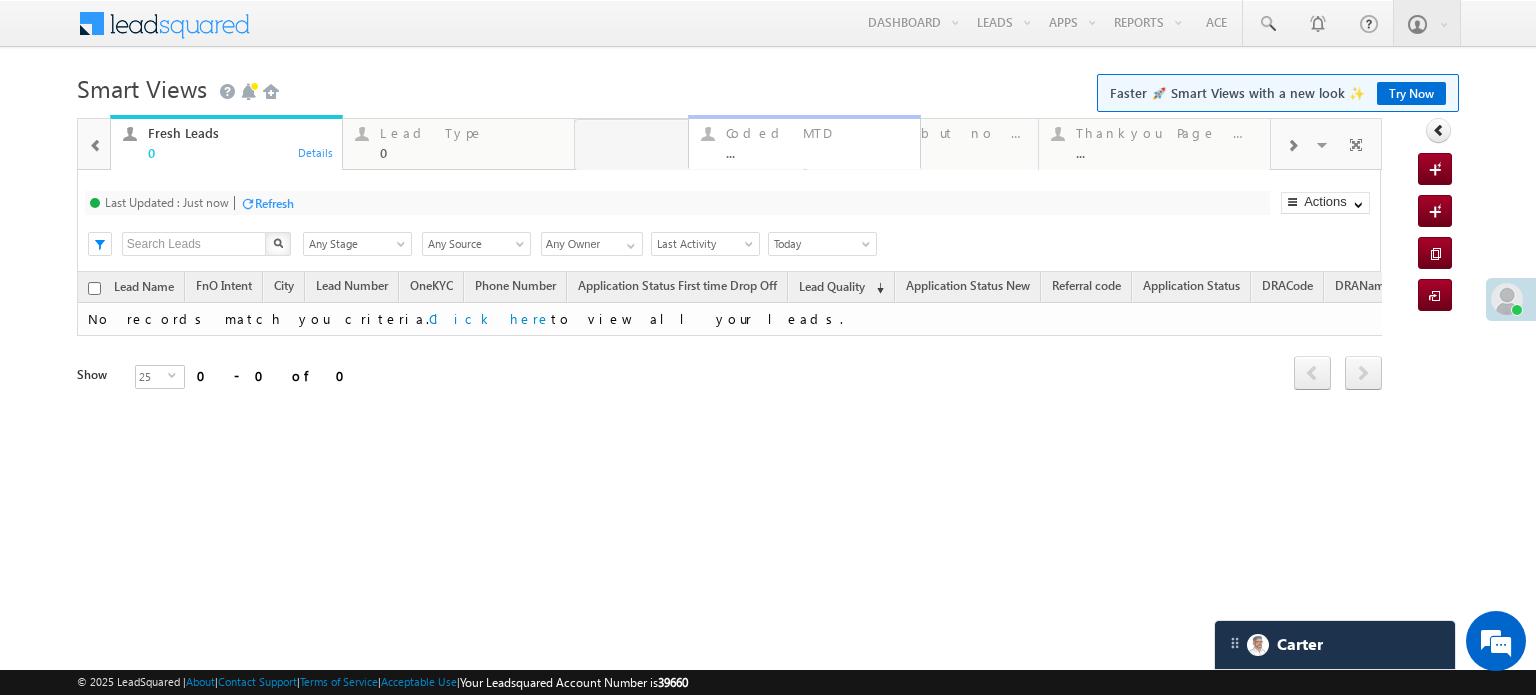 drag, startPoint x: 922, startPoint y: 161, endPoint x: 804, endPoint y: 147, distance: 118.82761 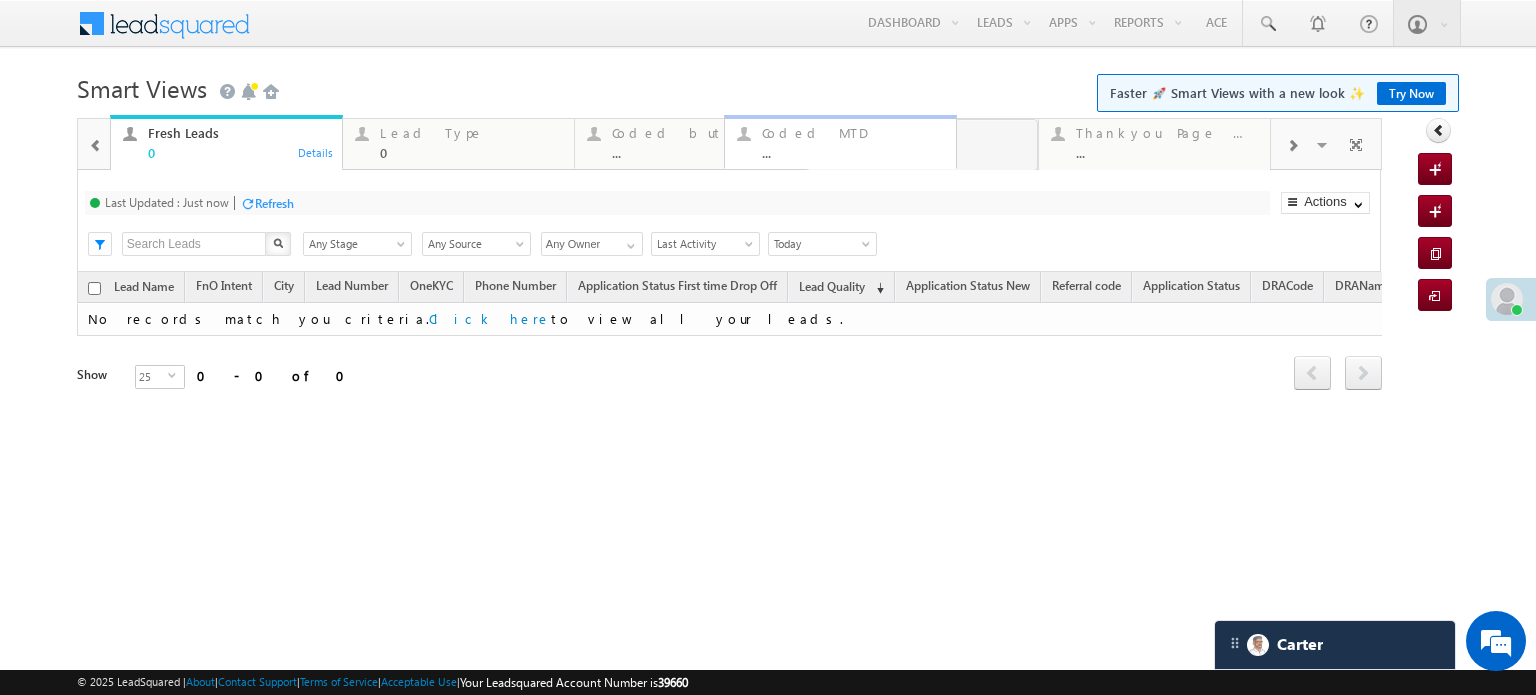 drag, startPoint x: 804, startPoint y: 147, endPoint x: 992, endPoint y: 164, distance: 188.76706 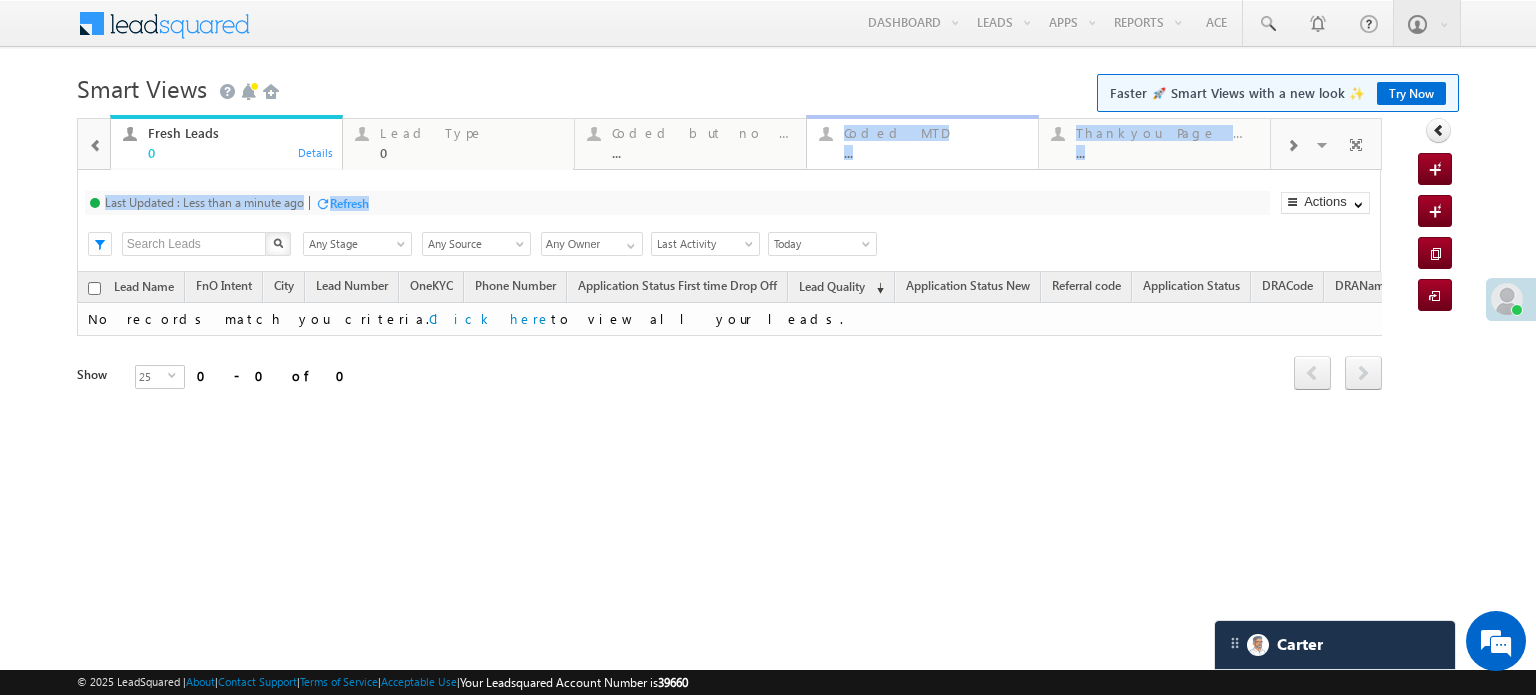 drag, startPoint x: 980, startPoint y: 173, endPoint x: 840, endPoint y: 155, distance: 141.1524 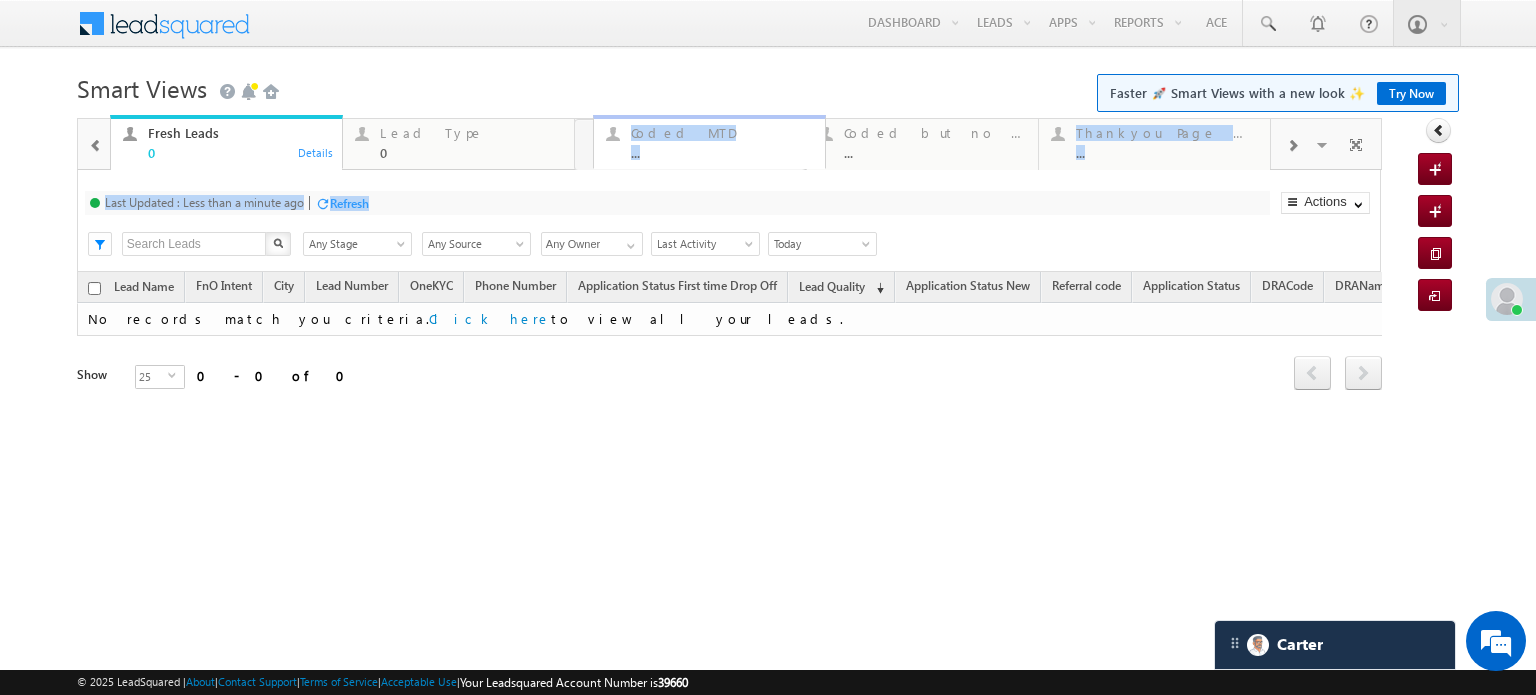 drag, startPoint x: 1009, startPoint y: 134, endPoint x: 796, endPoint y: 144, distance: 213.23462 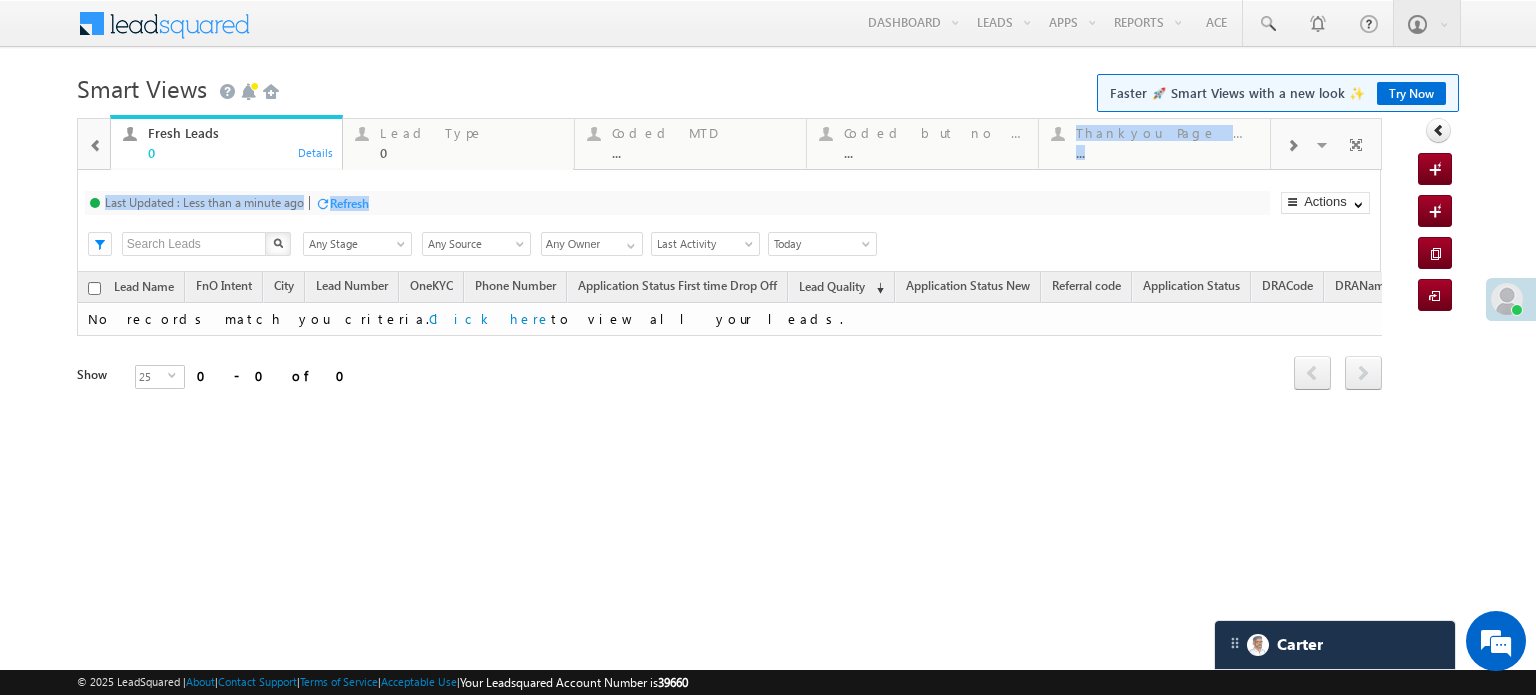 click at bounding box center (1292, 146) 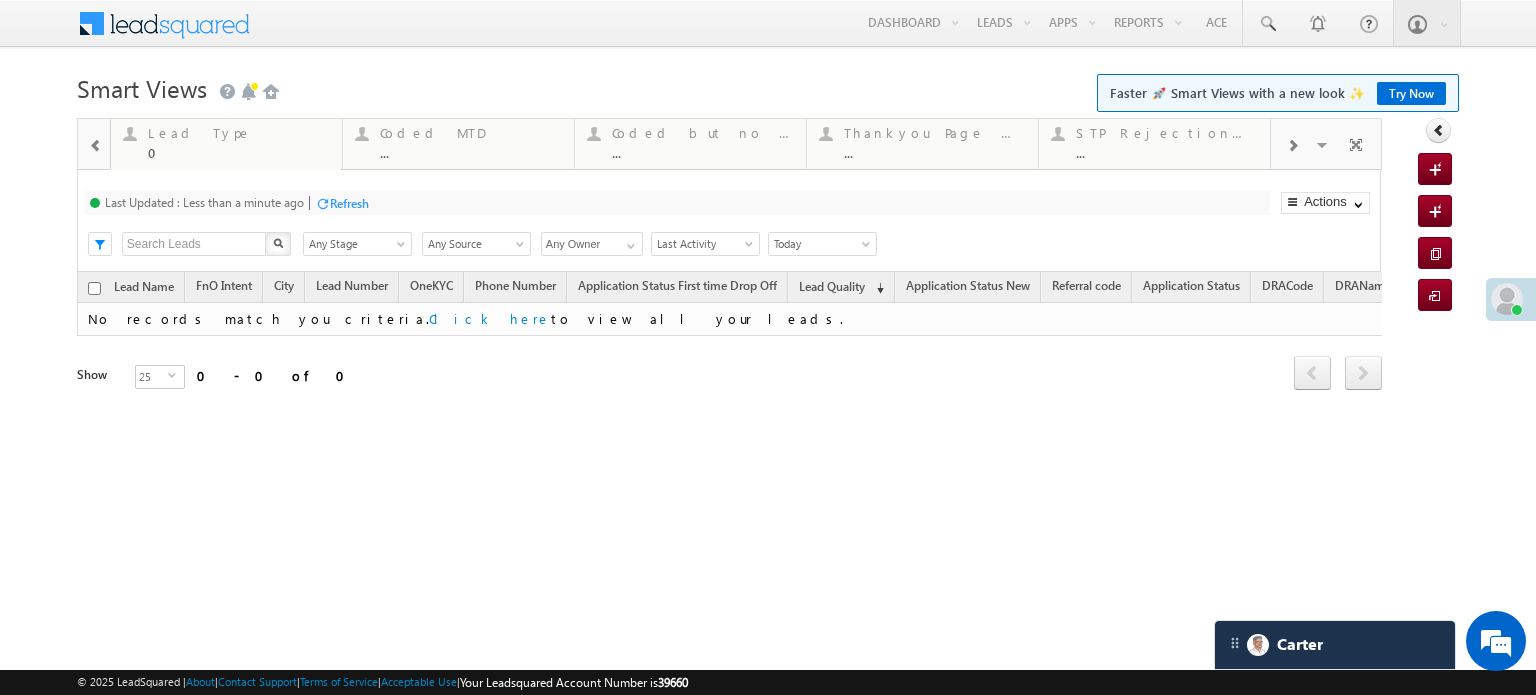 click at bounding box center (1292, 146) 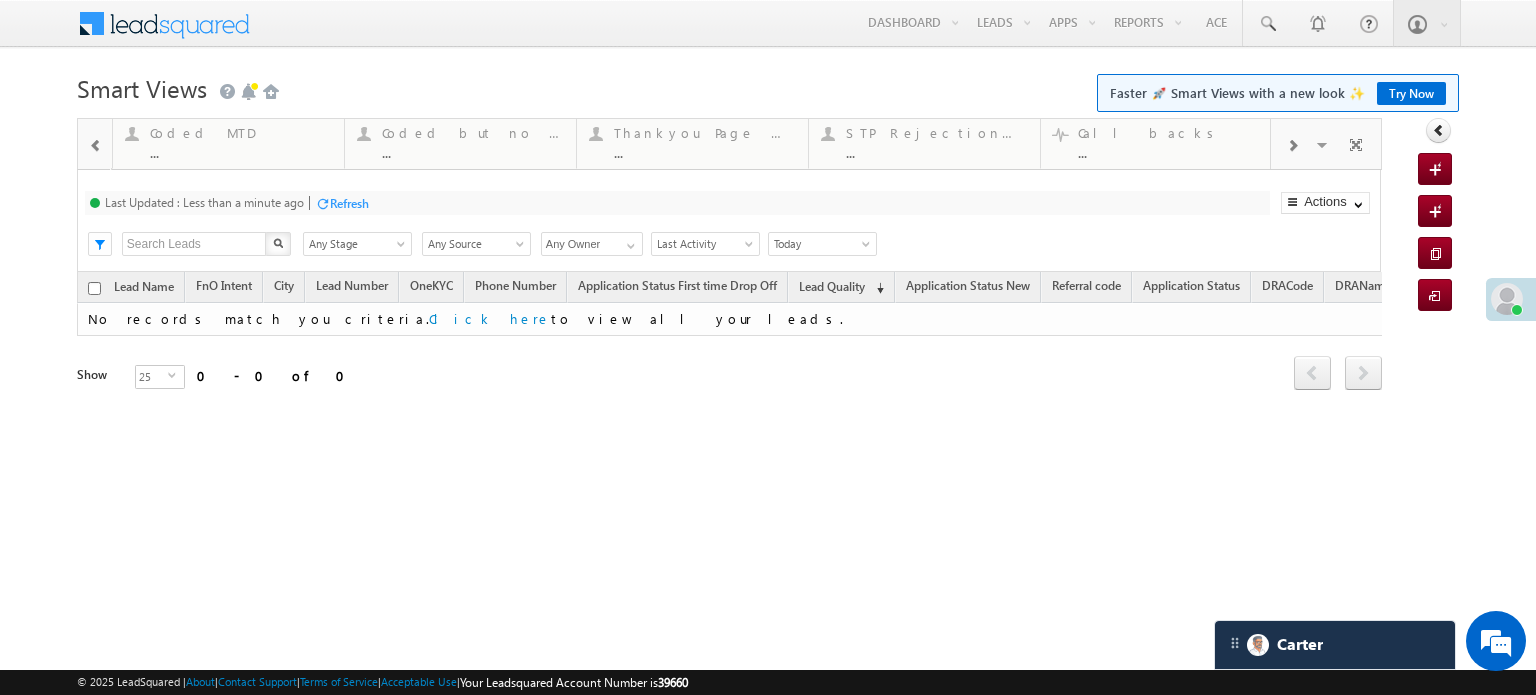 click at bounding box center [1292, 146] 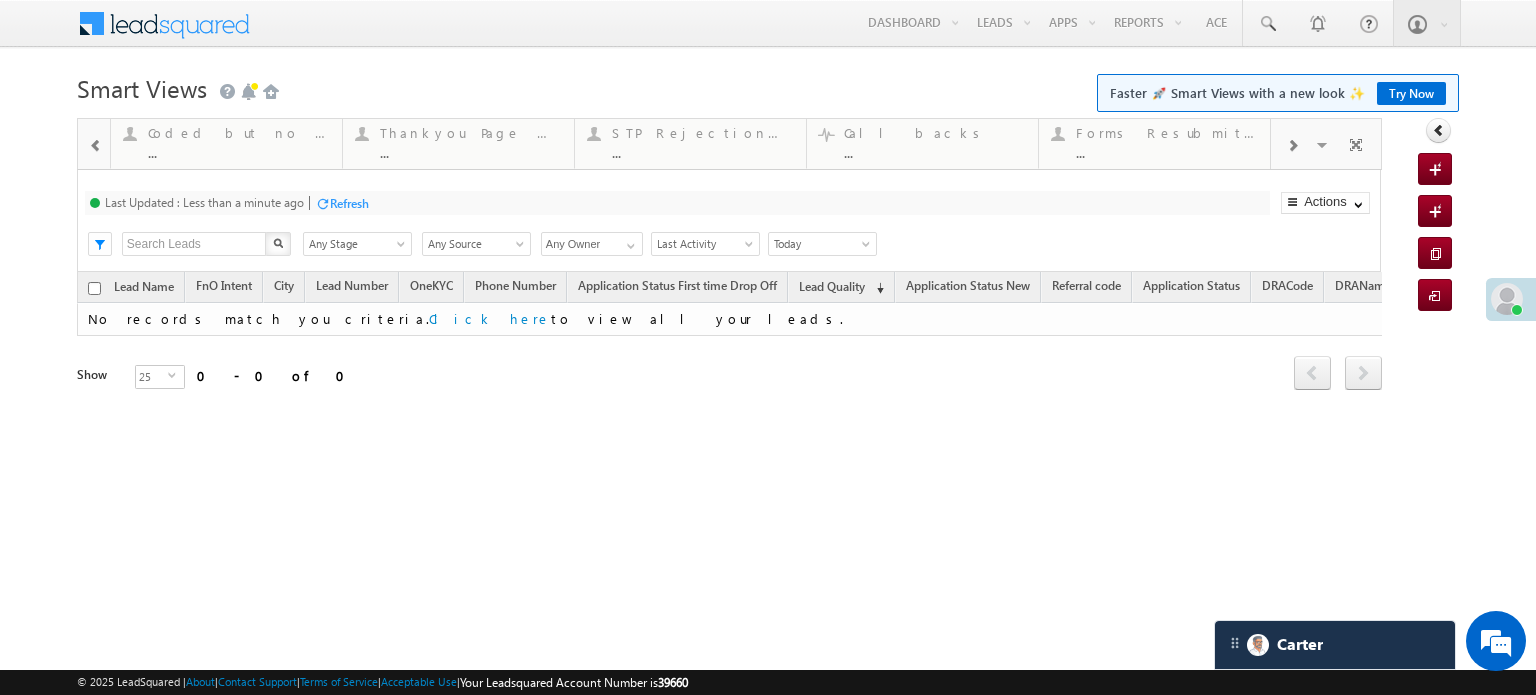 click at bounding box center [1292, 146] 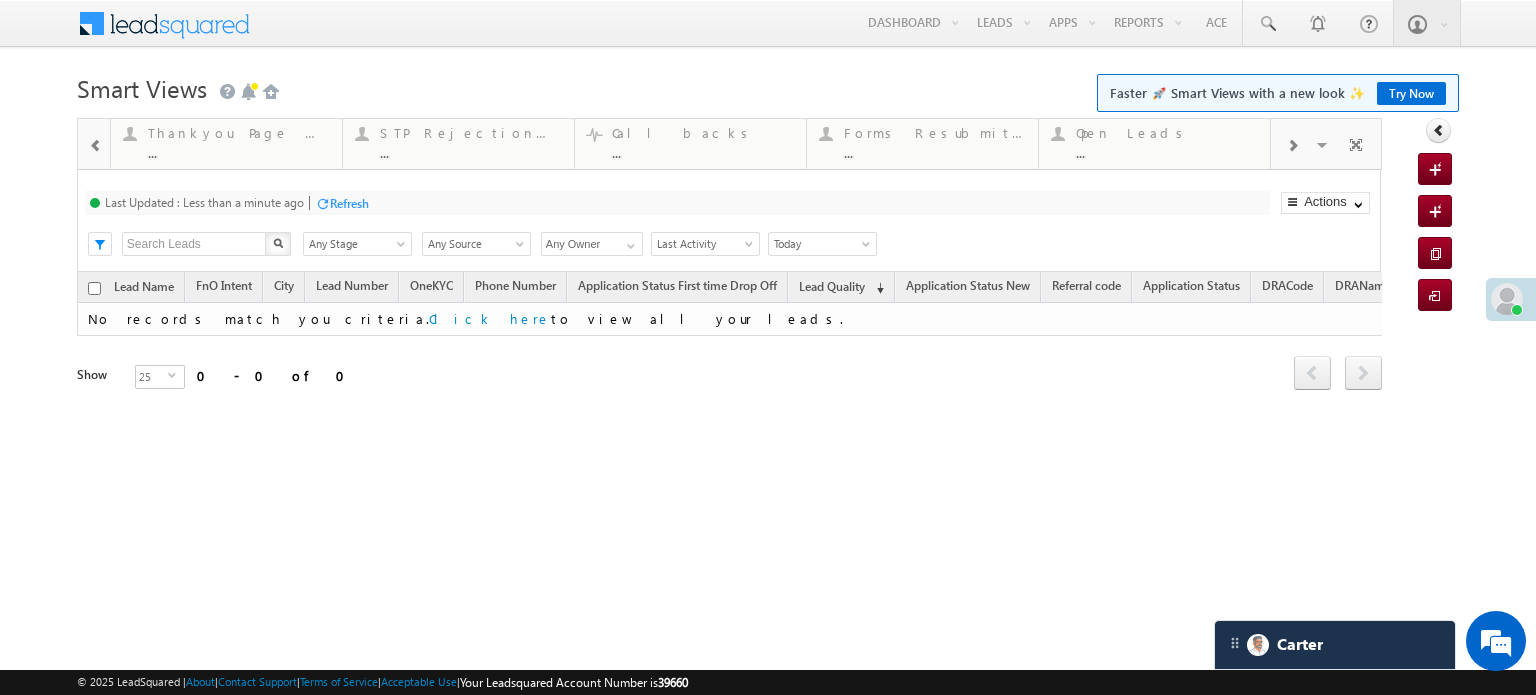 click at bounding box center (1292, 146) 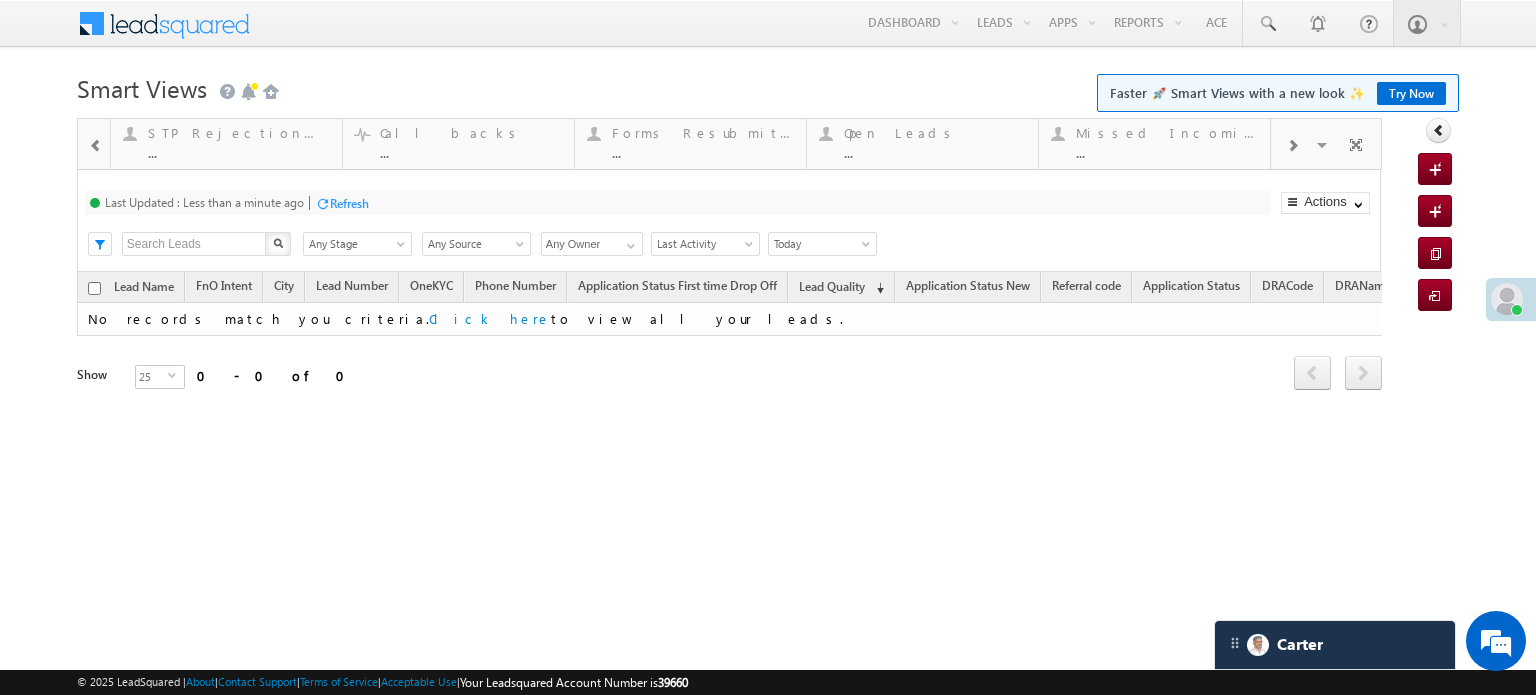 click at bounding box center (1292, 146) 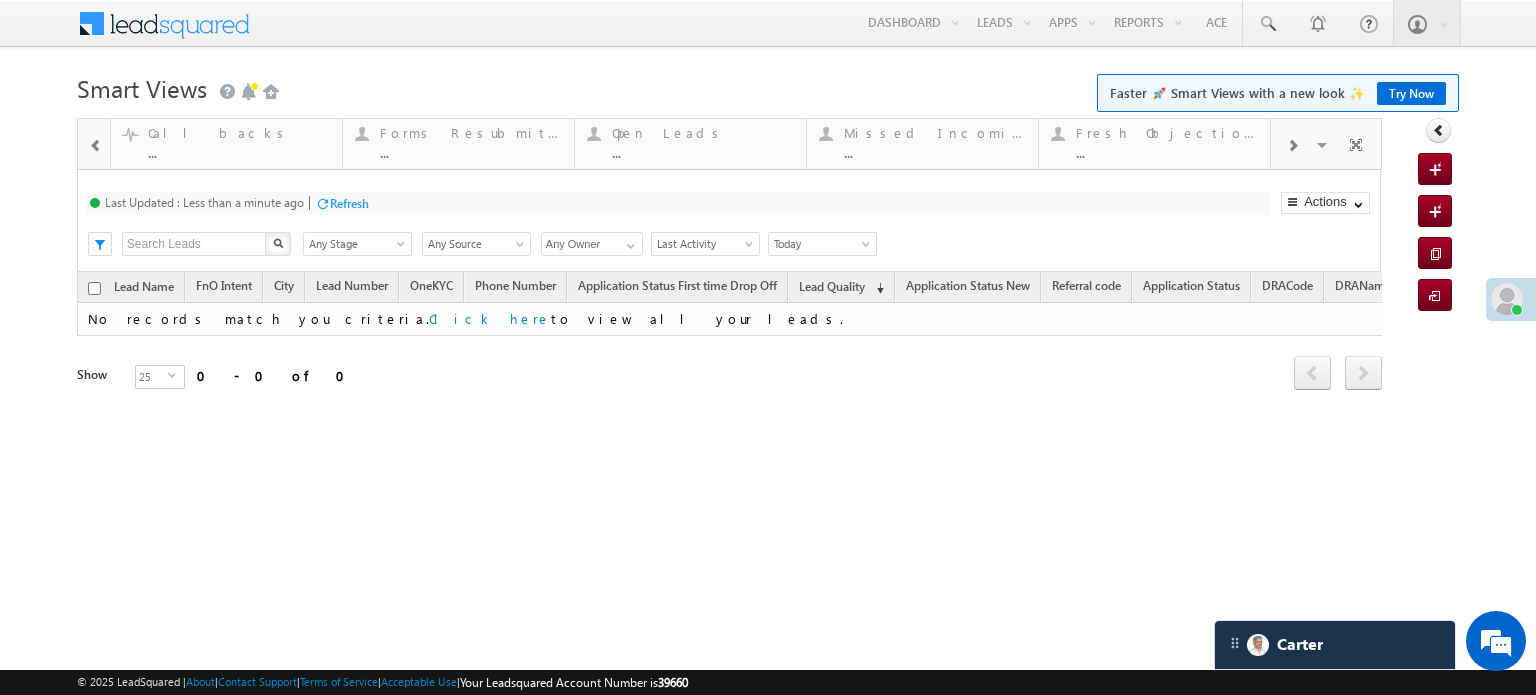 click at bounding box center (1292, 146) 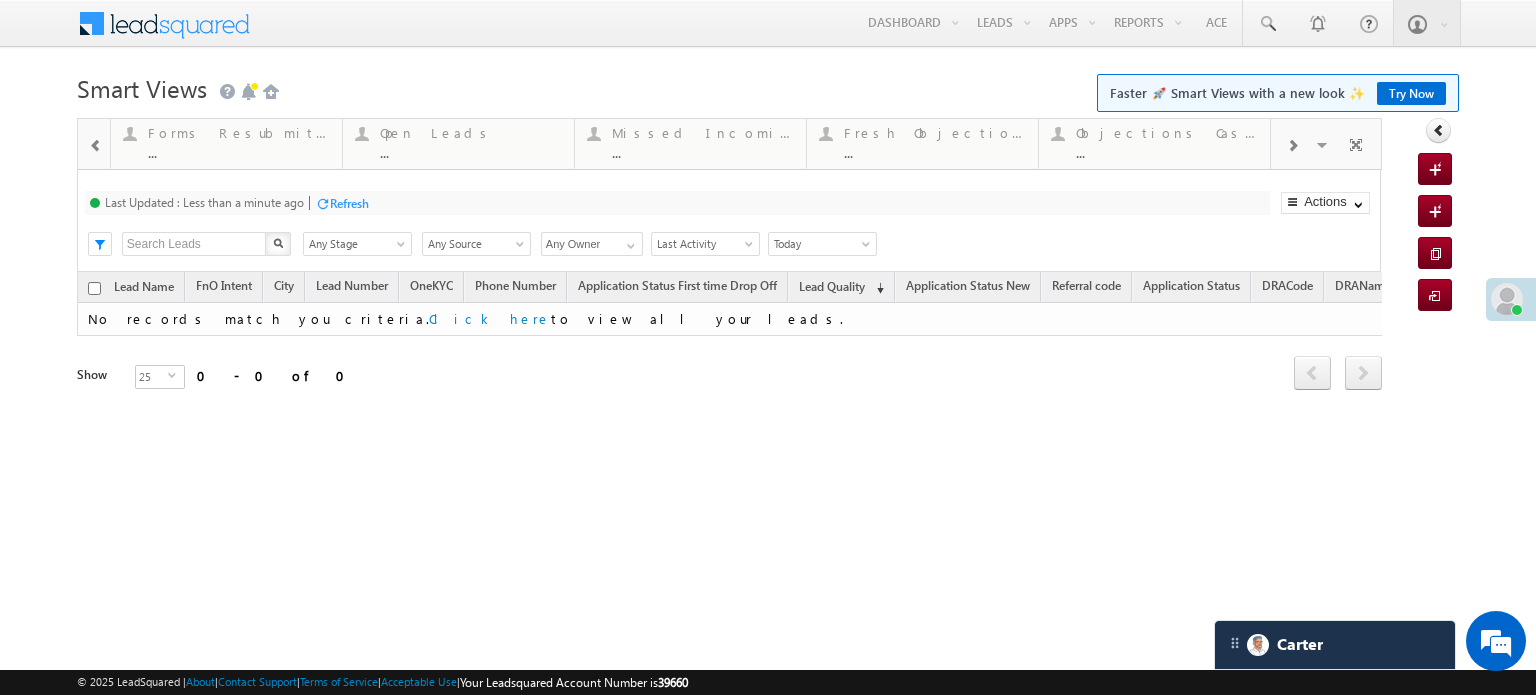 click at bounding box center [1292, 146] 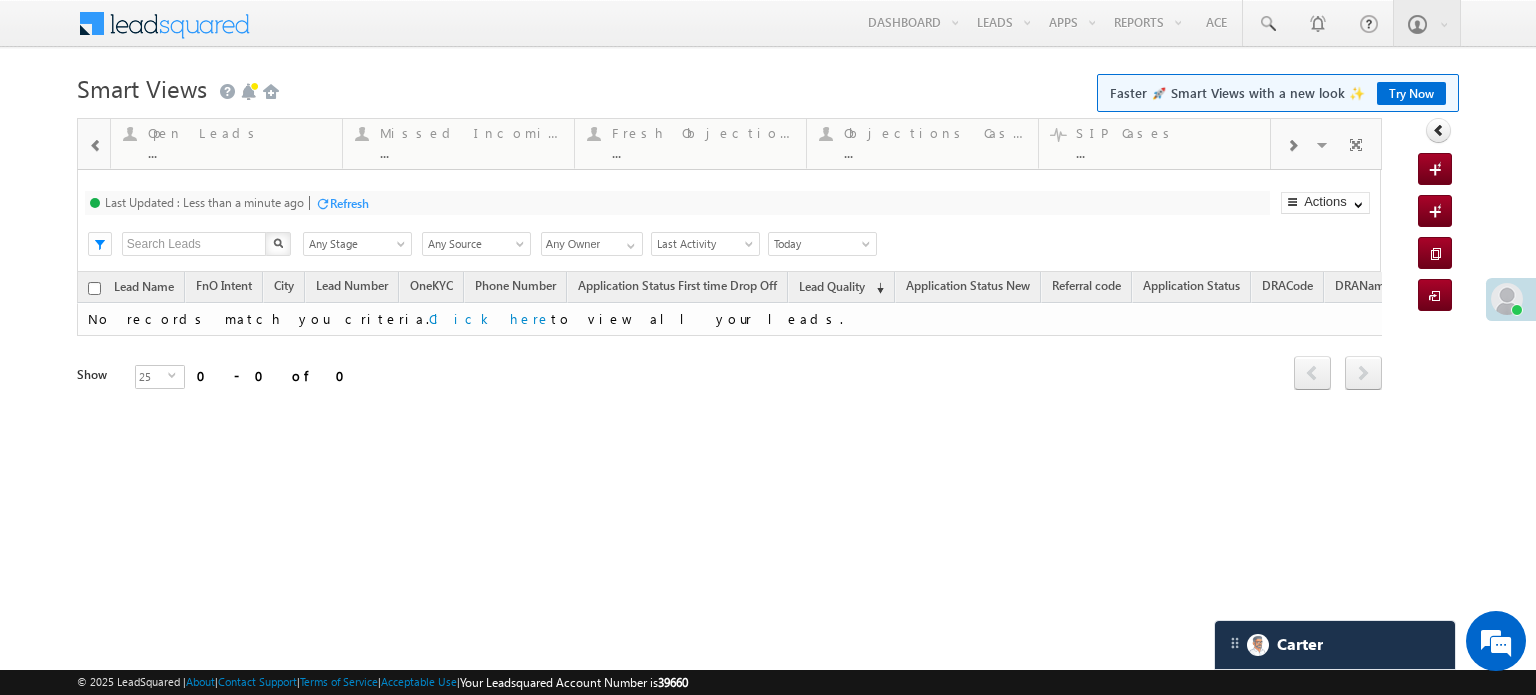 click at bounding box center (1292, 146) 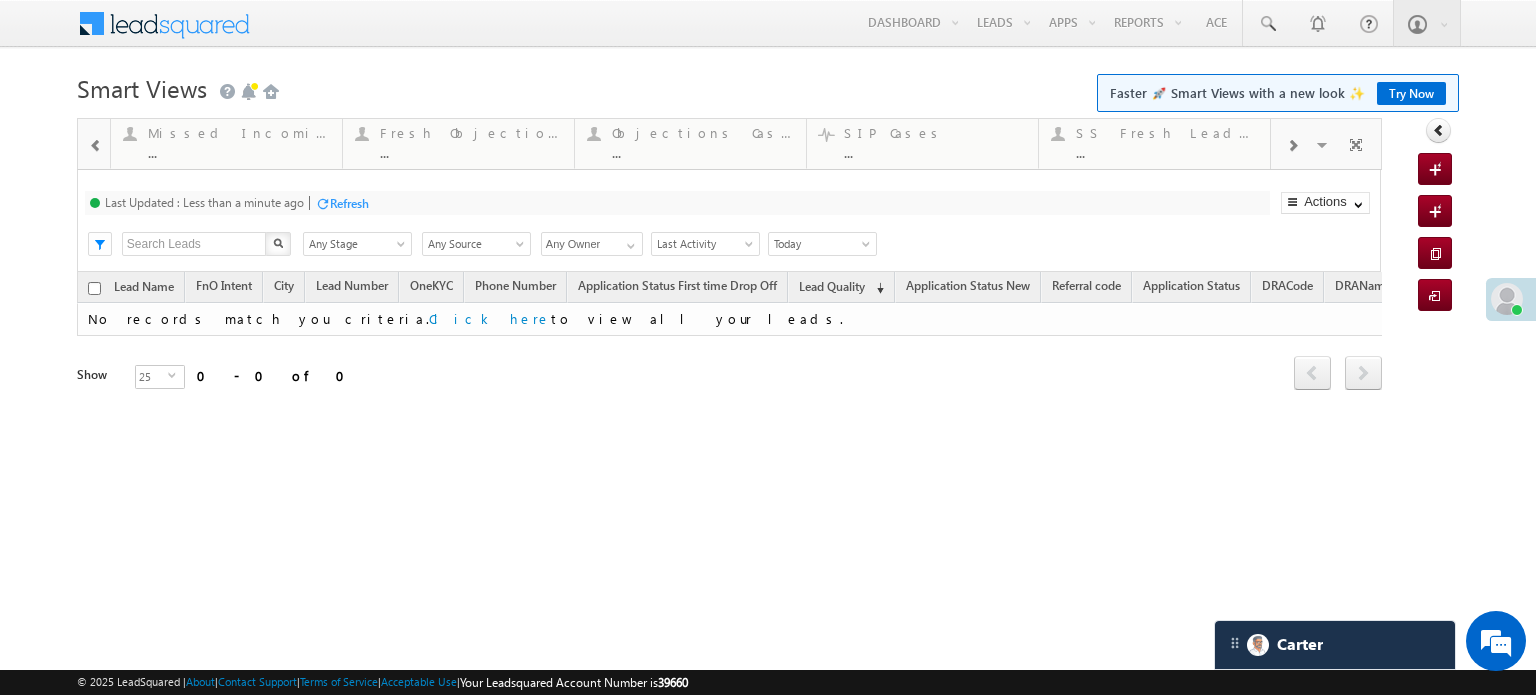 click at bounding box center [1292, 146] 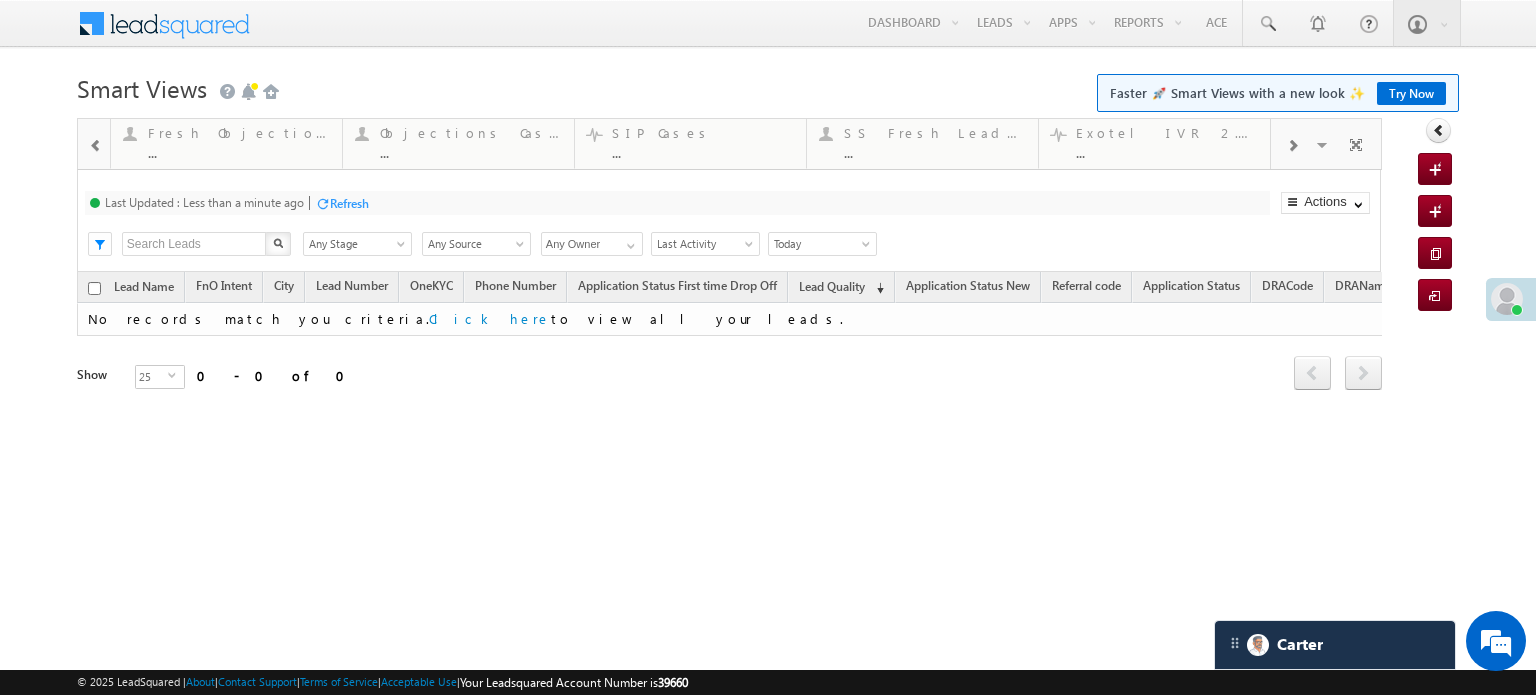 click at bounding box center [1292, 146] 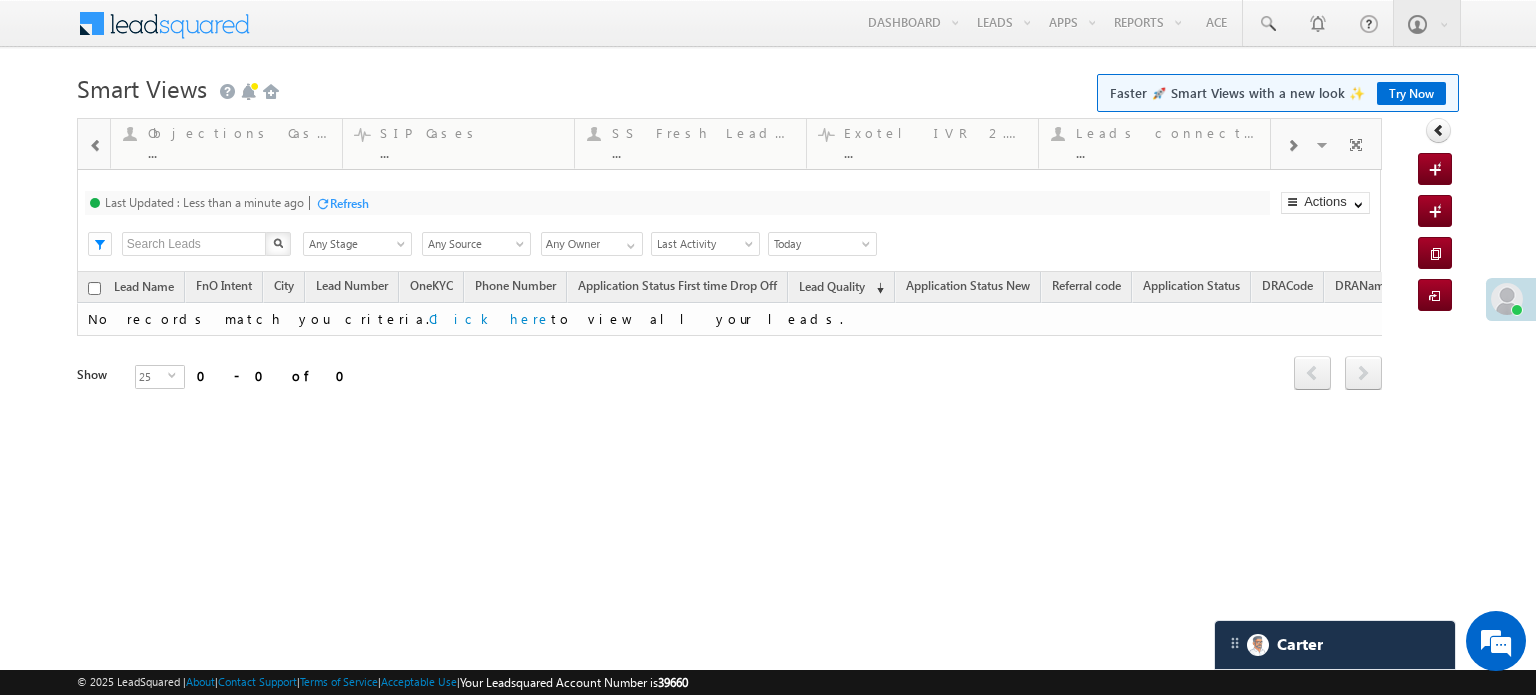 click at bounding box center (1292, 146) 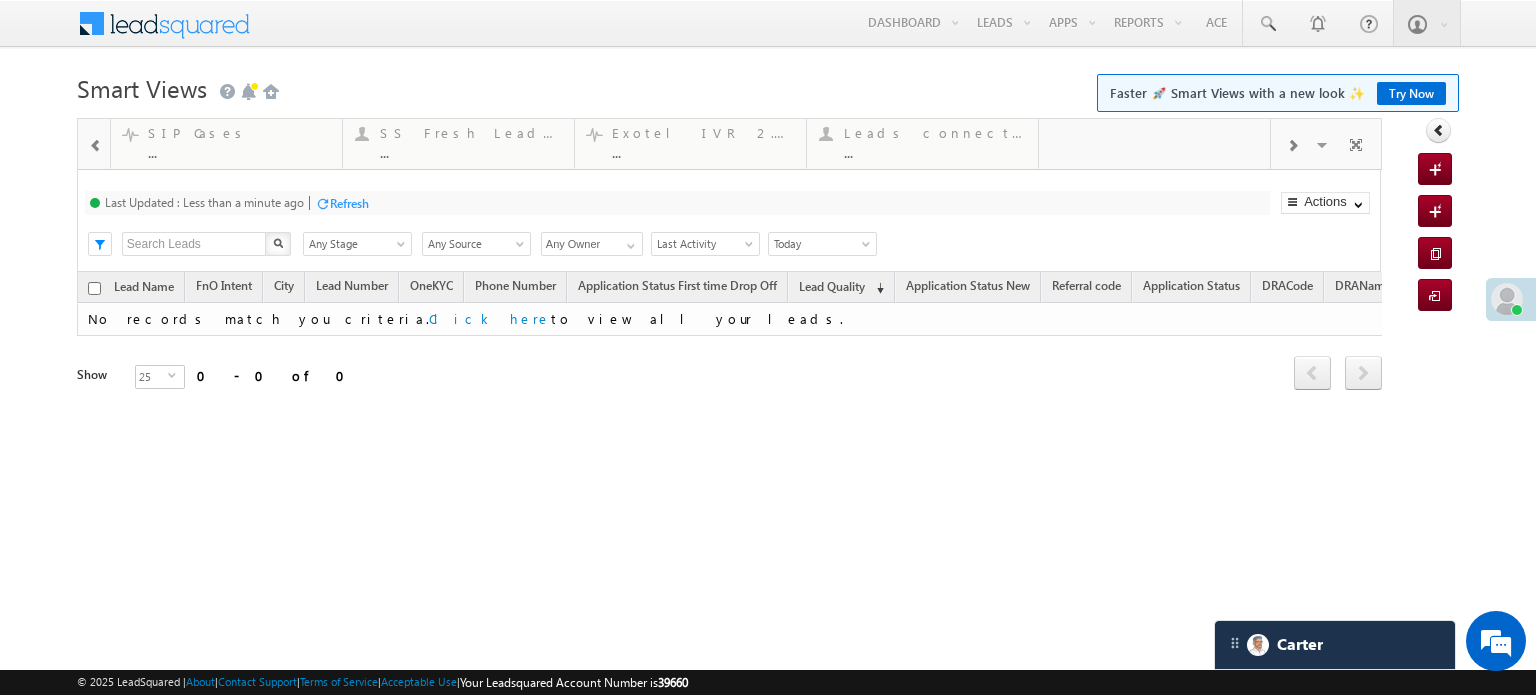 click at bounding box center [1292, 146] 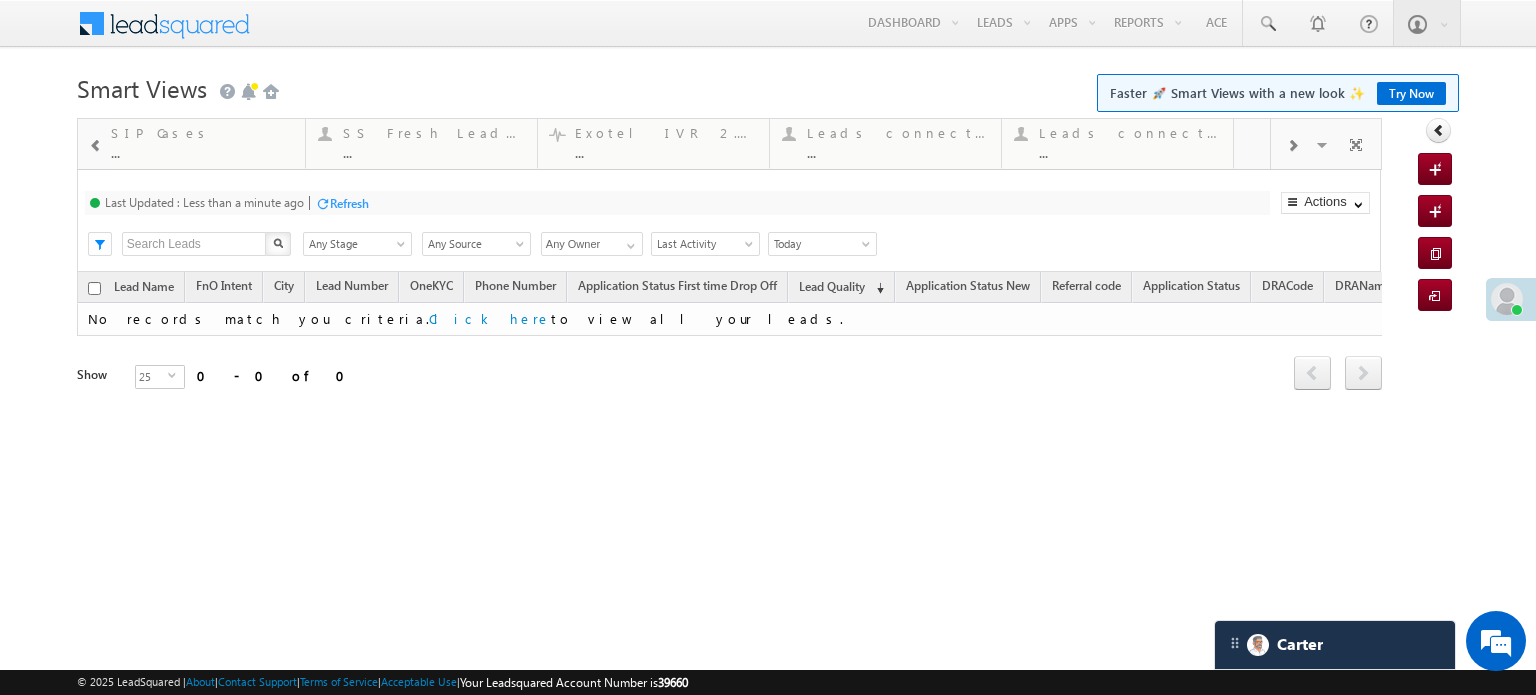click at bounding box center (1292, 146) 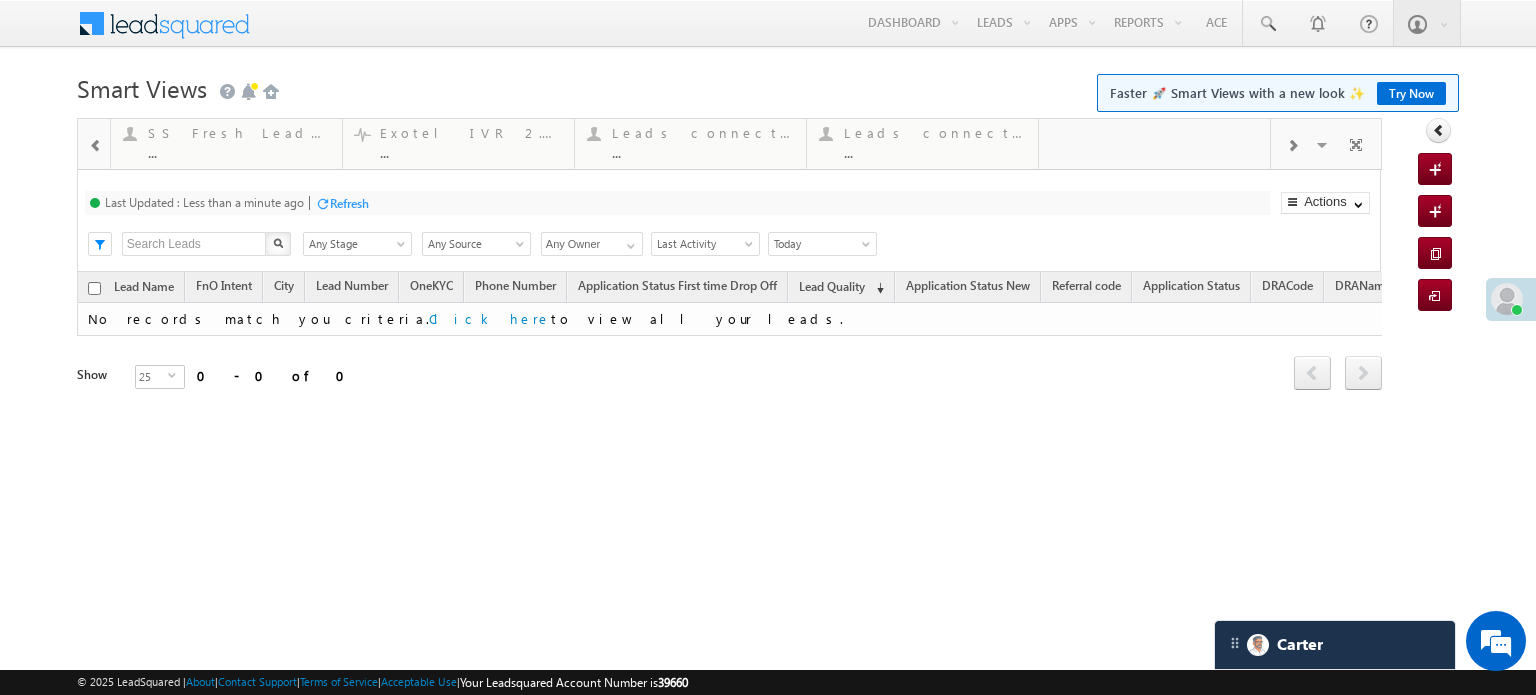 click at bounding box center [1292, 146] 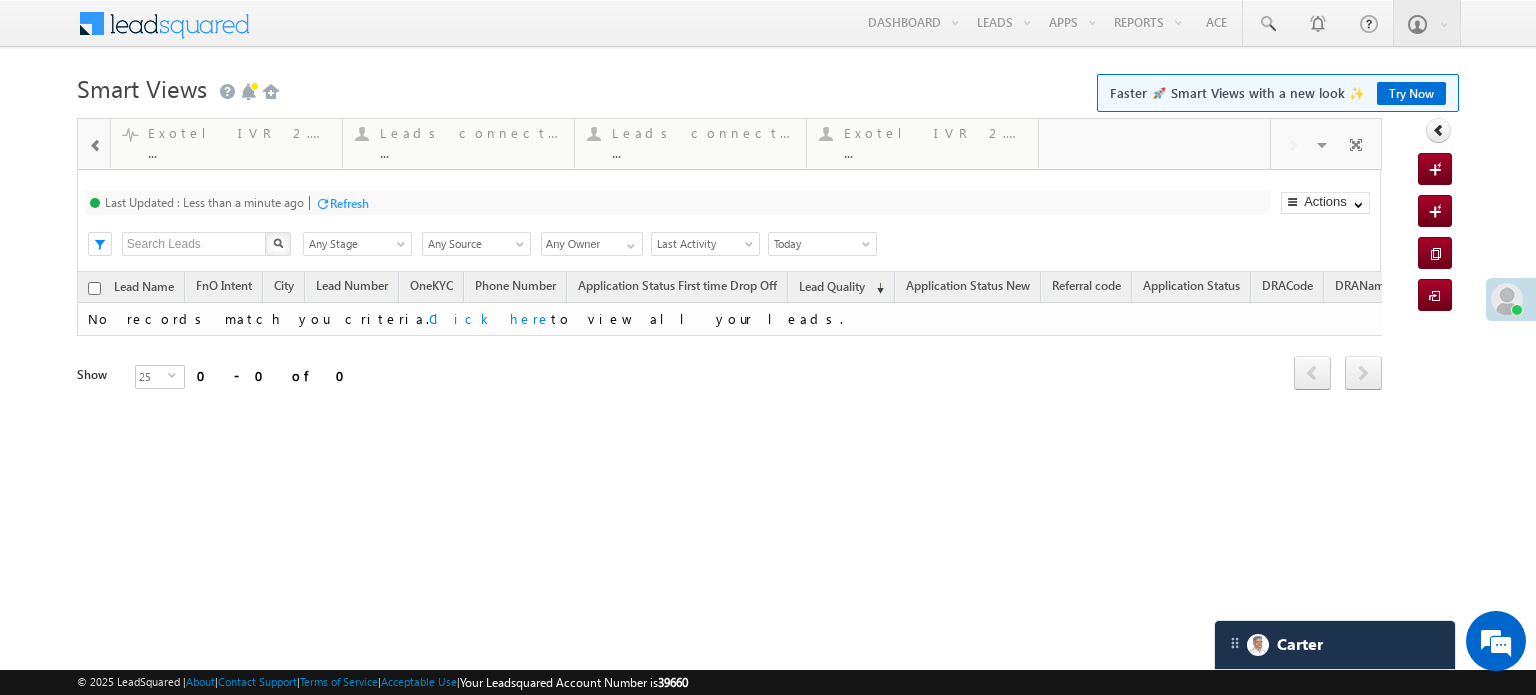 click on "Visible Tabs Coded Today Default Fresh Leads Default Lead Type Default Coded MTD Default Coded but no Recording Default Thankyou Page leads Default STP Rejection Reason Default Call backs Default Forms Resubmitted Default Open Leads Default Missed Incoming Calls Default Fresh Objection Cases Default Objections Cases Default SIP Cases Default SS Fresh Lead Distribution Default Exotel IVR 2.1 Default Leads connected post coding Default Leads connected pre coding Default Exotel IVR 2.0 Default Ready-To-Close View Default RESTORE DEFAULT TABS ADD NEW TAB" at bounding box center (1326, 143) 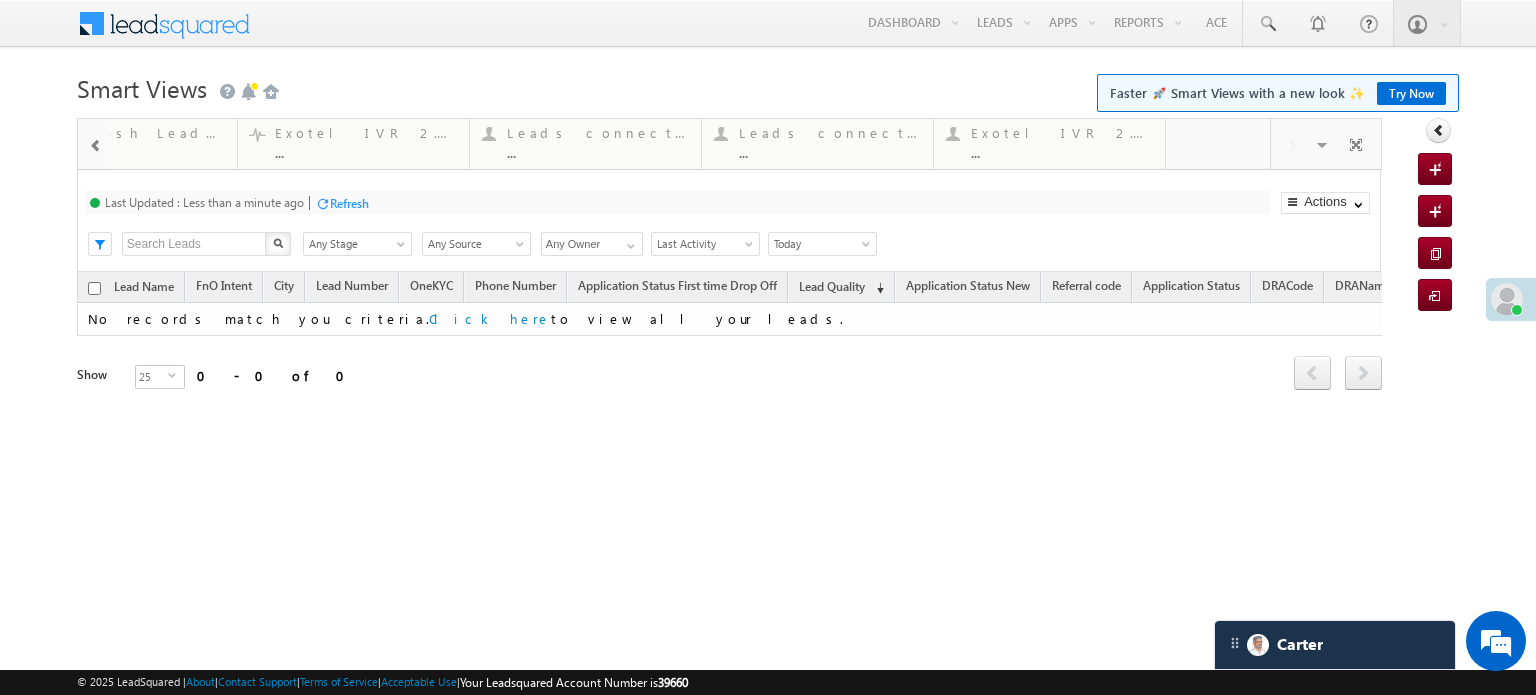 click at bounding box center [96, 146] 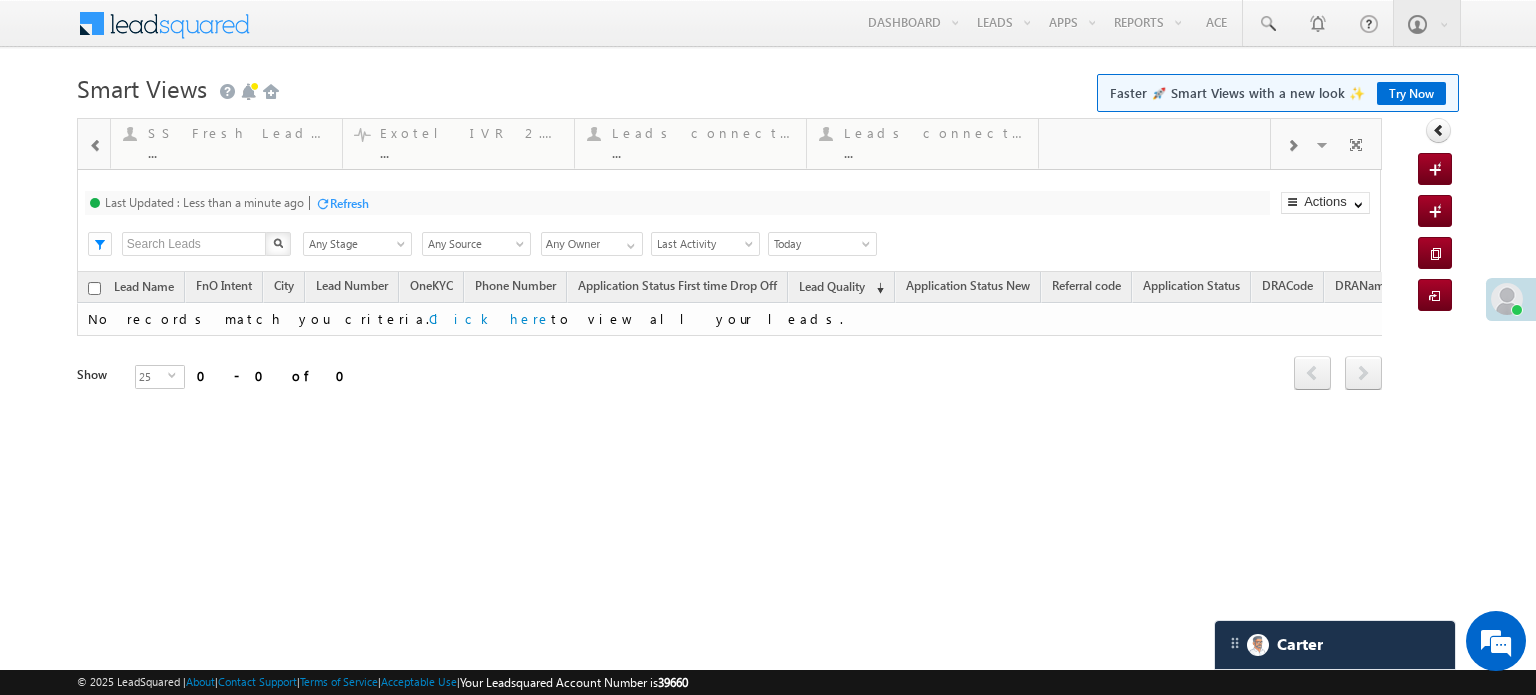 click at bounding box center (96, 146) 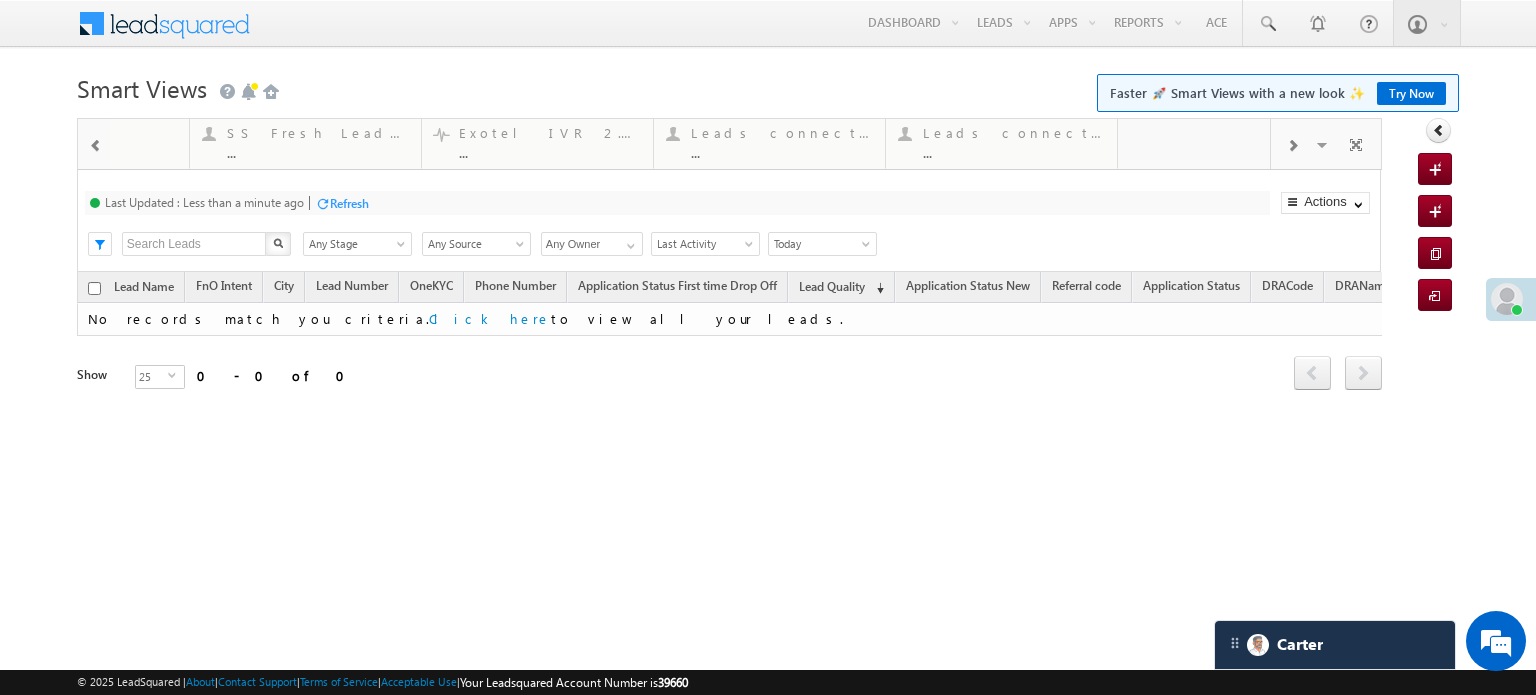 click at bounding box center [96, 146] 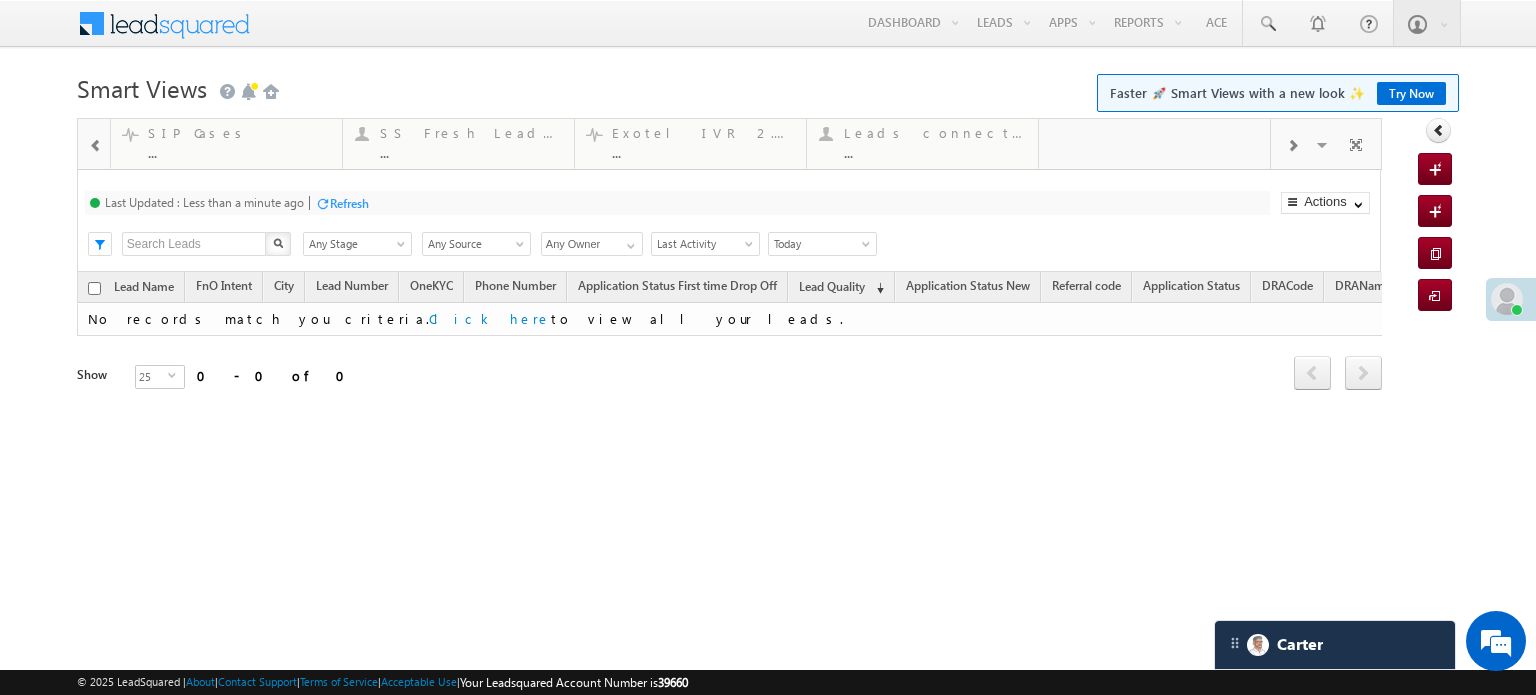 click at bounding box center [96, 146] 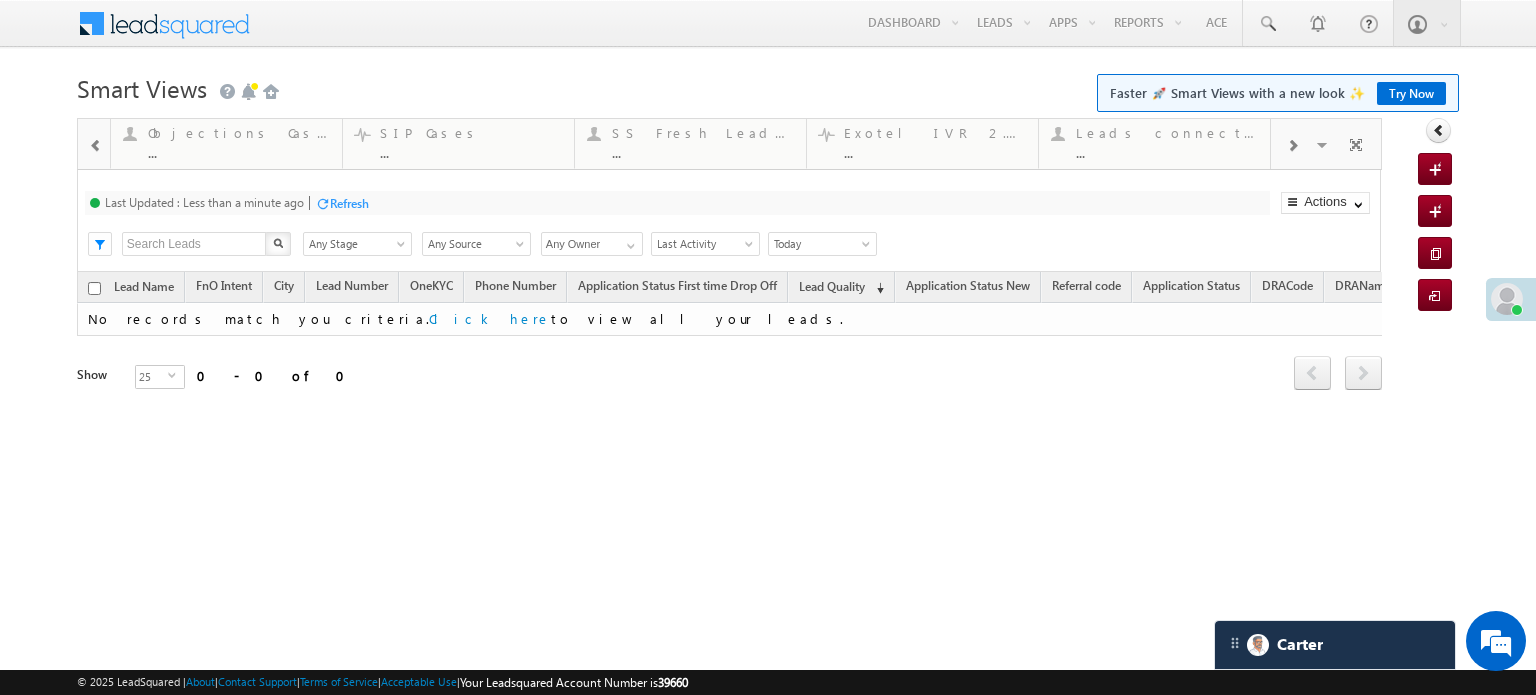 click at bounding box center (96, 146) 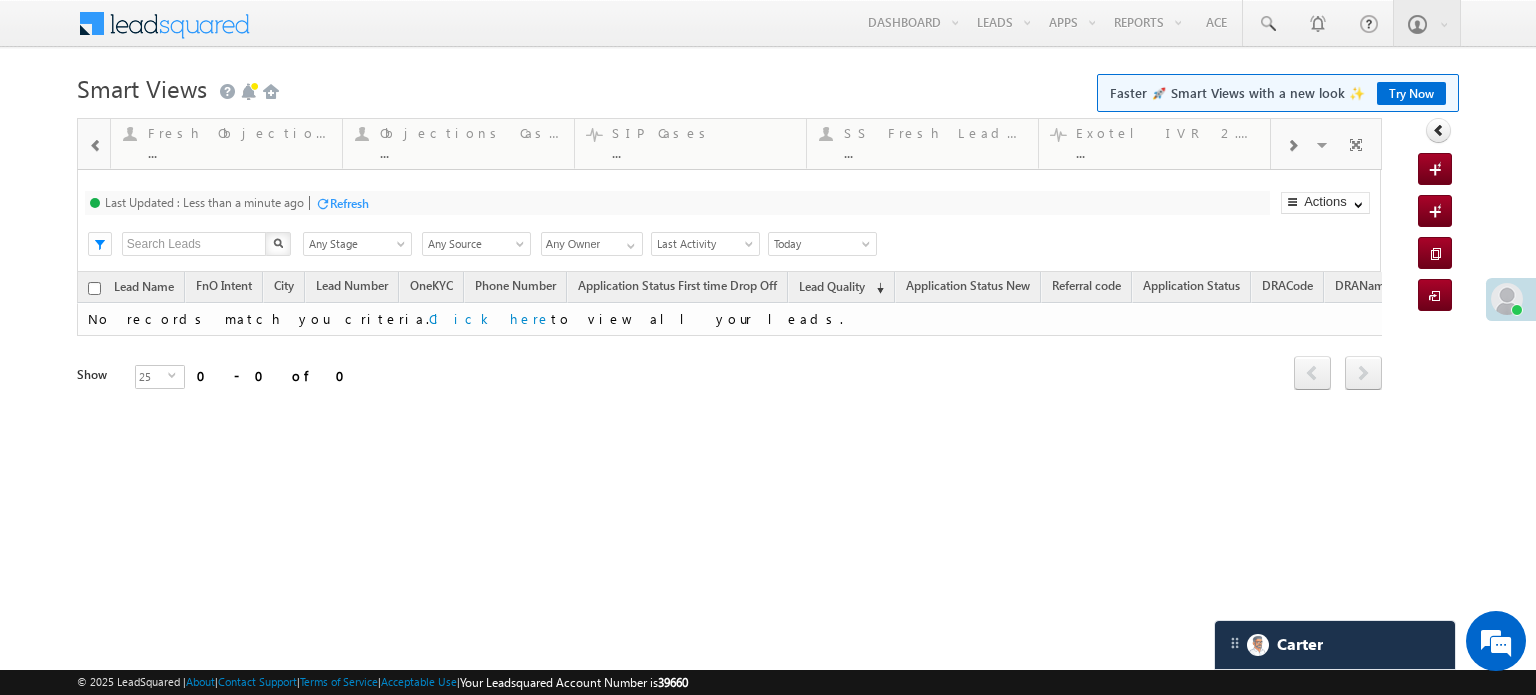 click at bounding box center [96, 146] 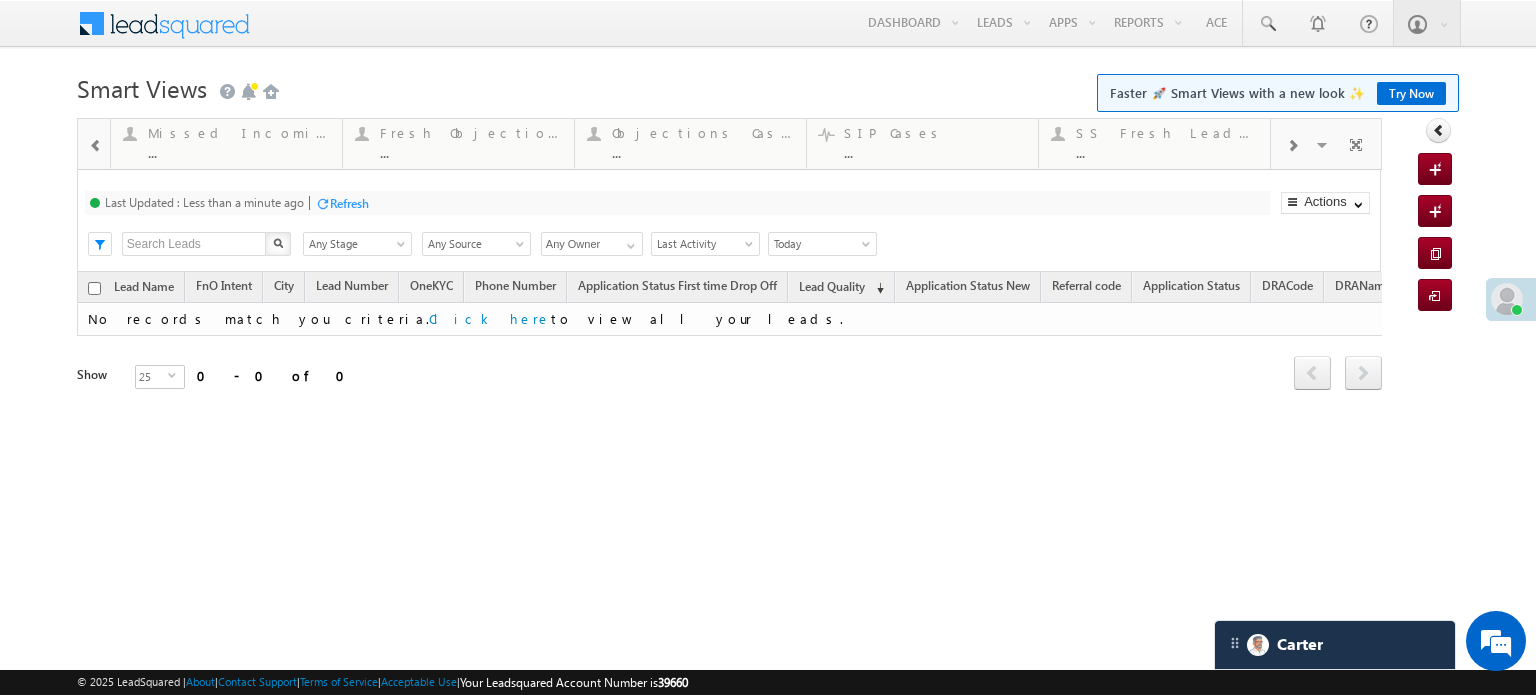 click at bounding box center (96, 146) 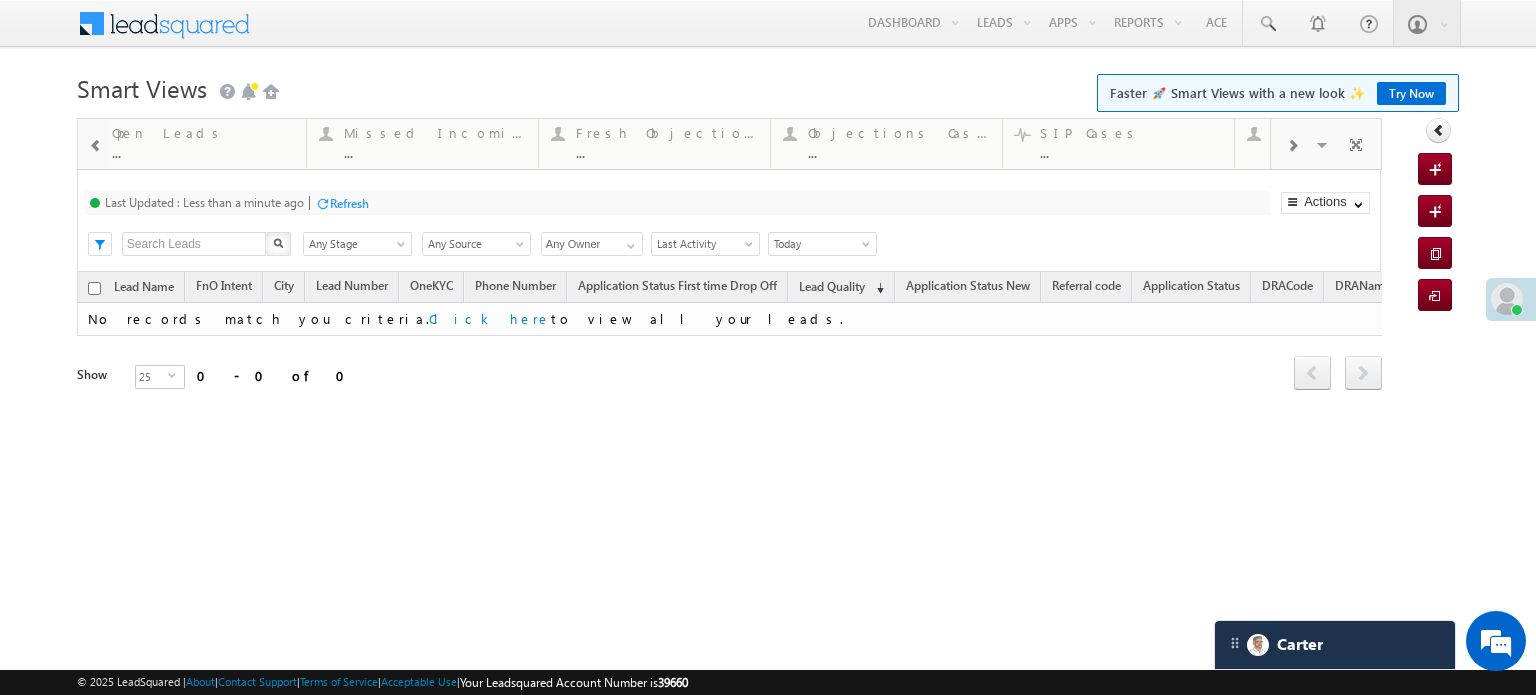 click at bounding box center (96, 146) 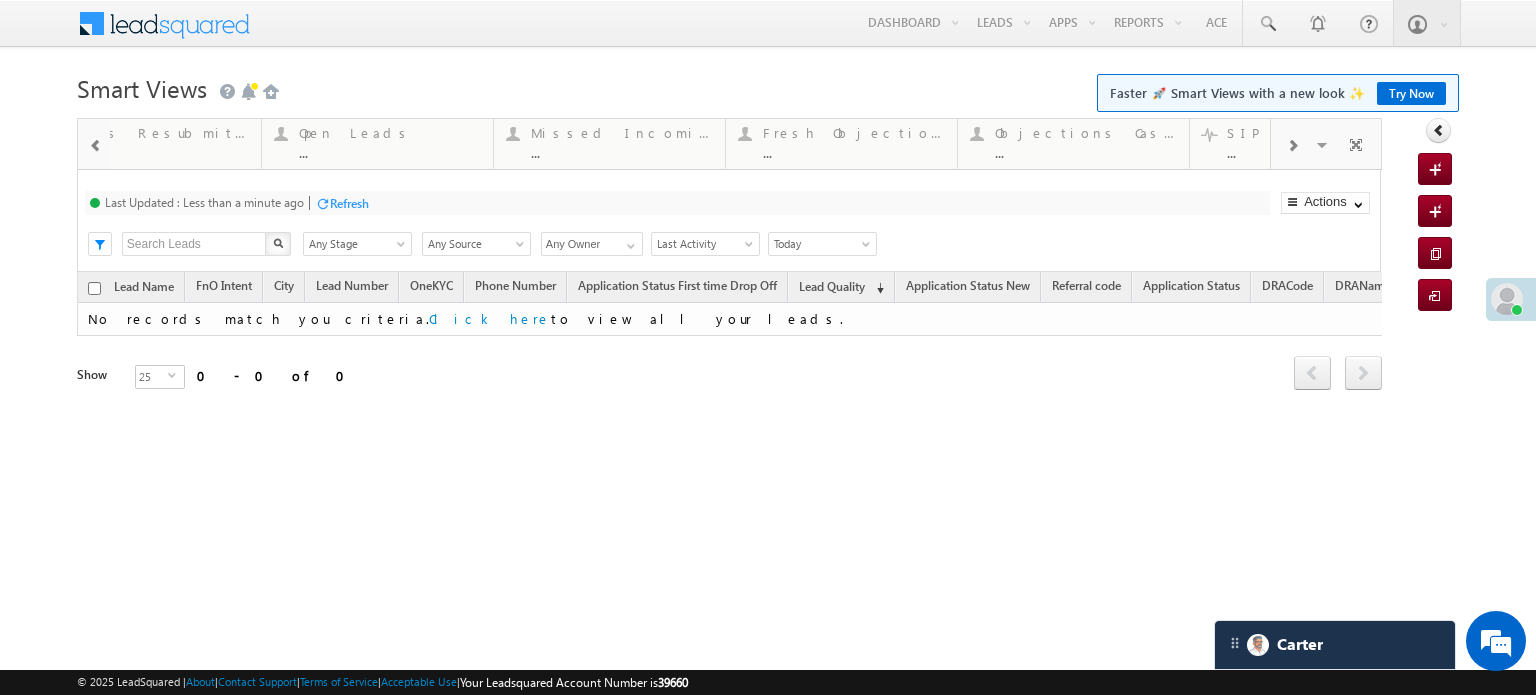 click at bounding box center [96, 146] 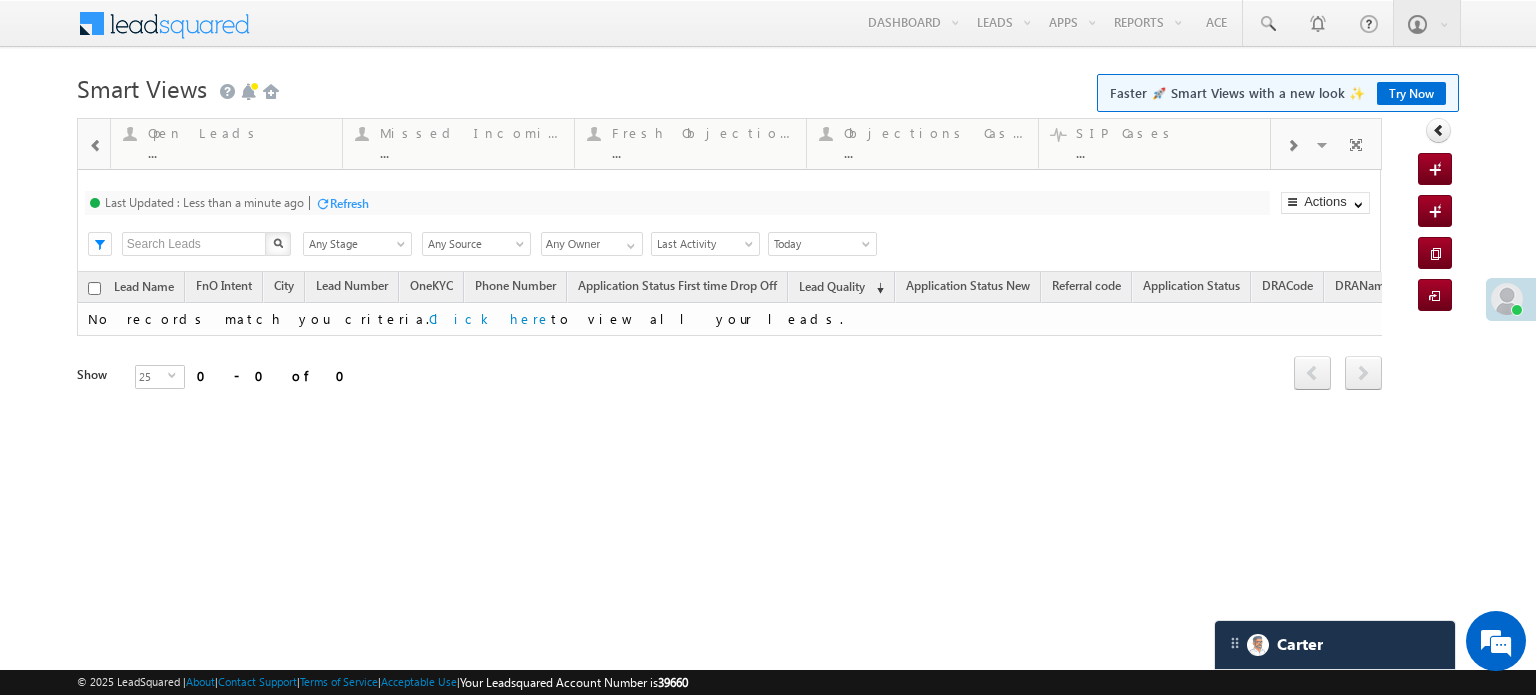 click at bounding box center [96, 146] 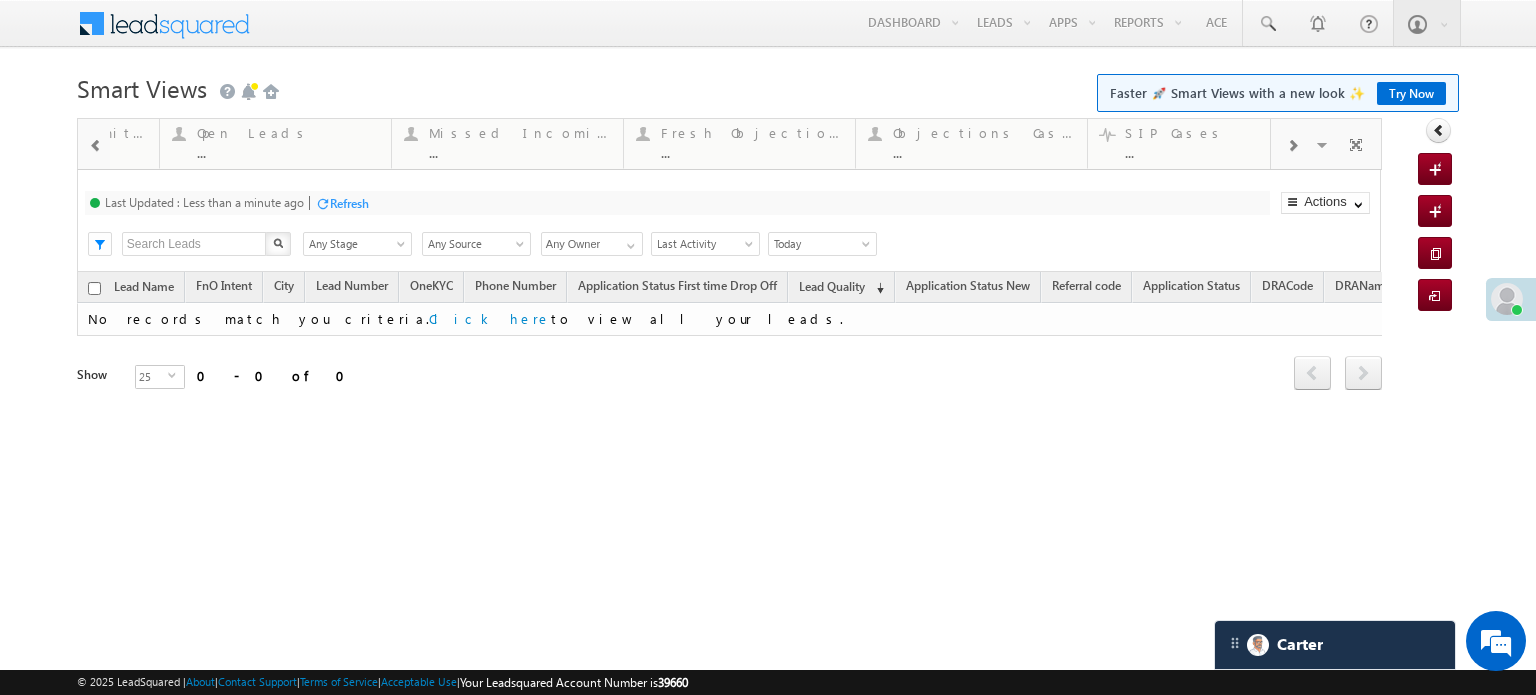 click at bounding box center (96, 146) 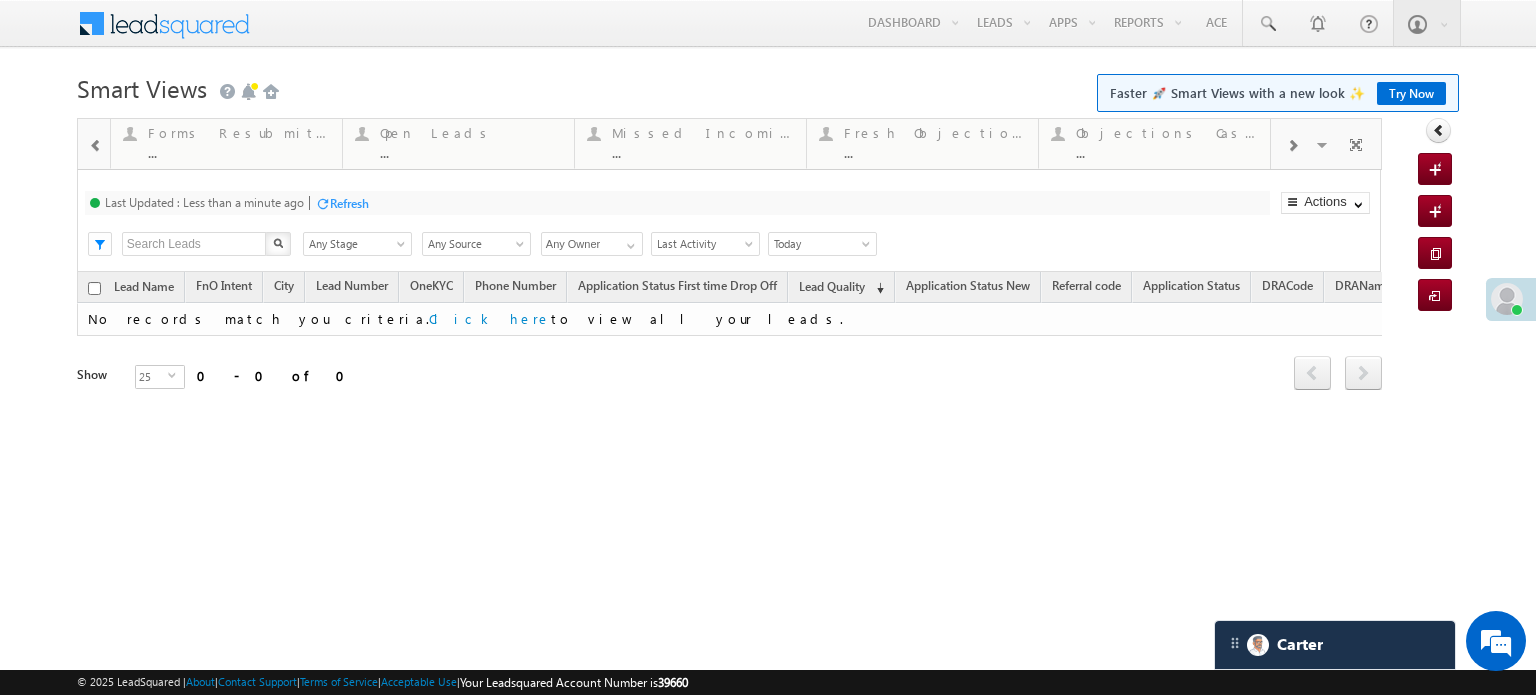 click at bounding box center [96, 146] 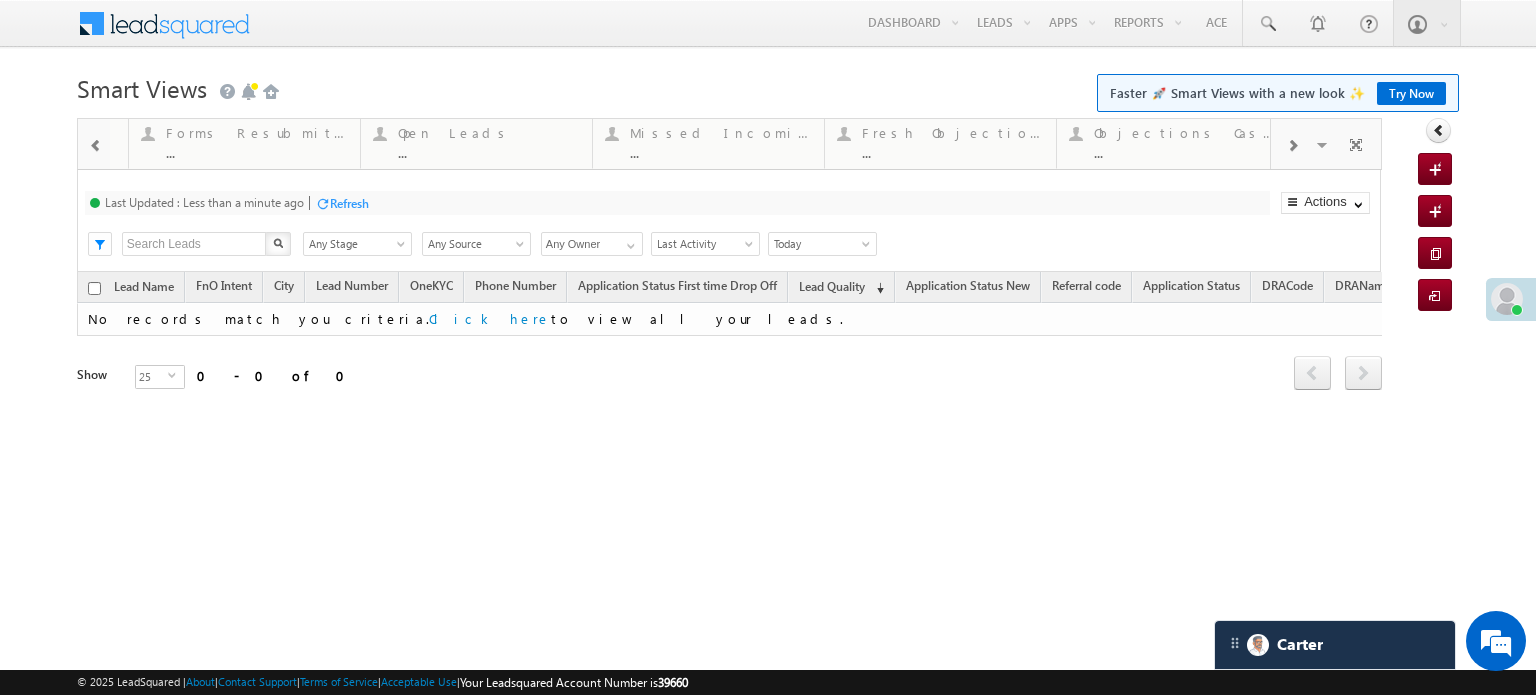 click at bounding box center [96, 146] 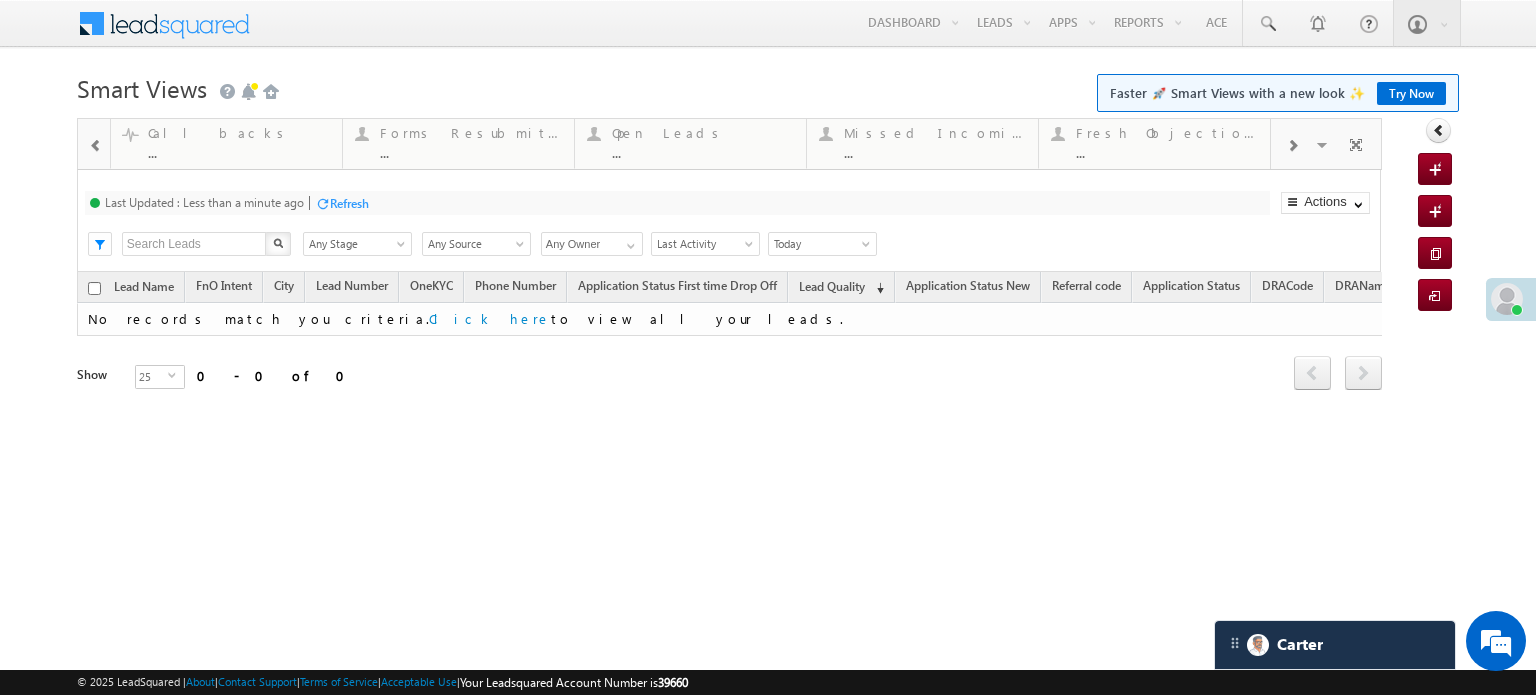 click at bounding box center [96, 146] 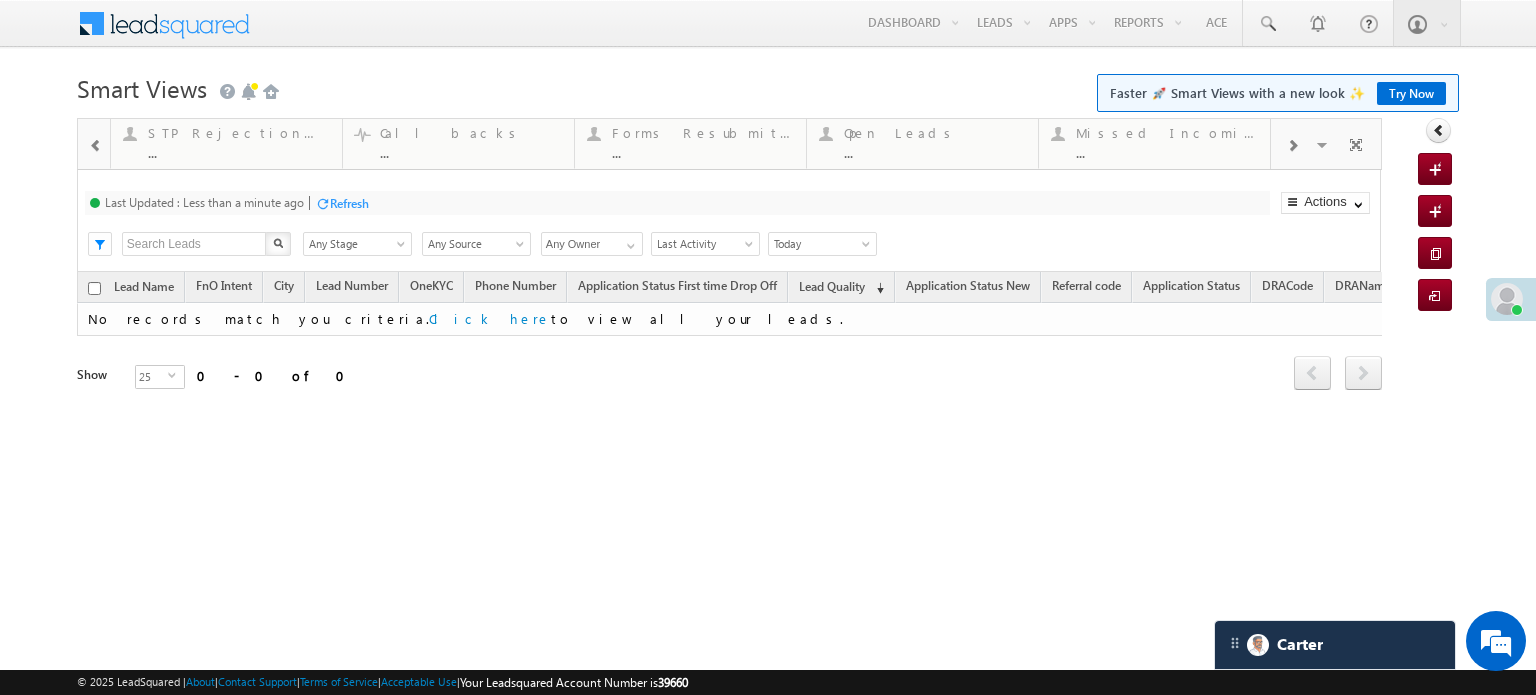 click at bounding box center (96, 146) 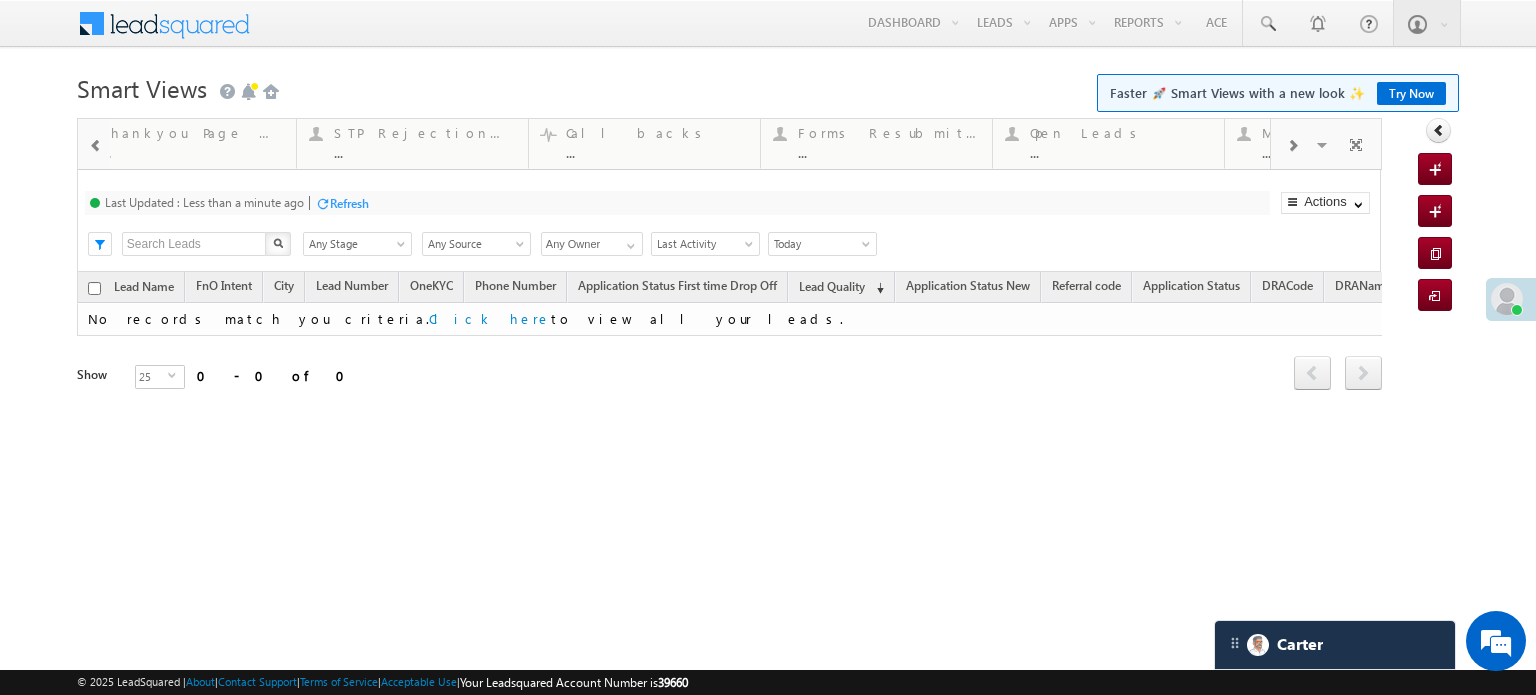 click at bounding box center [96, 146] 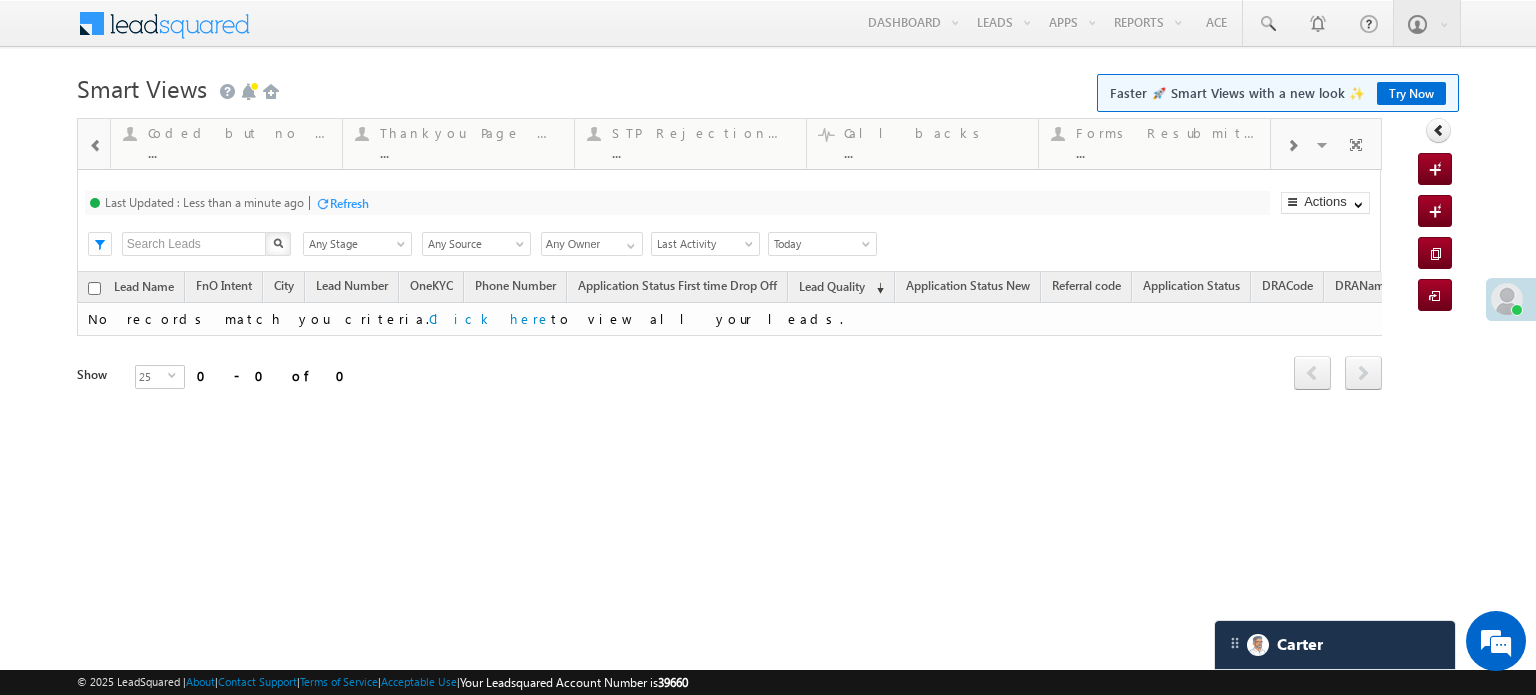 click at bounding box center [96, 146] 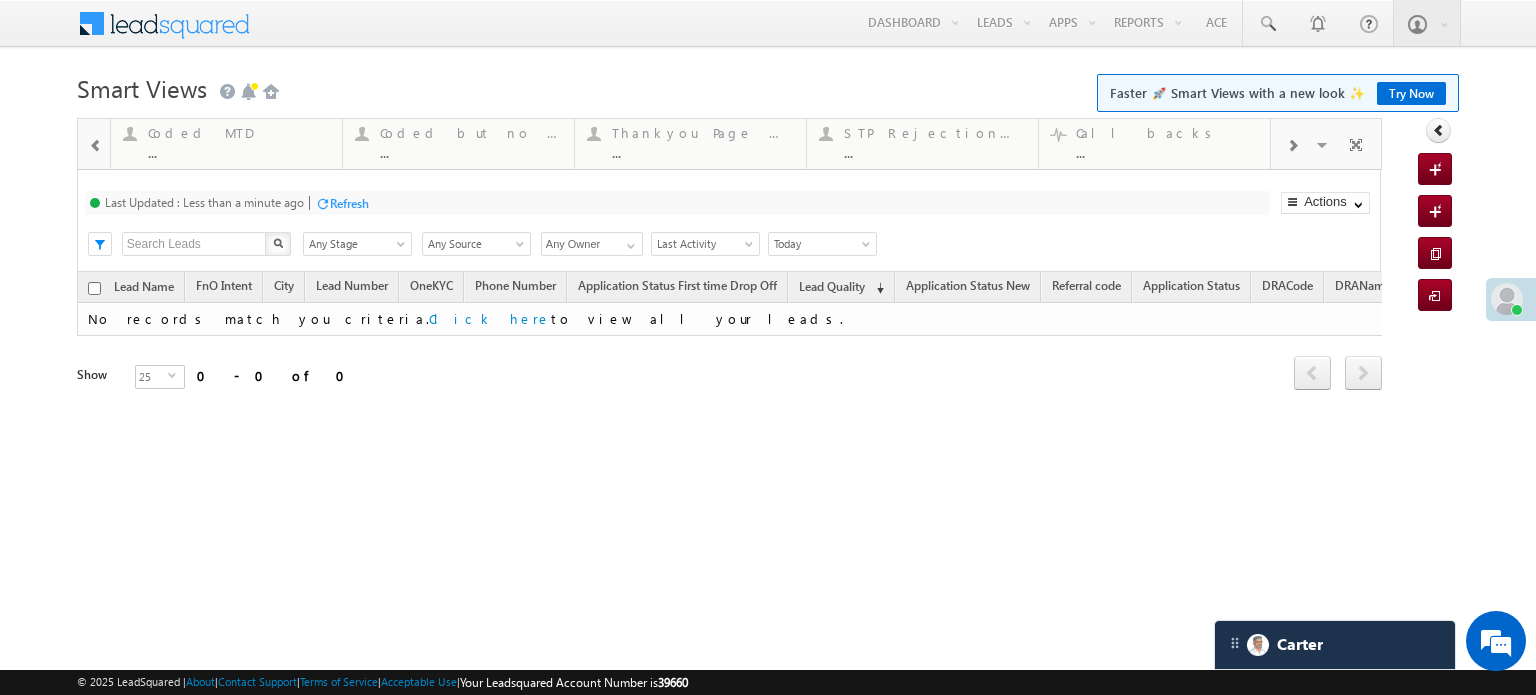 click at bounding box center (96, 146) 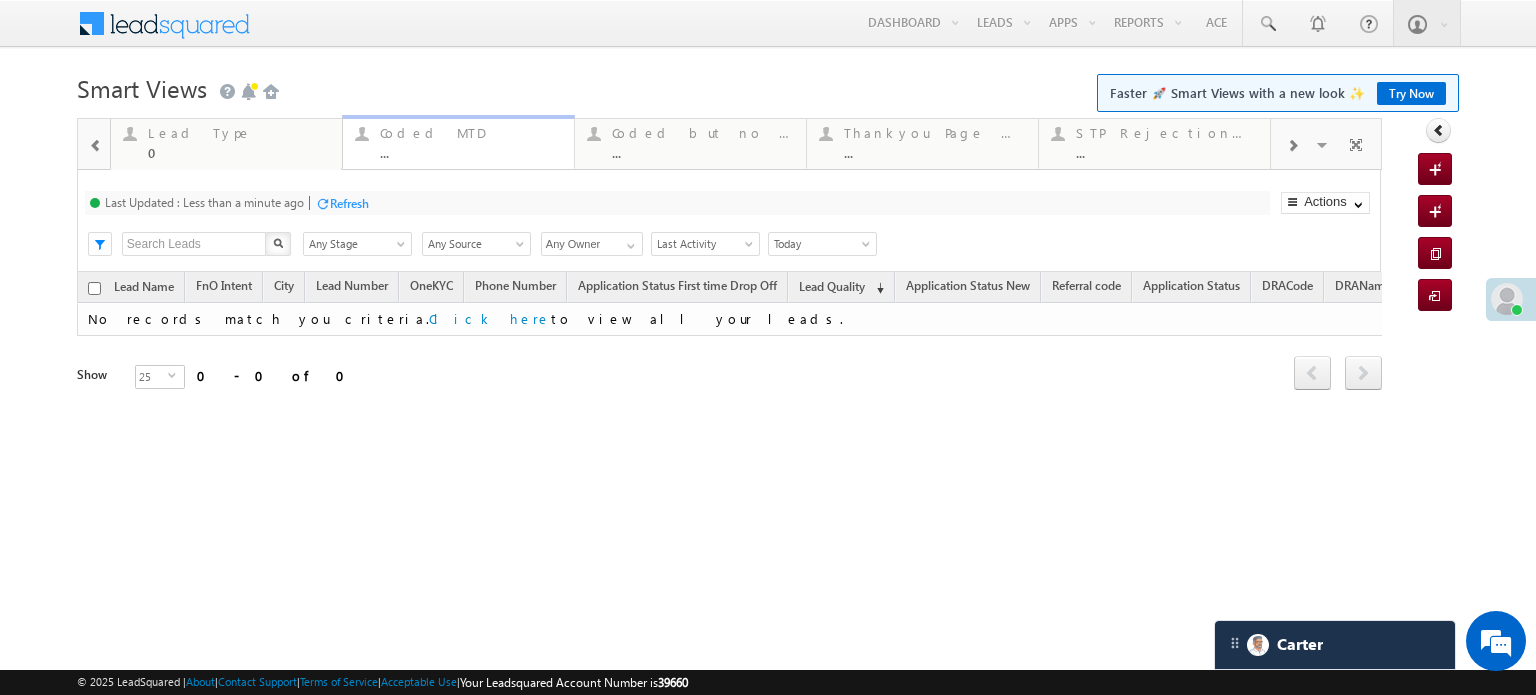 click on "..." at bounding box center [471, 152] 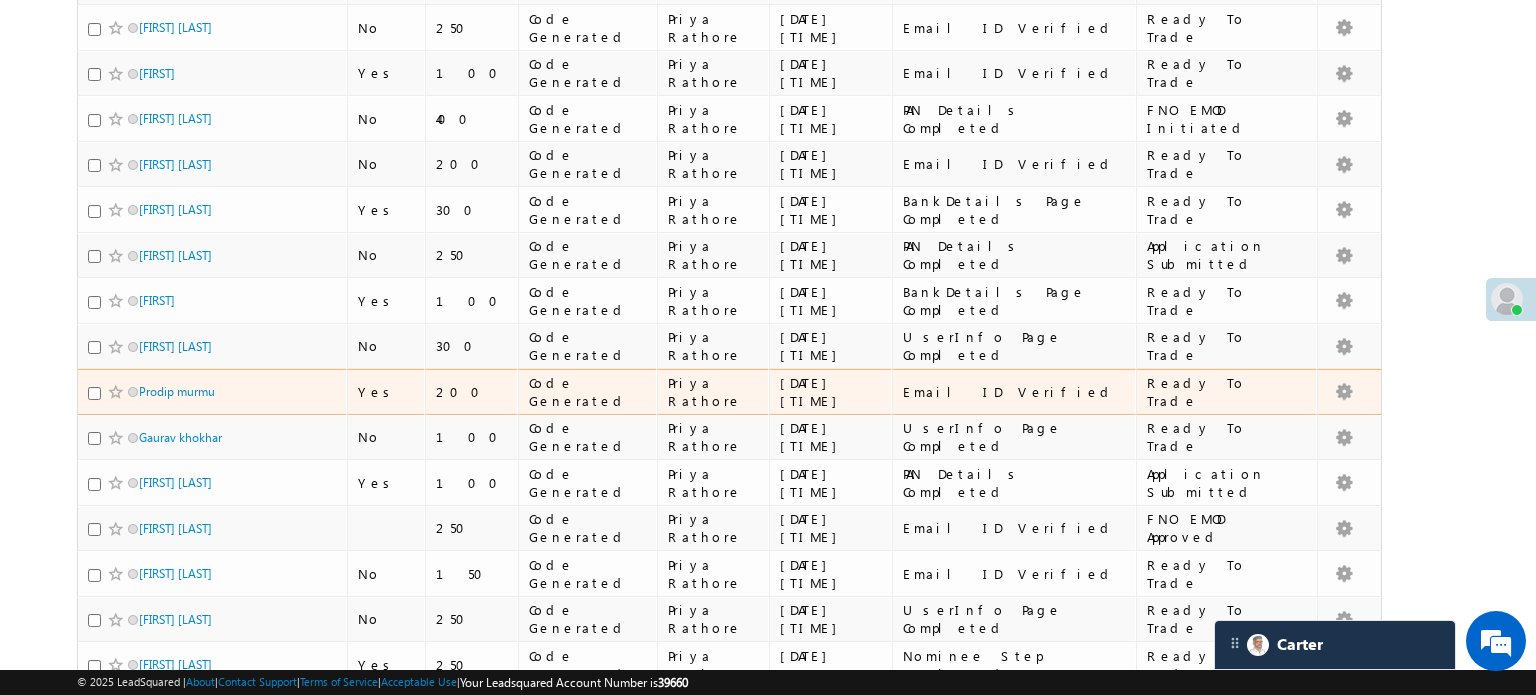 scroll, scrollTop: 0, scrollLeft: 0, axis: both 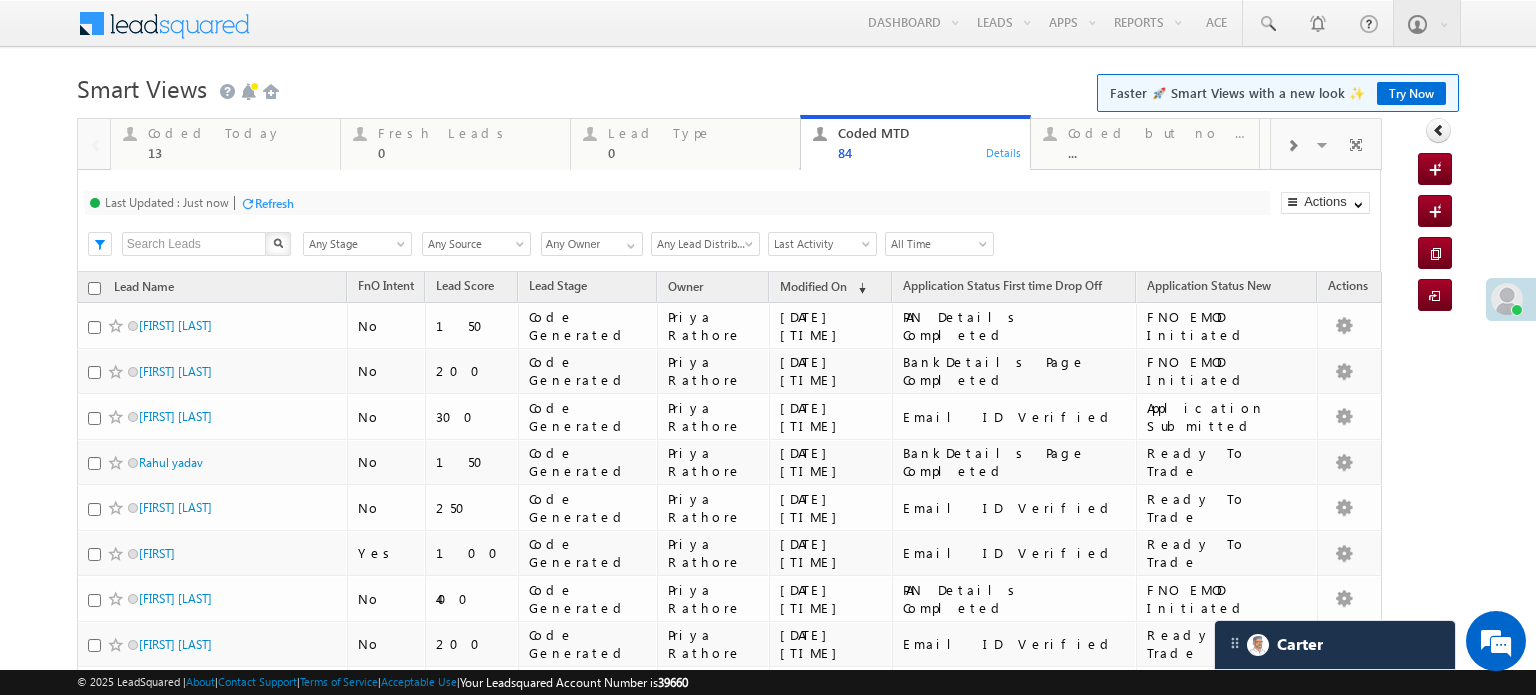 click on "Menu
Priya Rathore
priya .rath ore@a ngelb rokin g.com" at bounding box center [768, 775] 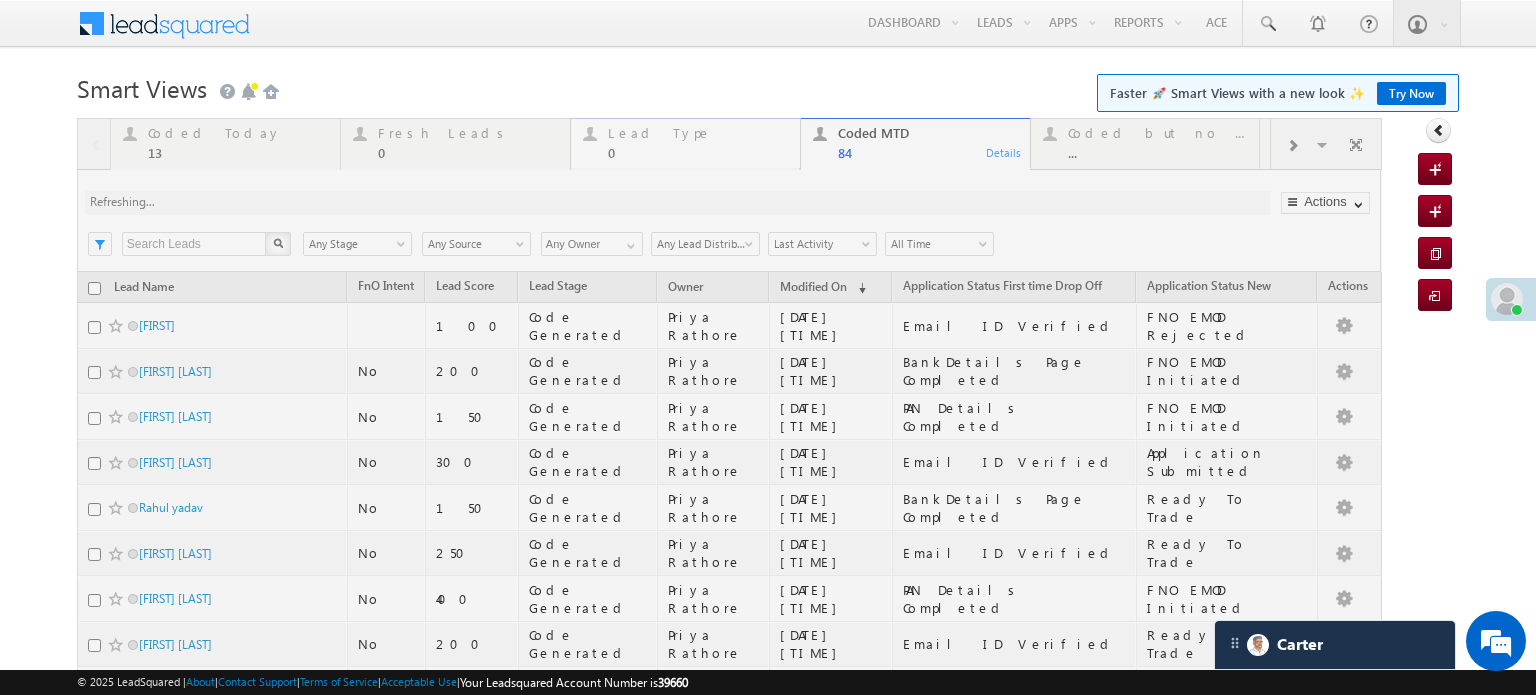 drag, startPoint x: 954, startPoint y: 138, endPoint x: 734, endPoint y: 151, distance: 220.38376 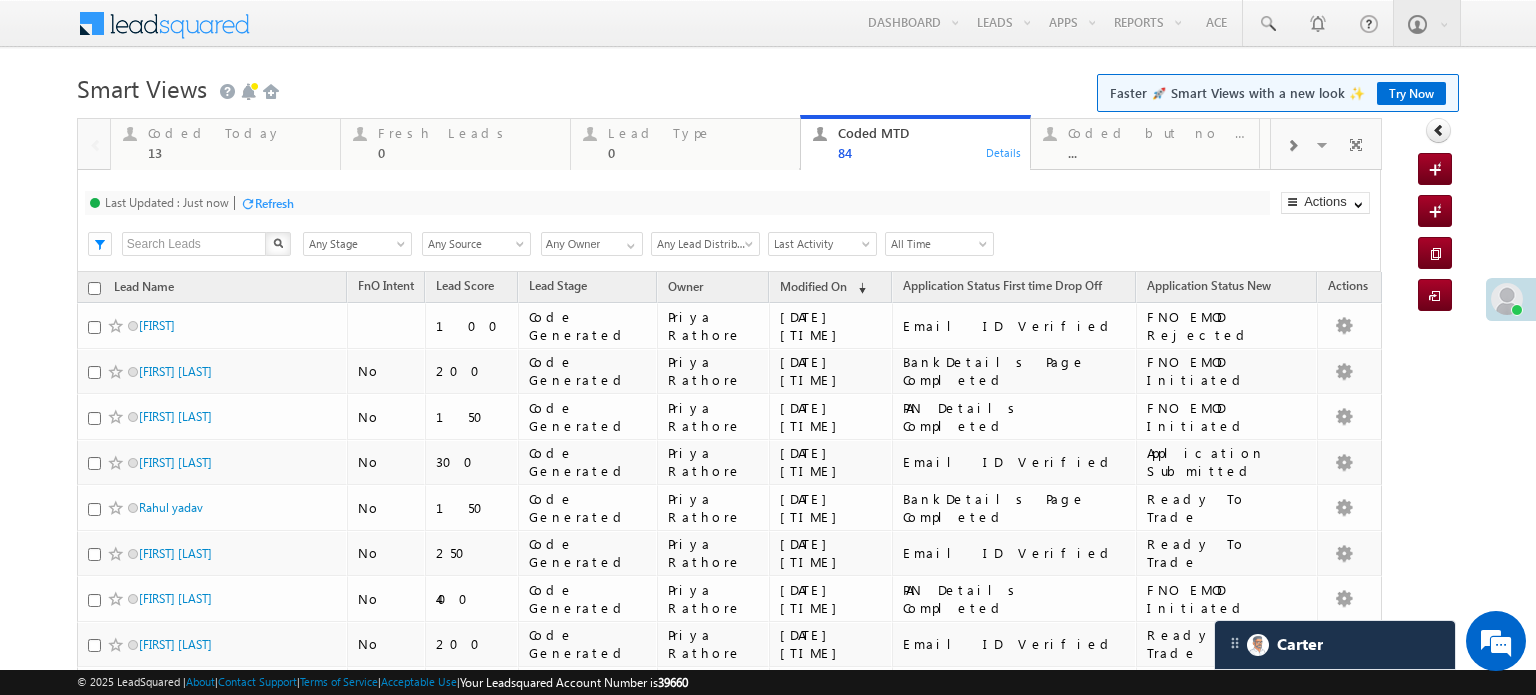 click on "Menu
Priya Rathore
priya .rath ore@a ngelb rokin g.com
Angel Broki" at bounding box center [768, 24] 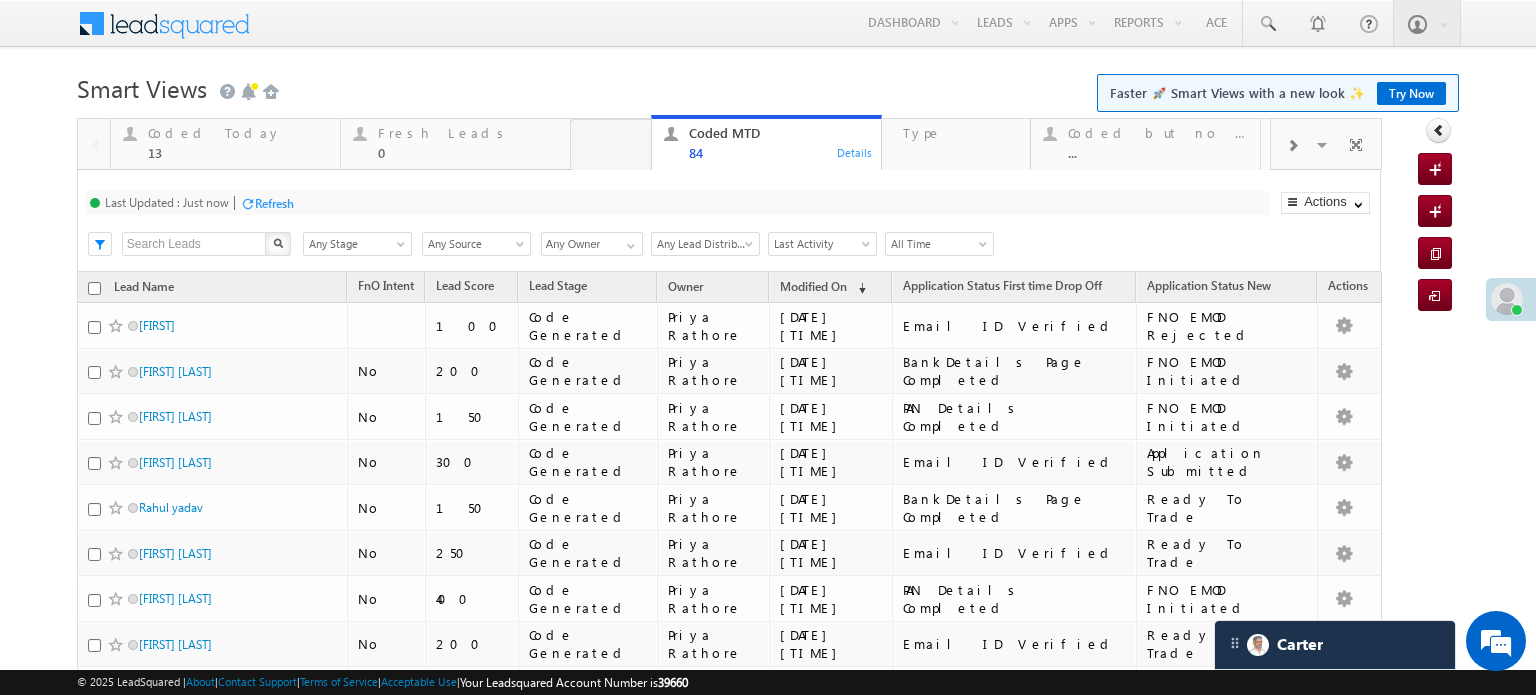 drag, startPoint x: 870, startPoint y: 140, endPoint x: 708, endPoint y: 171, distance: 164.93938 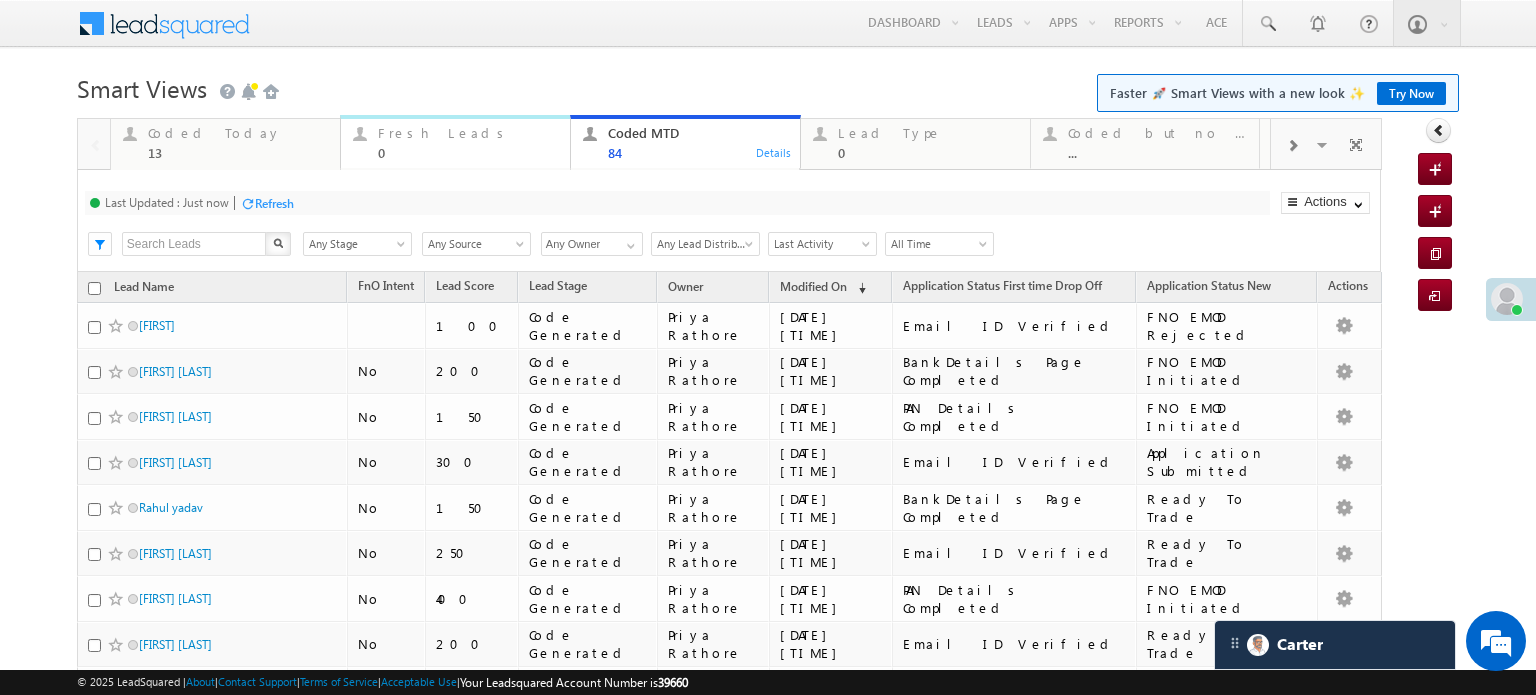 click on "Fresh Leads" at bounding box center [468, 133] 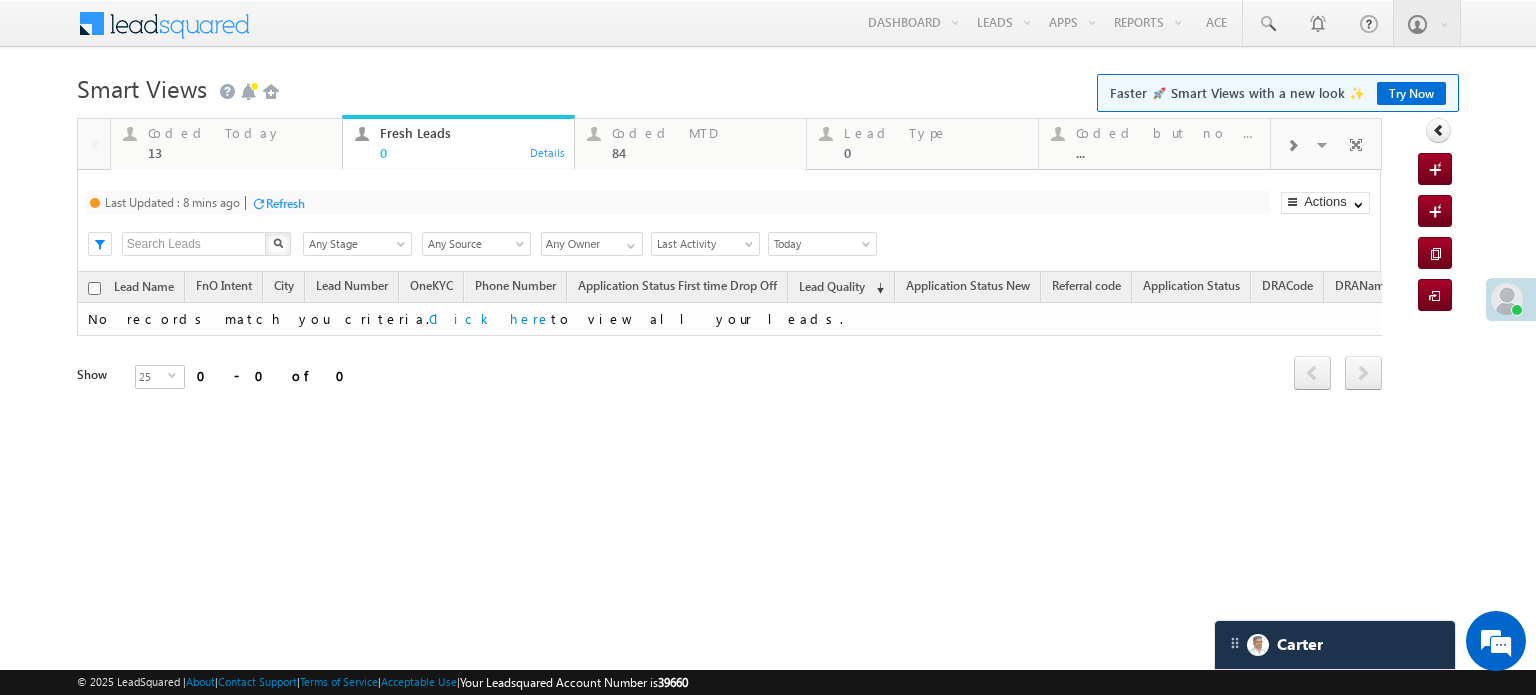 drag, startPoint x: 310, startPoint y: 195, endPoint x: 301, endPoint y: 209, distance: 16.643316 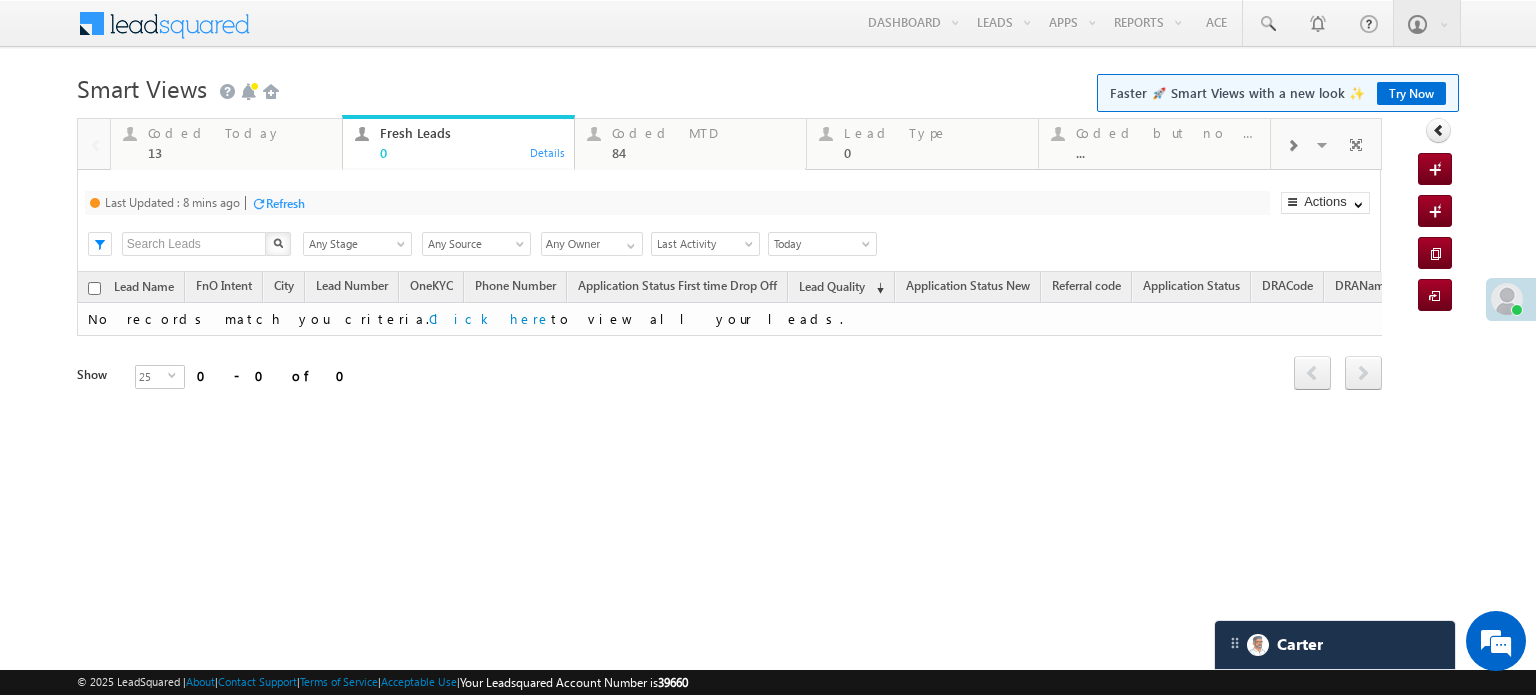 click on "Refresh" at bounding box center (285, 203) 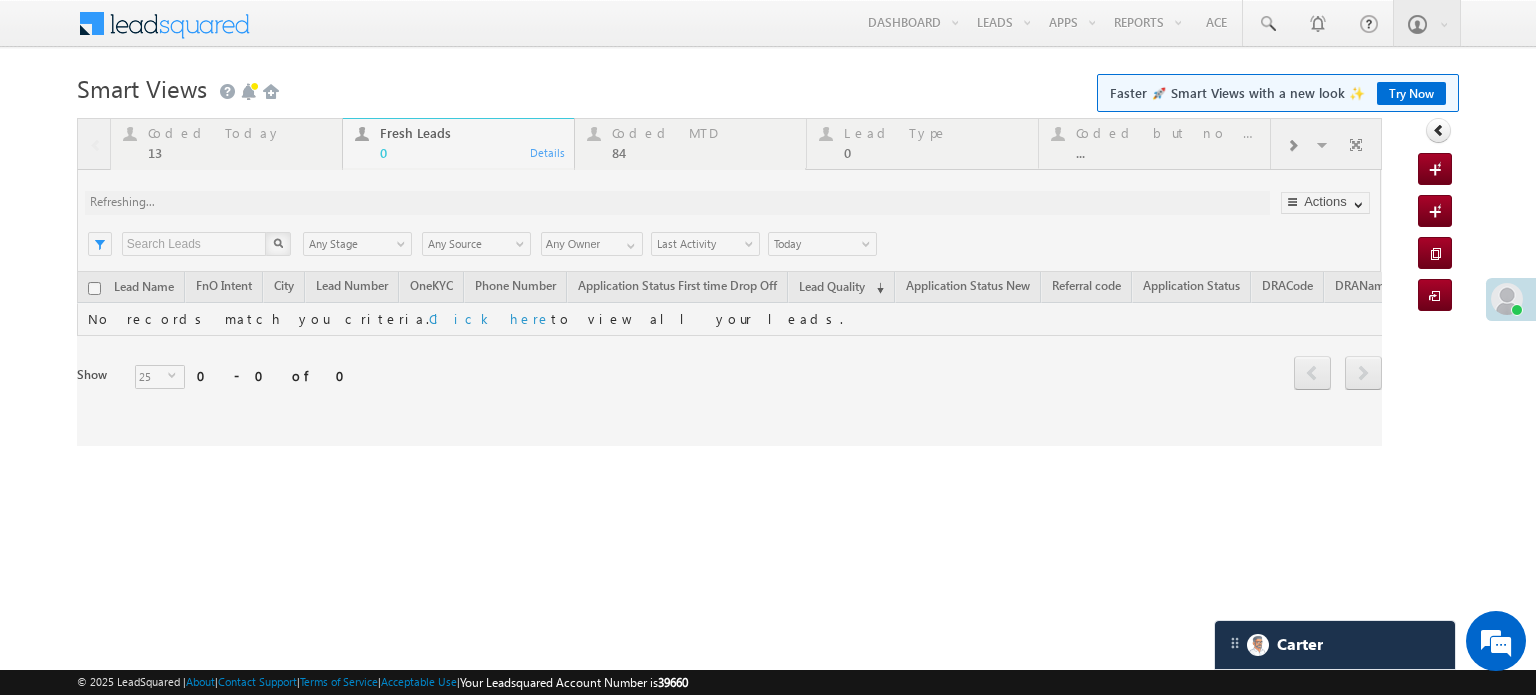 click at bounding box center [729, 282] 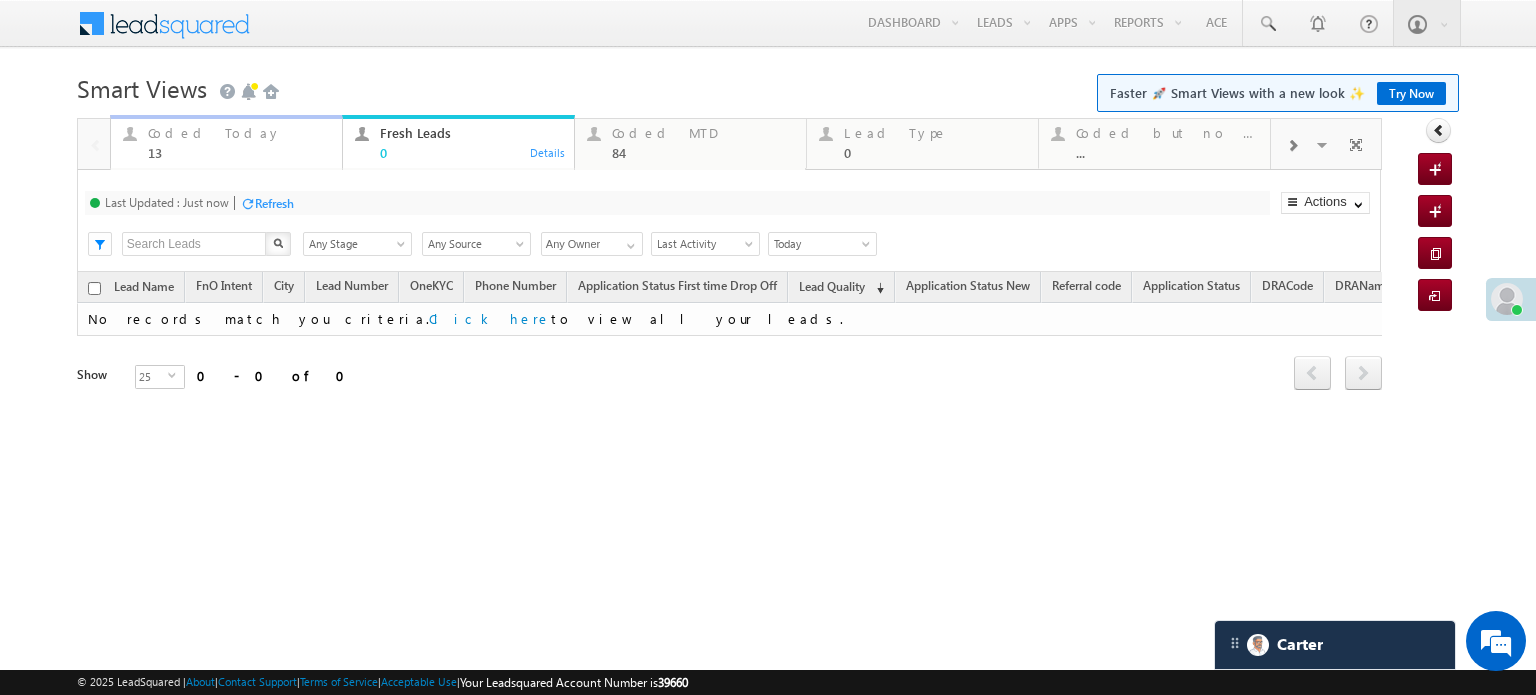 click on "13" at bounding box center (239, 152) 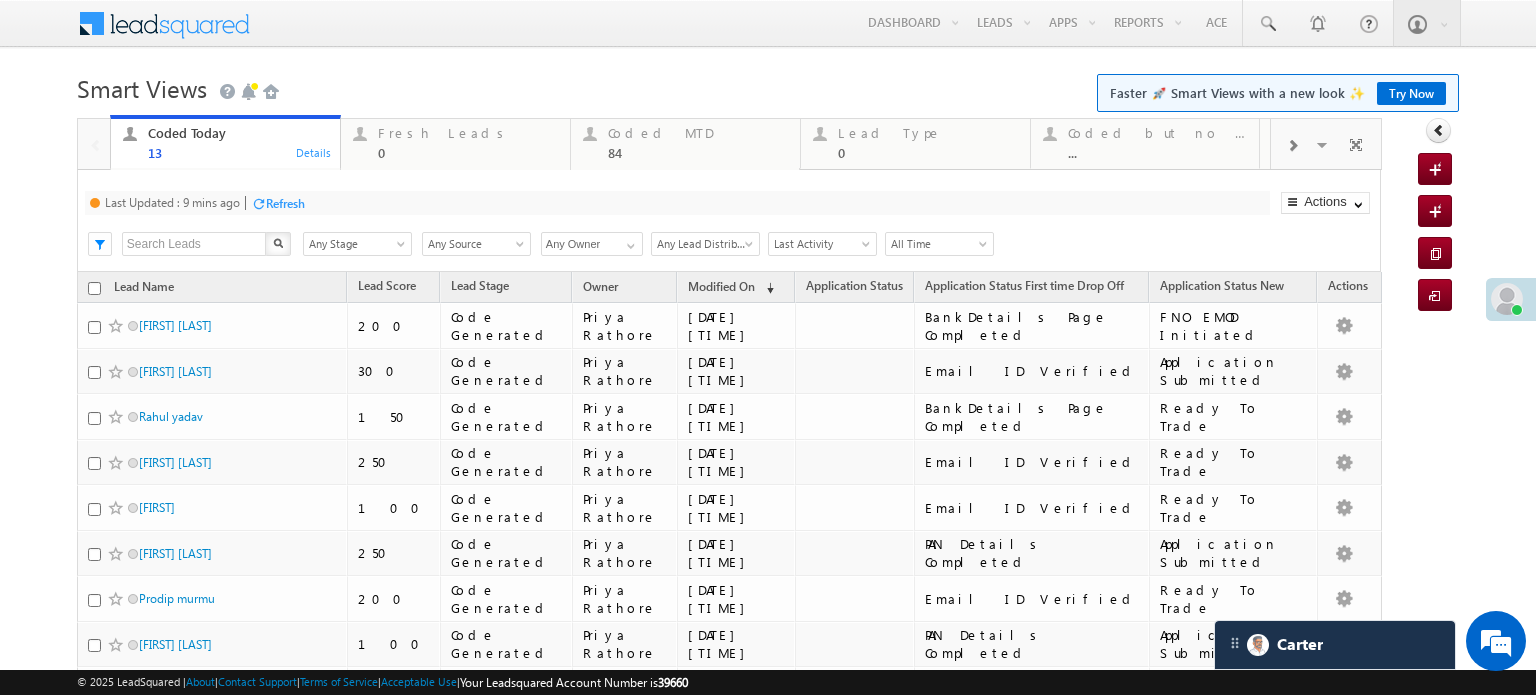 click on "Refresh" at bounding box center [278, 202] 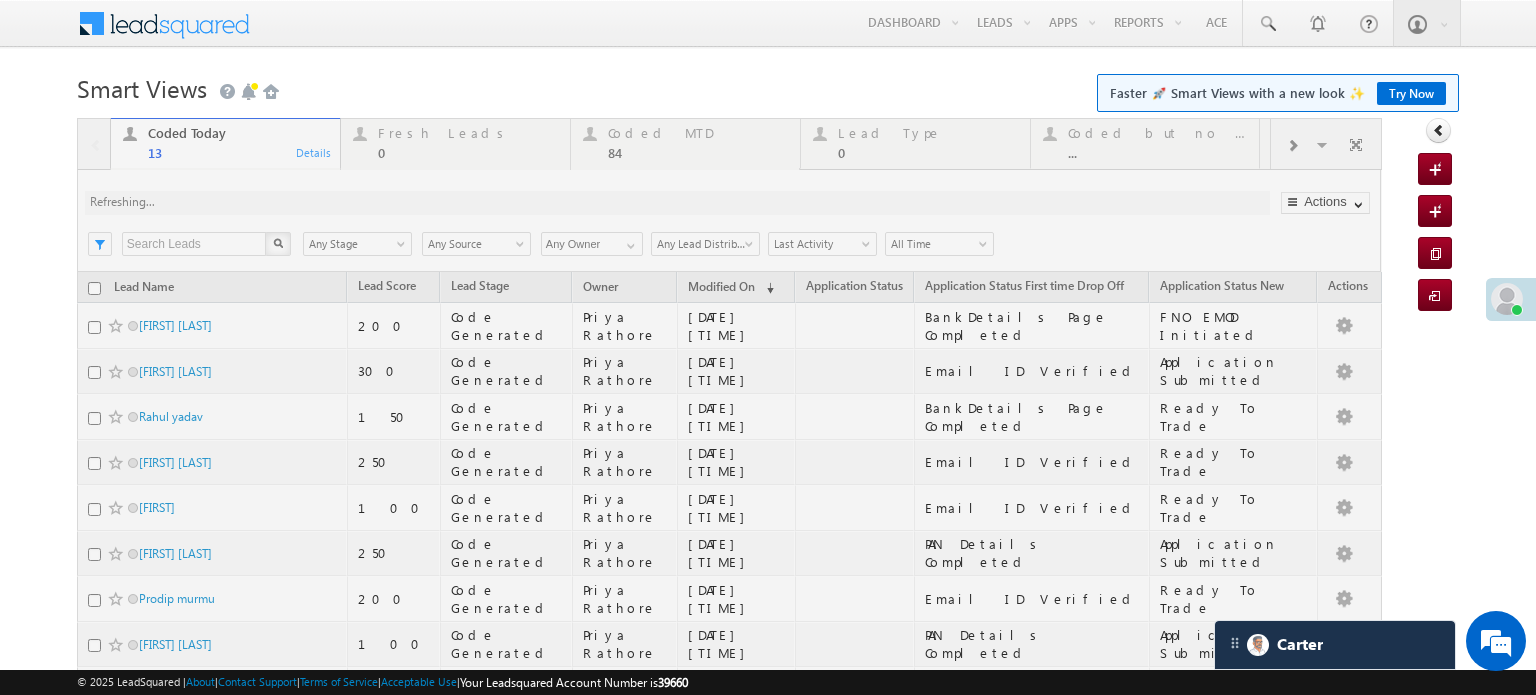 click at bounding box center [729, 561] 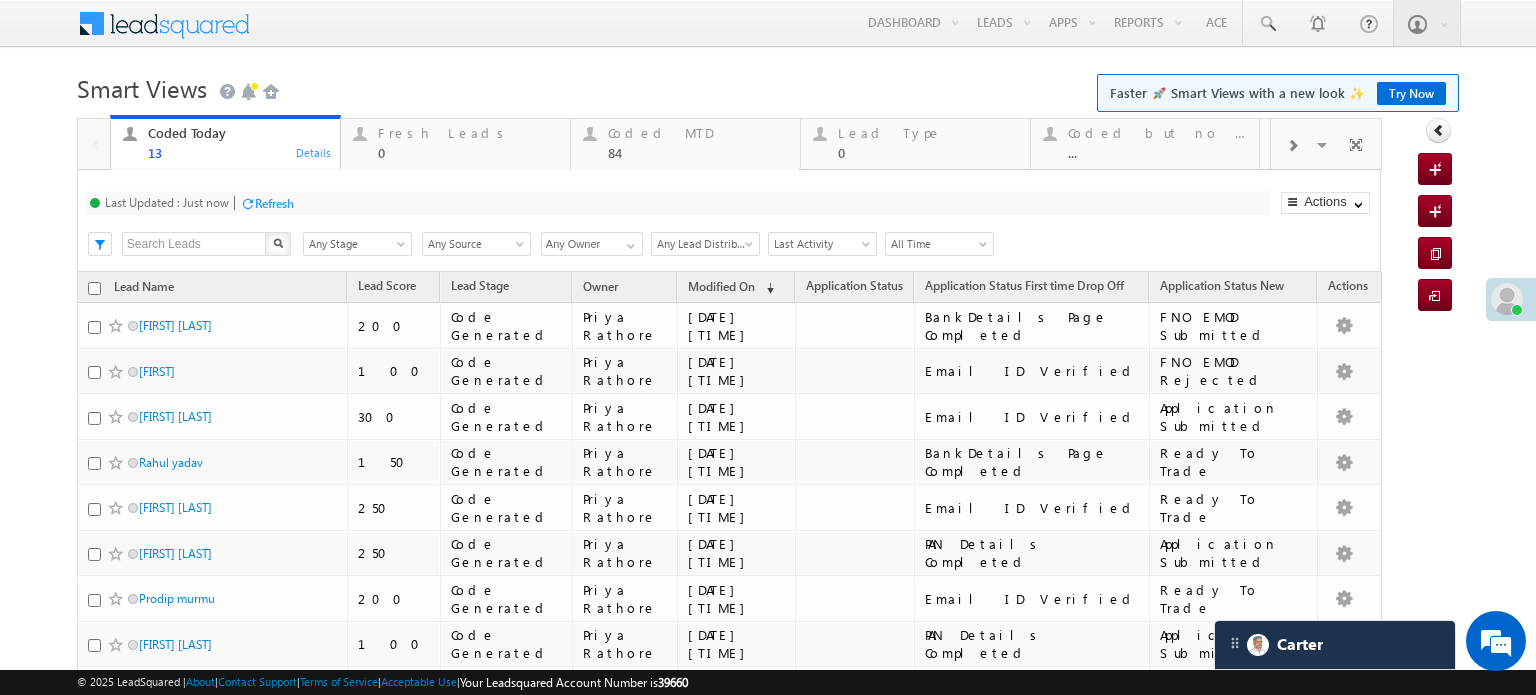 click on "Fresh Leads" at bounding box center (468, 133) 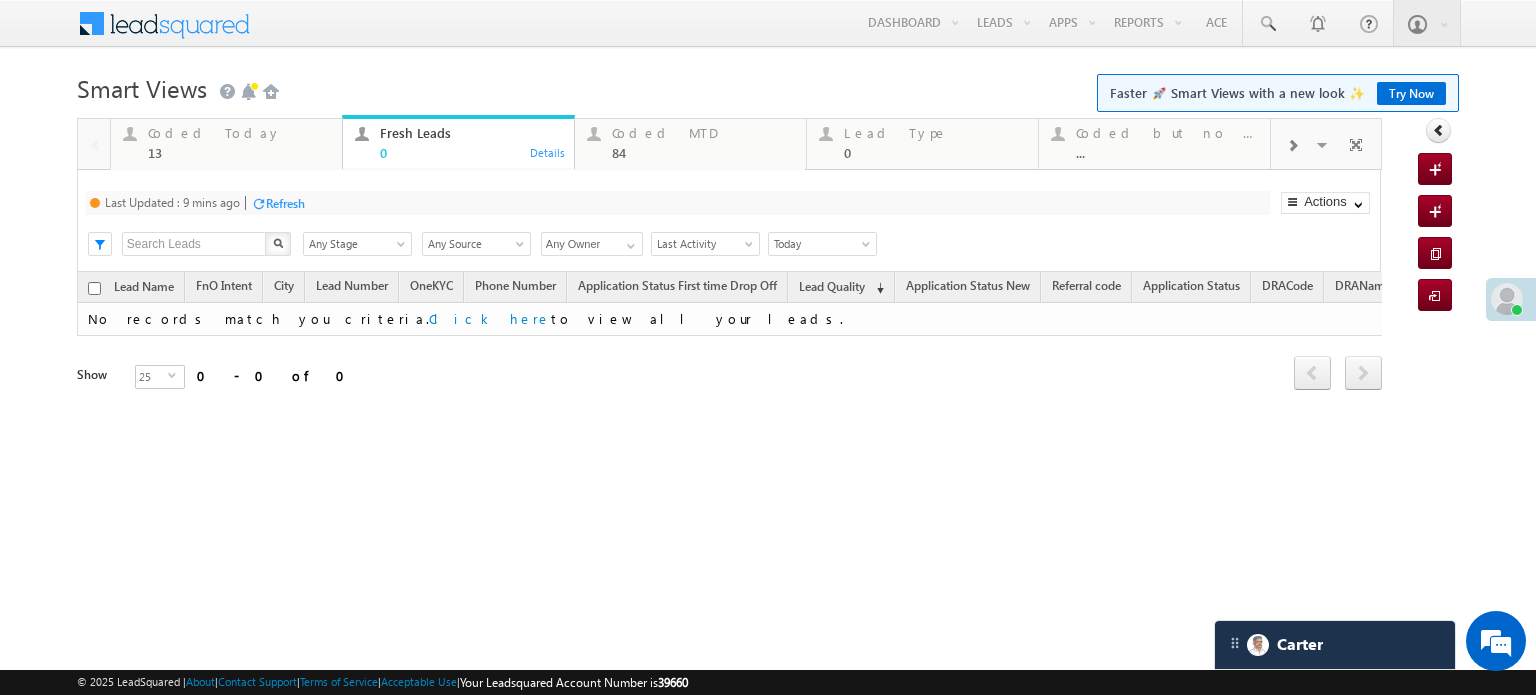 click on "Last Updated : 9 mins ago Refresh Refreshing...
Search
X
Lead Stage
Any Stage Any Stage
Lead Source
Any Source Any Source
Owner
Any Owner Any Owner Any Owner
Date Range
Go 08/08/25 08/08/25 All Time
Custom
Yesterday
Today
Last Week
This Week
Last Month
This Month
Last Year
This Year
Last 7 Days
Last 30 Days
Today
Last Activity
Created On
Modified On
WA Last Message Timestamp
App Download Date
Assignment Date
Call back Date & Time
Call Back Requested Created At
Call Back Requested on
Campaign Date
CB Date Time" at bounding box center (729, 221) 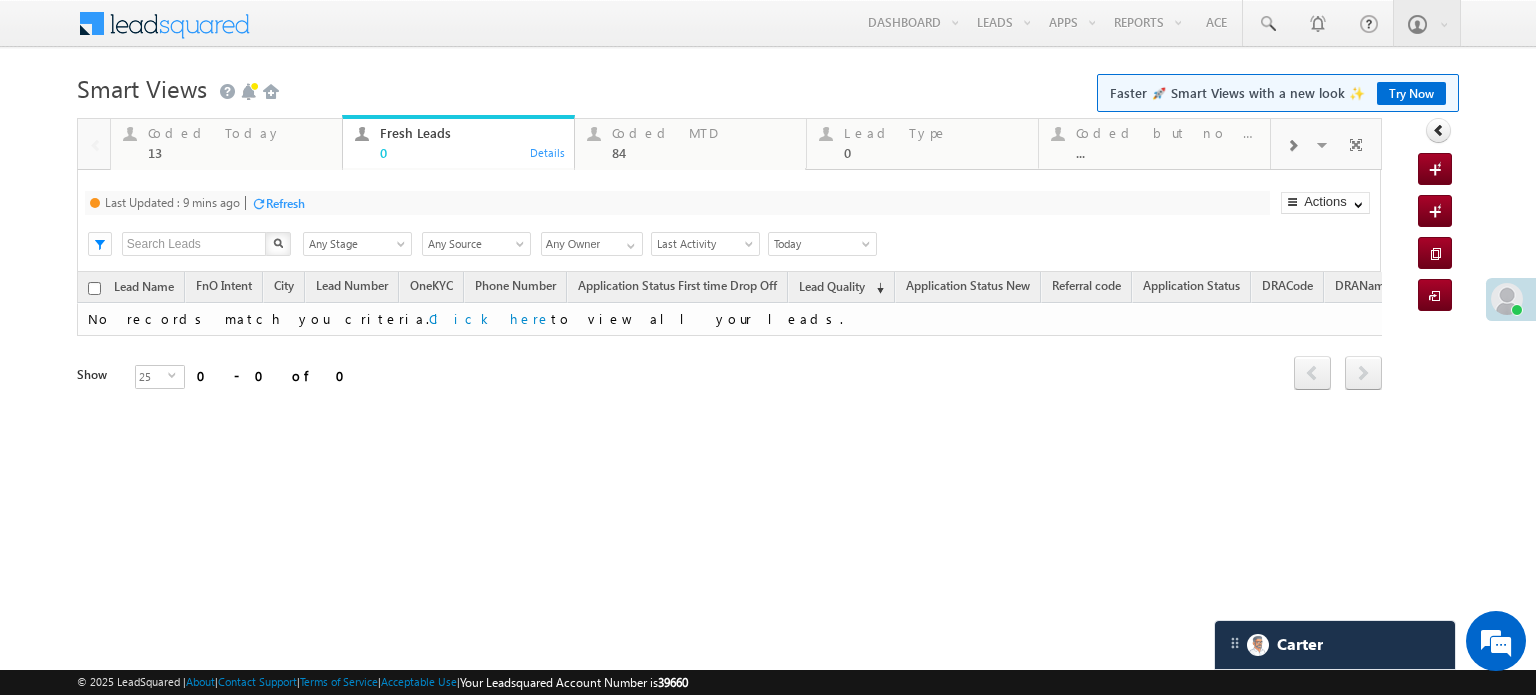 click on "Last Updated : 9 mins ago Refresh Refreshing...
Search
X
Lead Stage
Any Stage Any Stage
Lead Source
Any Source Any Source
Owner
Any Owner Any Owner Any Owner
Date Range
Go 08/08/25 08/08/25 All Time
Custom
Yesterday
Today
Last Week
This Week
Last Month
This Month
Last Year
This Year
Last 7 Days
Last 30 Days
Today
Last Activity
Created On
Modified On
WA Last Message Timestamp
App Download Date
Assignment Date
Call back Date & Time
Call Back Requested Created At
Call Back Requested on
Campaign Date
CB Date Time" at bounding box center [729, 221] 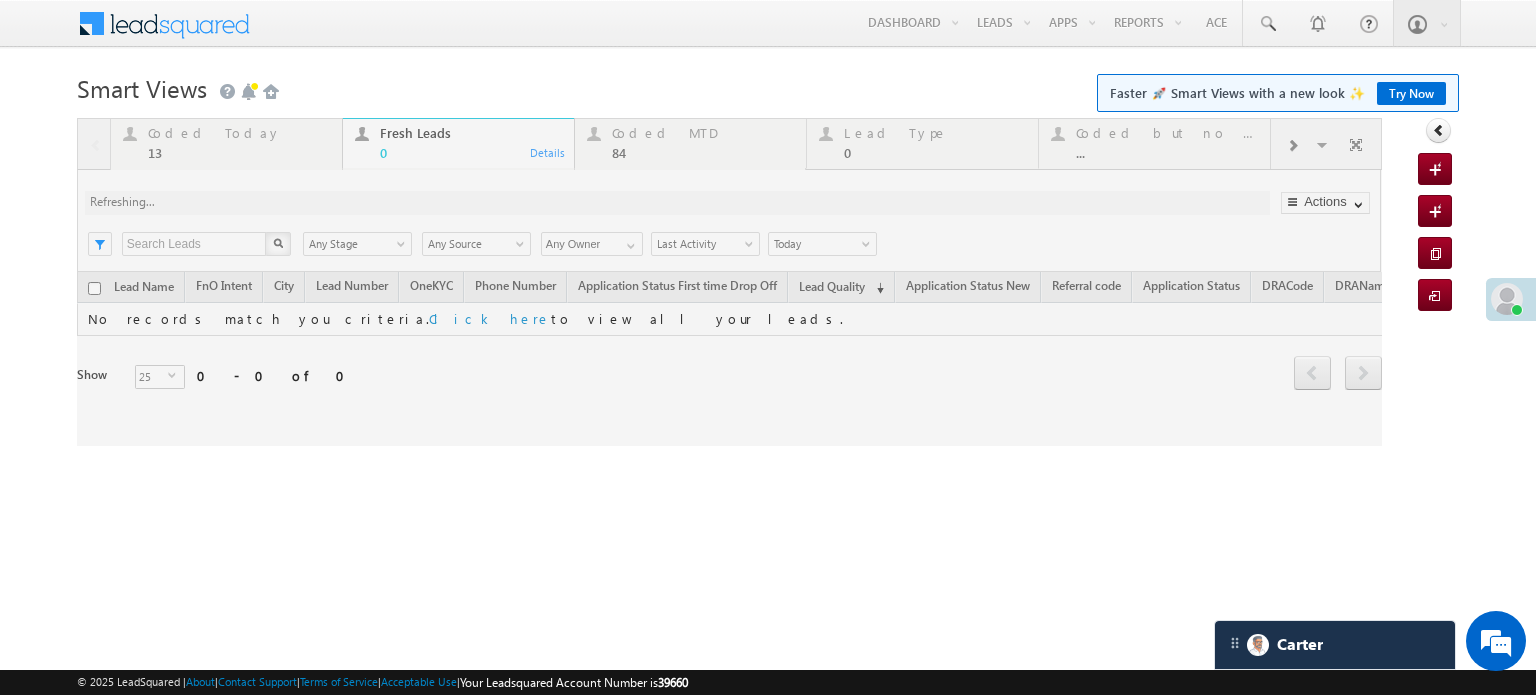 click at bounding box center [729, 282] 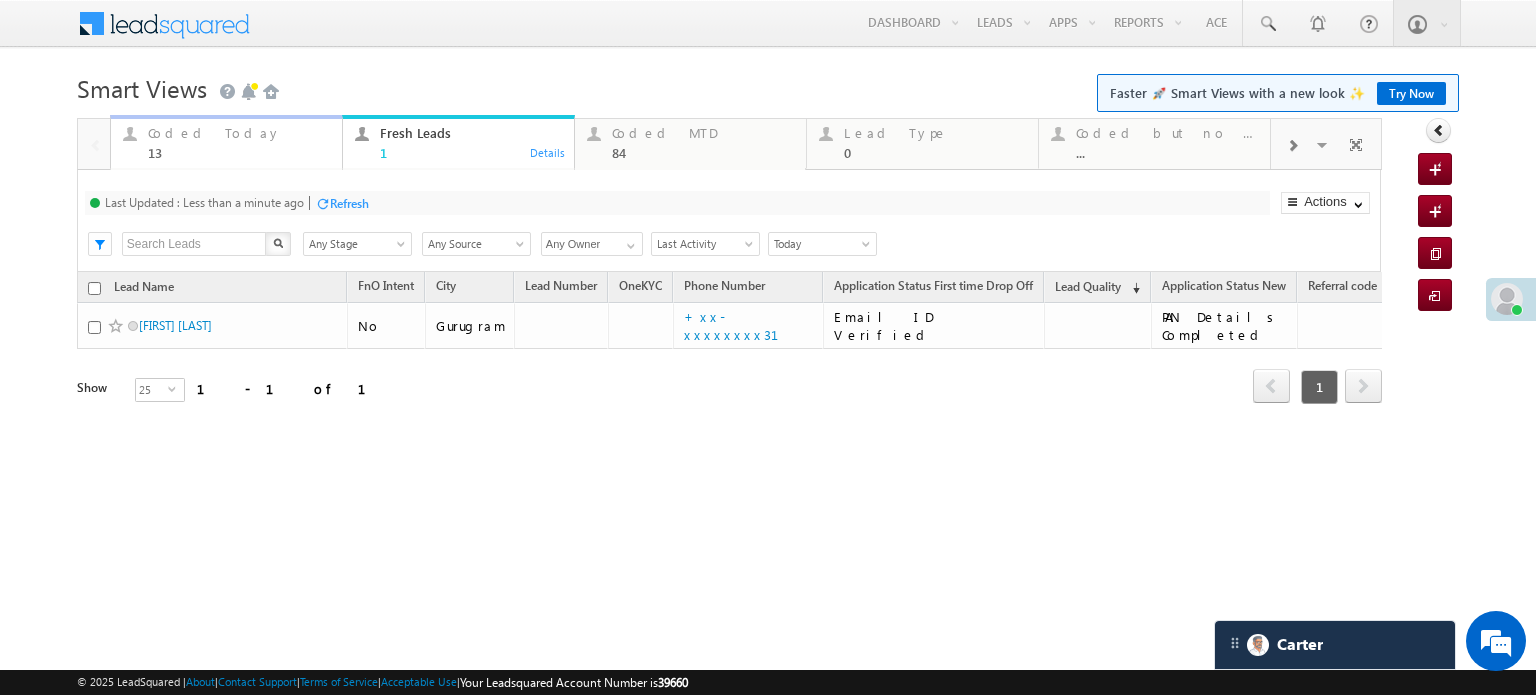 drag, startPoint x: 181, startPoint y: 155, endPoint x: 195, endPoint y: 163, distance: 16.124516 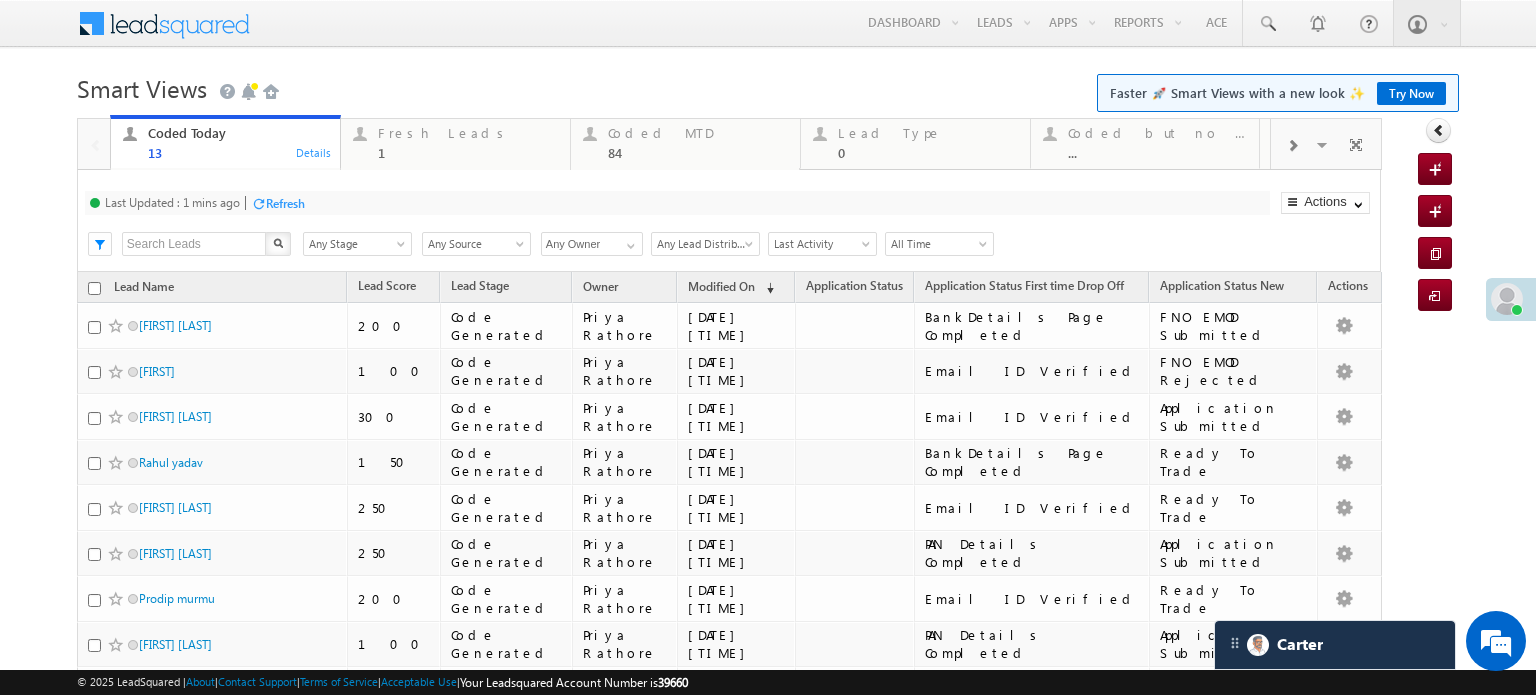 click on "Refresh" at bounding box center (285, 203) 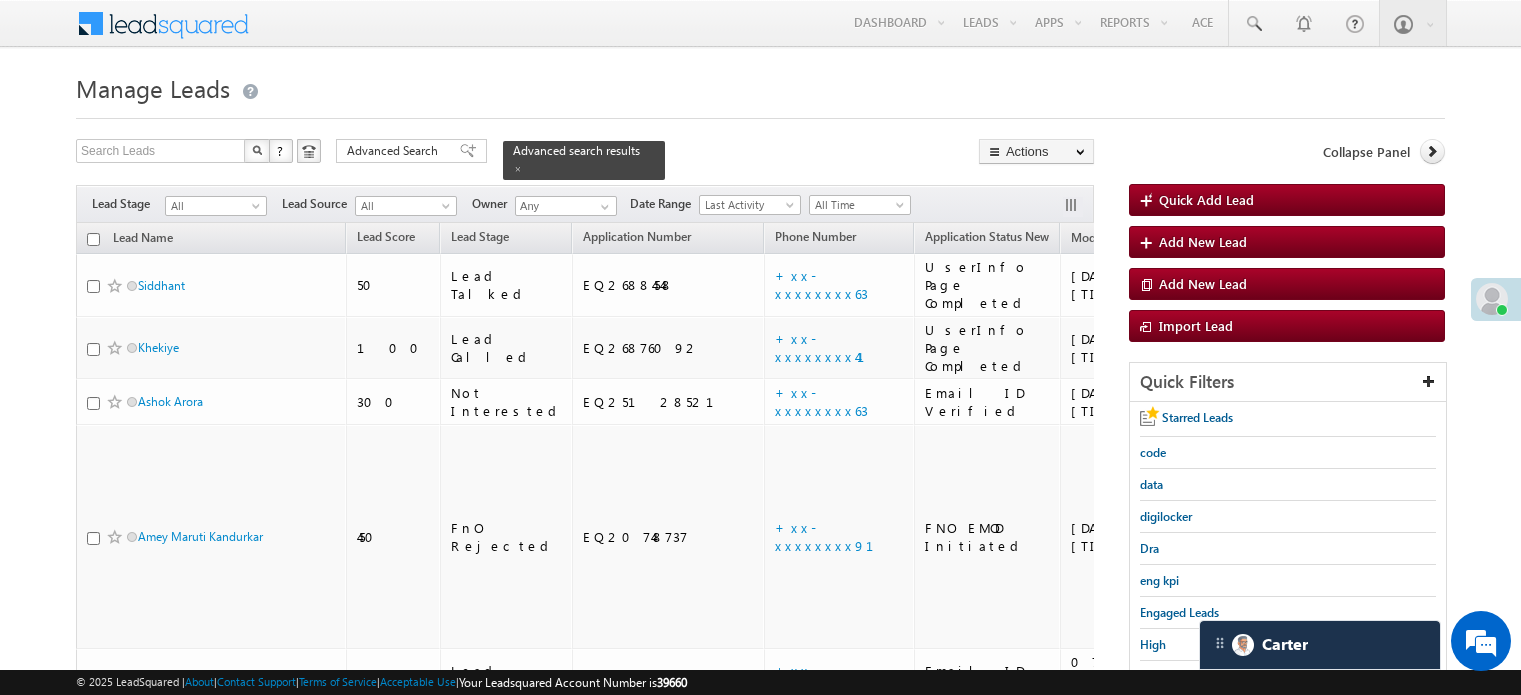scroll, scrollTop: 100, scrollLeft: 0, axis: vertical 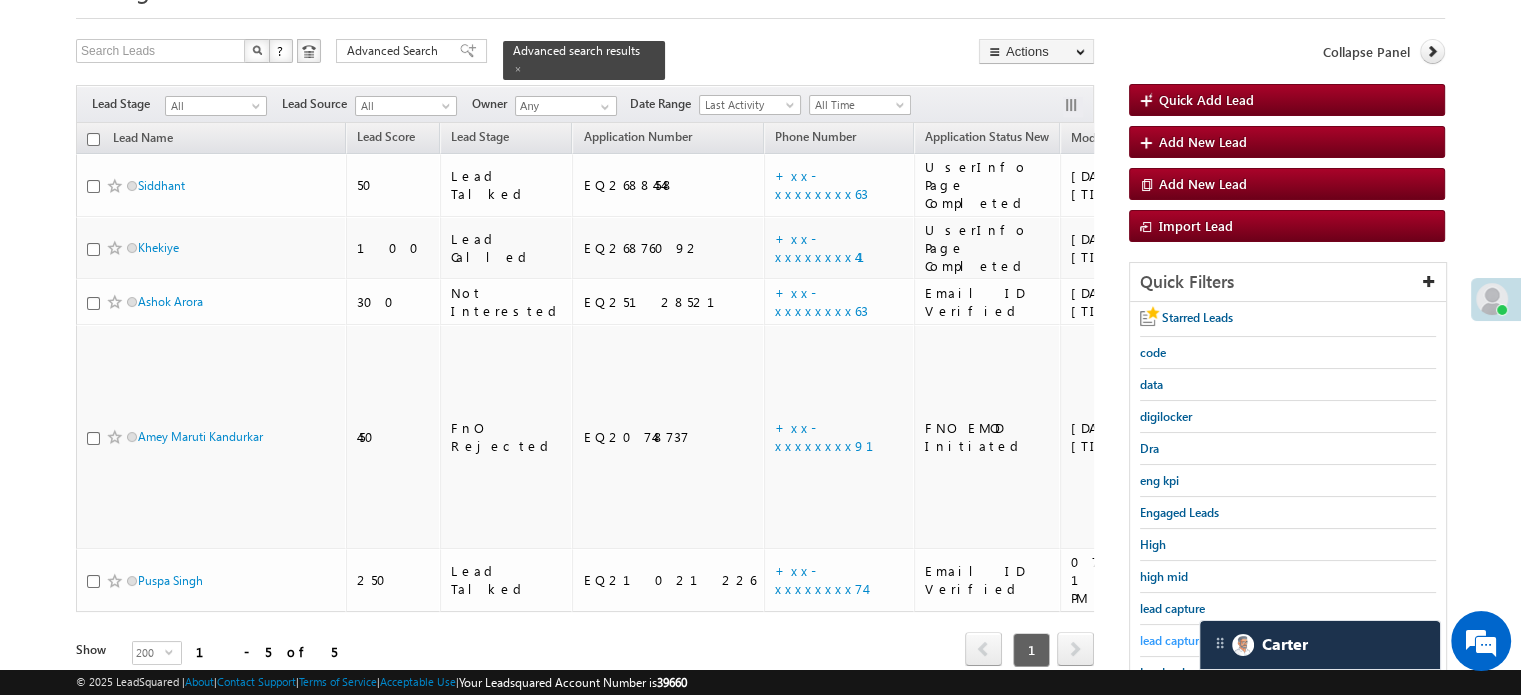 click on "lead capture new" at bounding box center (1185, 640) 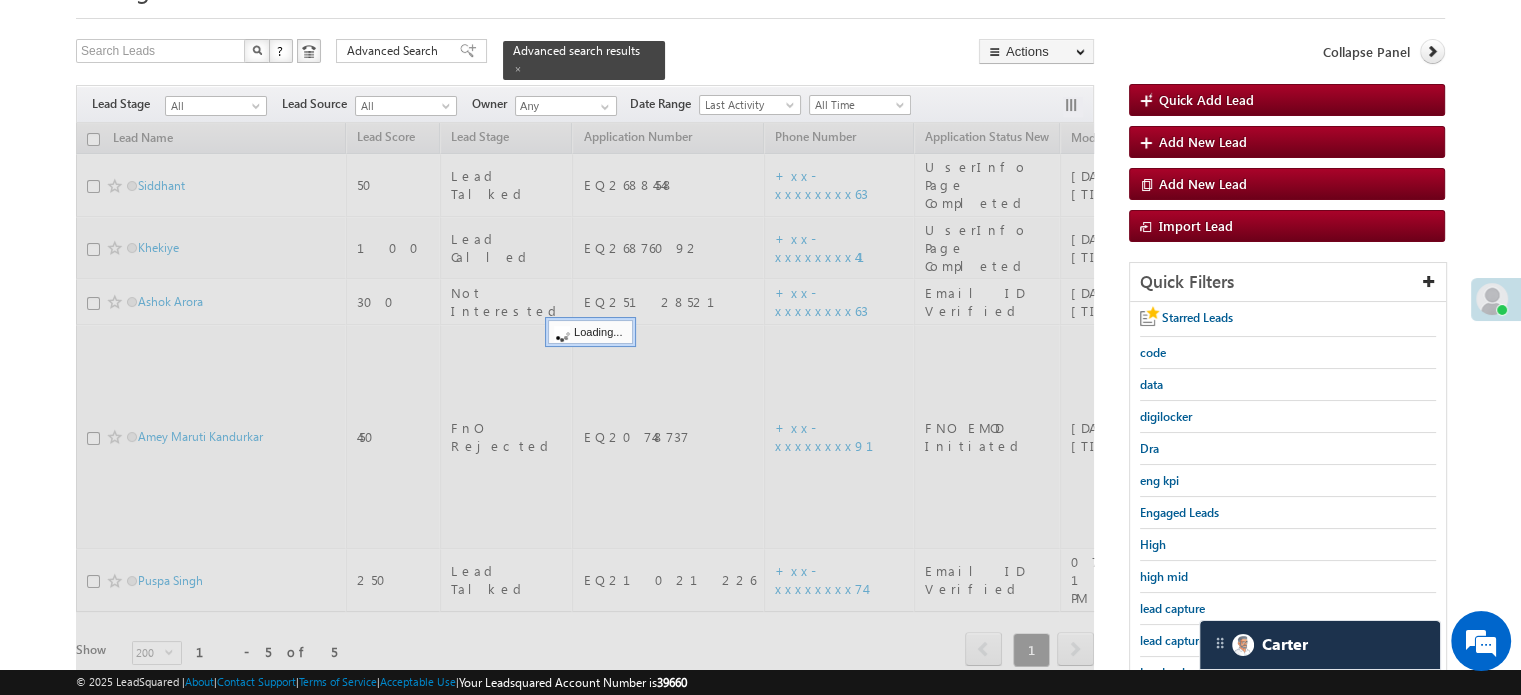 click on "lead capture new" at bounding box center (1185, 640) 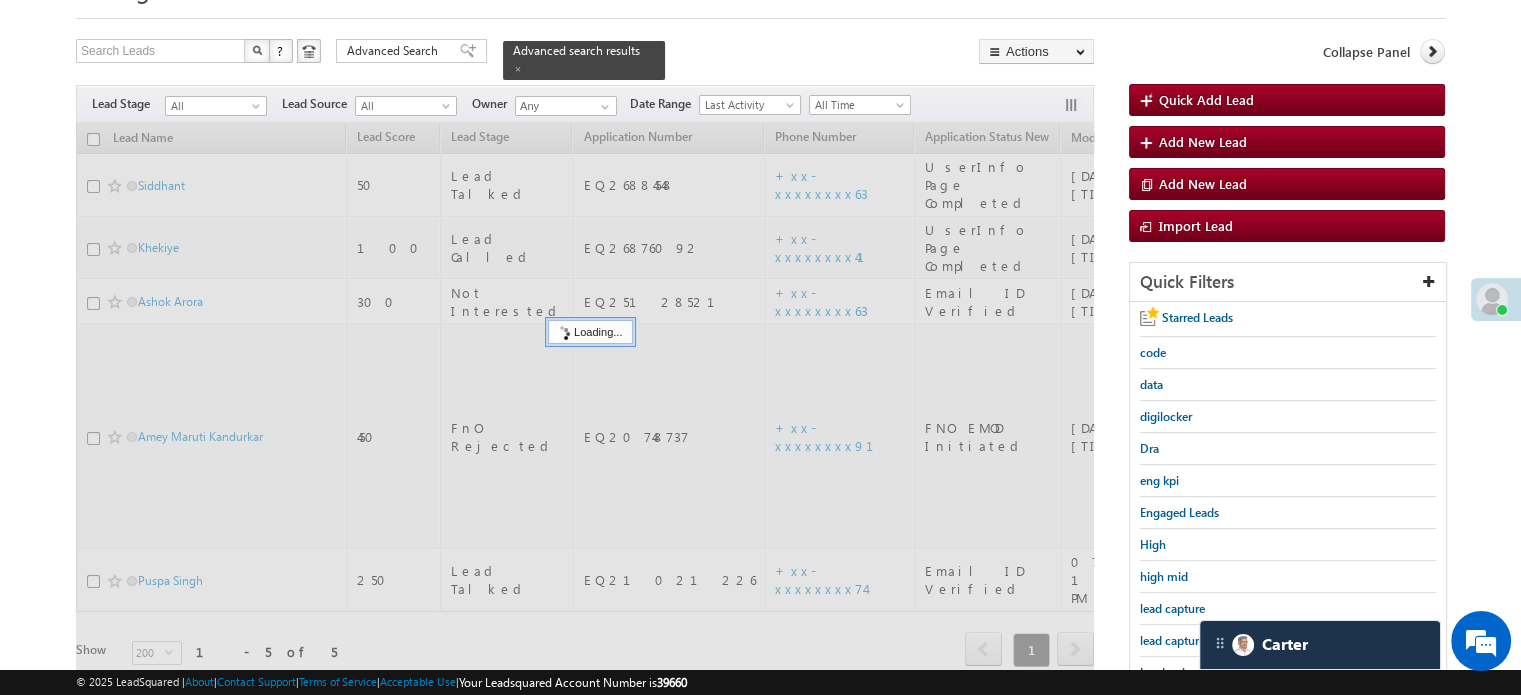 click on "lead capture new" at bounding box center [1185, 640] 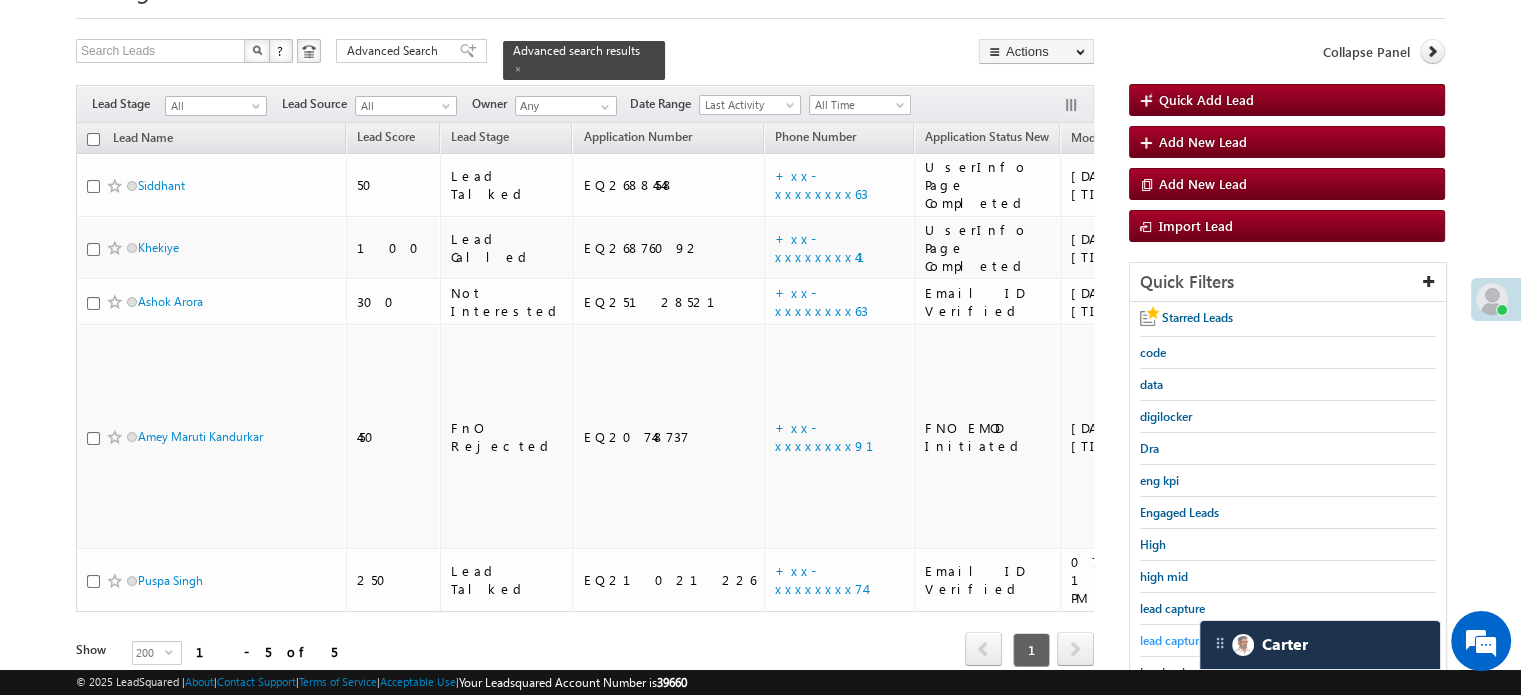 click on "lead capture new" at bounding box center (1185, 640) 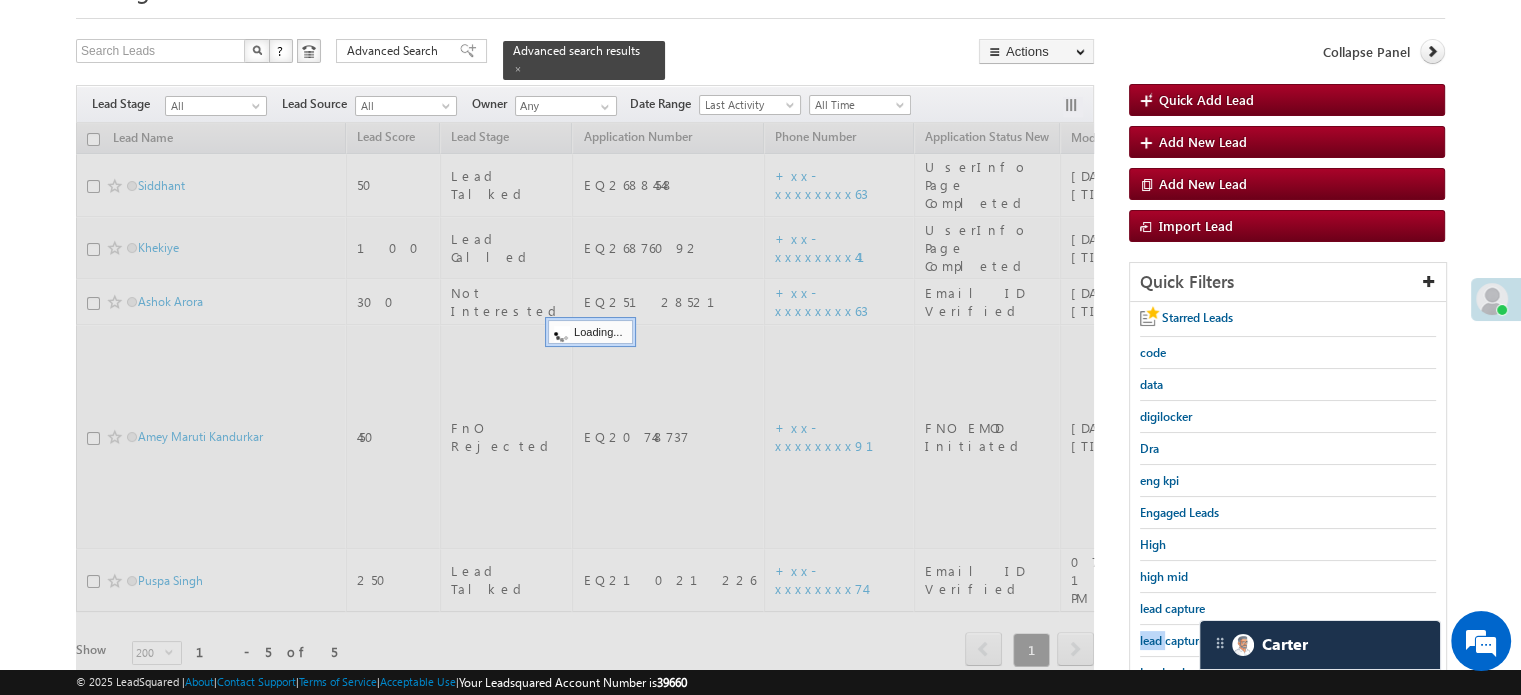 click on "lead capture new" at bounding box center (1185, 640) 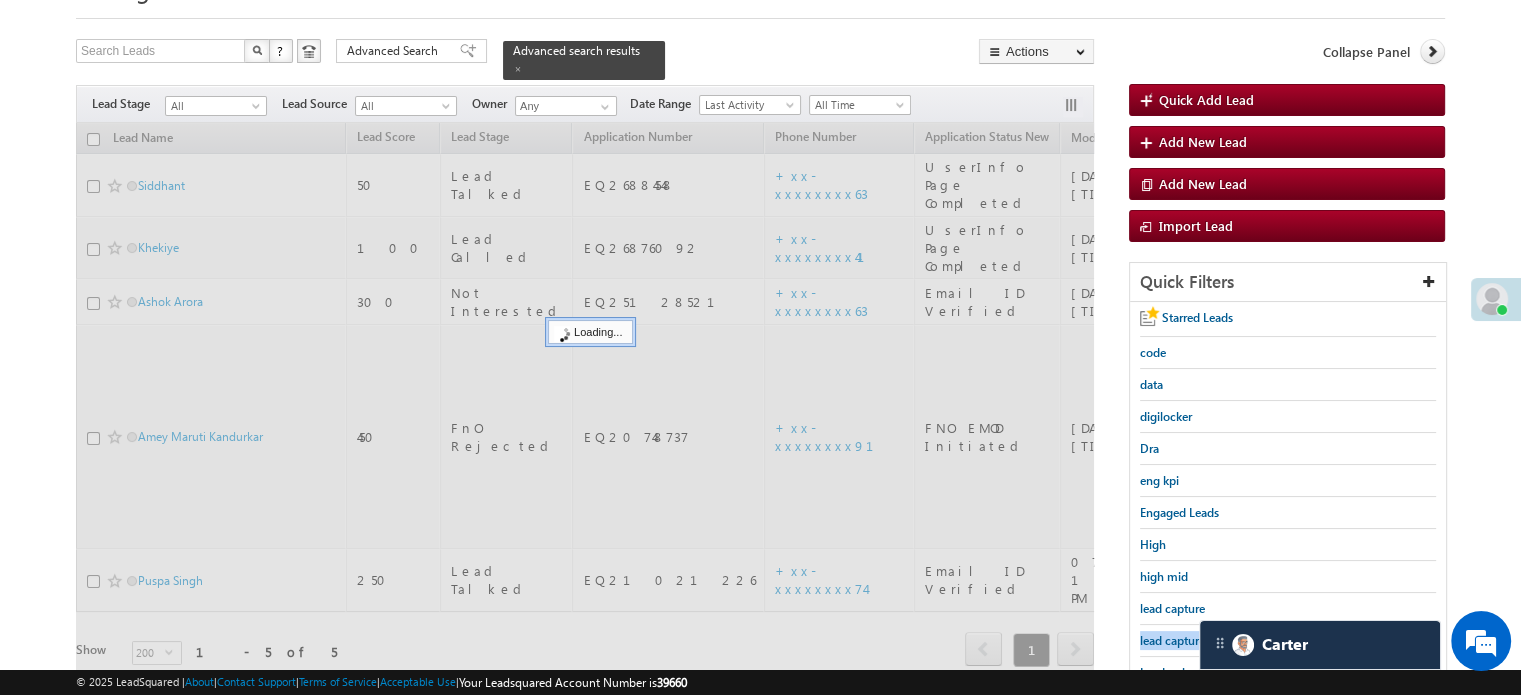 click on "lead capture new" at bounding box center (1185, 640) 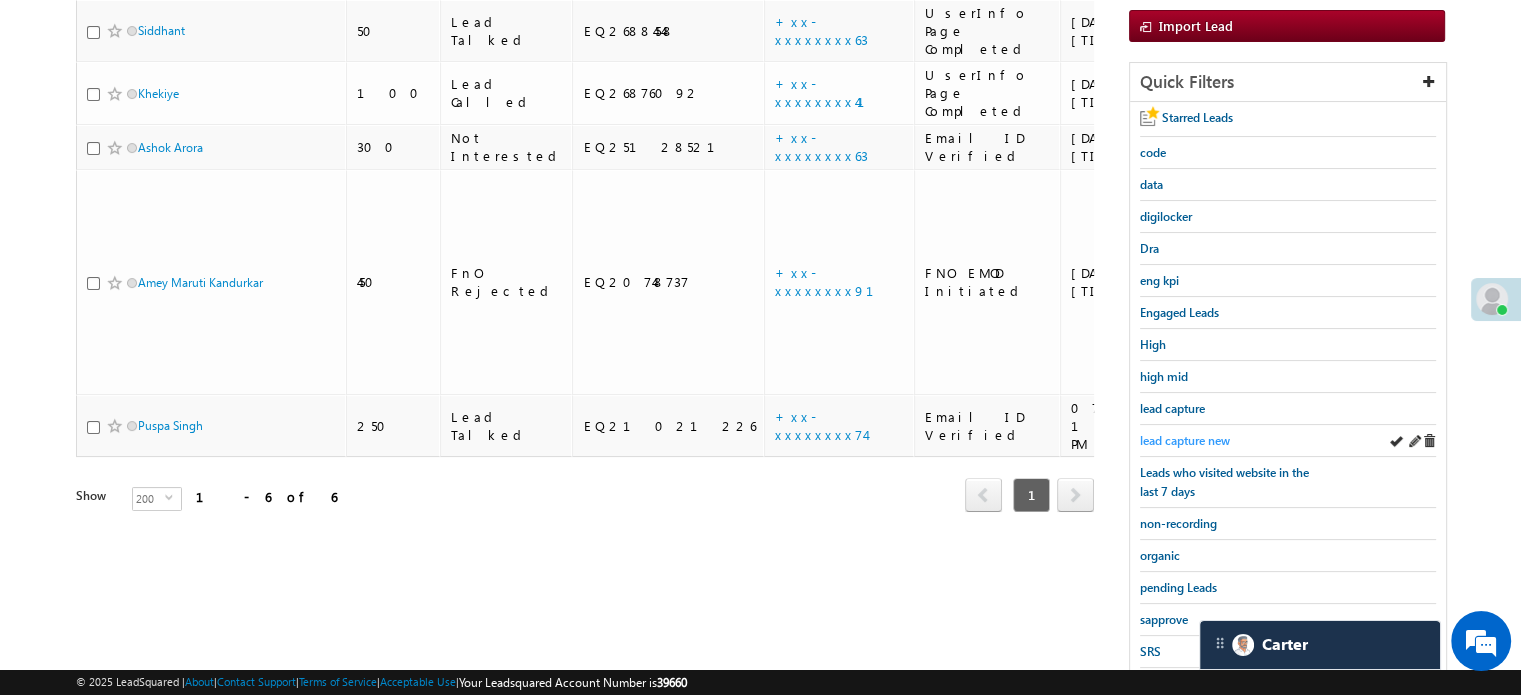 click on "lead capture new" at bounding box center [1185, 440] 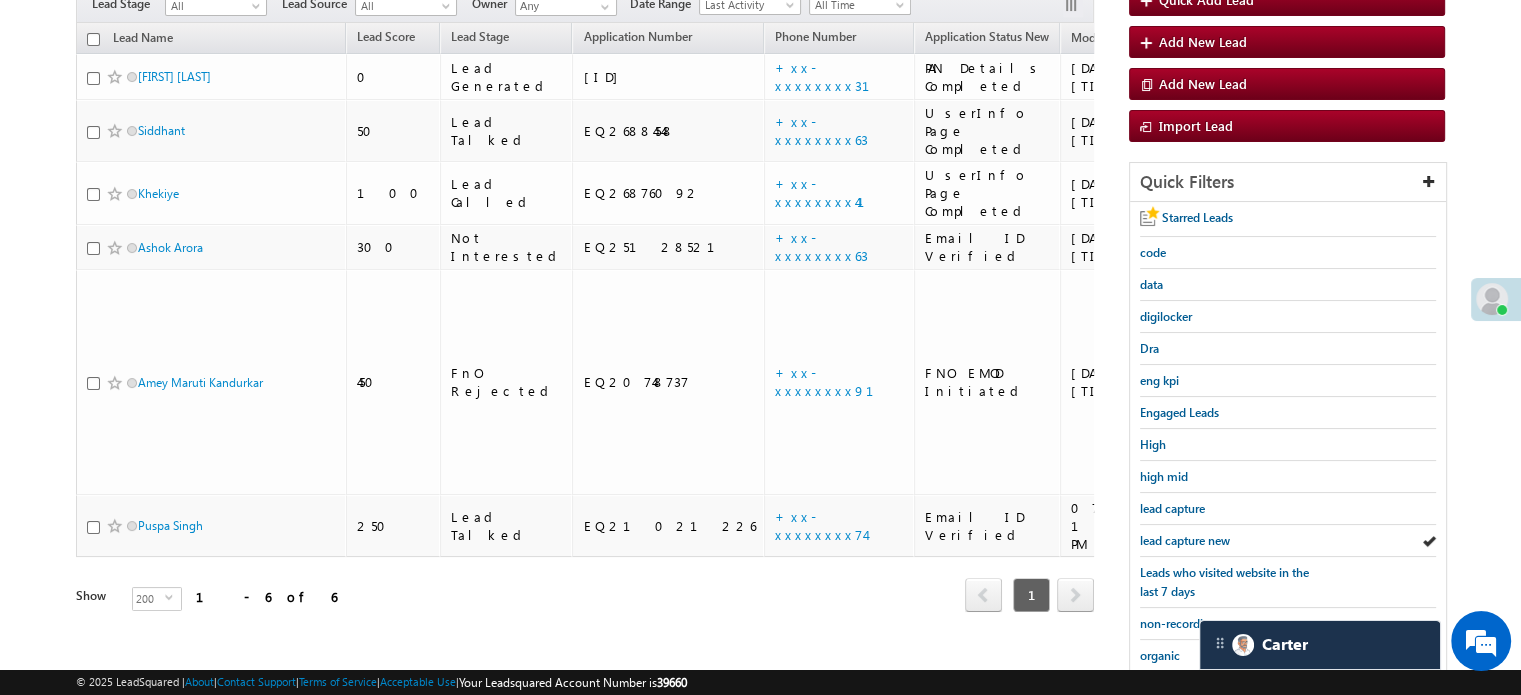 scroll, scrollTop: 100, scrollLeft: 0, axis: vertical 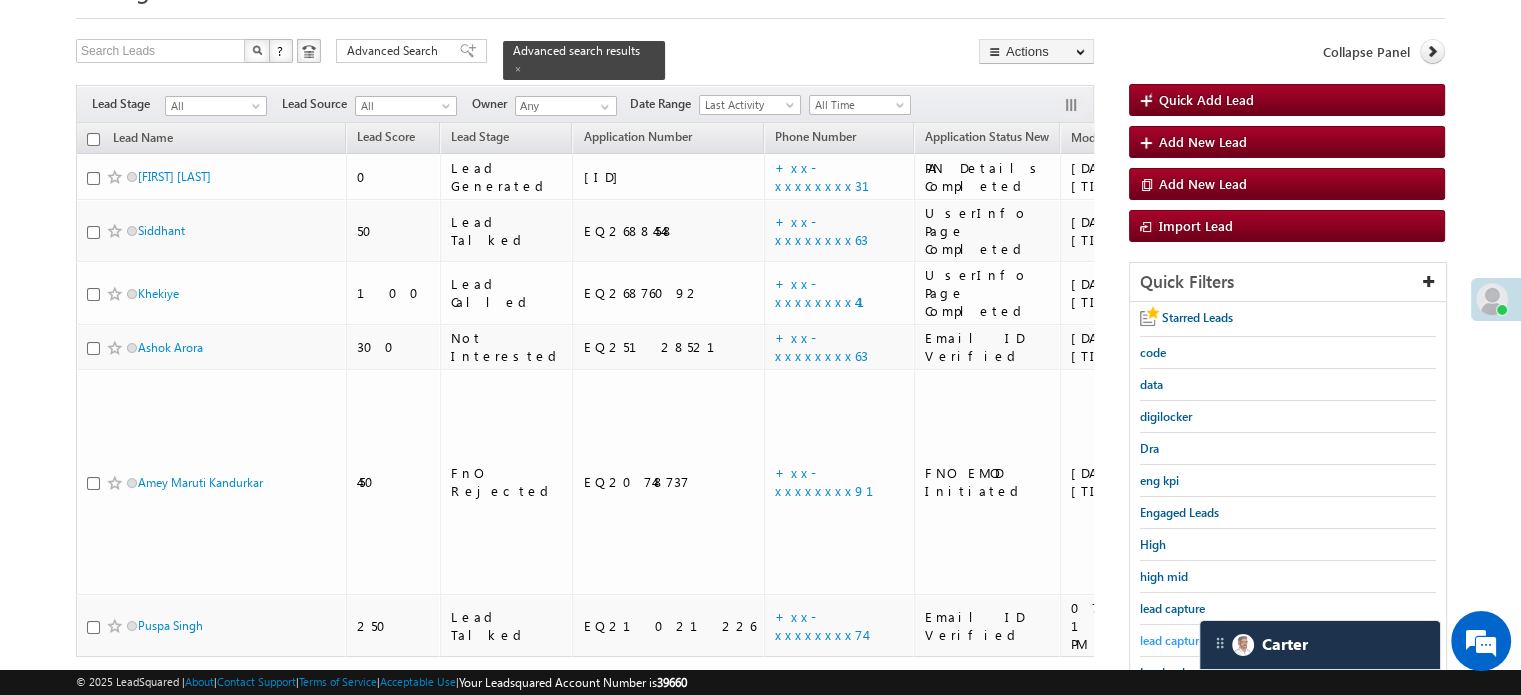 click on "lead capture new" at bounding box center (1185, 640) 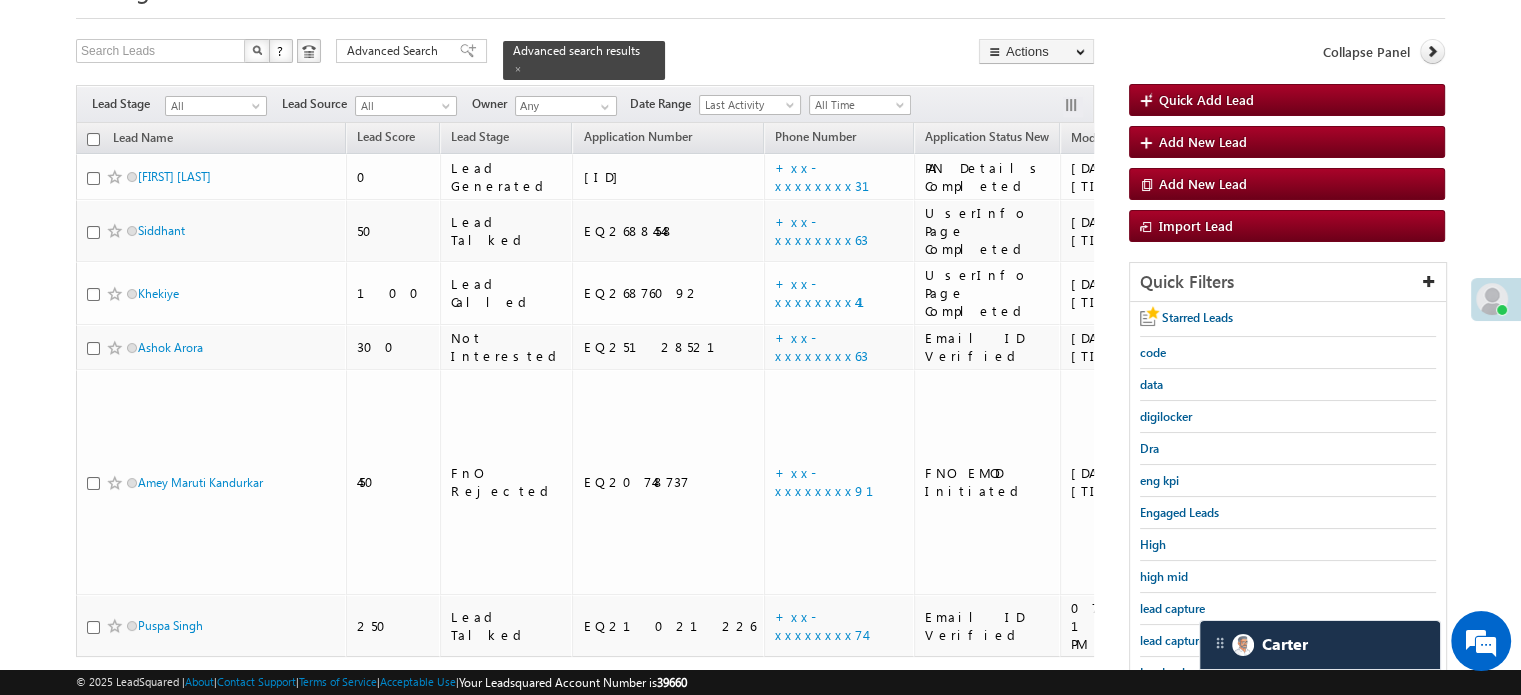 click on "lead capture new" at bounding box center [1185, 640] 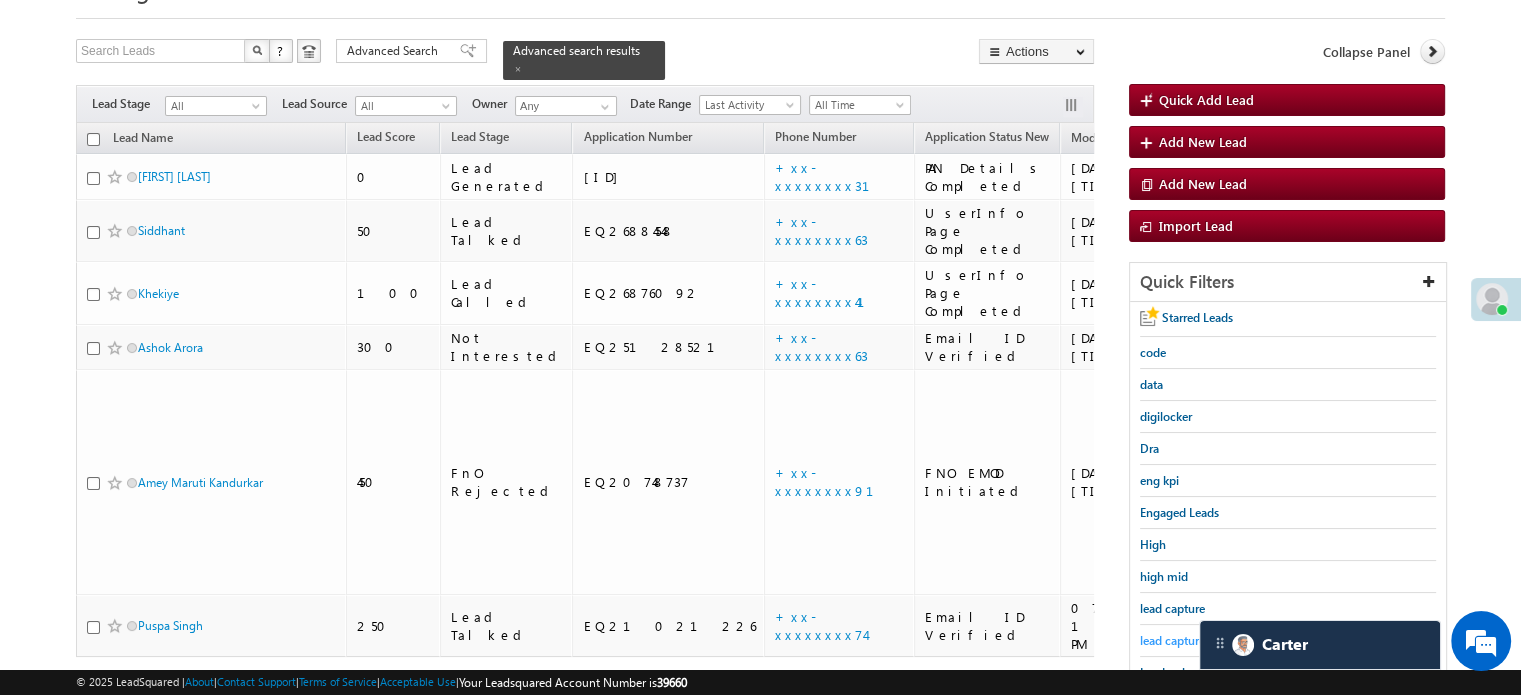 click on "lead capture new" at bounding box center (1185, 640) 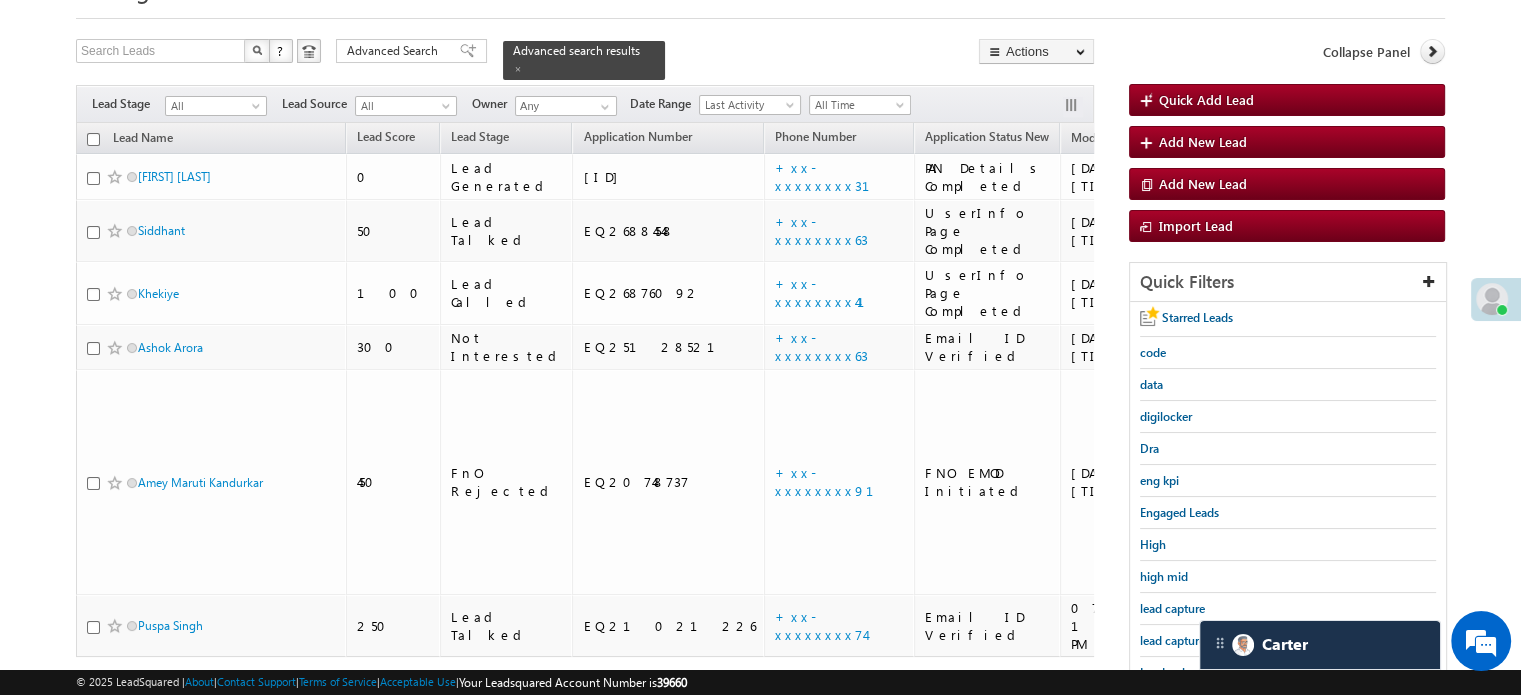 click on "lead capture new" at bounding box center [1185, 640] 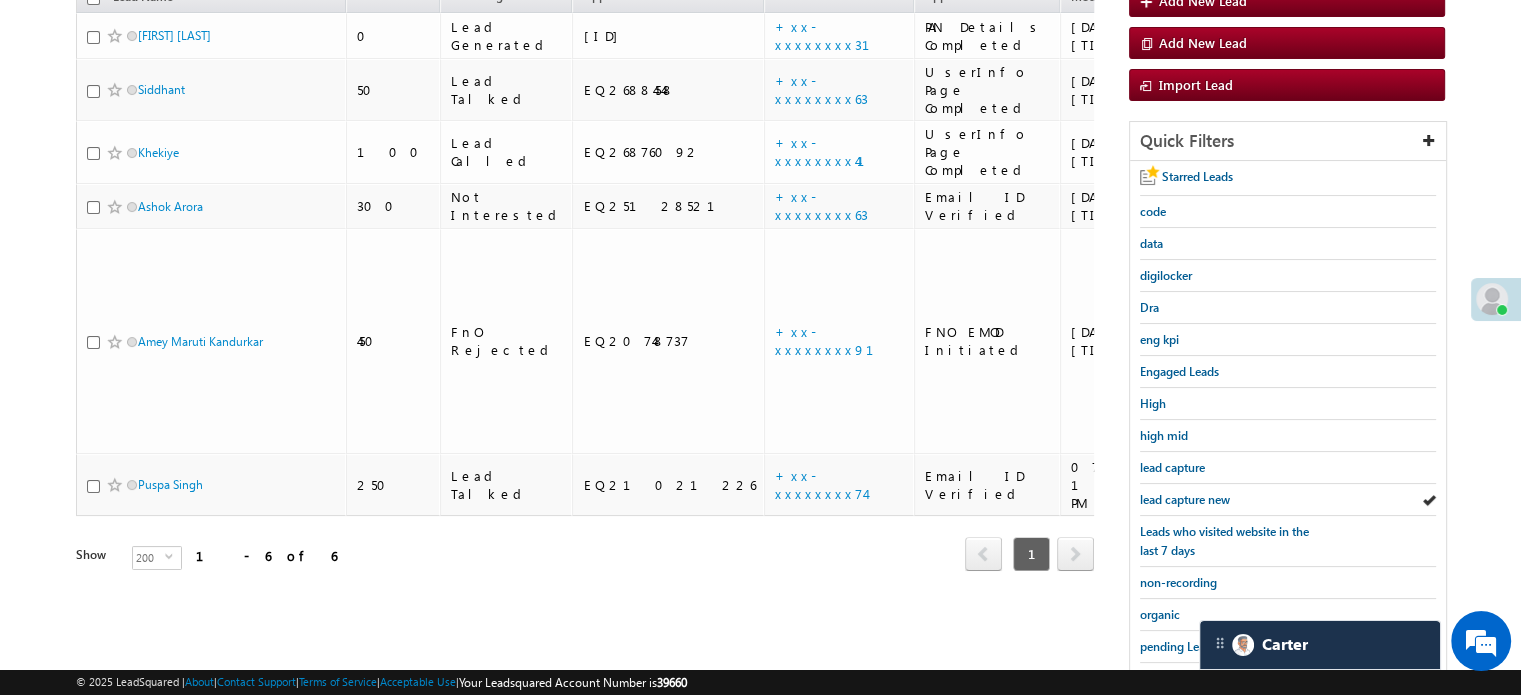 scroll, scrollTop: 300, scrollLeft: 0, axis: vertical 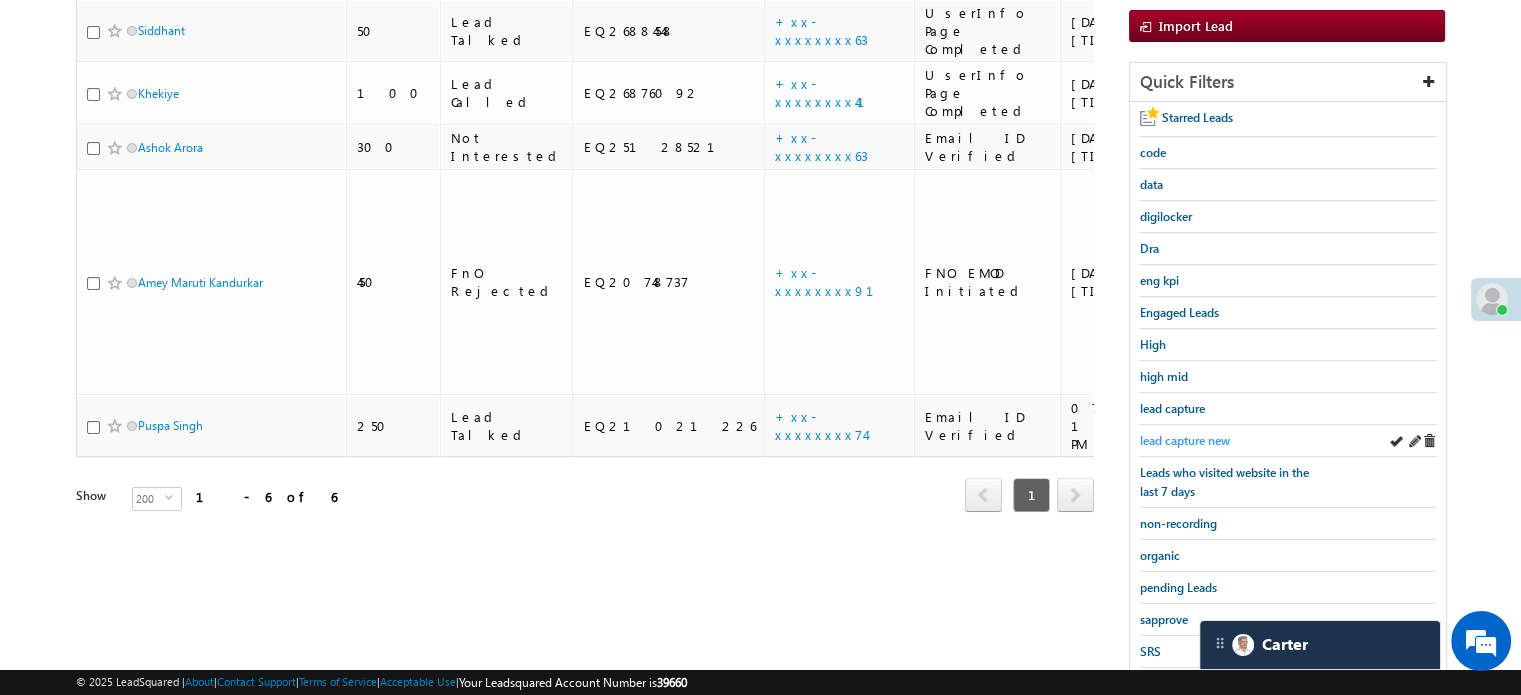 click on "lead capture new" at bounding box center (1185, 440) 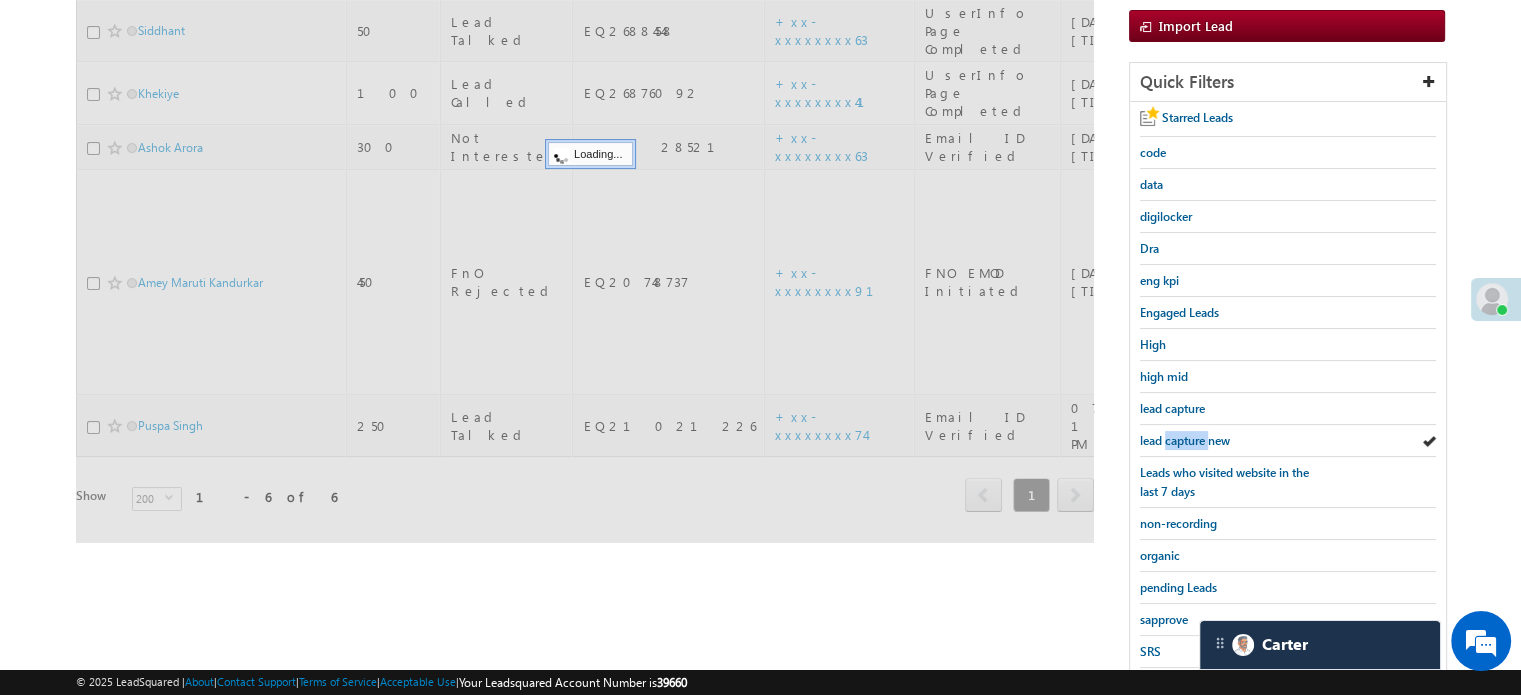 click on "lead capture new" at bounding box center (1185, 440) 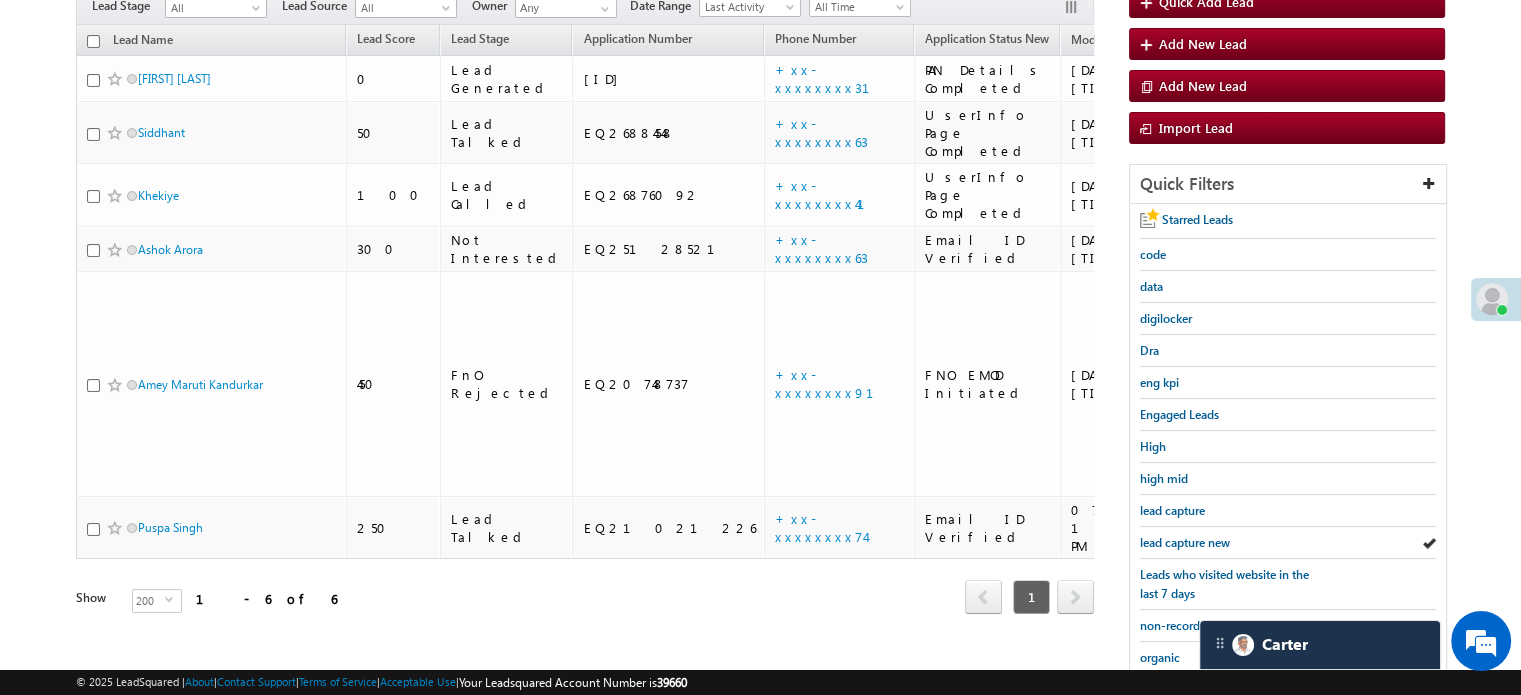 scroll, scrollTop: 200, scrollLeft: 0, axis: vertical 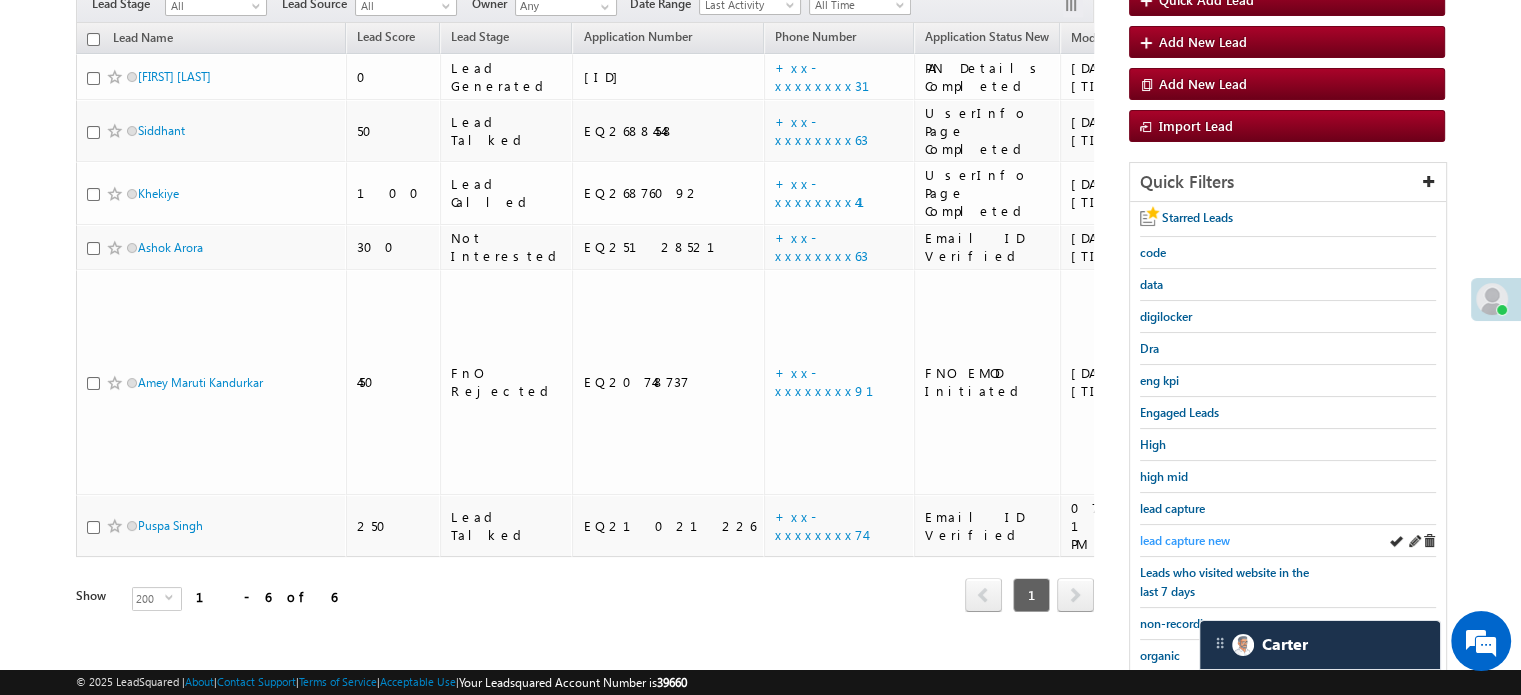 click on "lead capture new" at bounding box center (1185, 540) 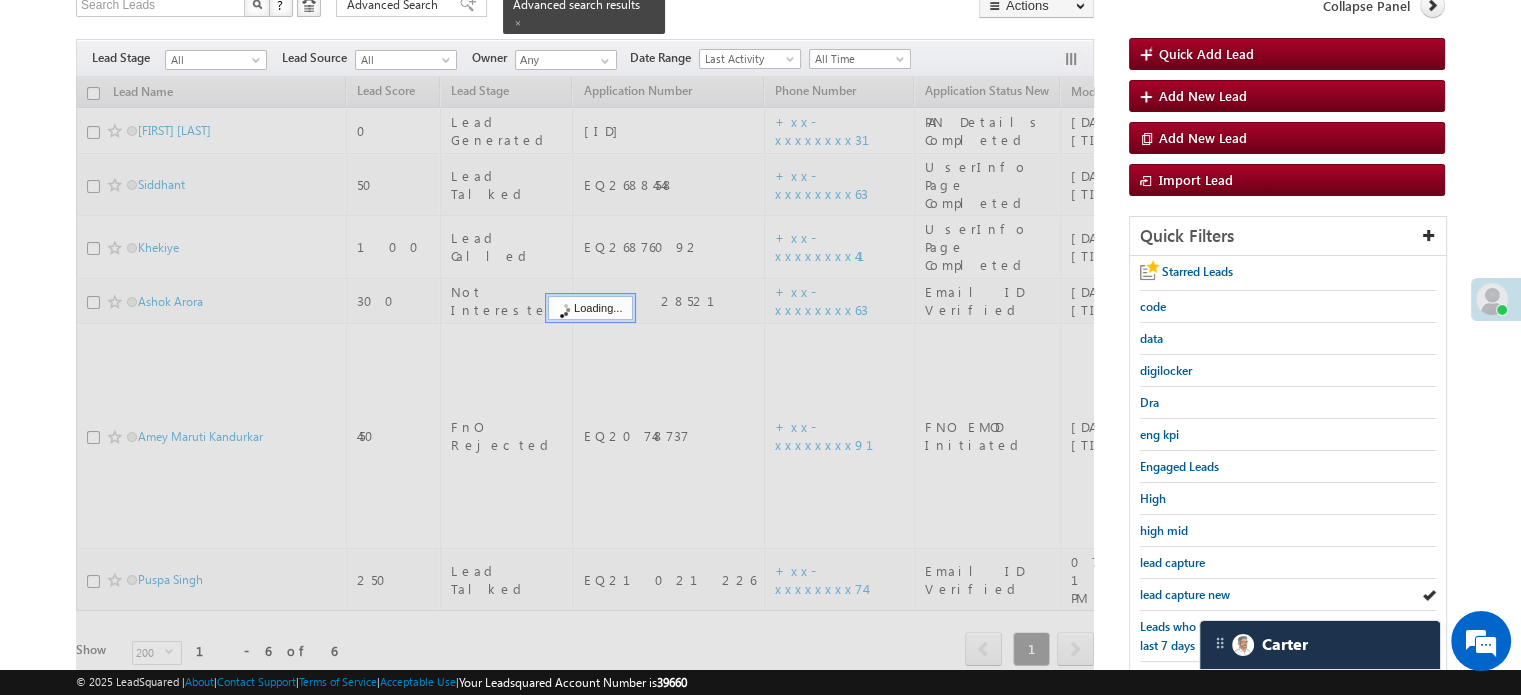 scroll, scrollTop: 100, scrollLeft: 0, axis: vertical 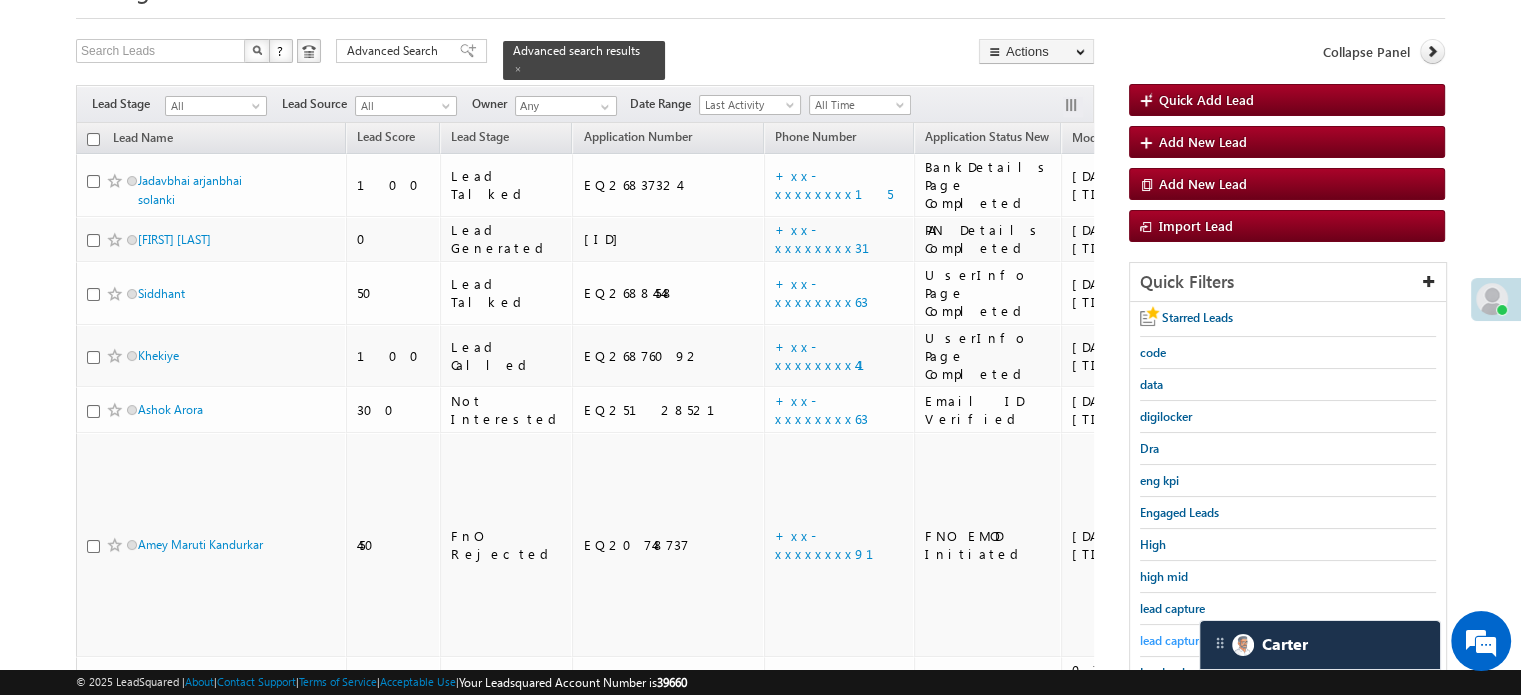 click on "lead capture new" at bounding box center (1185, 640) 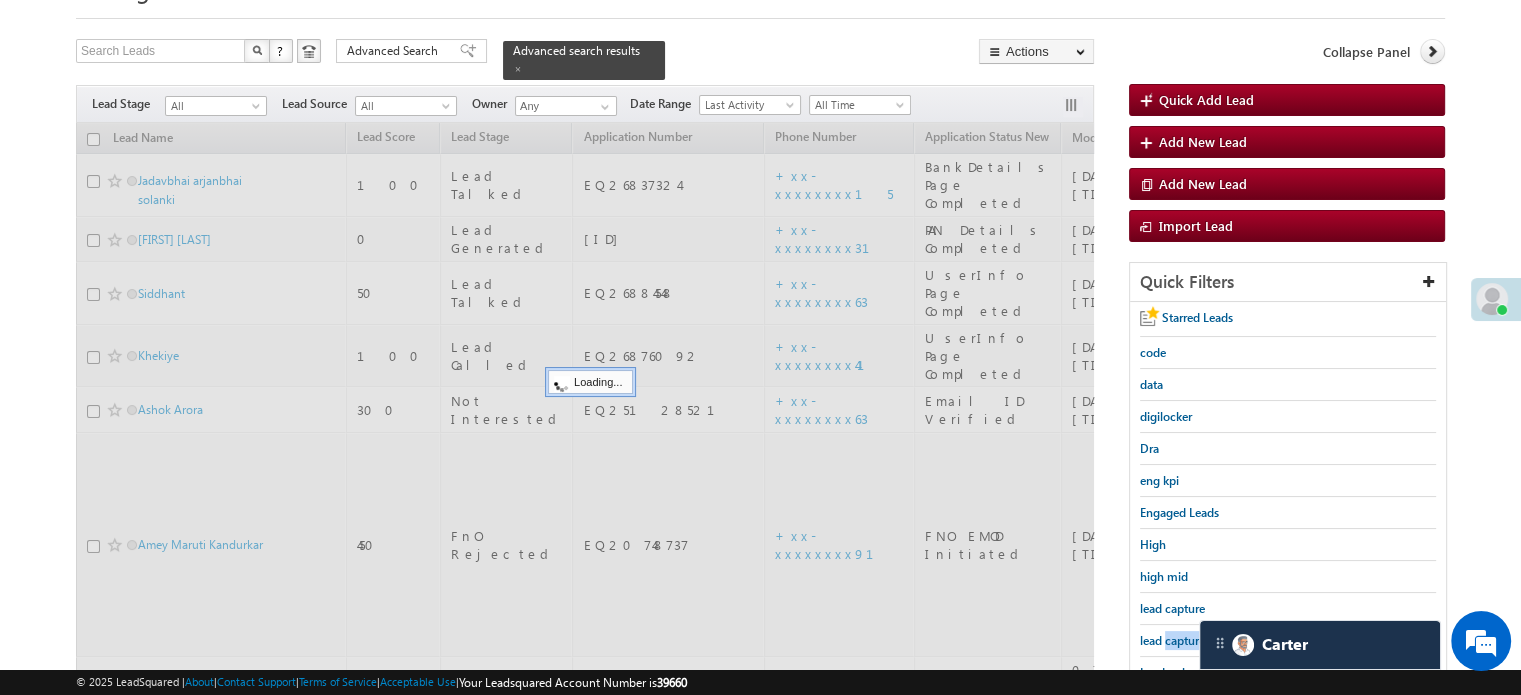 click on "lead capture new" at bounding box center [1185, 640] 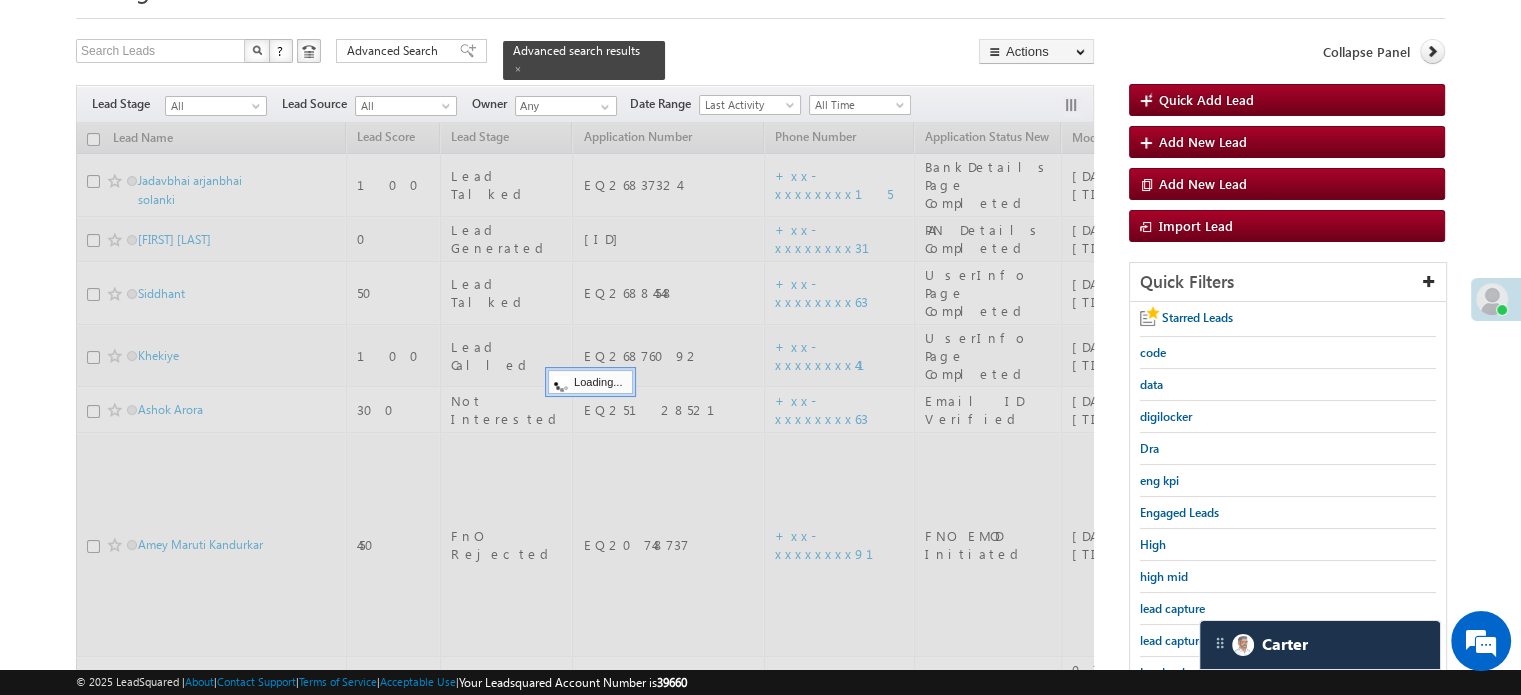 click on "lead capture new" at bounding box center (1185, 640) 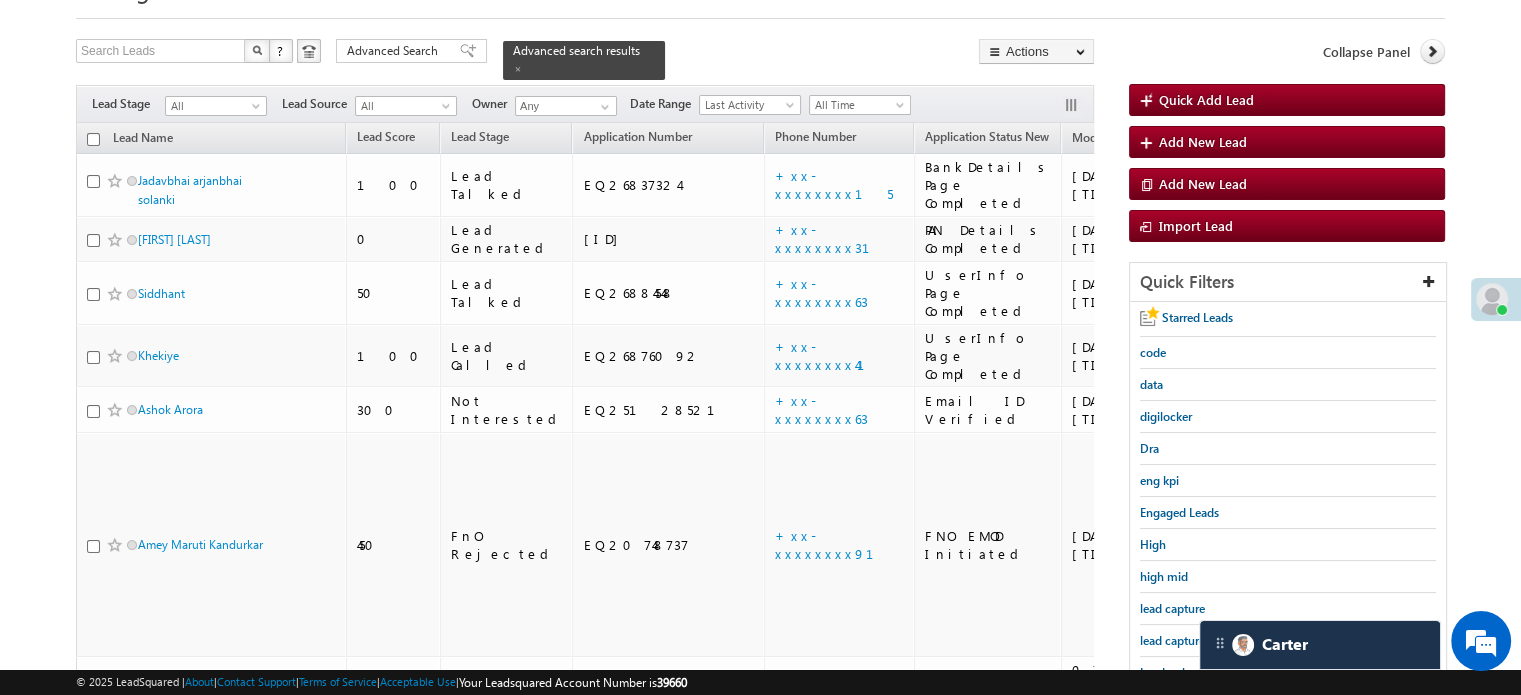 click on "lead capture new" at bounding box center (1185, 640) 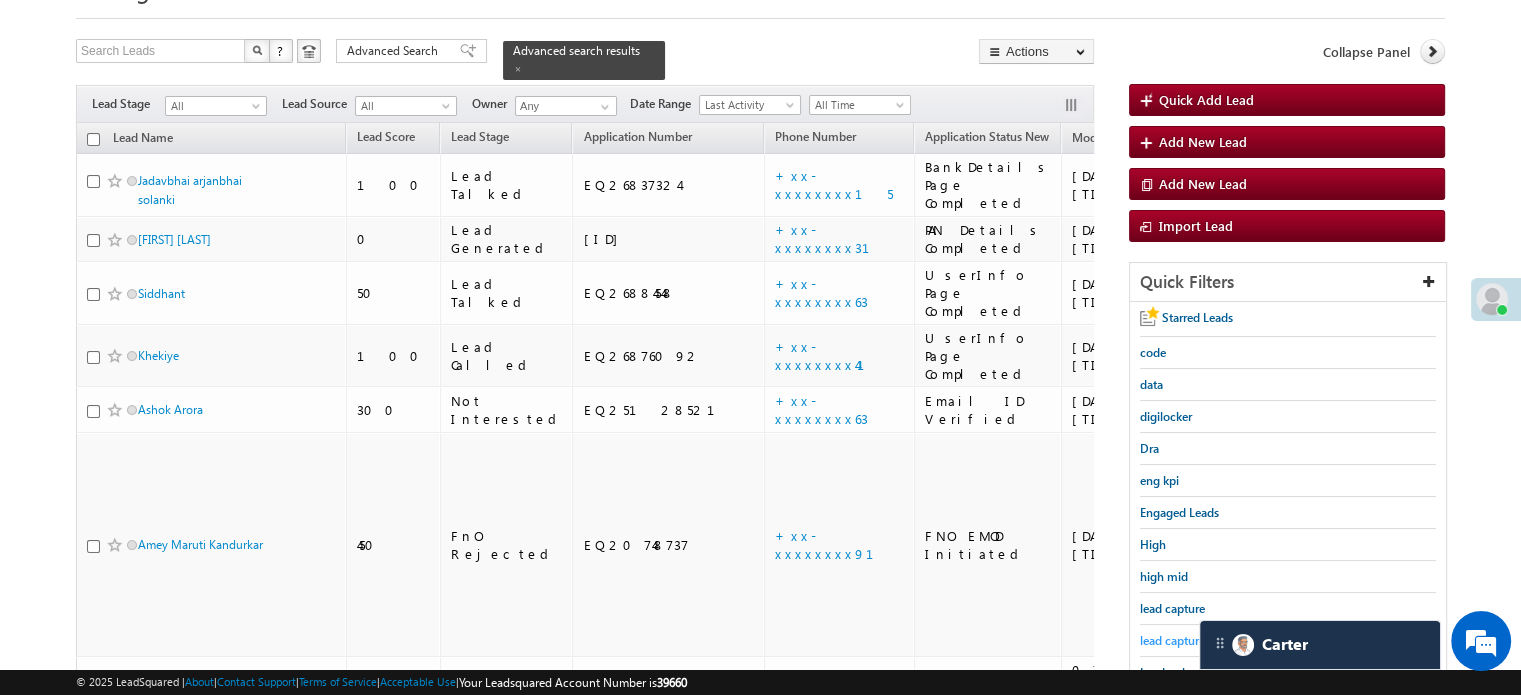 click on "lead capture new" at bounding box center (1185, 640) 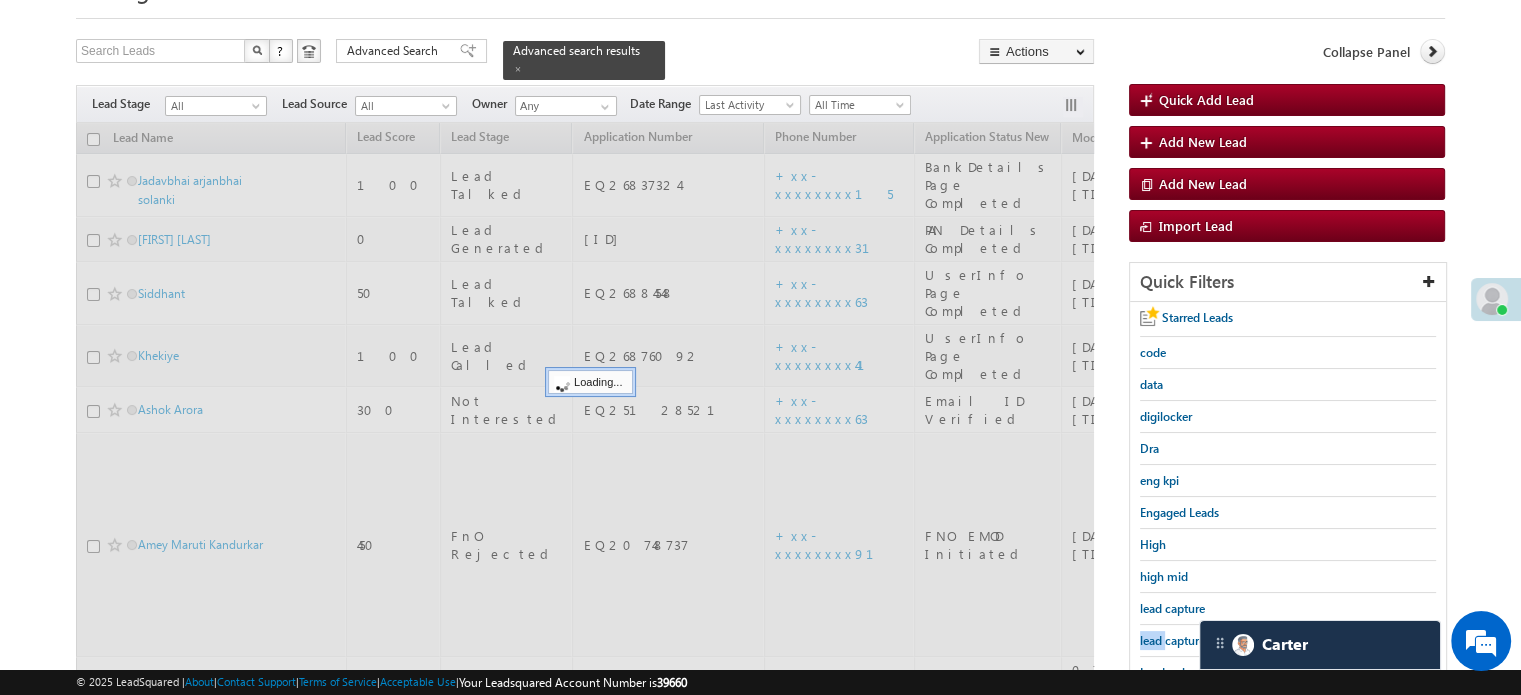 click on "lead capture new" at bounding box center (1185, 640) 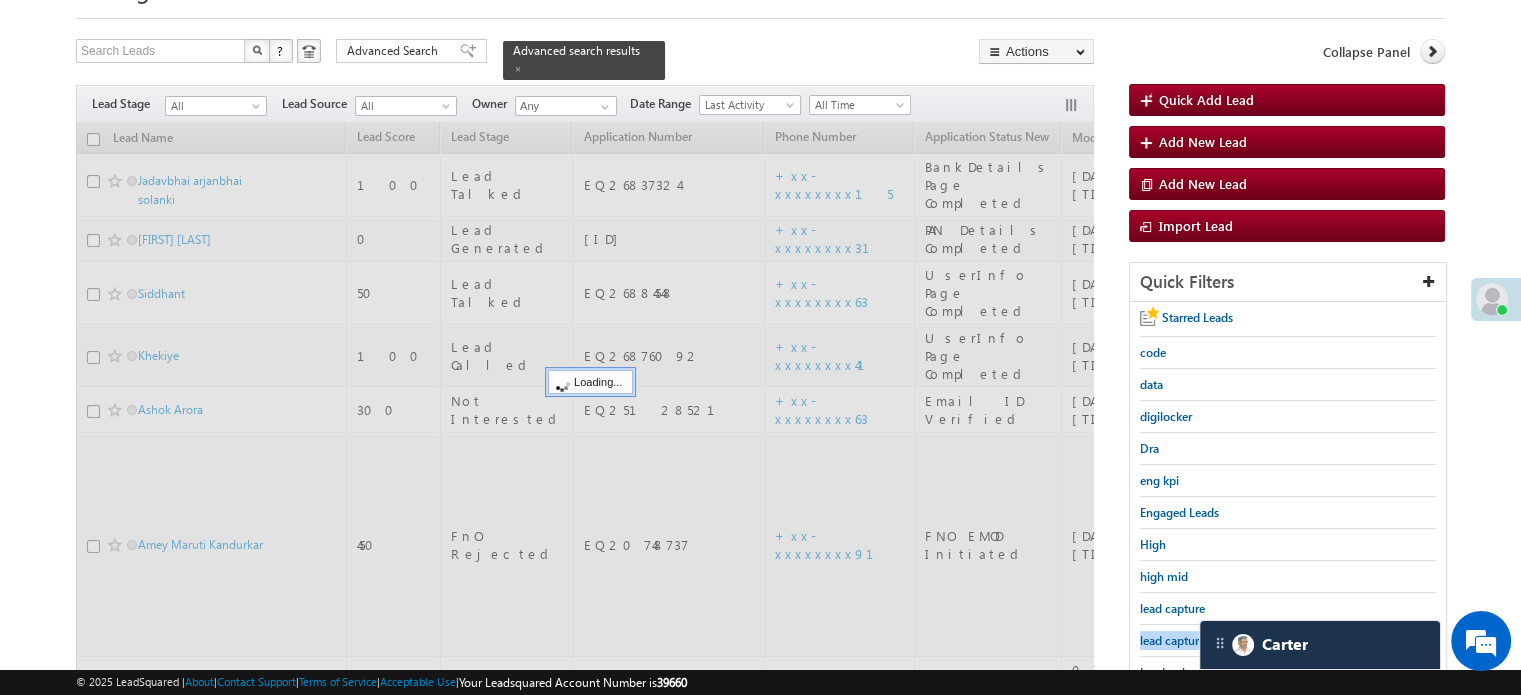 click on "lead capture new" at bounding box center [1185, 640] 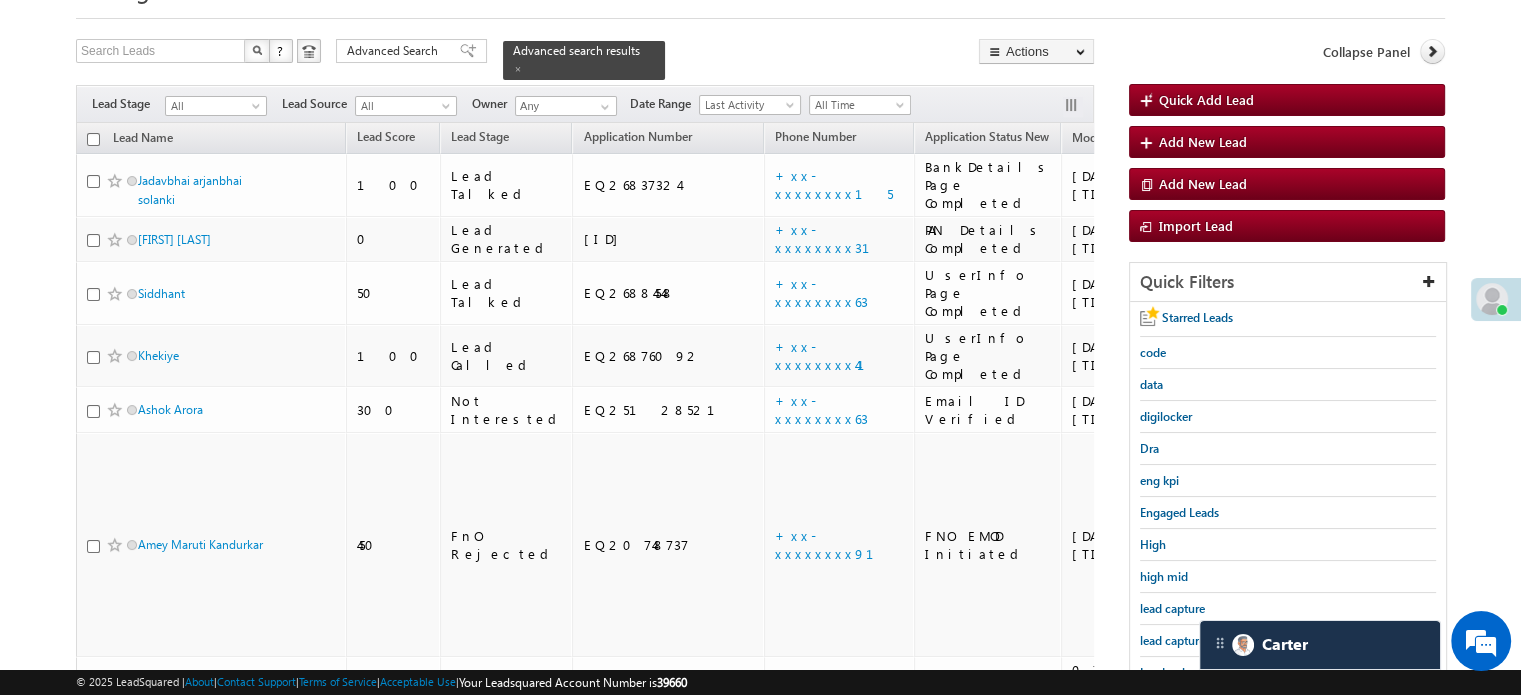 click on "lead capture new" at bounding box center [1185, 640] 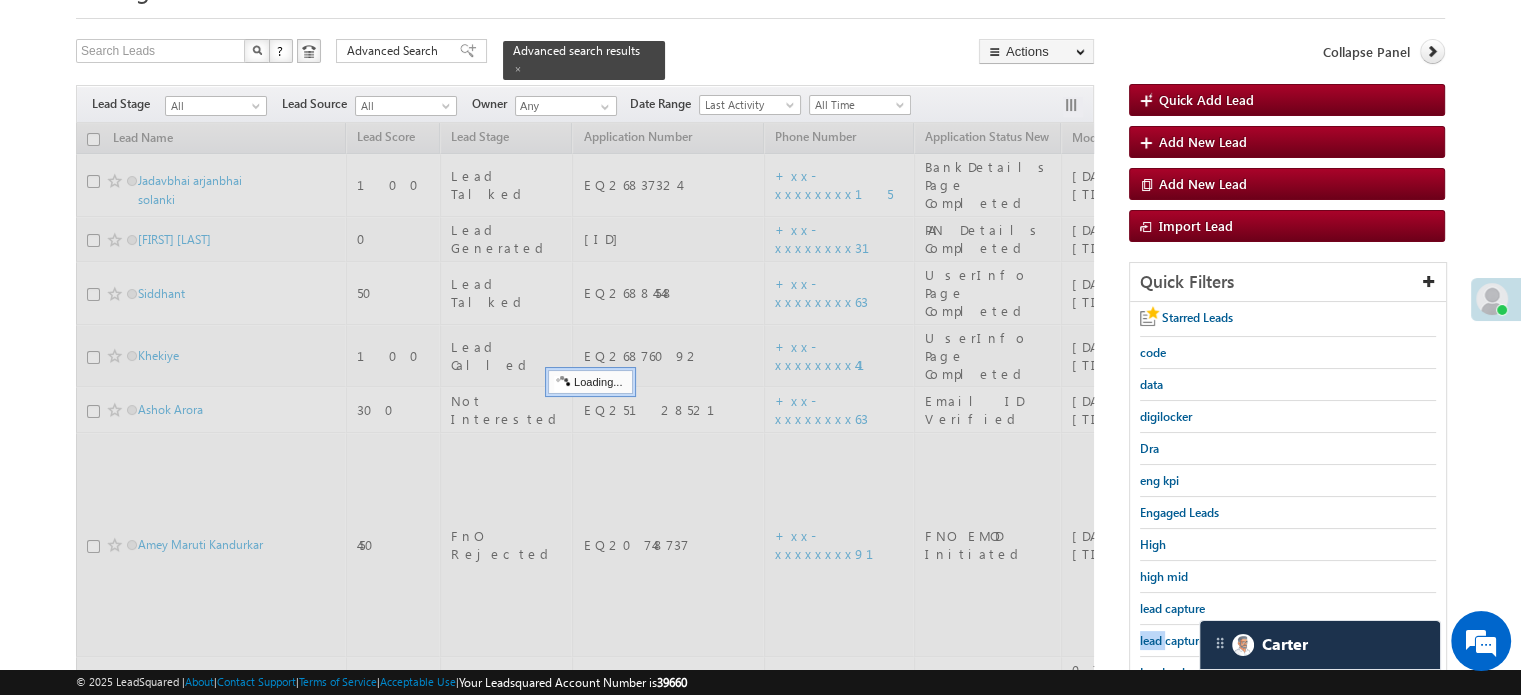 click on "lead capture new" at bounding box center [1185, 640] 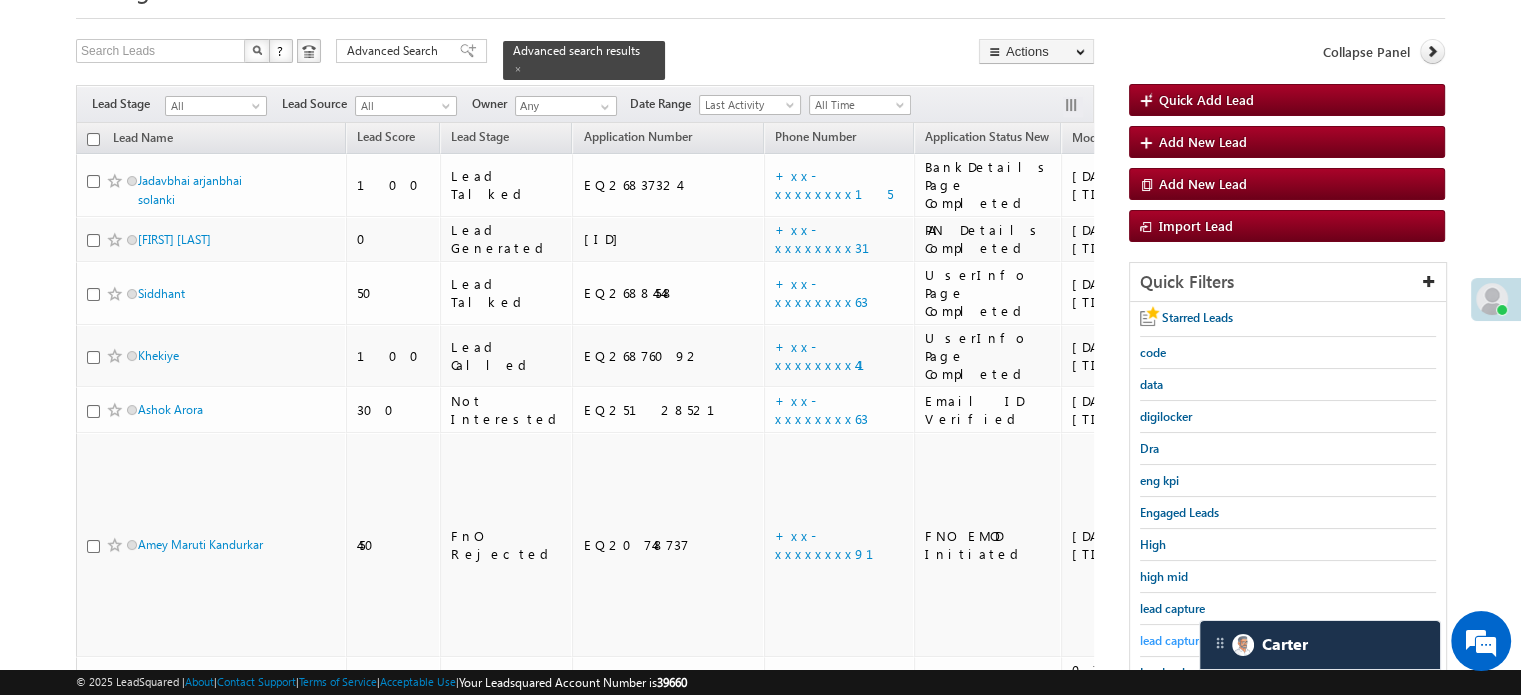 click on "lead capture new" at bounding box center (1185, 640) 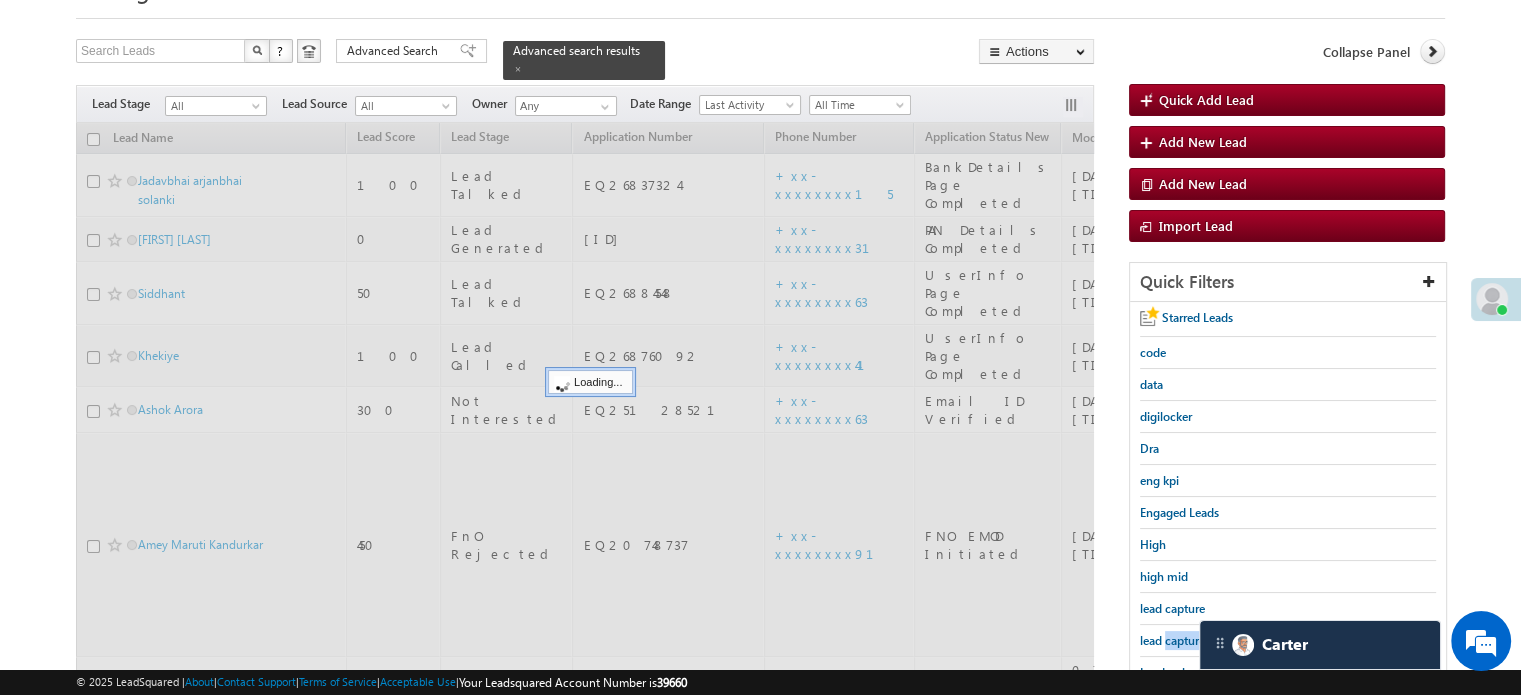 click on "lead capture new" at bounding box center (1185, 640) 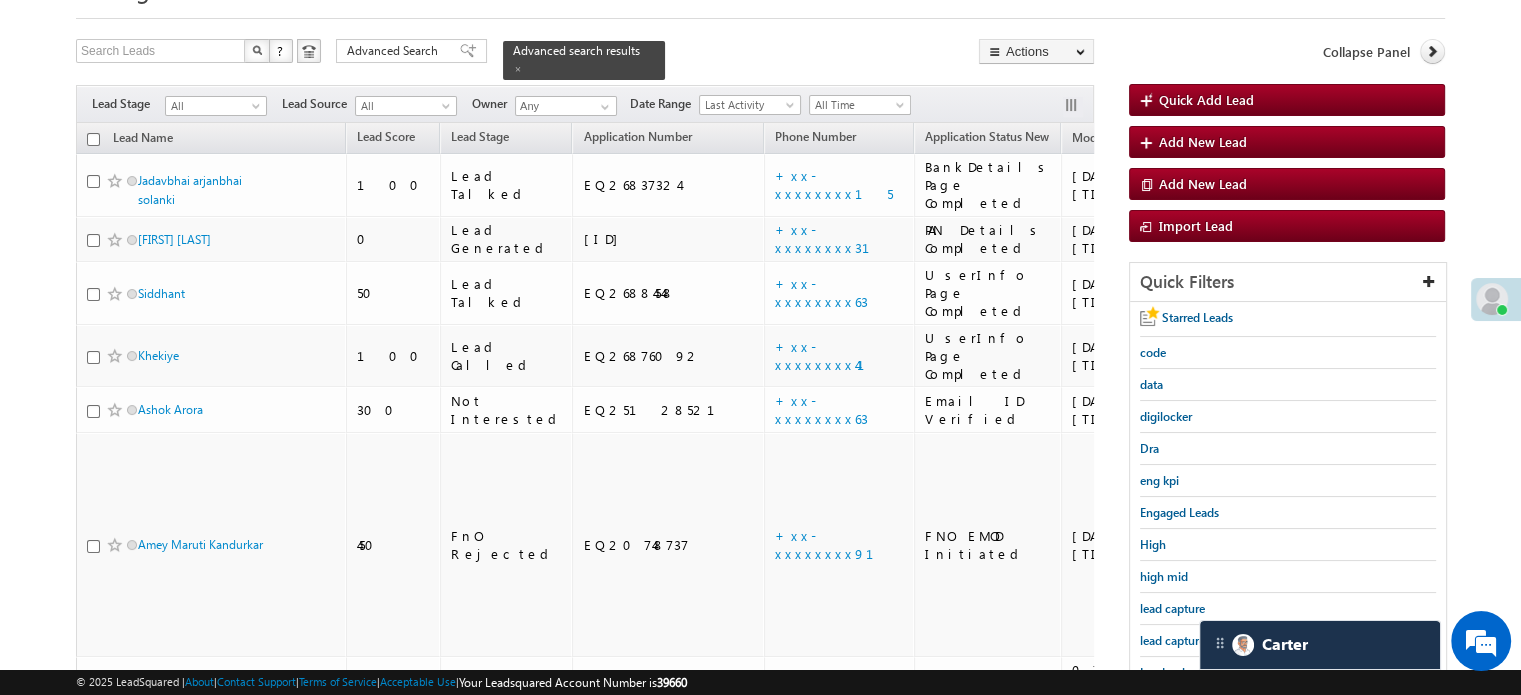 click on "lead capture new" at bounding box center (1185, 640) 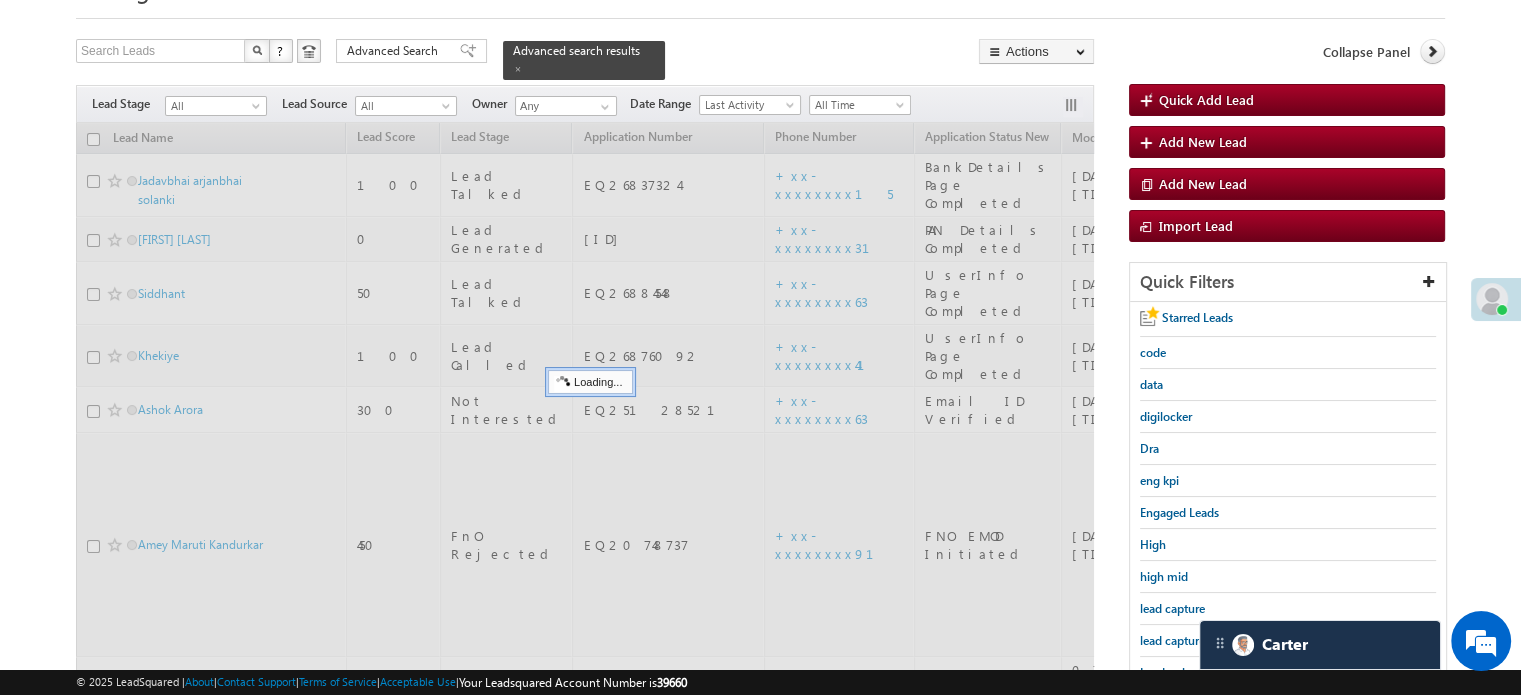 click on "lead capture new" at bounding box center [1185, 640] 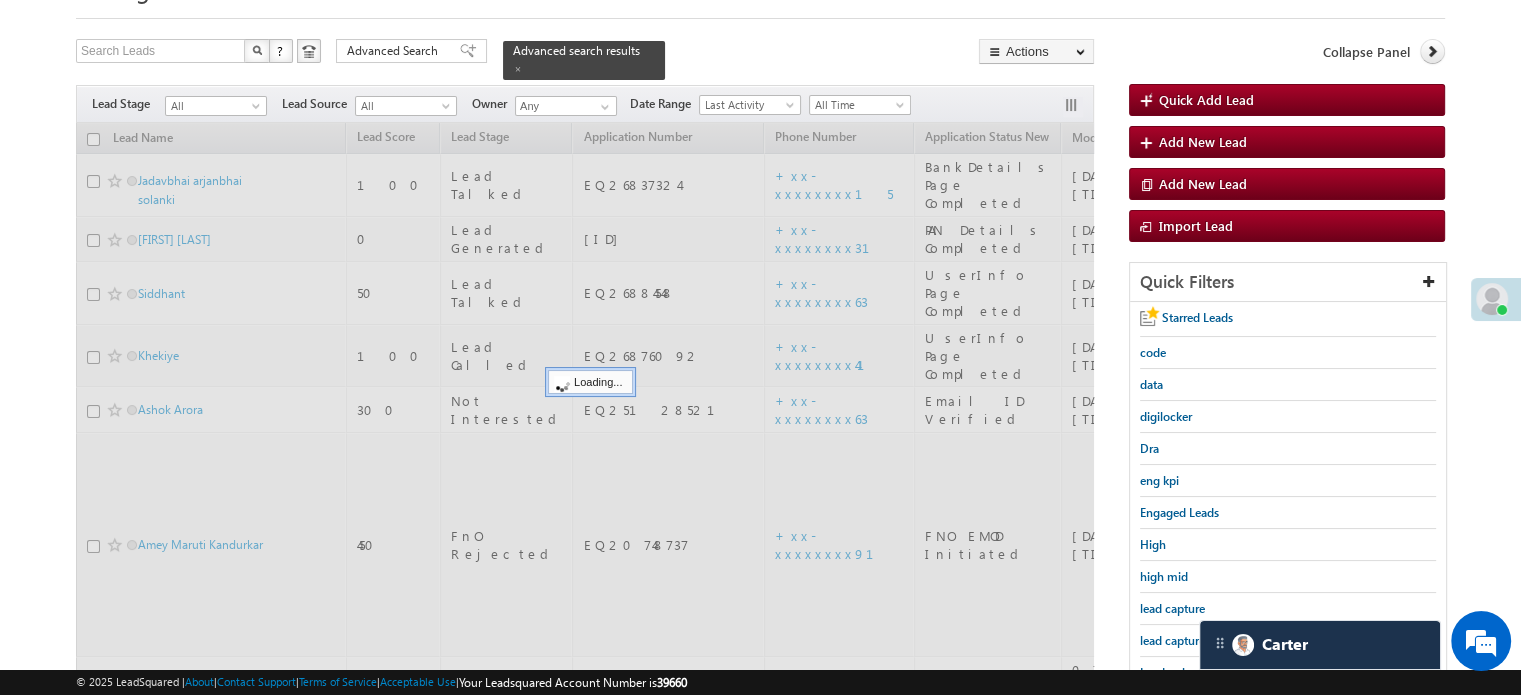 click on "lead capture new" at bounding box center (1185, 640) 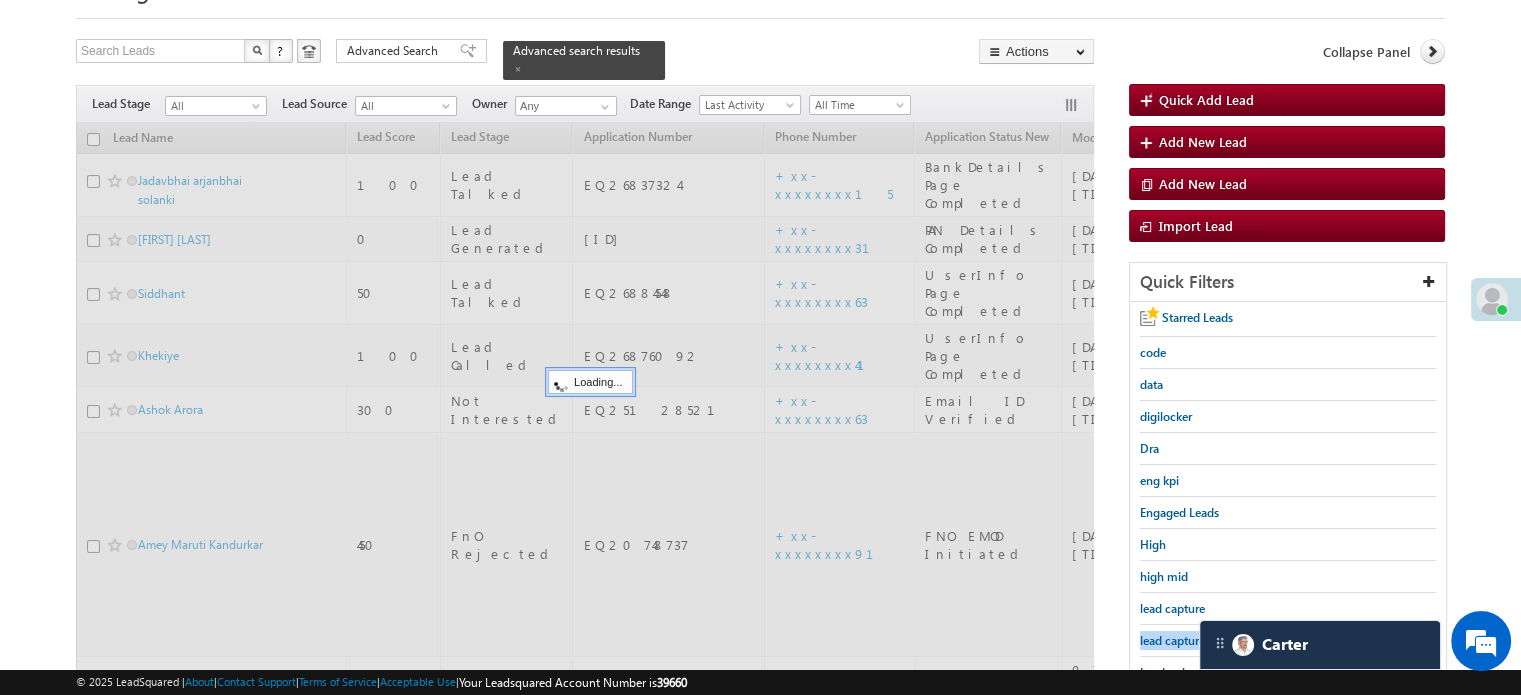 click on "lead capture new" at bounding box center (1185, 640) 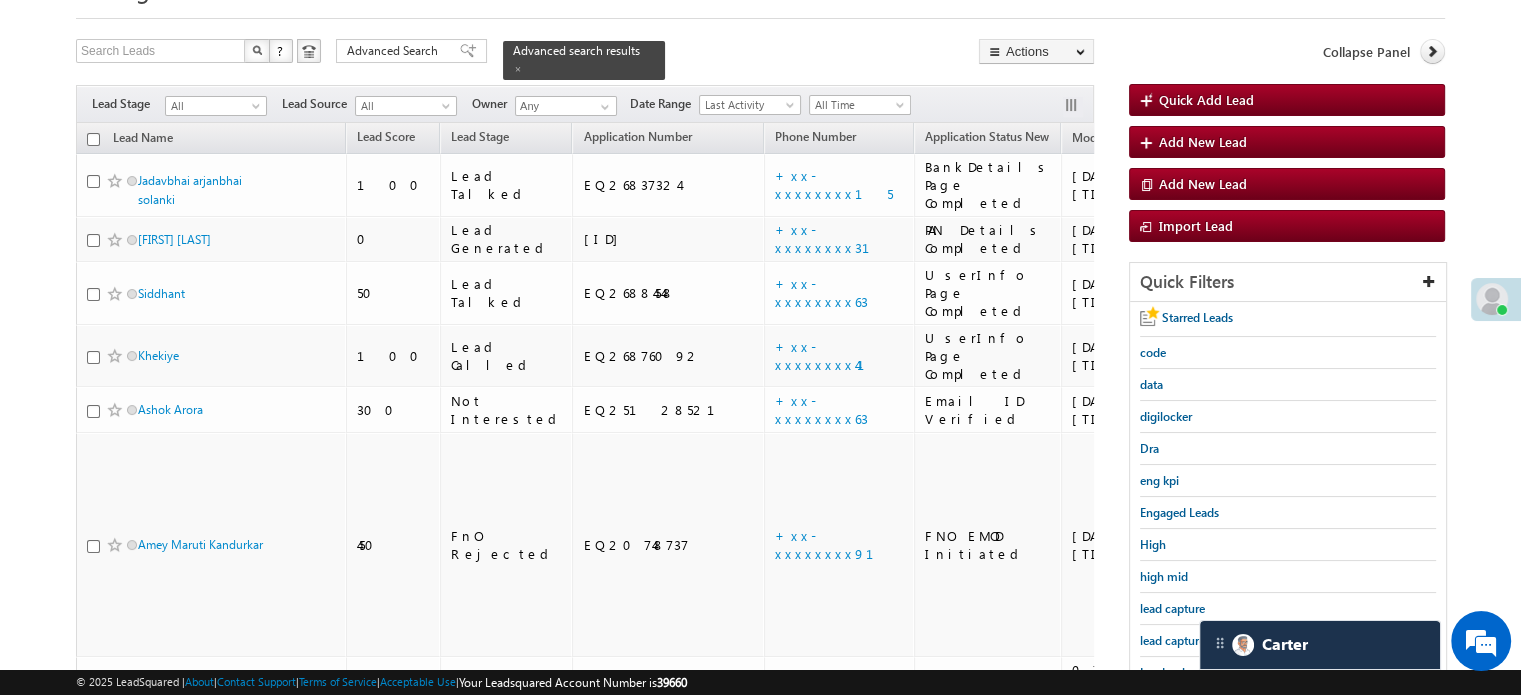 click on "lead capture new" at bounding box center [1185, 640] 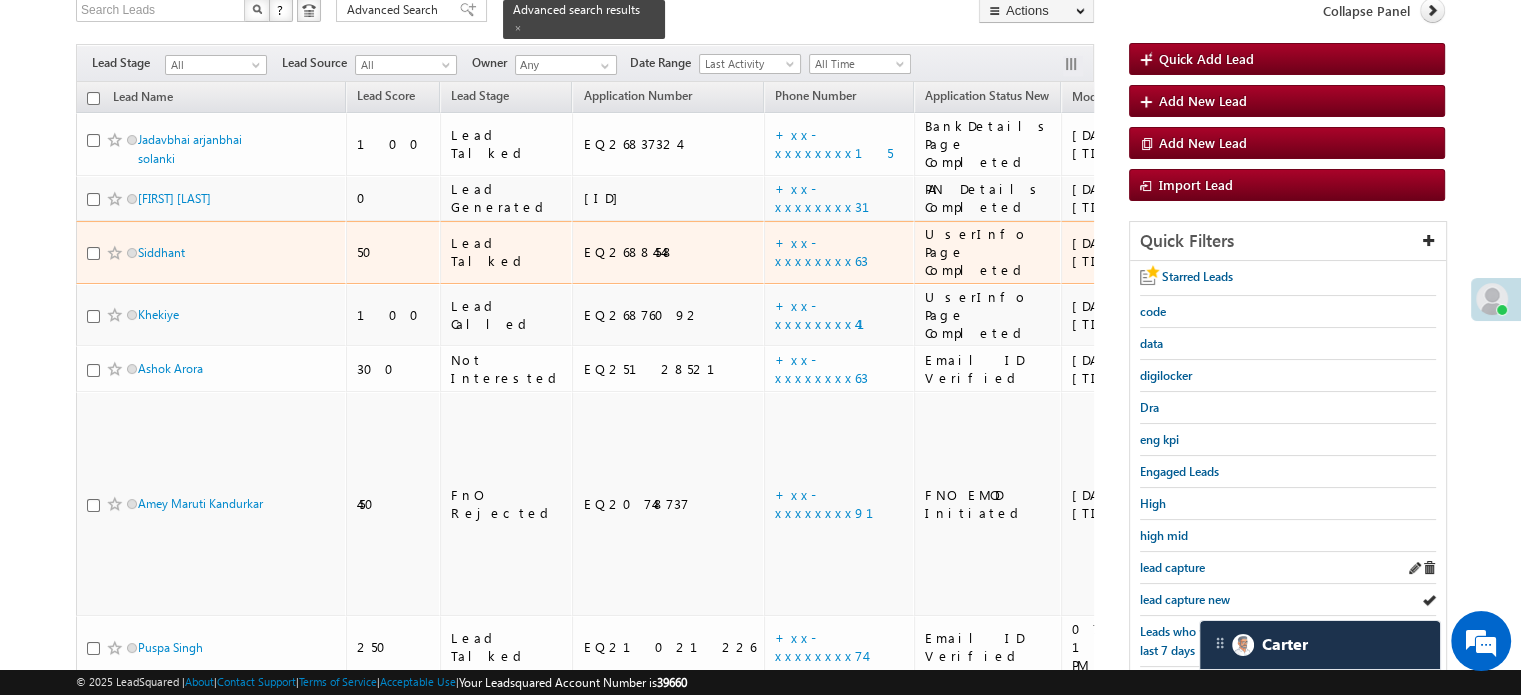 scroll, scrollTop: 200, scrollLeft: 0, axis: vertical 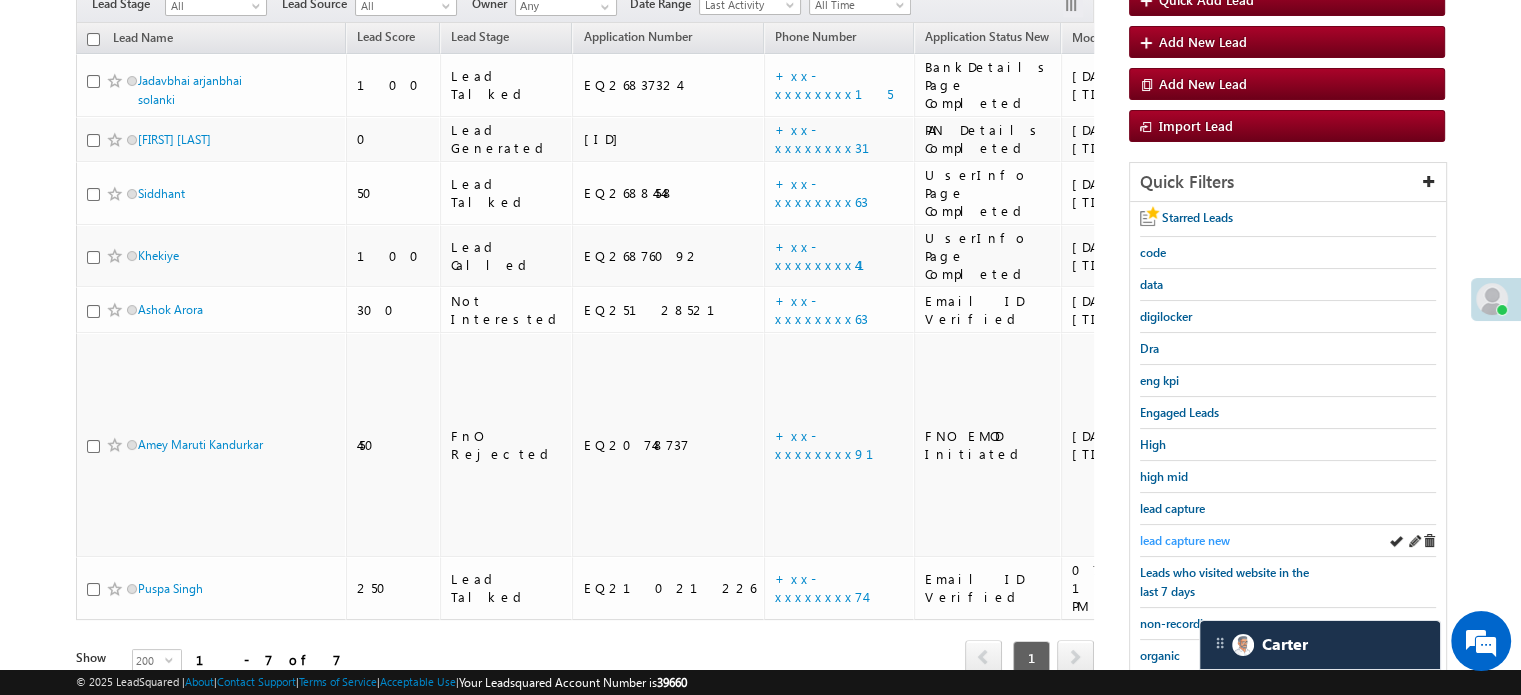 click on "lead capture new" at bounding box center (1185, 540) 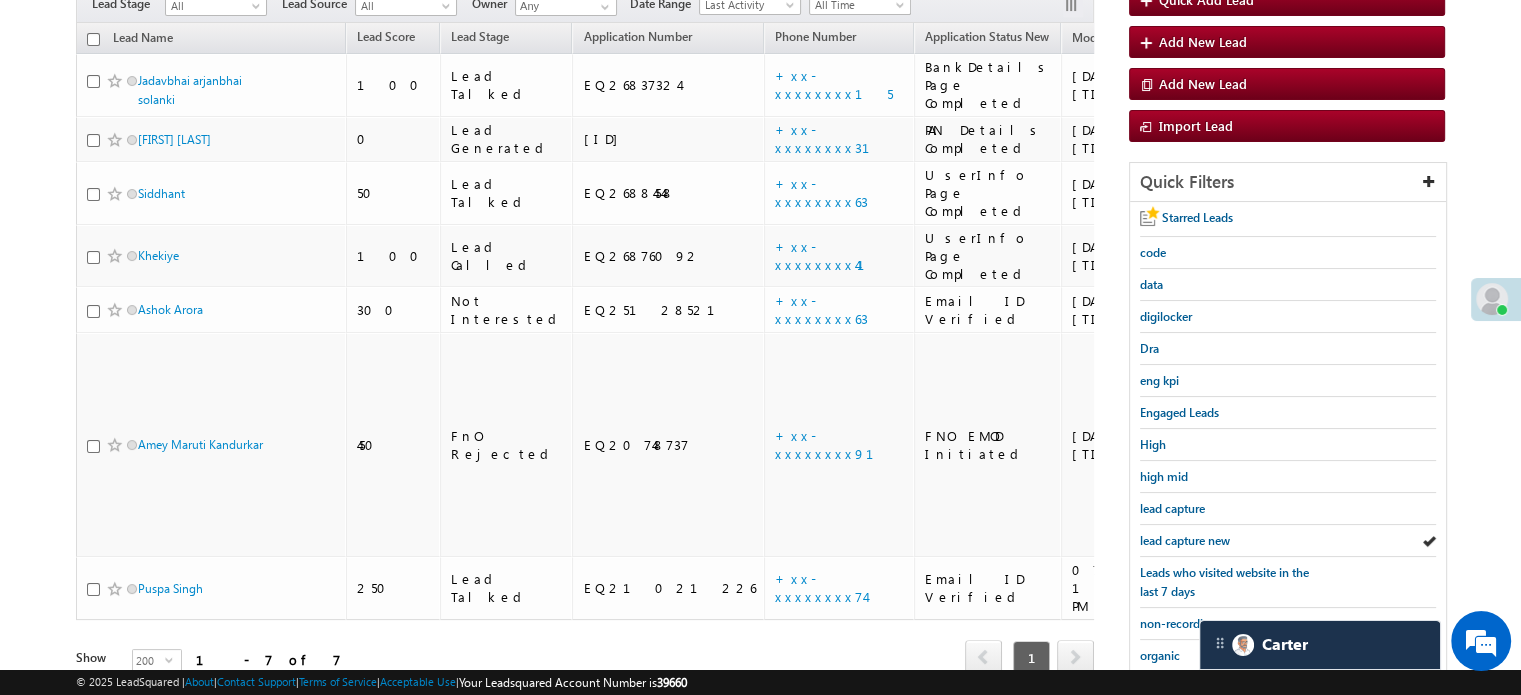 click on "lead capture new" at bounding box center (1185, 540) 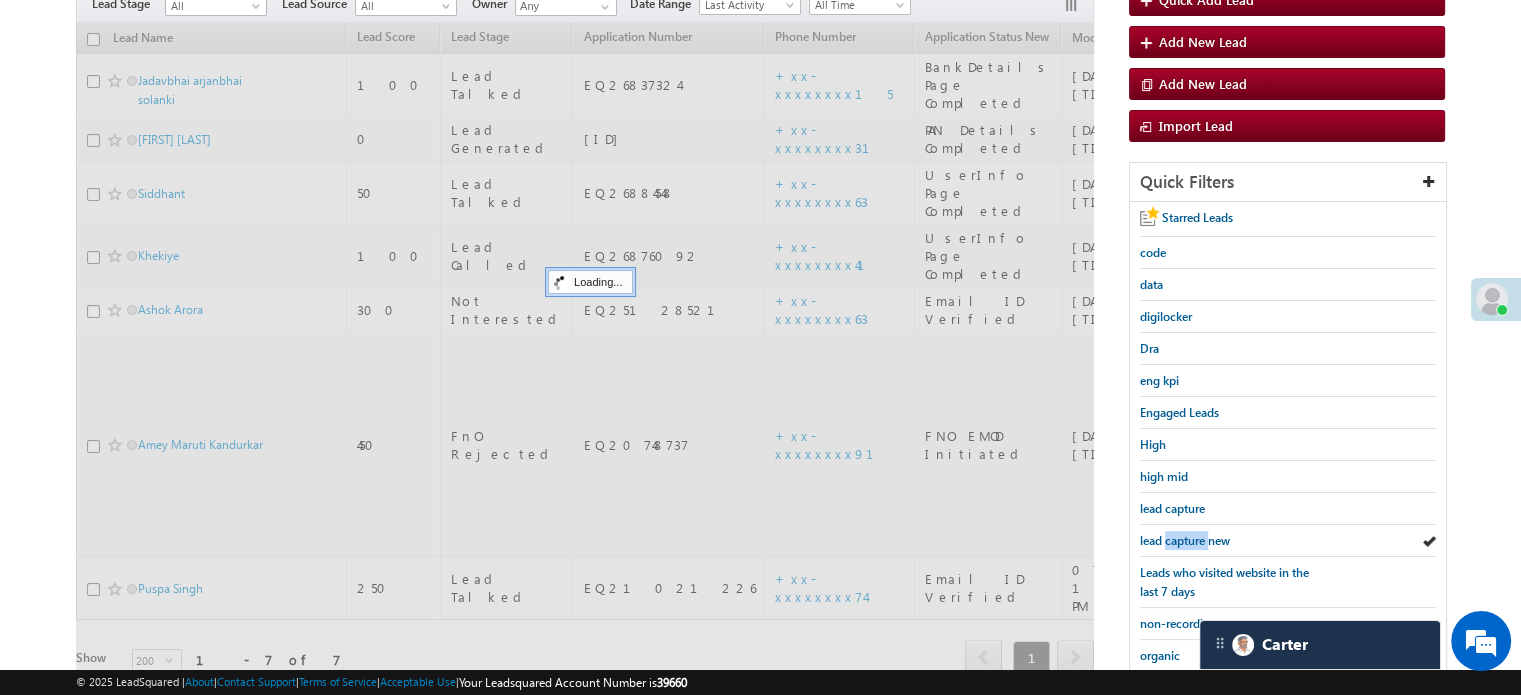 click on "lead capture new" at bounding box center [1185, 540] 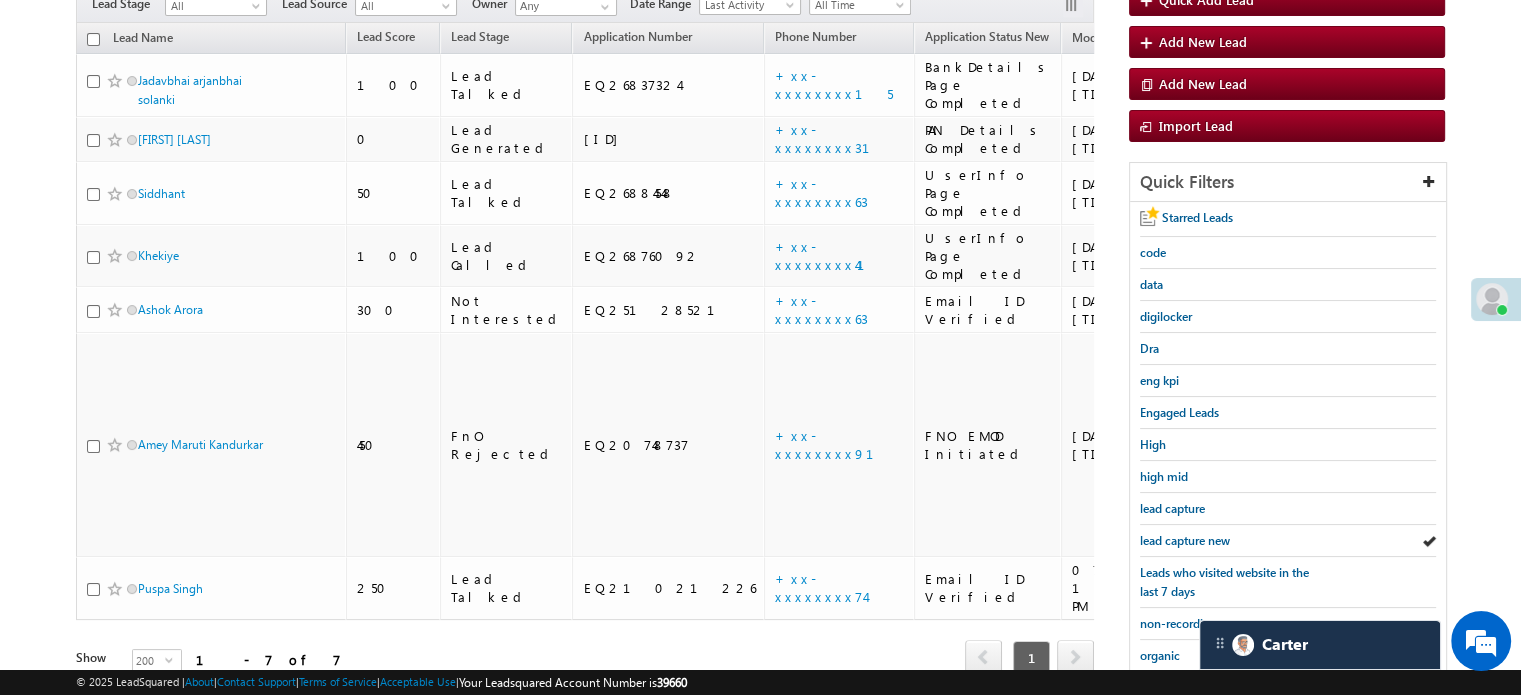 click on "lead capture new" at bounding box center [1185, 540] 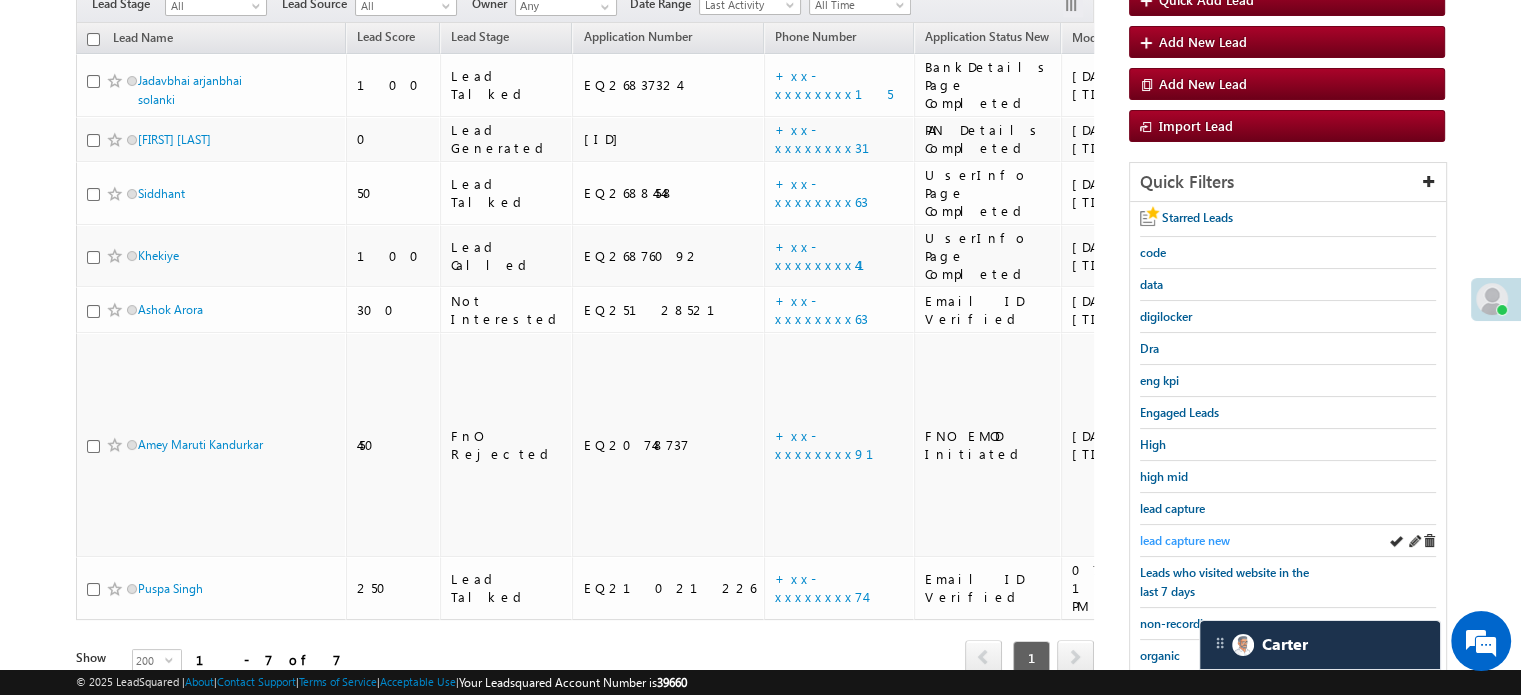 click on "lead capture new" at bounding box center [1185, 540] 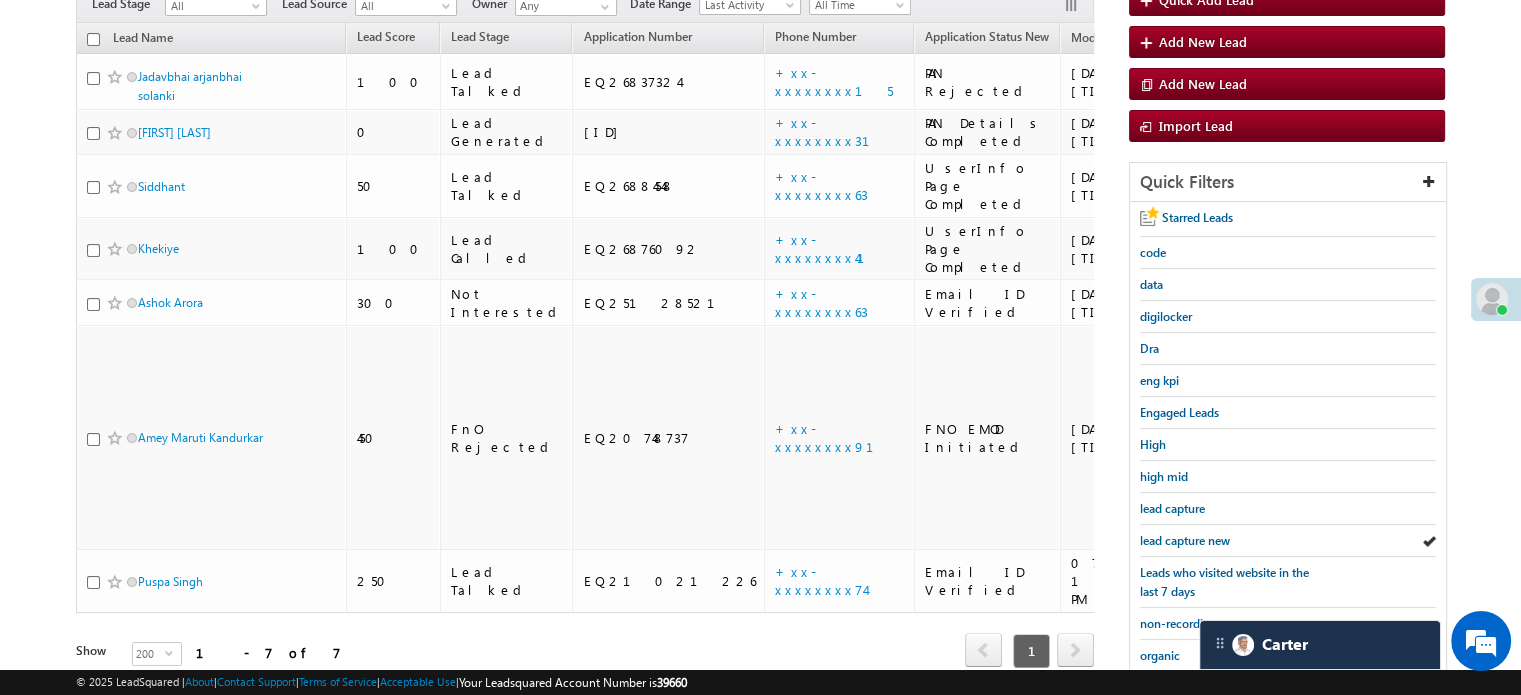 click on "lead capture new" at bounding box center (1185, 540) 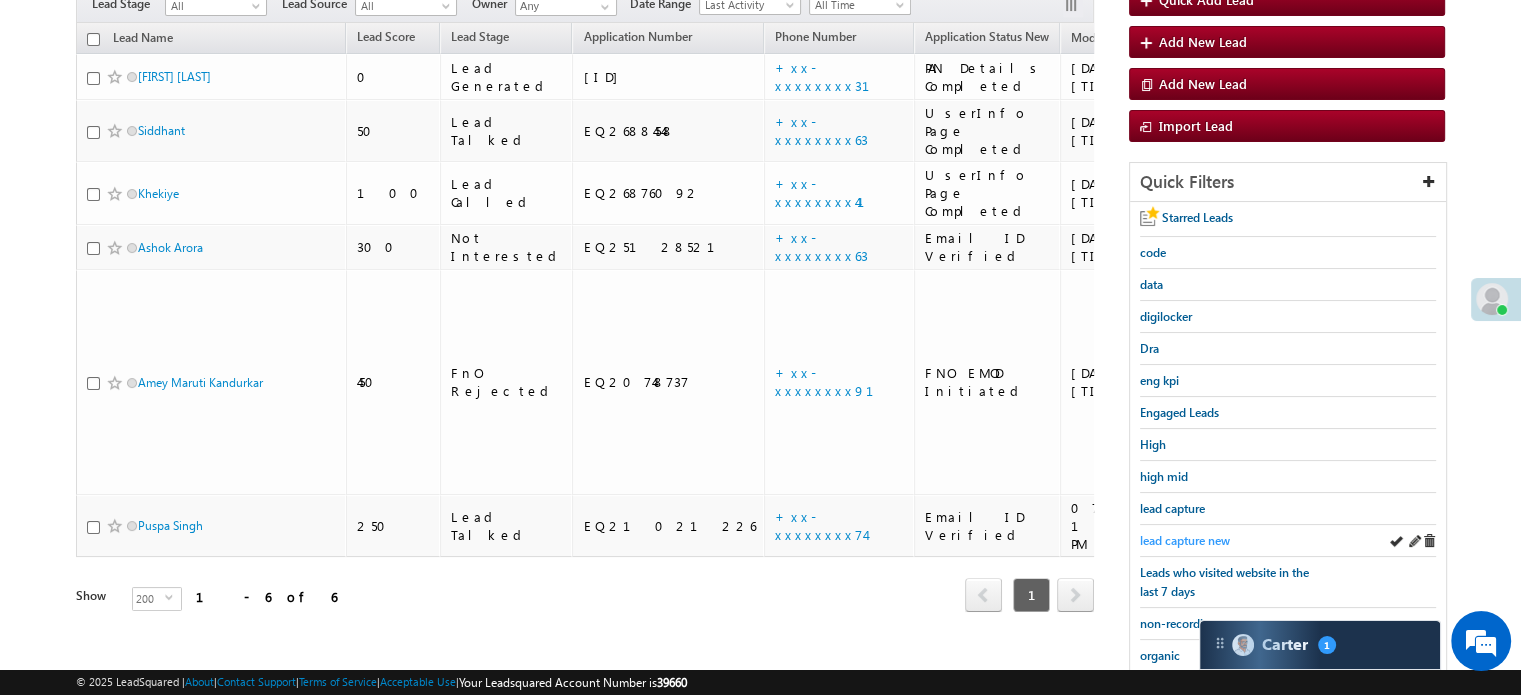 click on "lead capture new" at bounding box center [1185, 540] 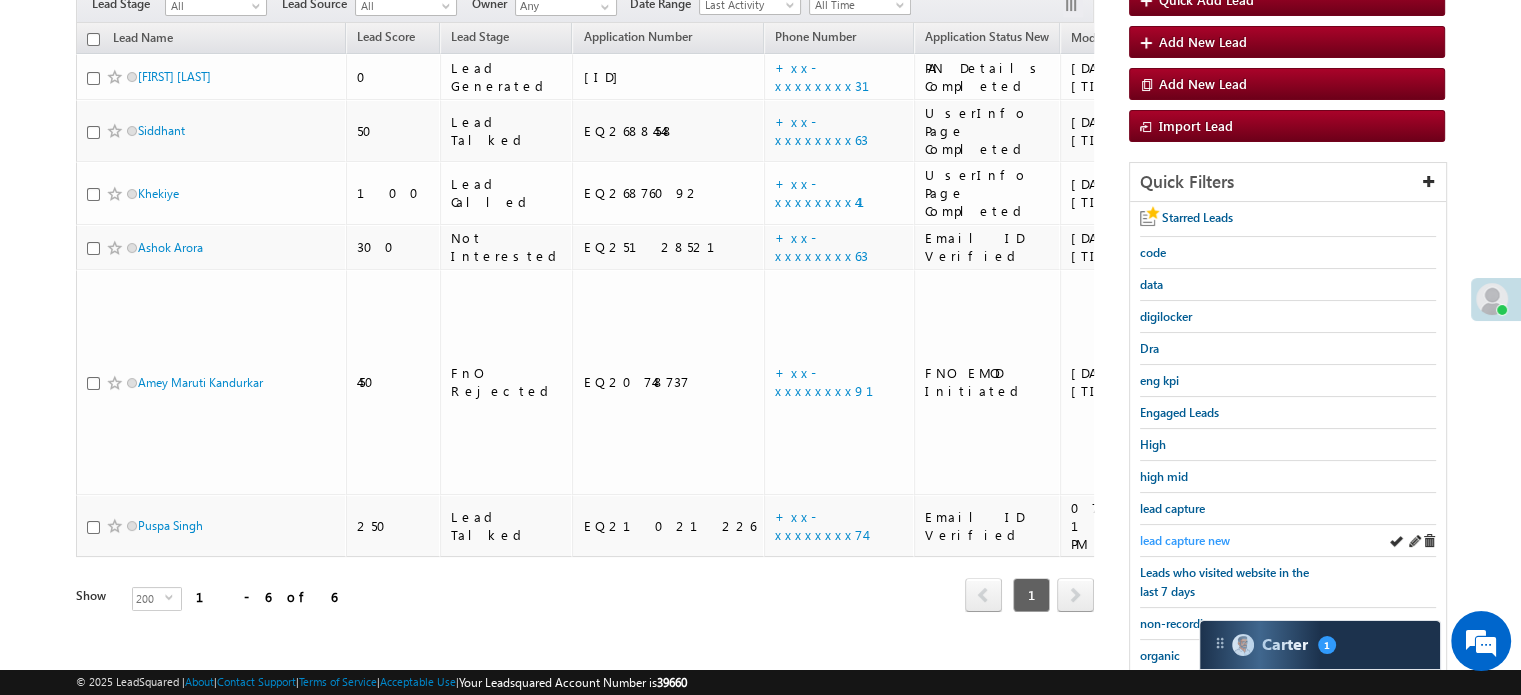 click on "lead capture new" at bounding box center [1185, 540] 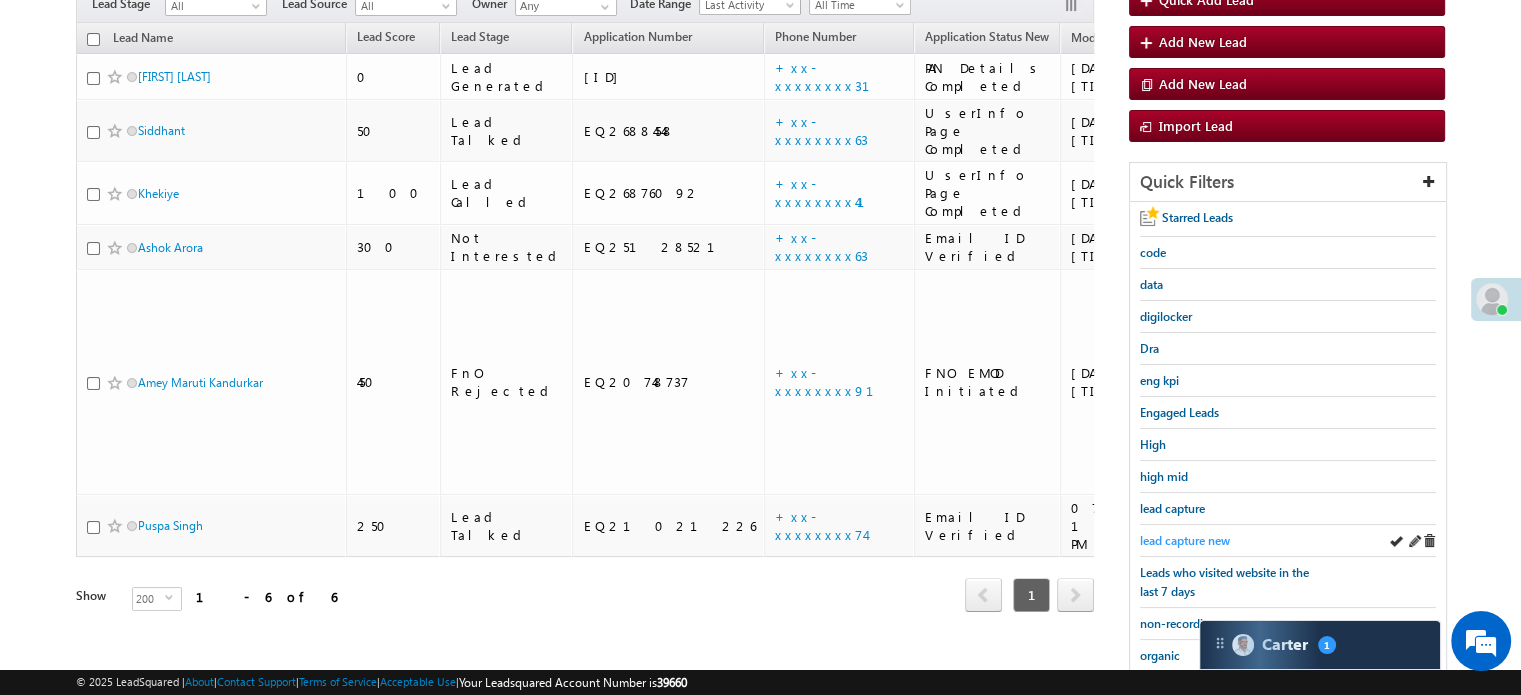 click on "lead capture new" at bounding box center (1185, 540) 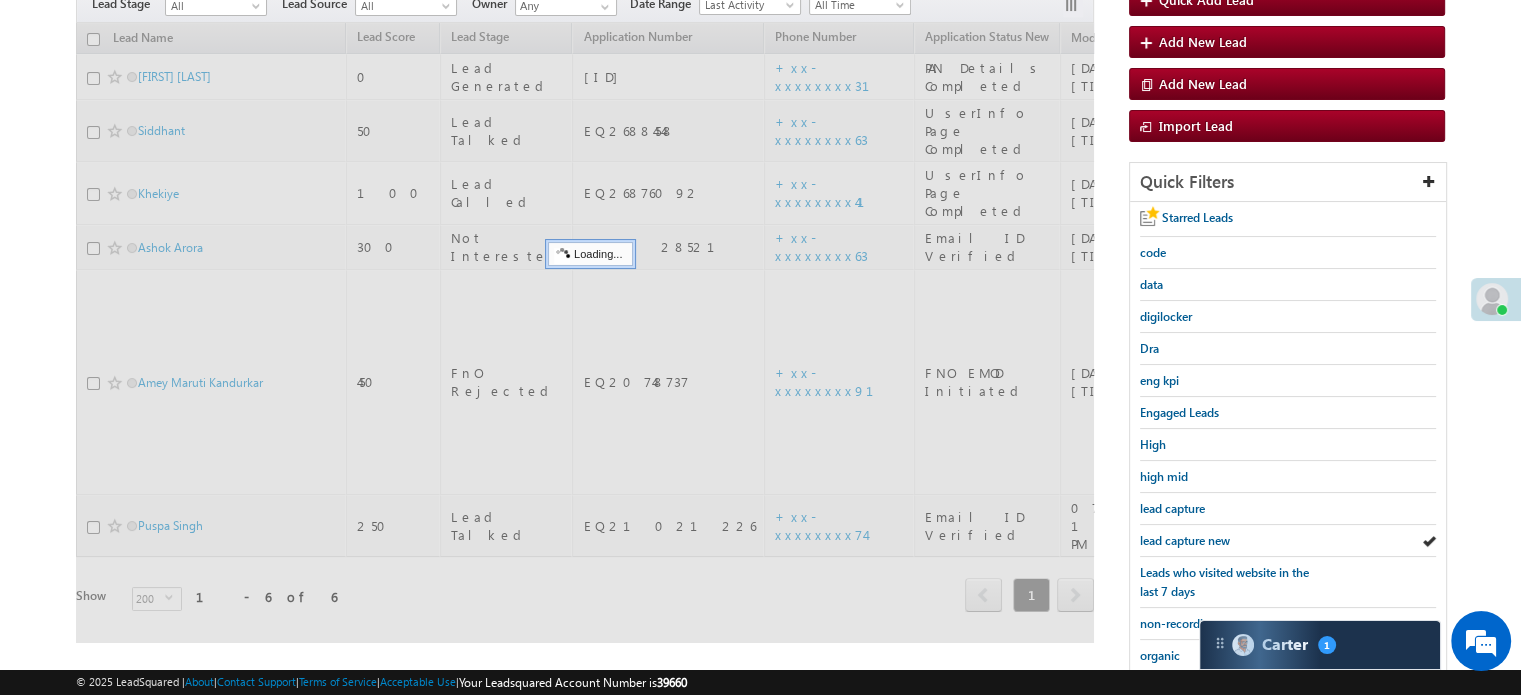 click on "lead capture new" at bounding box center [1185, 540] 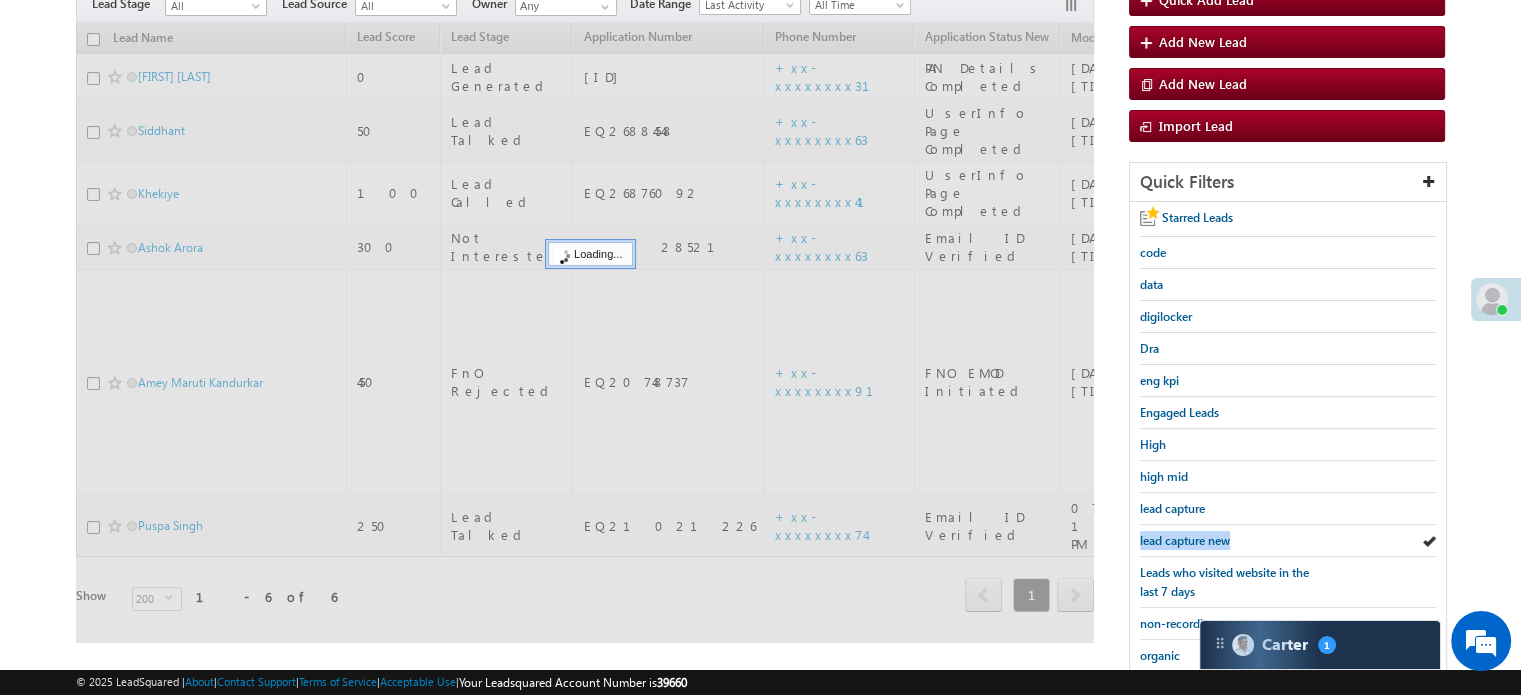 click on "lead capture new" at bounding box center (1185, 540) 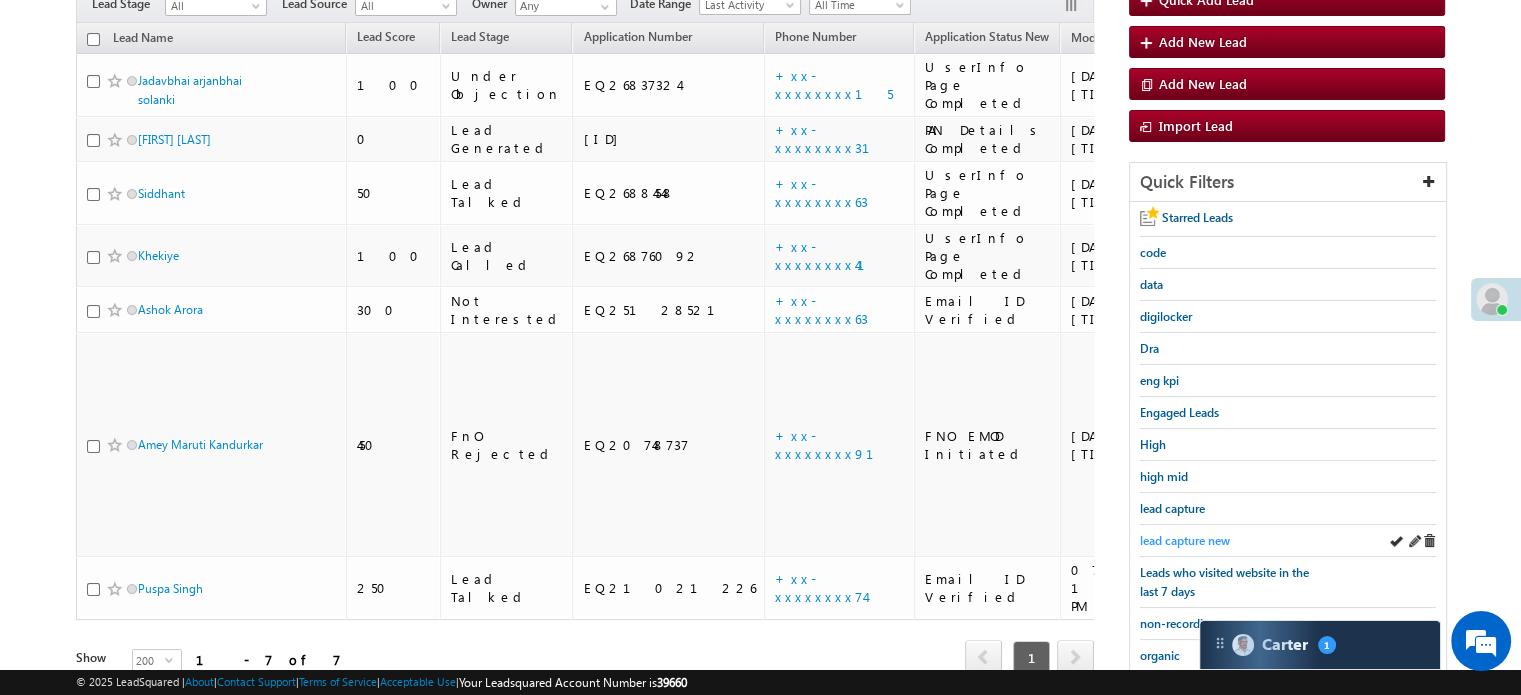 click on "lead capture new" at bounding box center (1185, 540) 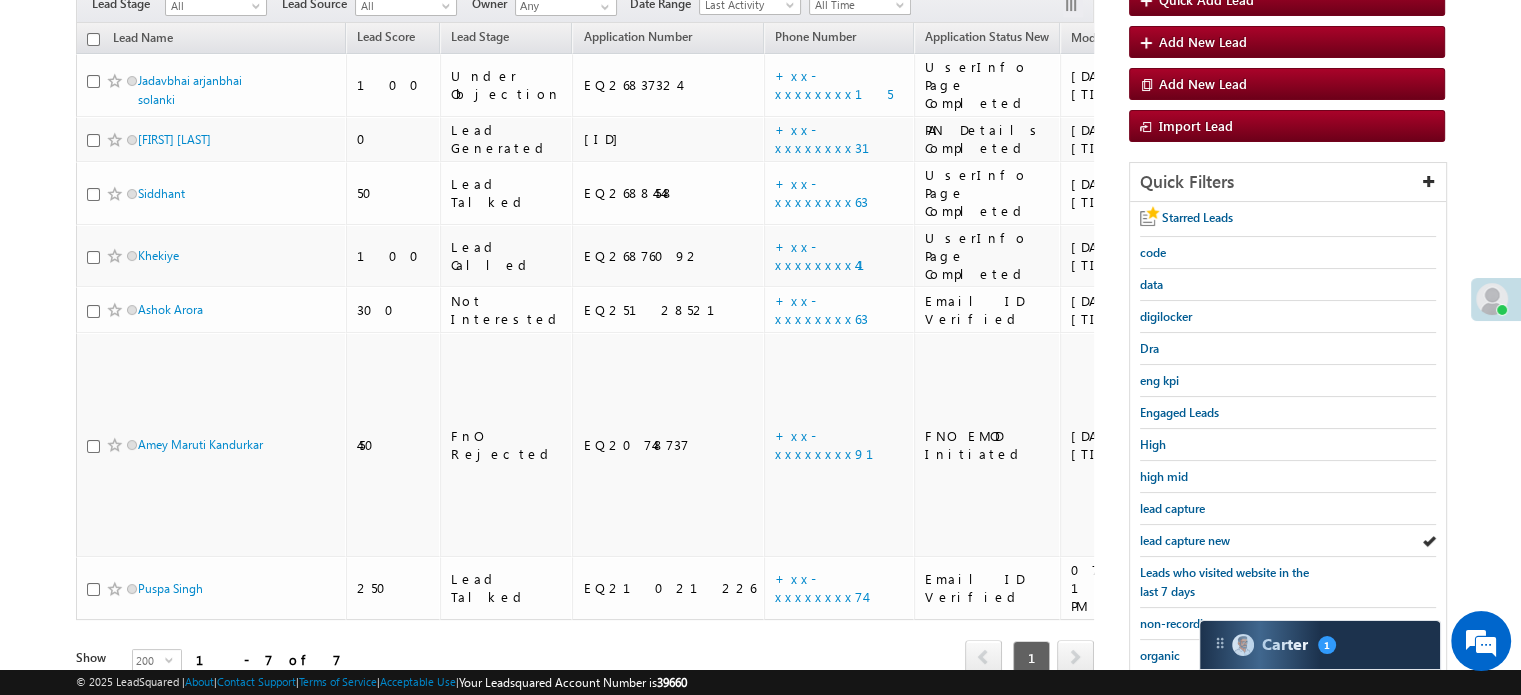 scroll, scrollTop: 429, scrollLeft: 0, axis: vertical 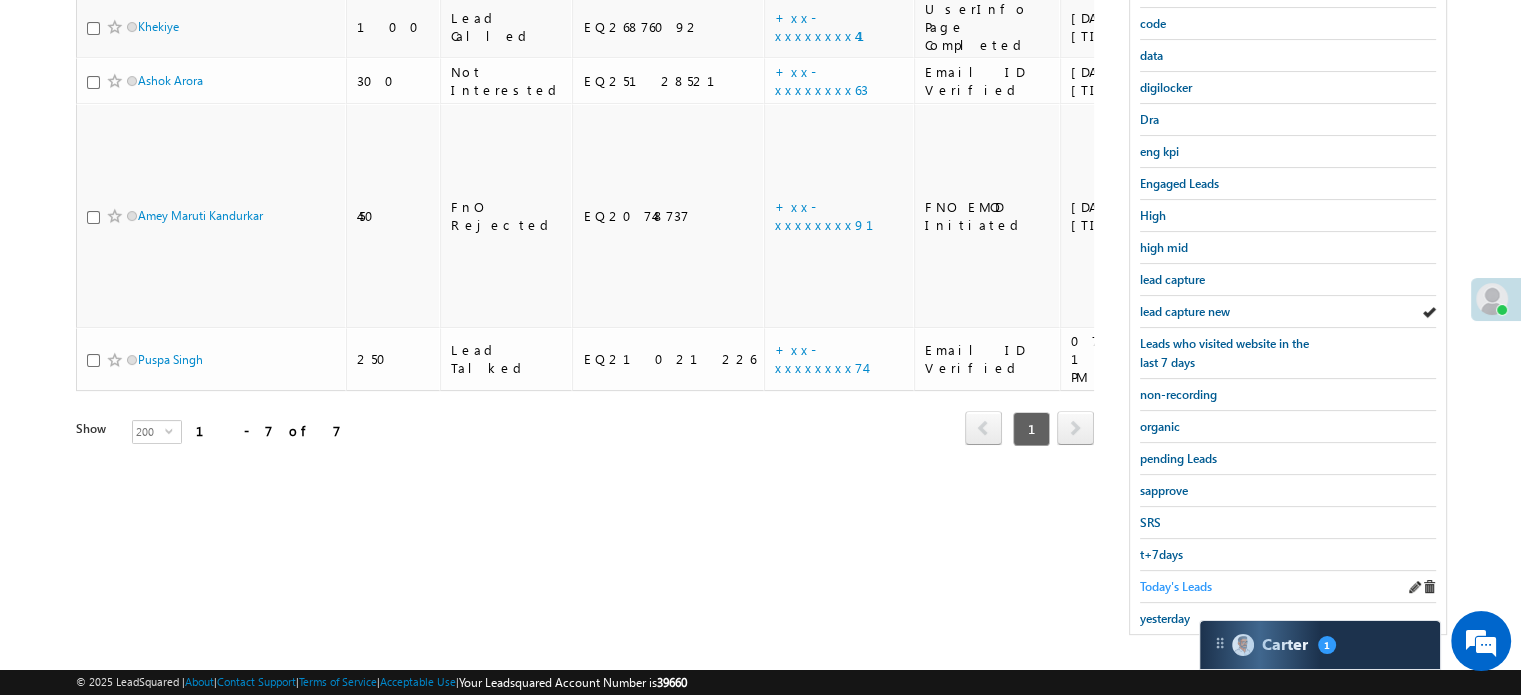 click on "Today's Leads" at bounding box center [1176, 586] 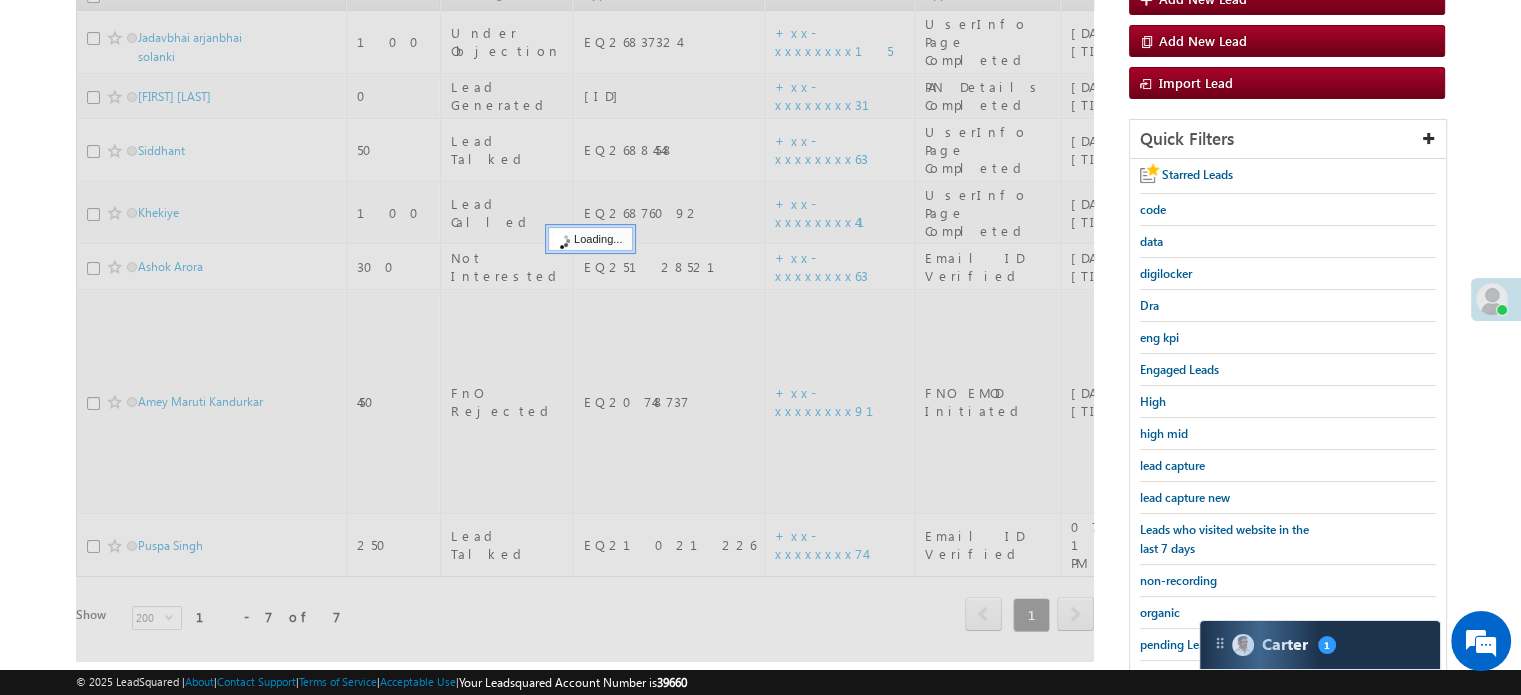 scroll, scrollTop: 129, scrollLeft: 0, axis: vertical 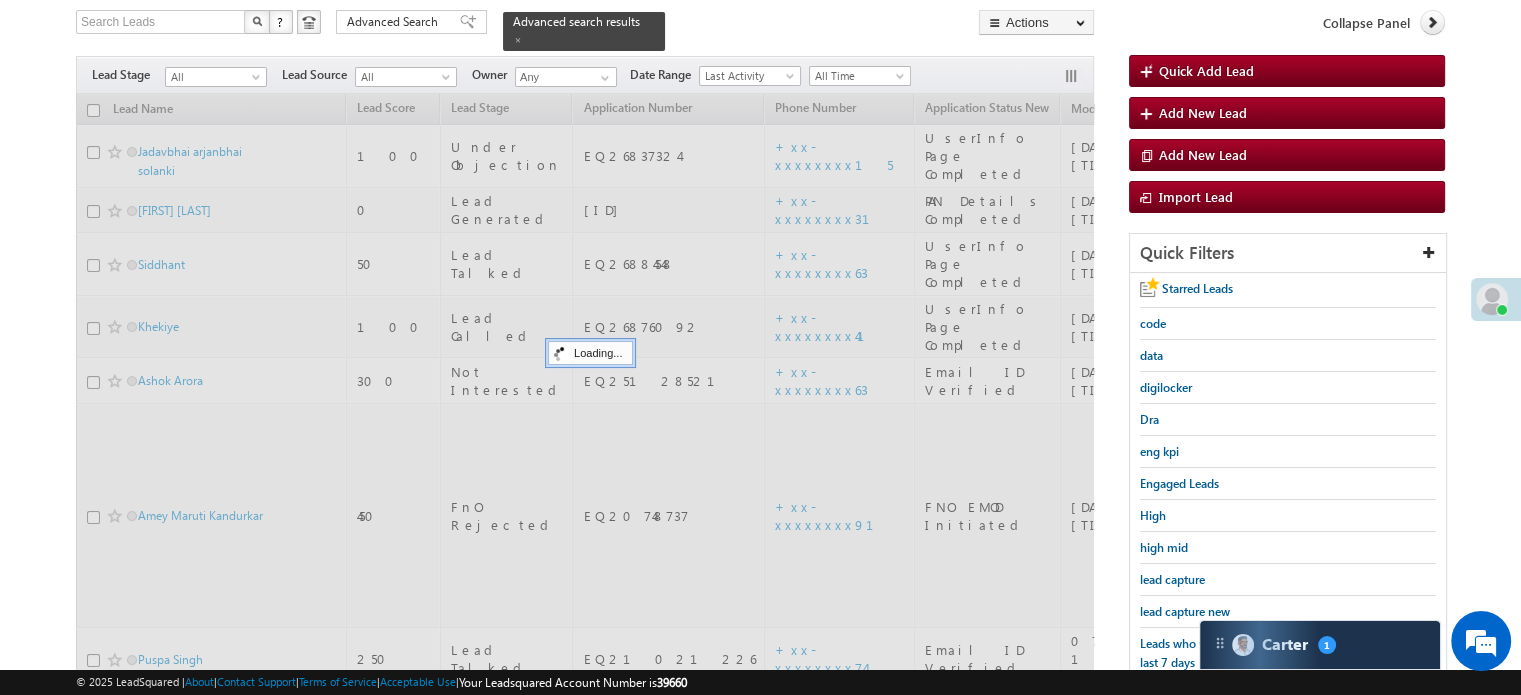 click on "lead capture new" at bounding box center (1185, 611) 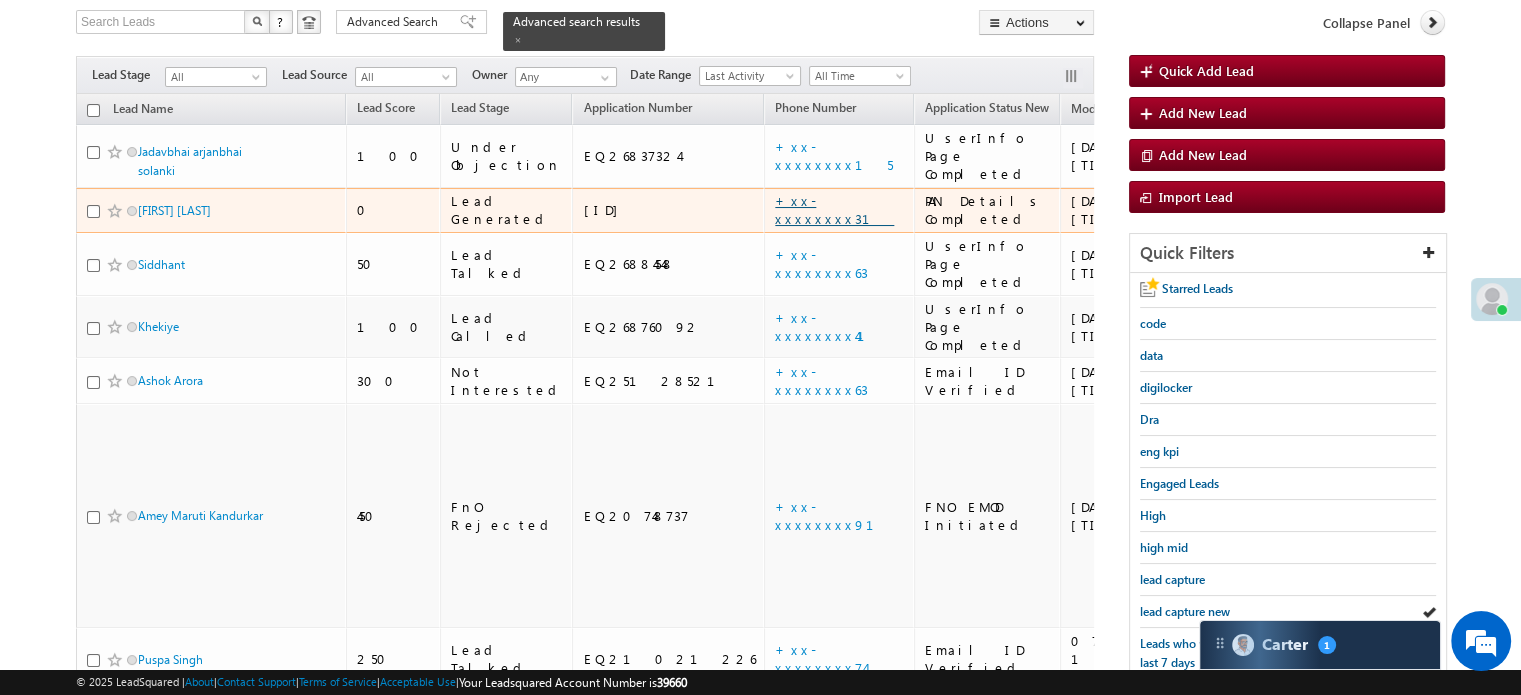 click on "+xx-xxxxxxxx31" at bounding box center (834, 209) 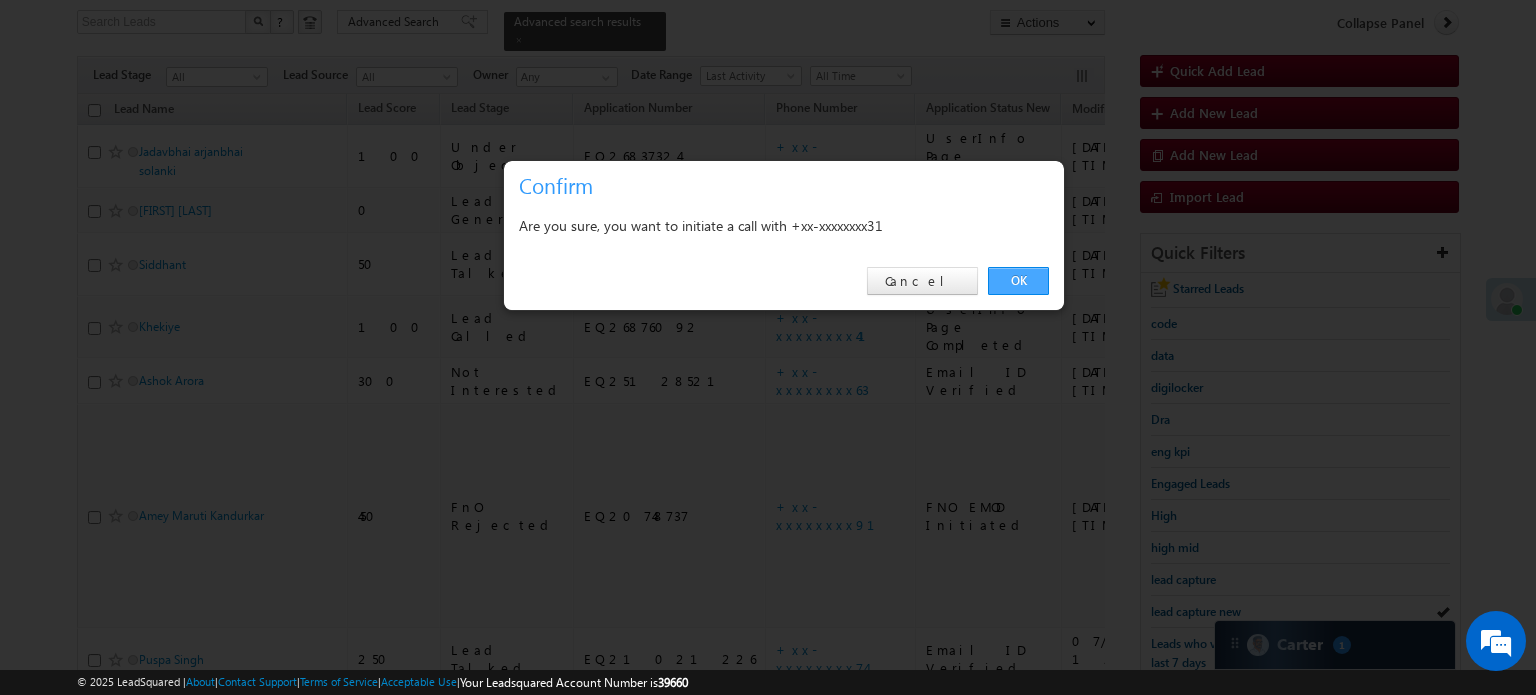 click on "OK" at bounding box center (1018, 281) 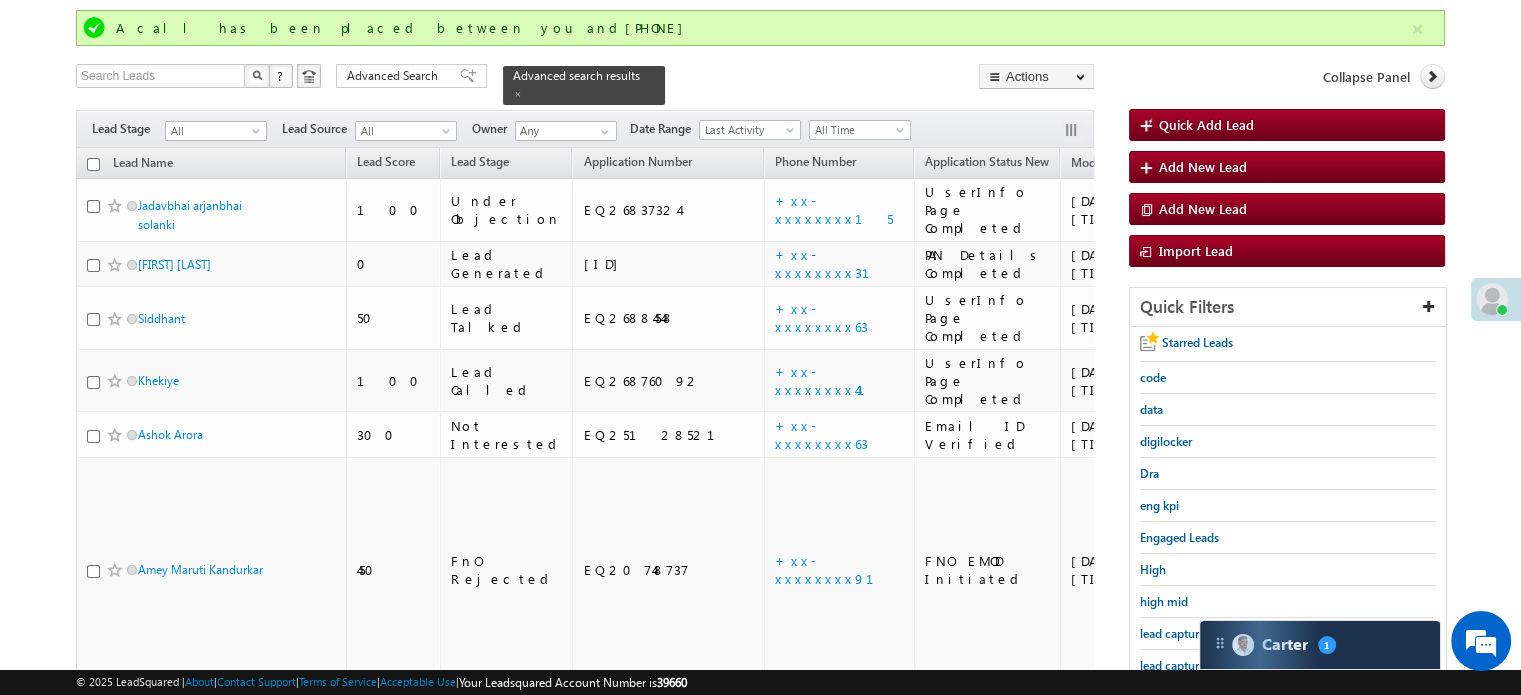 scroll, scrollTop: 183, scrollLeft: 0, axis: vertical 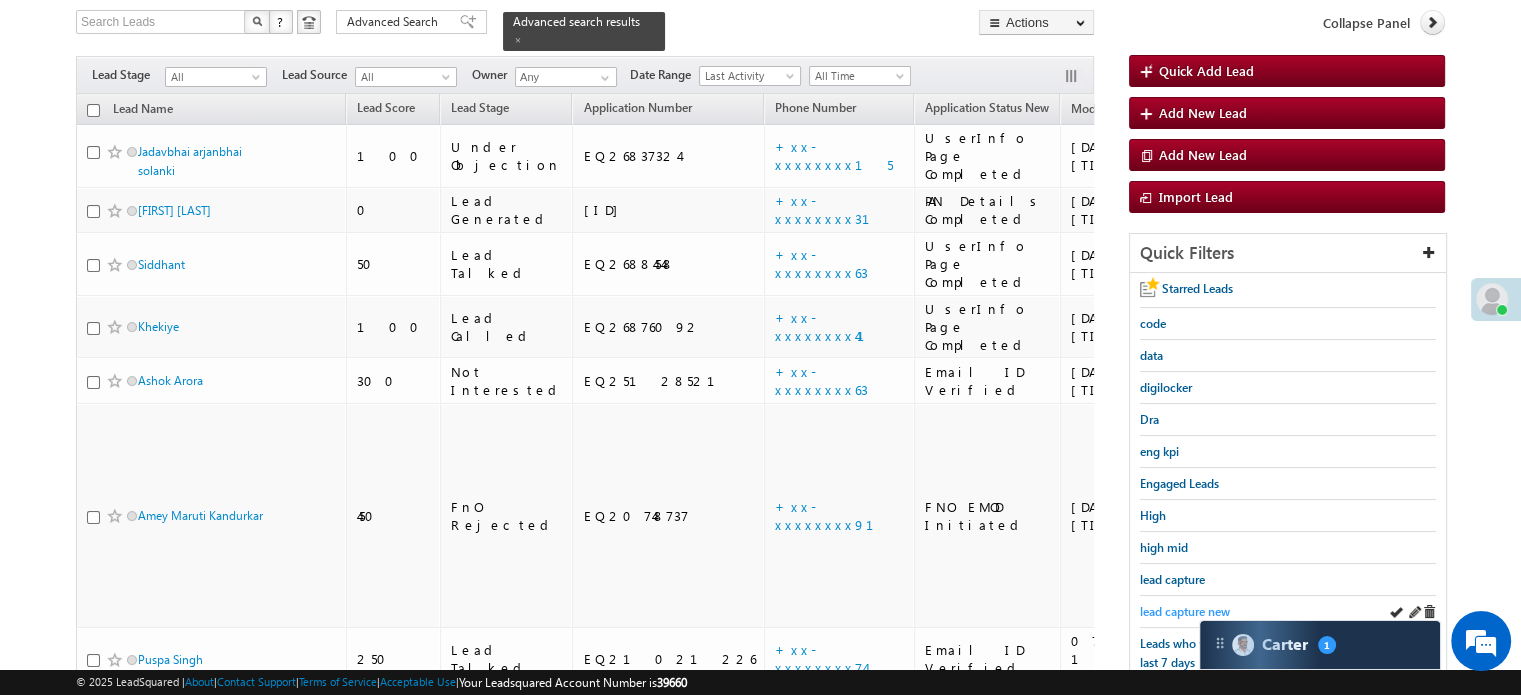 click on "lead capture new" at bounding box center (1185, 611) 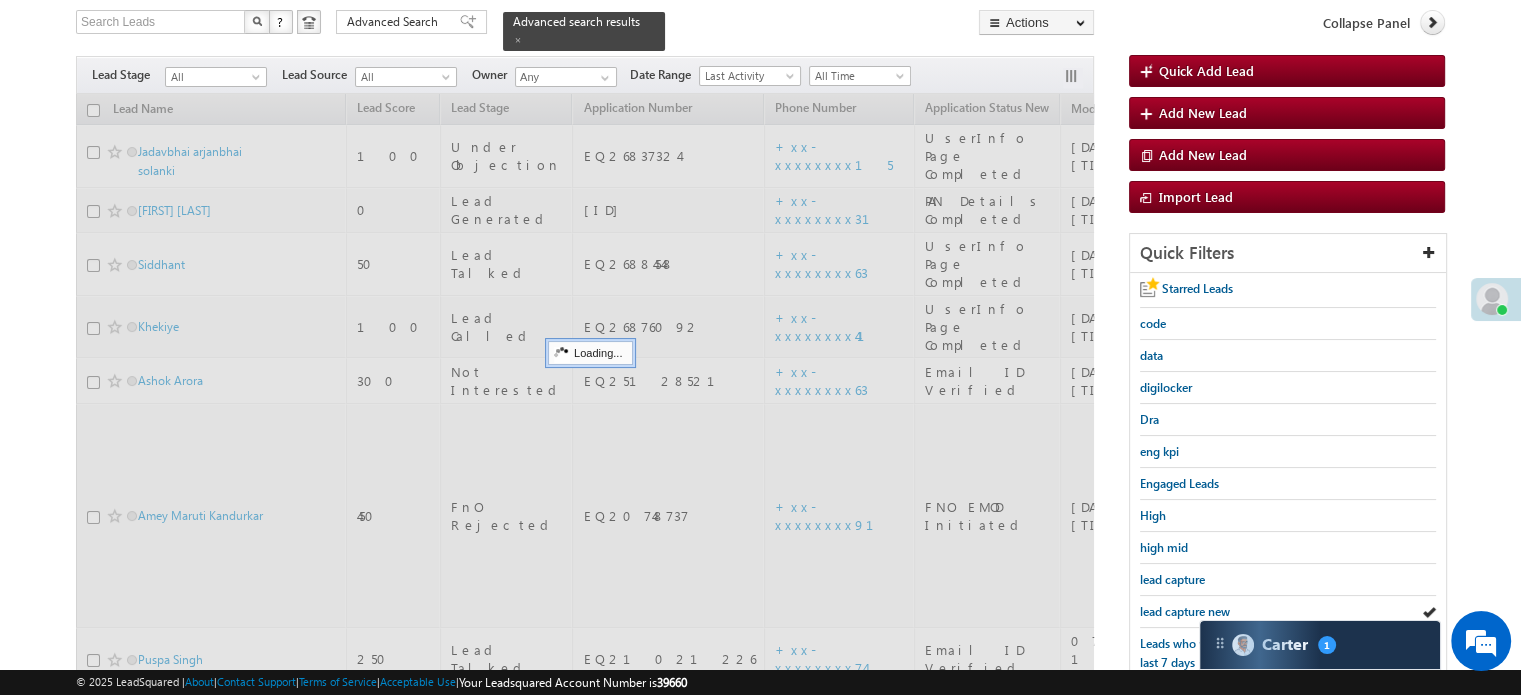 click on "lead capture new" at bounding box center [1185, 611] 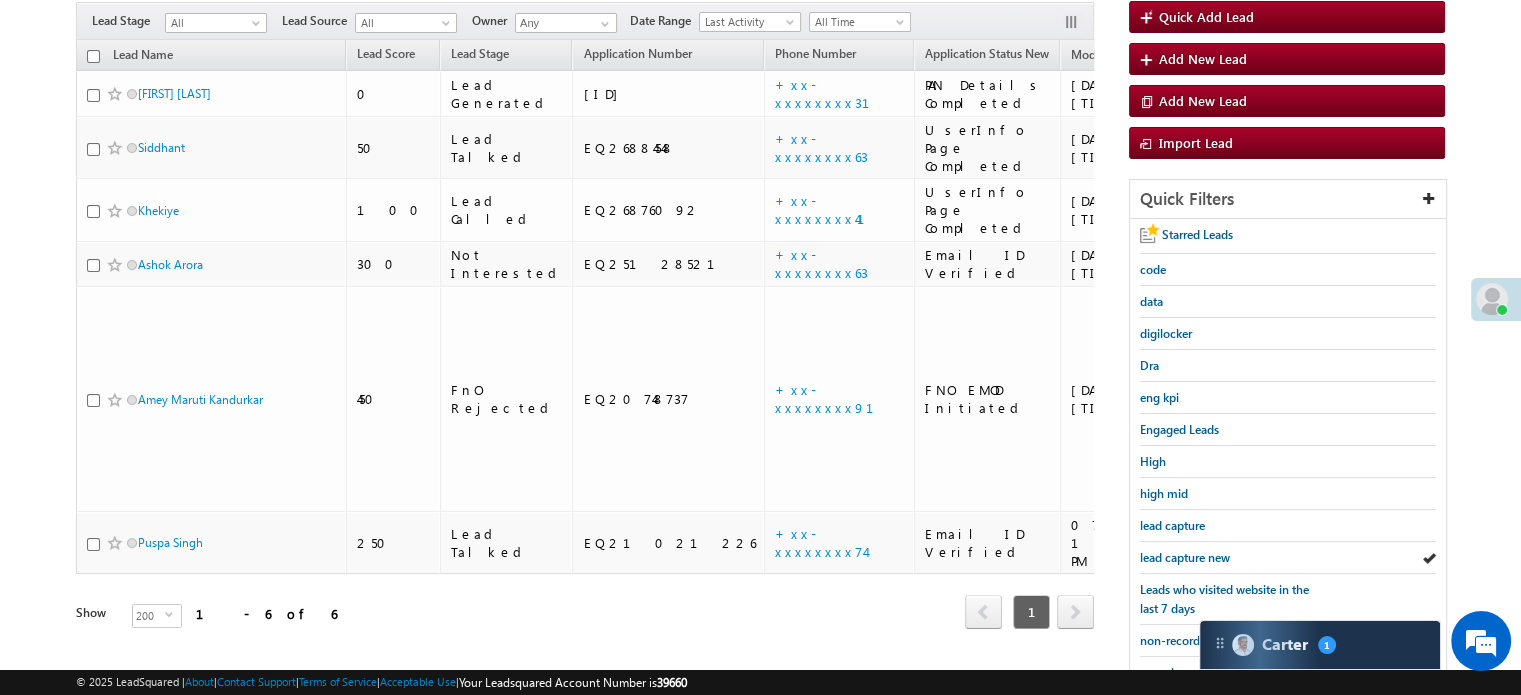 scroll, scrollTop: 129, scrollLeft: 0, axis: vertical 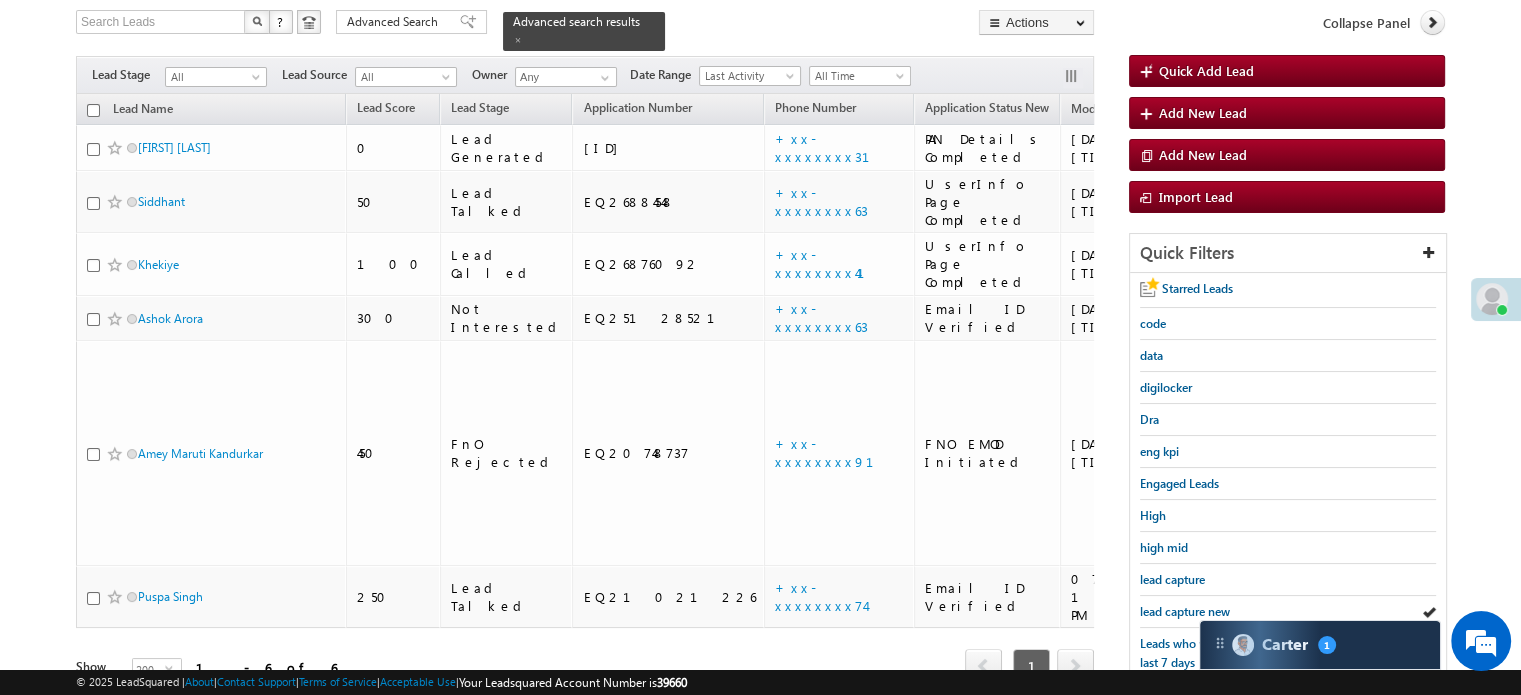 click on "lead capture new" at bounding box center (1185, 611) 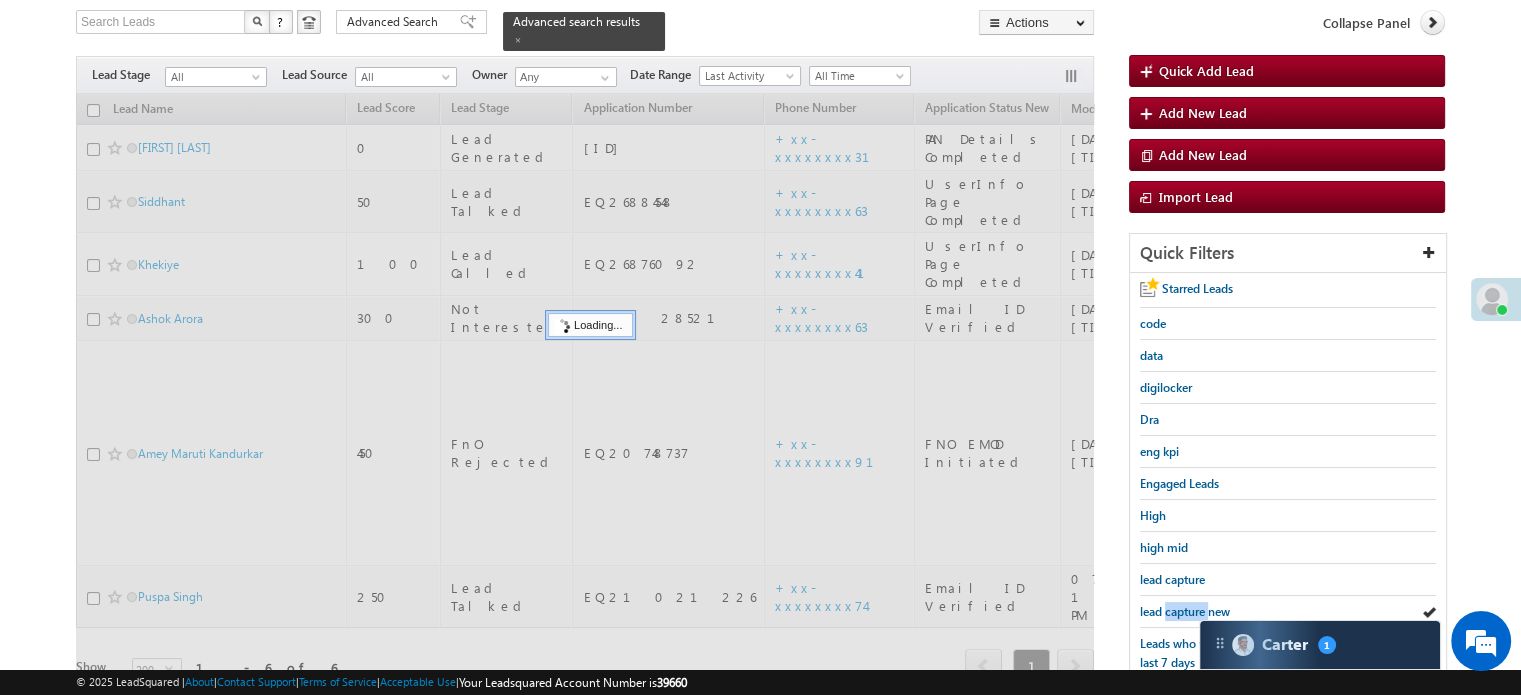 click on "lead capture new" at bounding box center [1185, 611] 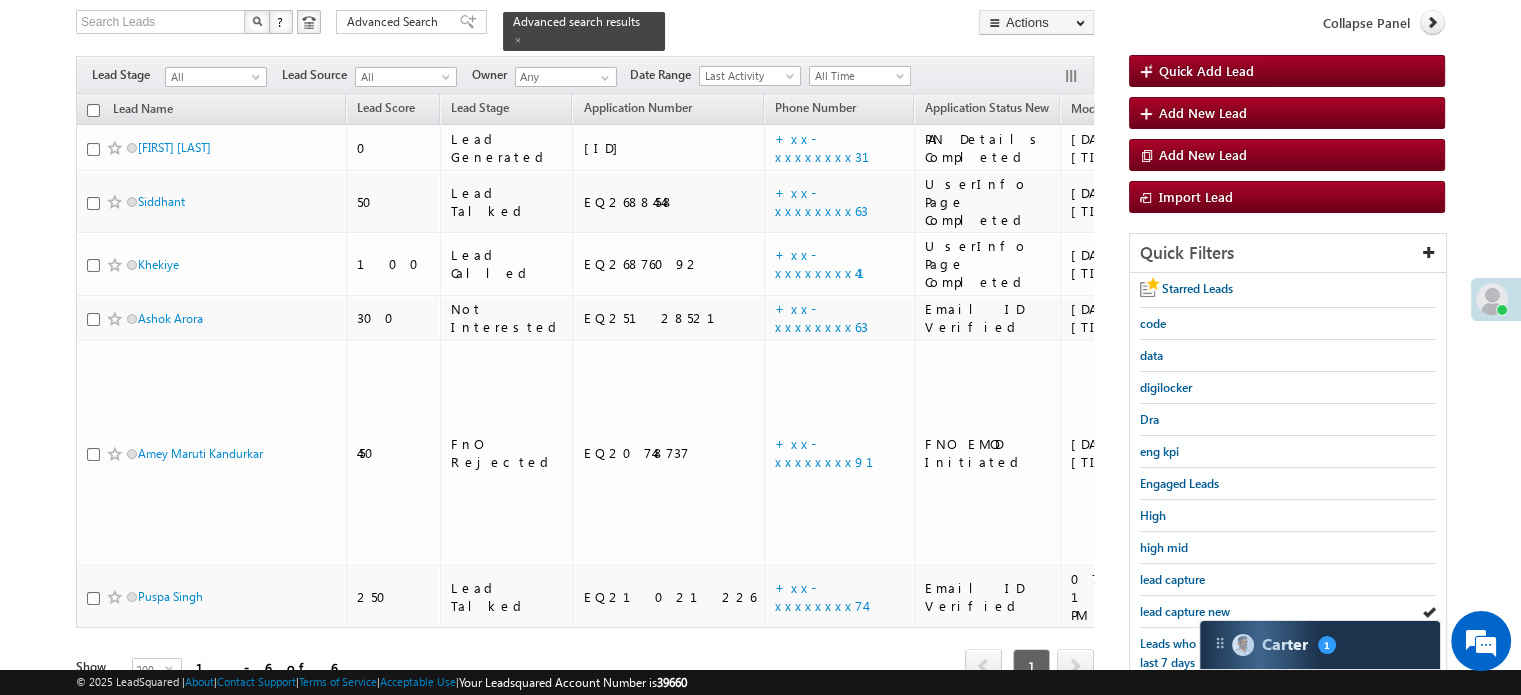 click on "lead capture new" at bounding box center (1185, 611) 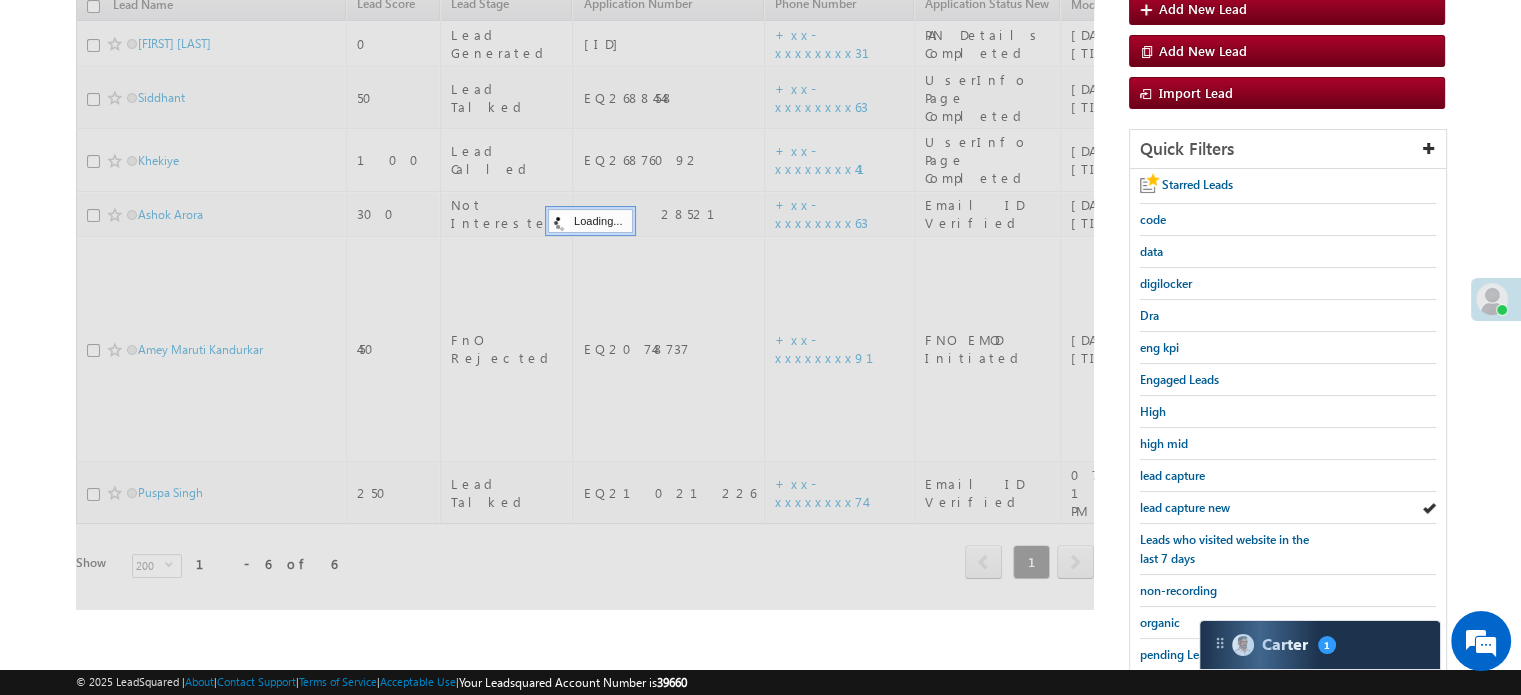 scroll, scrollTop: 429, scrollLeft: 0, axis: vertical 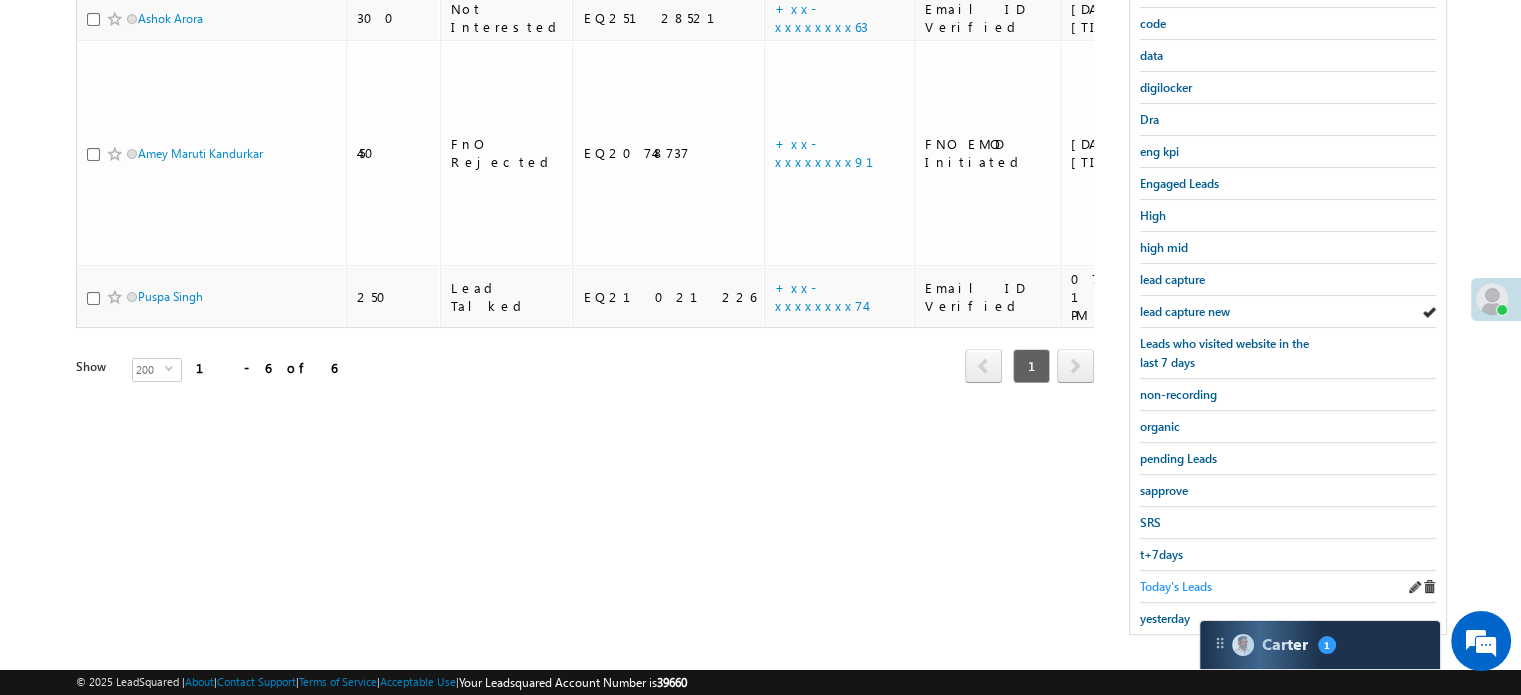 click on "Today's Leads" at bounding box center (1176, 586) 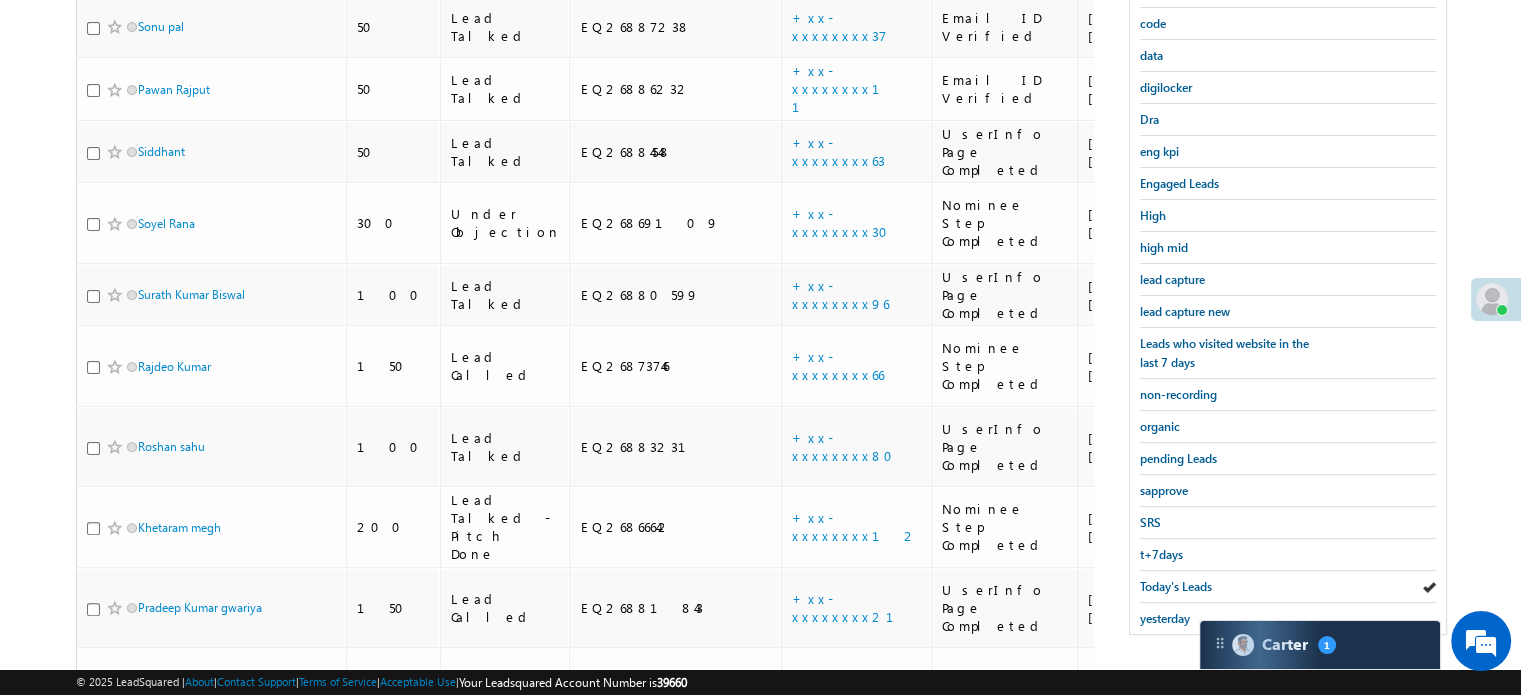 scroll, scrollTop: 129, scrollLeft: 0, axis: vertical 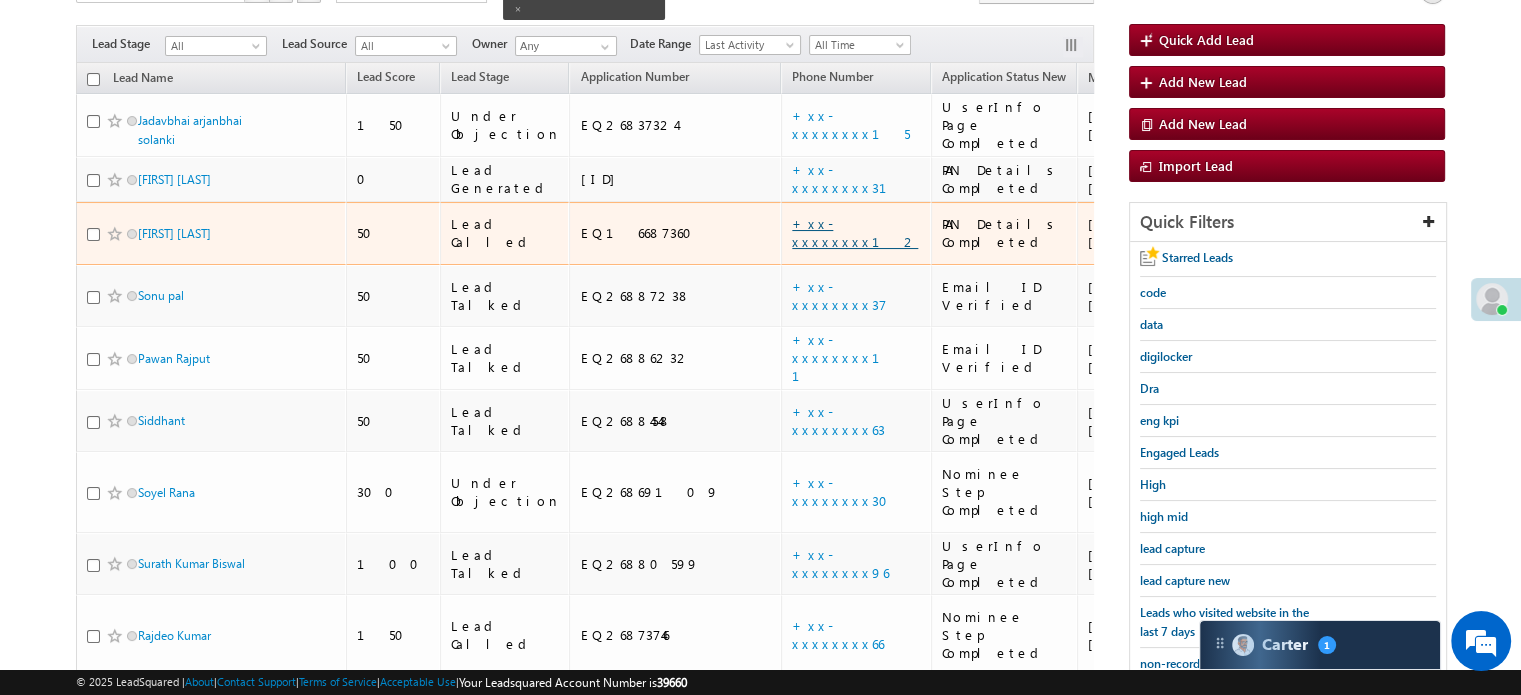 click on "+xx-xxxxxxxx12" at bounding box center [855, 232] 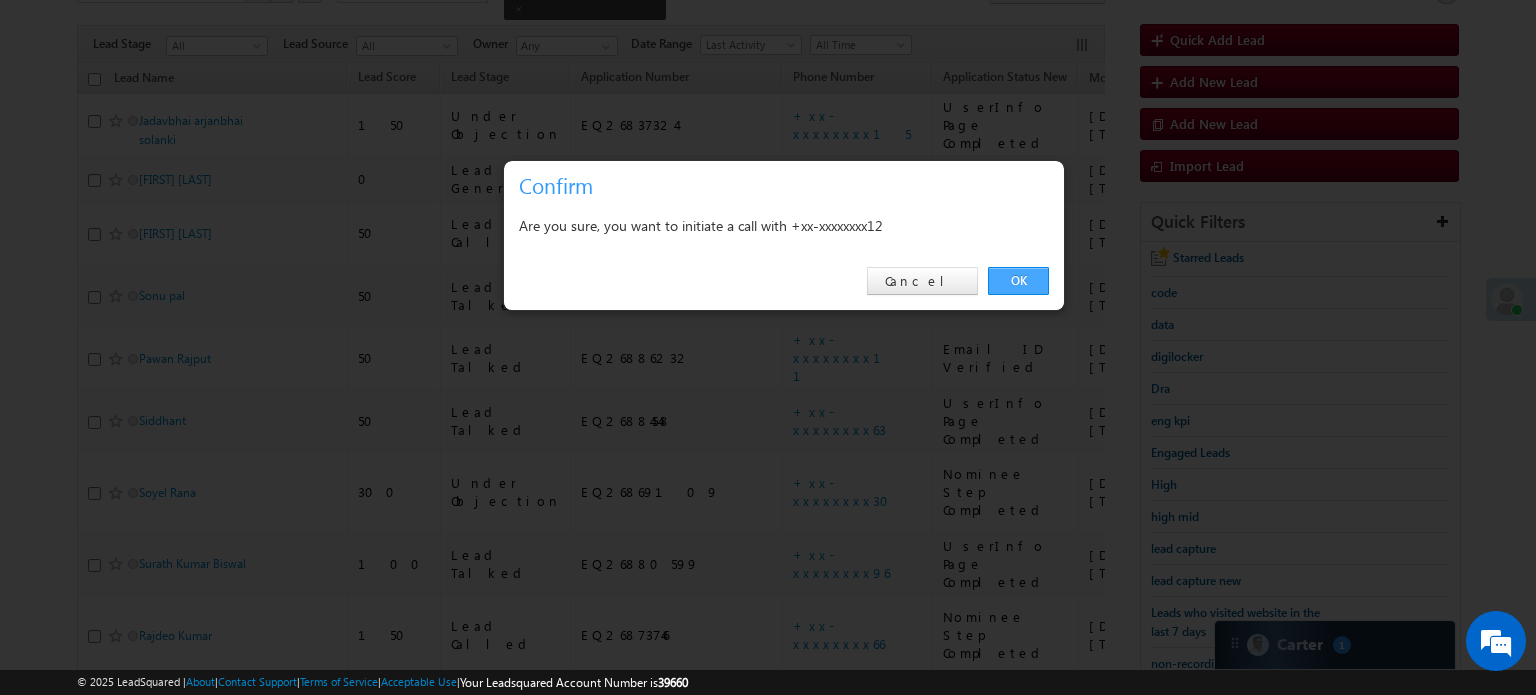 click on "OK" at bounding box center (1018, 281) 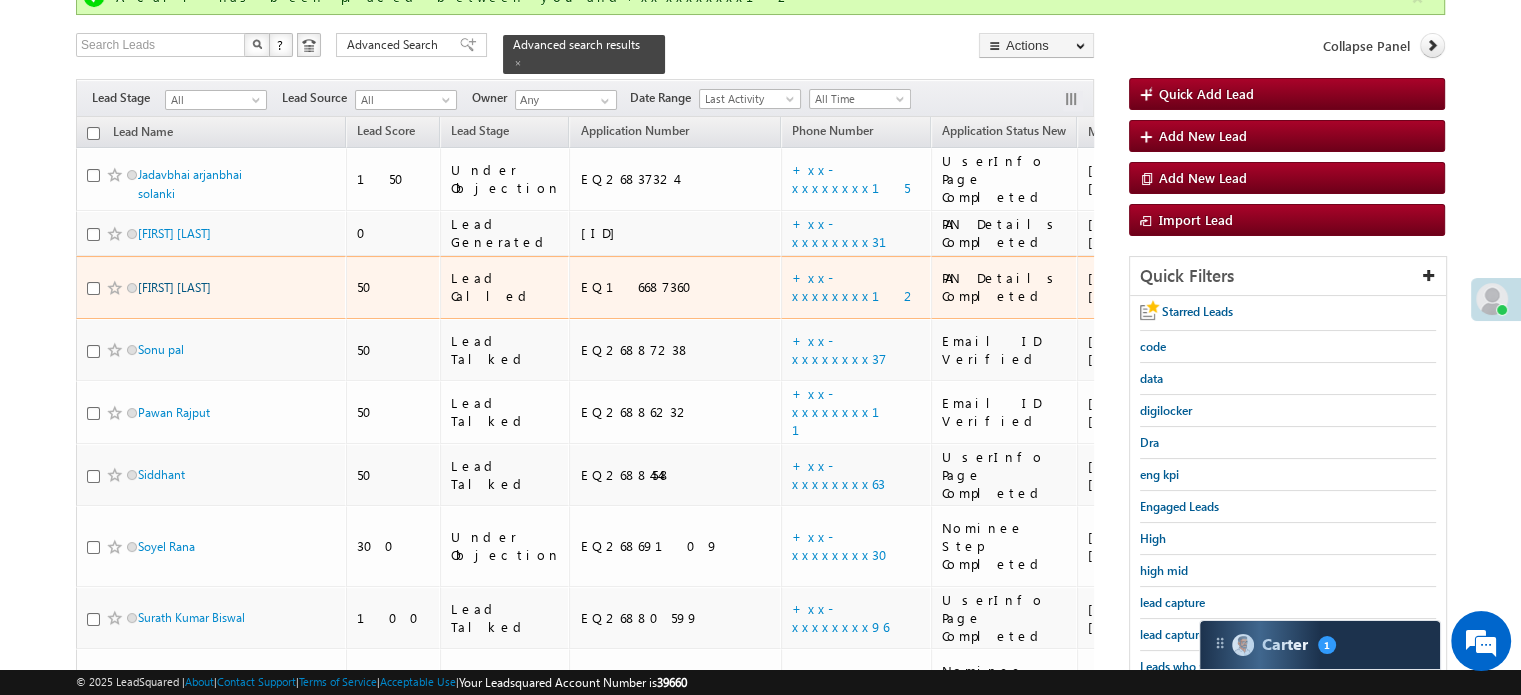 scroll, scrollTop: 213, scrollLeft: 0, axis: vertical 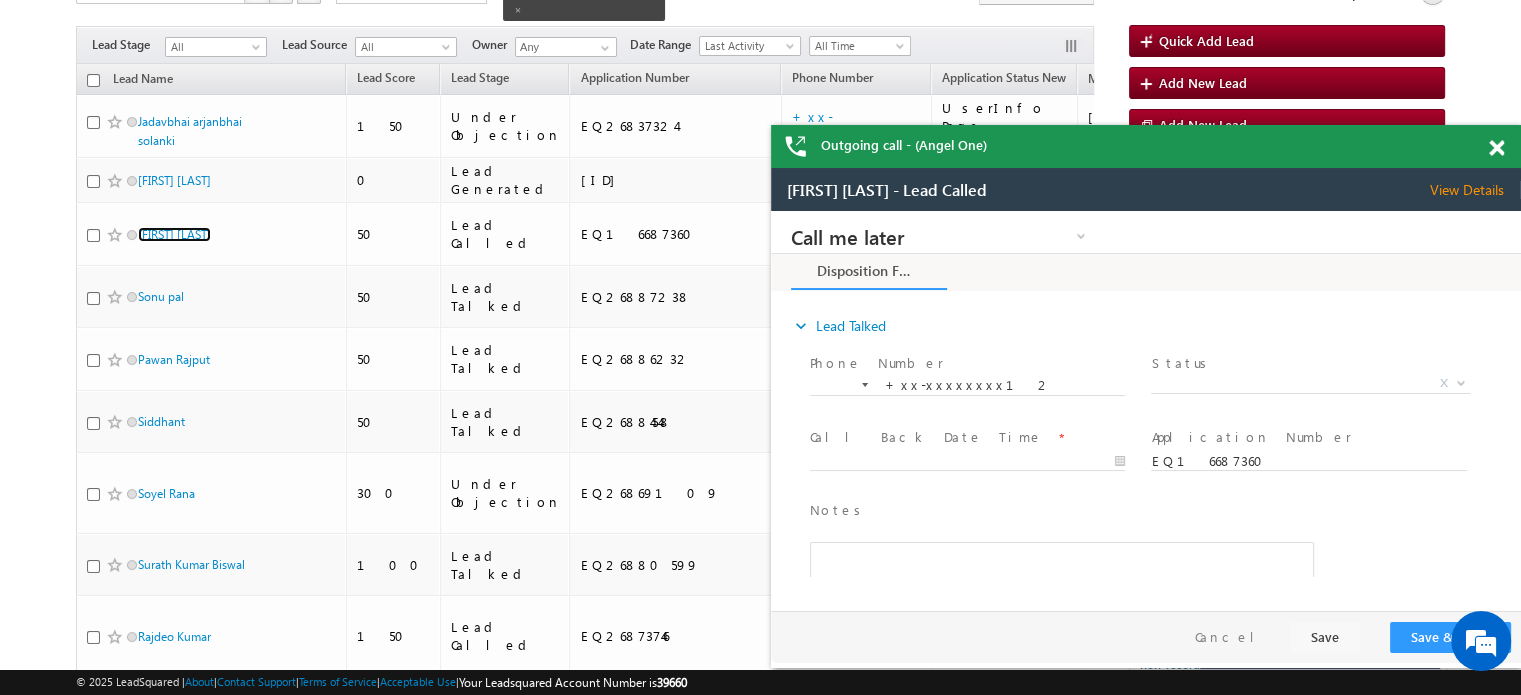 click at bounding box center (1496, 148) 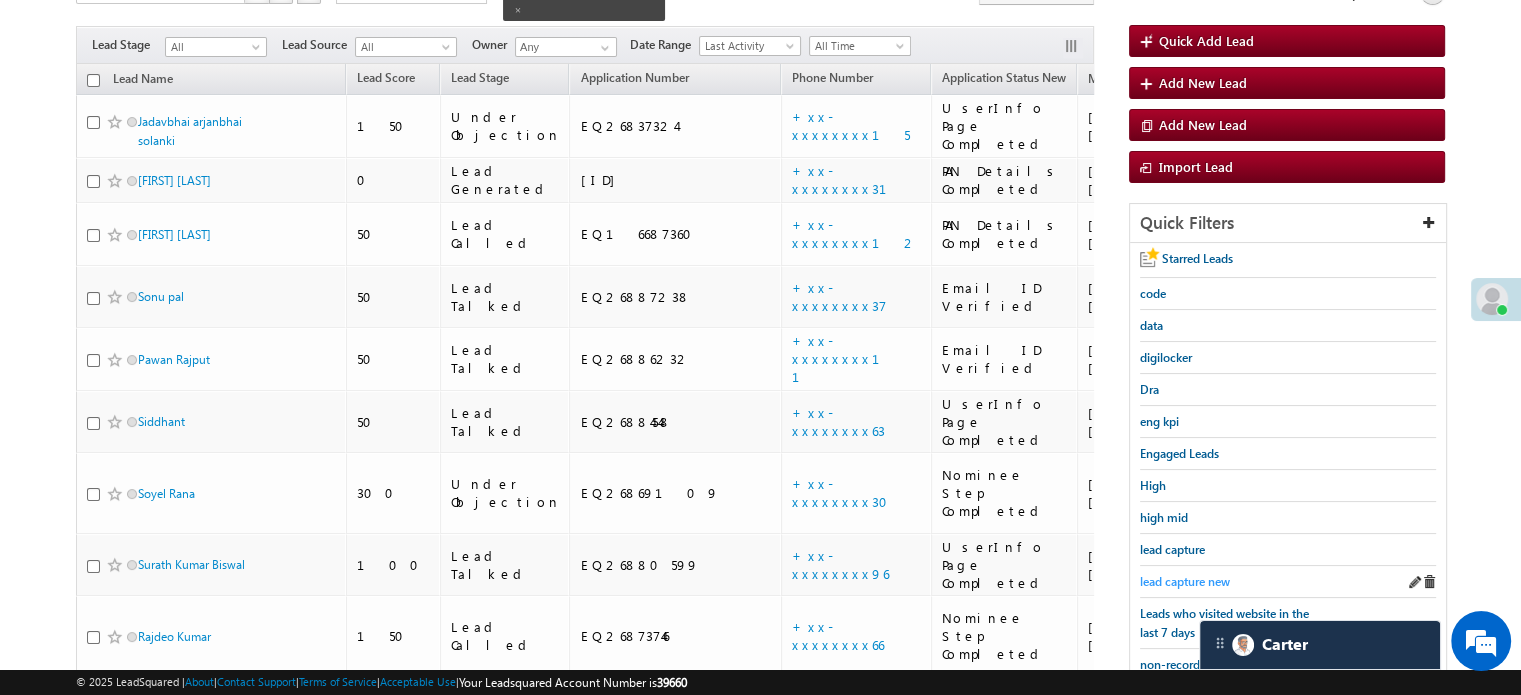 click on "lead capture new" at bounding box center (1185, 581) 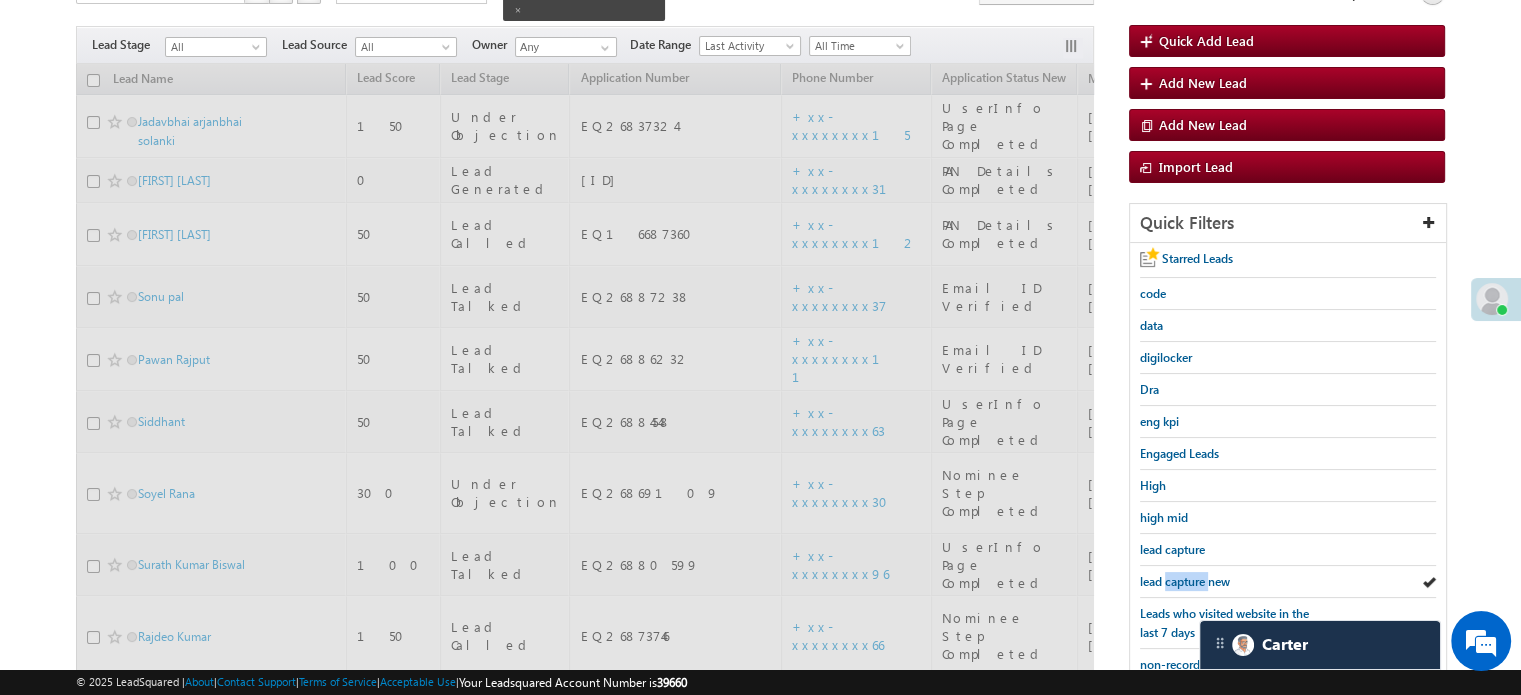 click on "lead capture new" at bounding box center (1185, 581) 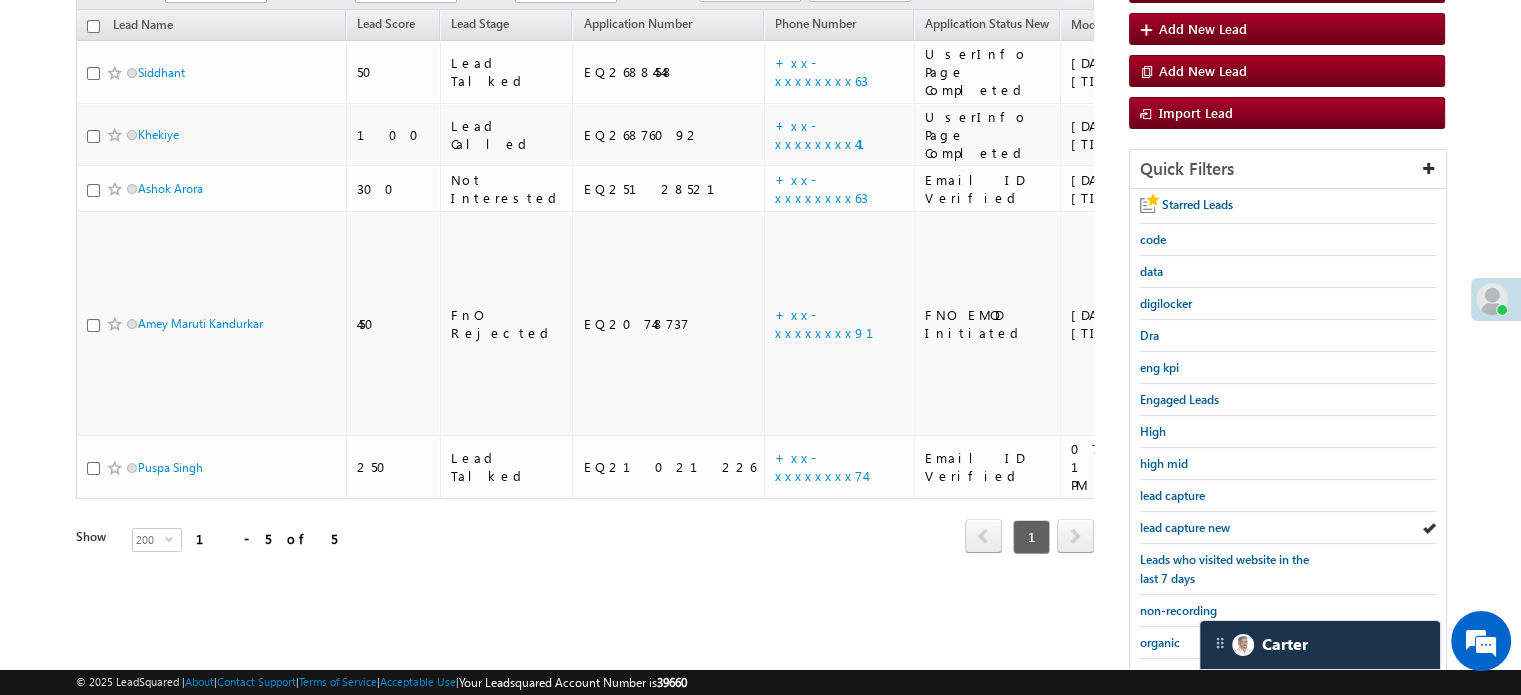 scroll, scrollTop: 160, scrollLeft: 0, axis: vertical 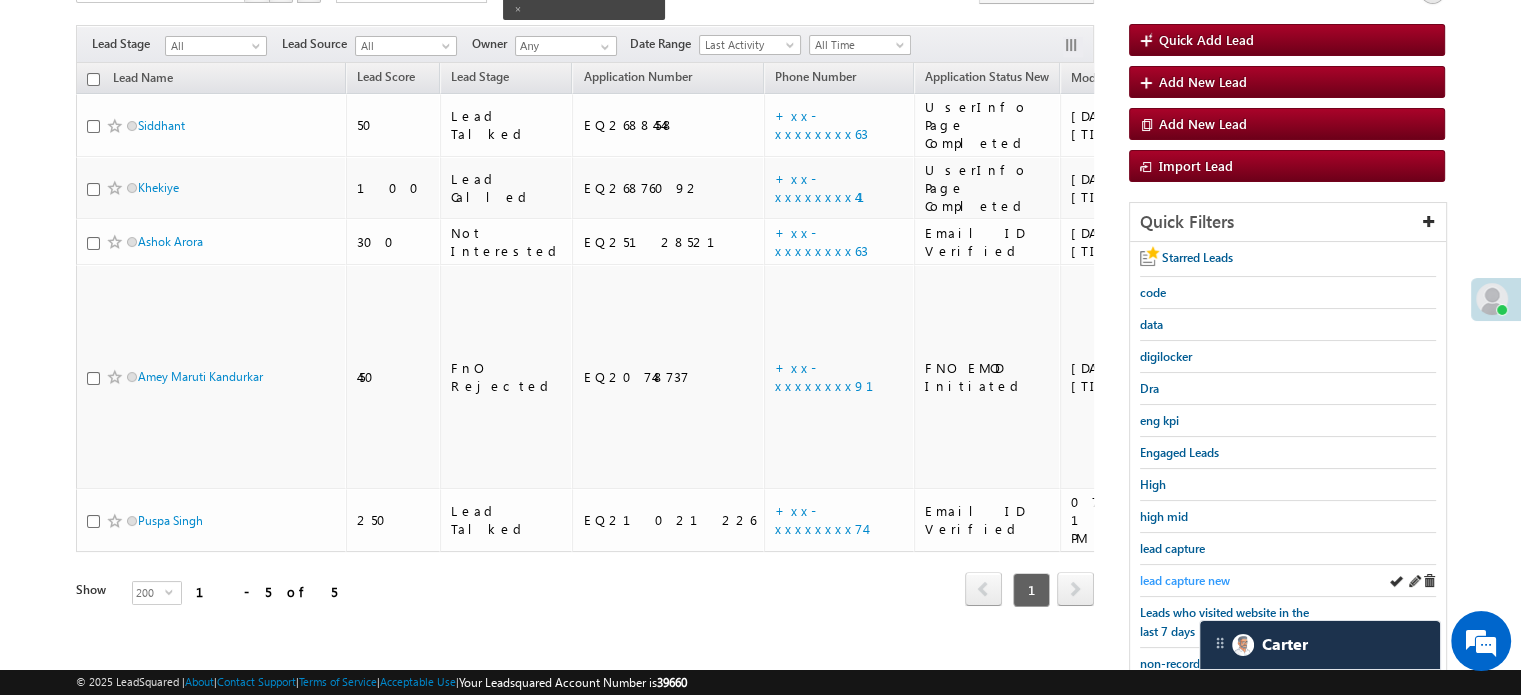 click on "lead capture new" at bounding box center [1185, 580] 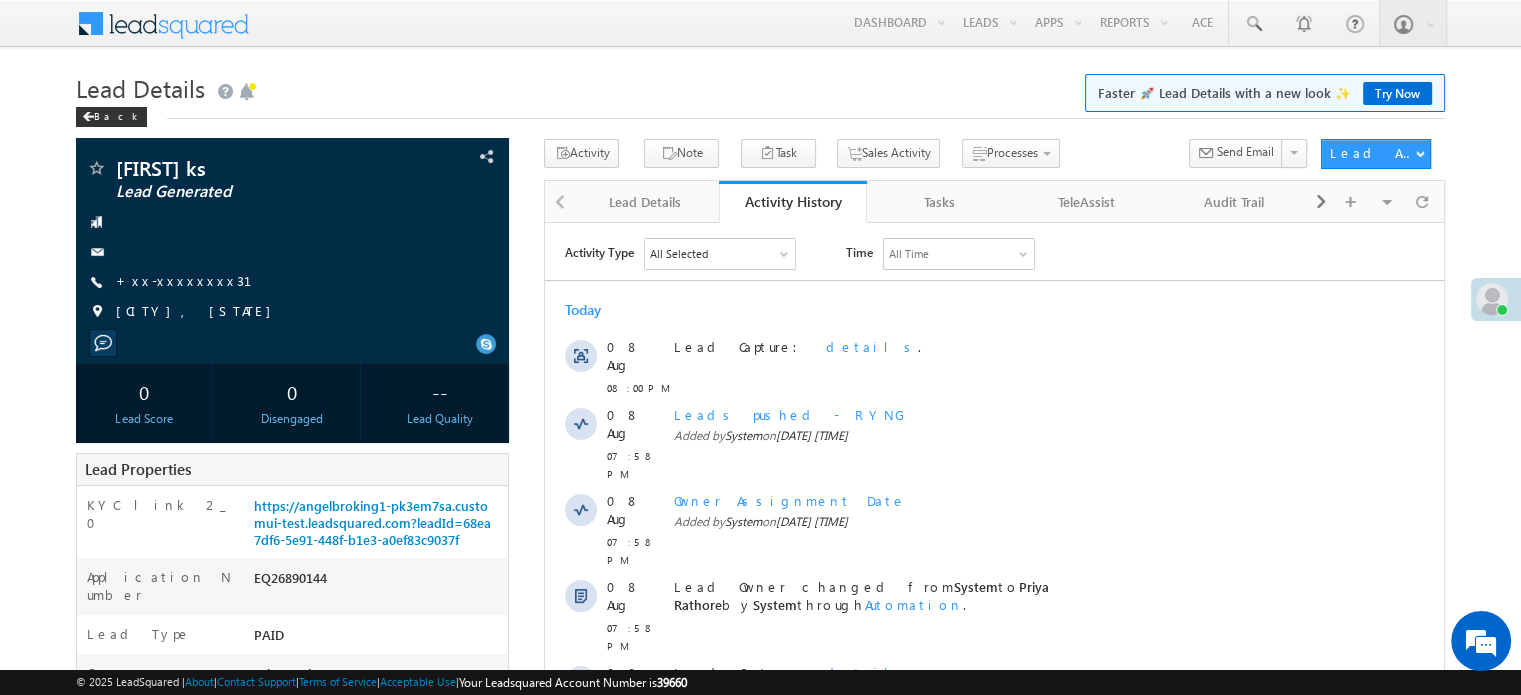 scroll, scrollTop: 0, scrollLeft: 0, axis: both 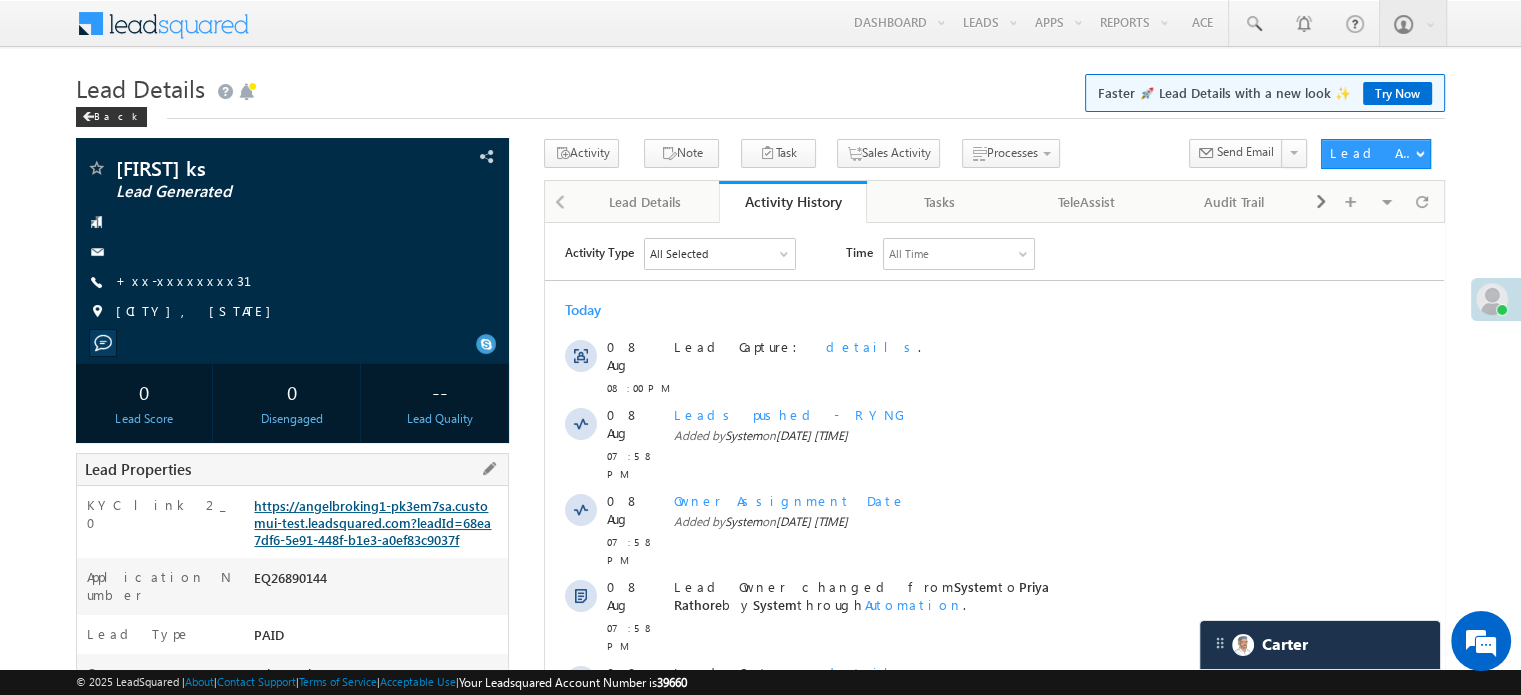 click on "https://angelbroking1-pk3em7sa.customui-test.leadsquared.com?leadId=68ea7df6-5e91-448f-b1e3-a0ef83c9037f" at bounding box center [372, 522] 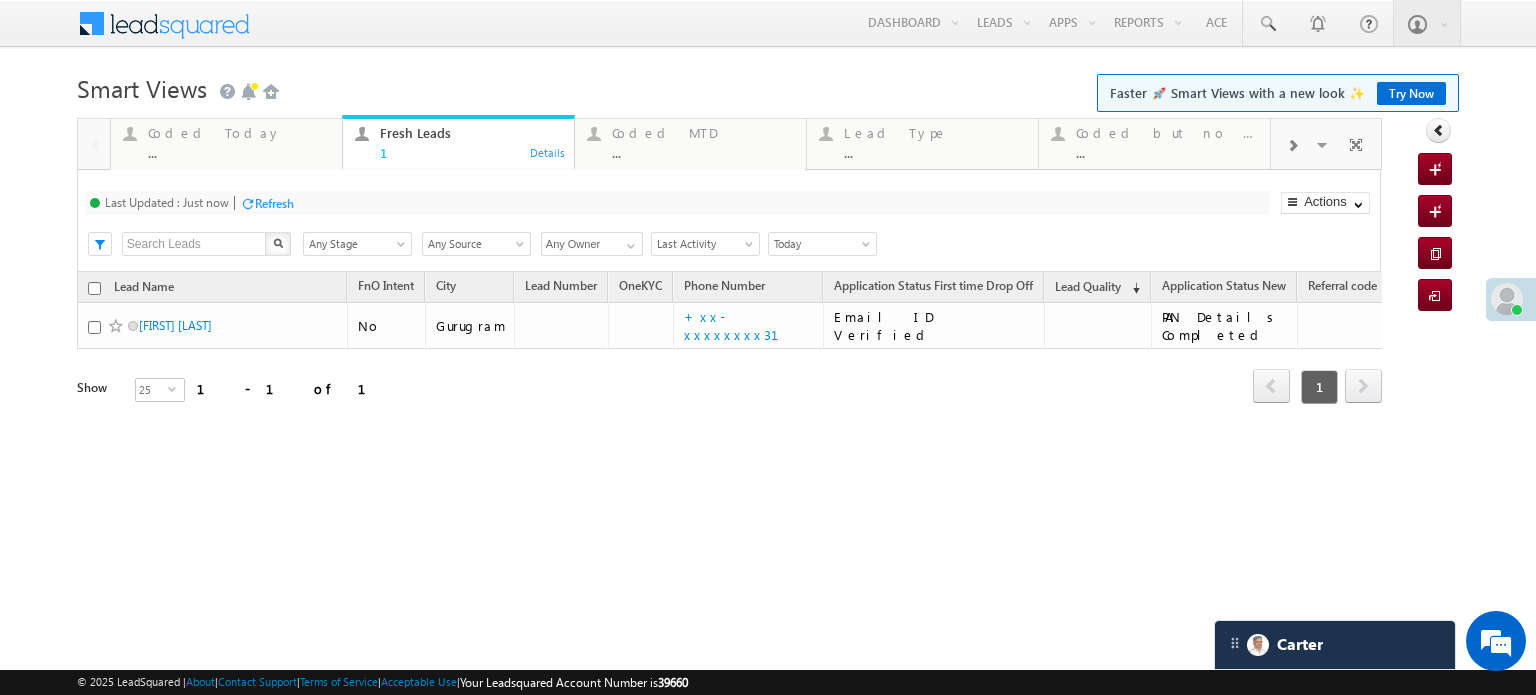 scroll, scrollTop: 0, scrollLeft: 0, axis: both 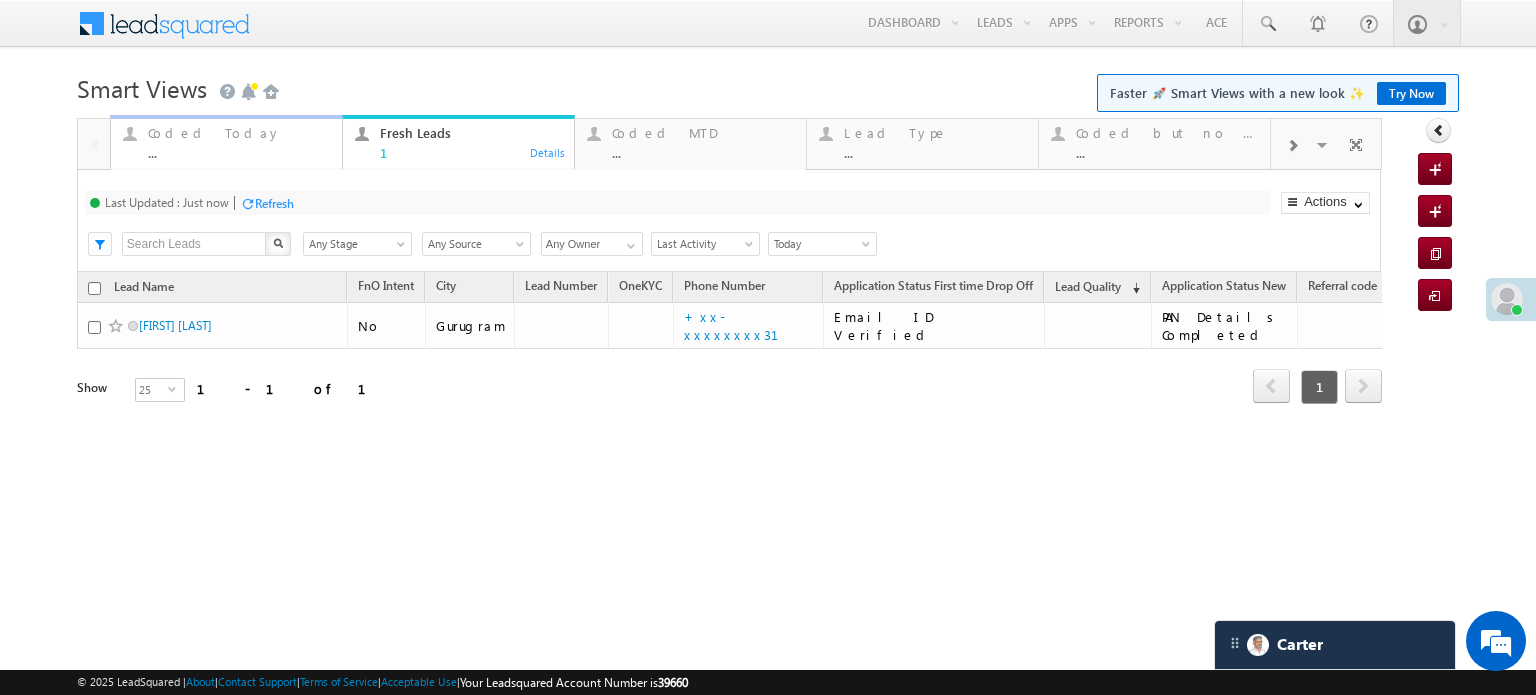 click on "Coded Today" at bounding box center [239, 133] 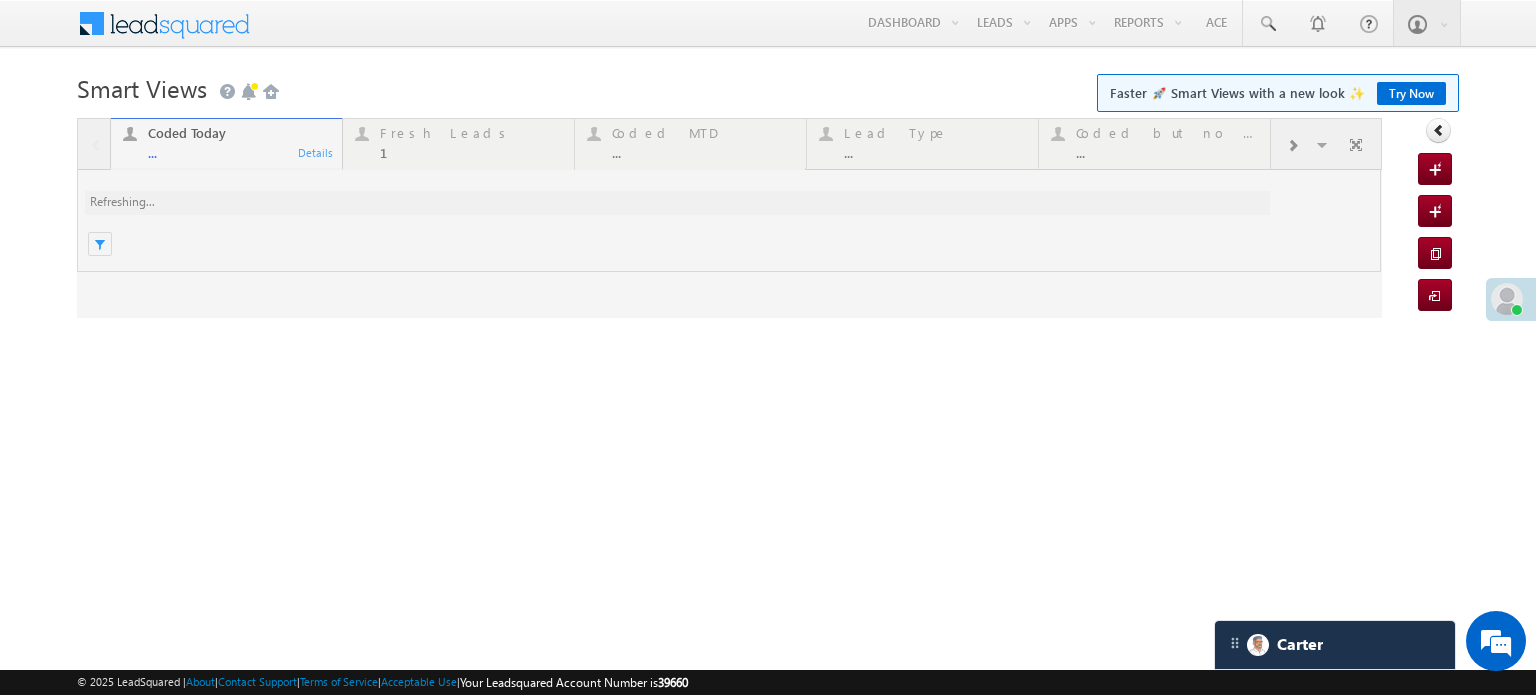 scroll, scrollTop: 0, scrollLeft: 0, axis: both 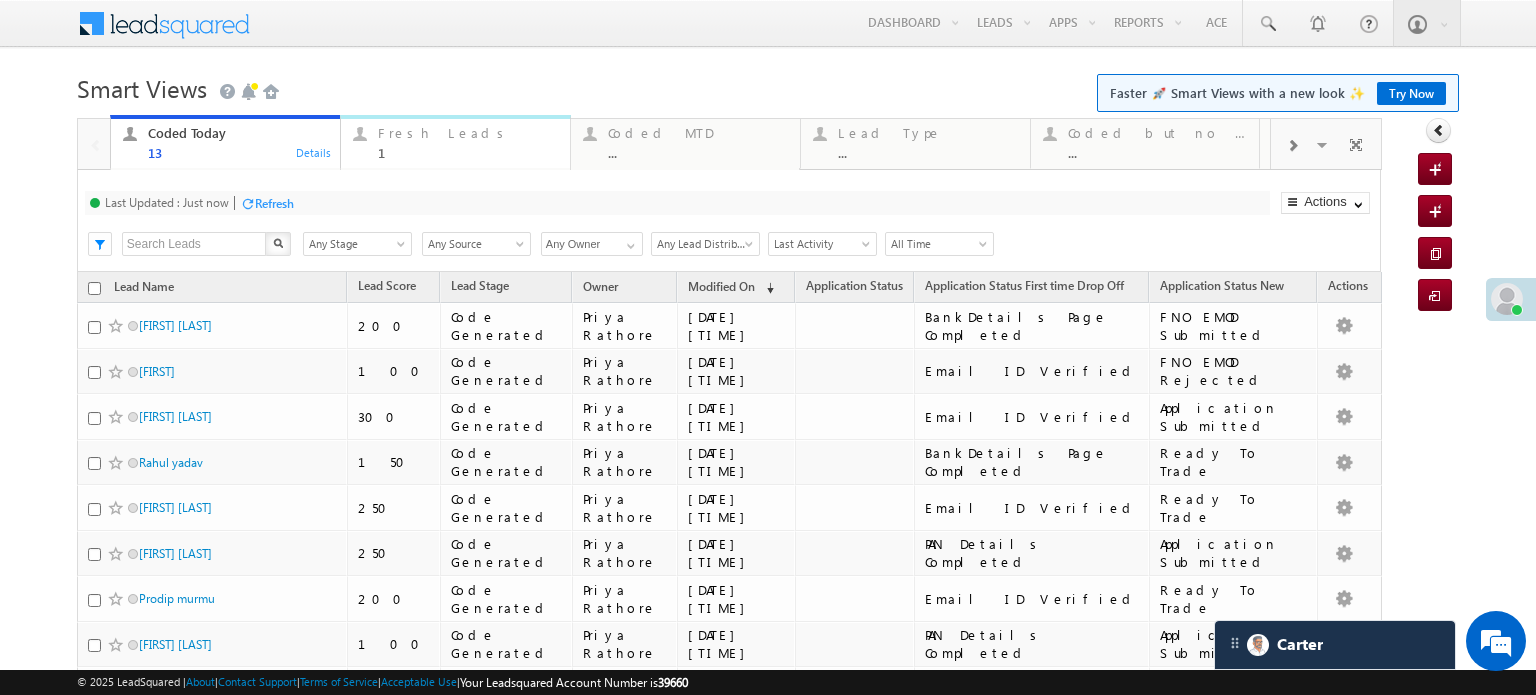 click on "Fresh Leads" at bounding box center (468, 133) 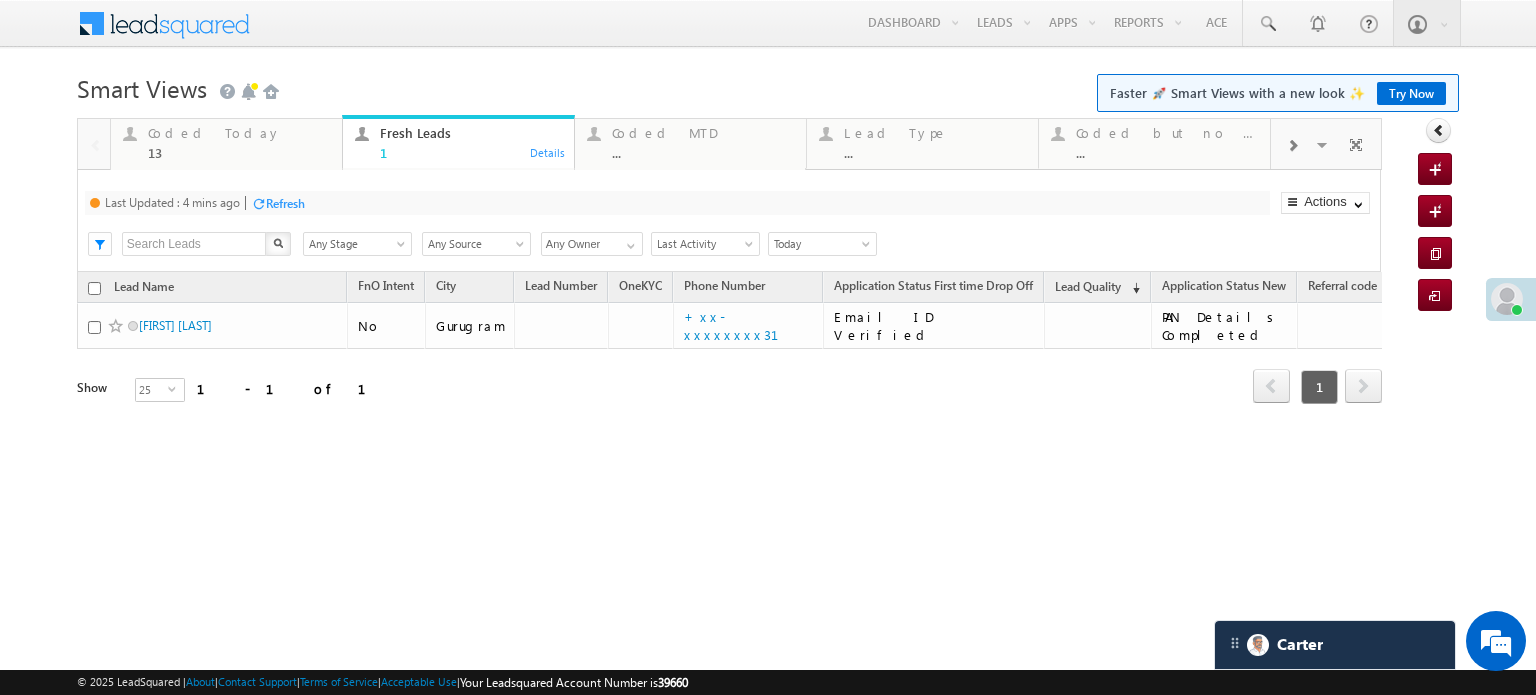 click on "Last Updated : 4 mins ago Refresh Refreshing..." at bounding box center [677, 203] 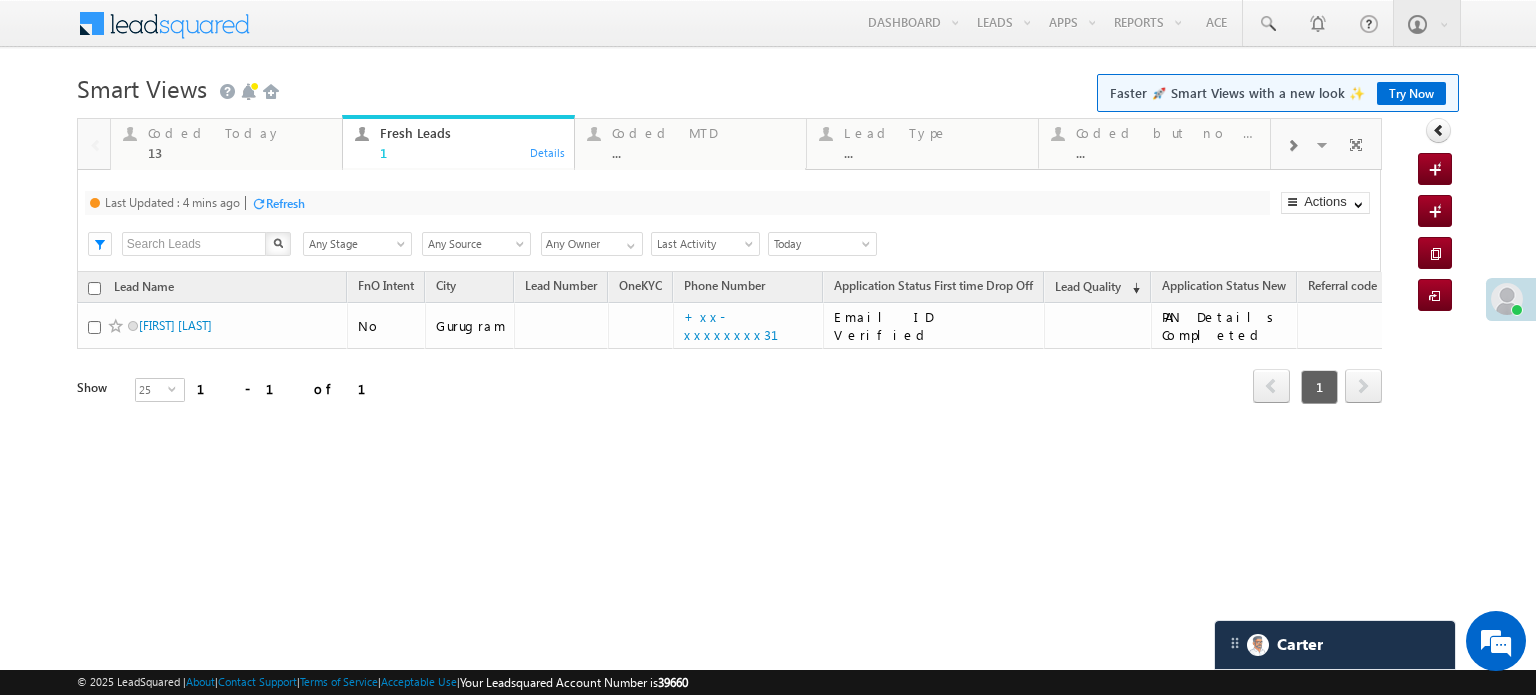 click on "Refresh" at bounding box center (285, 203) 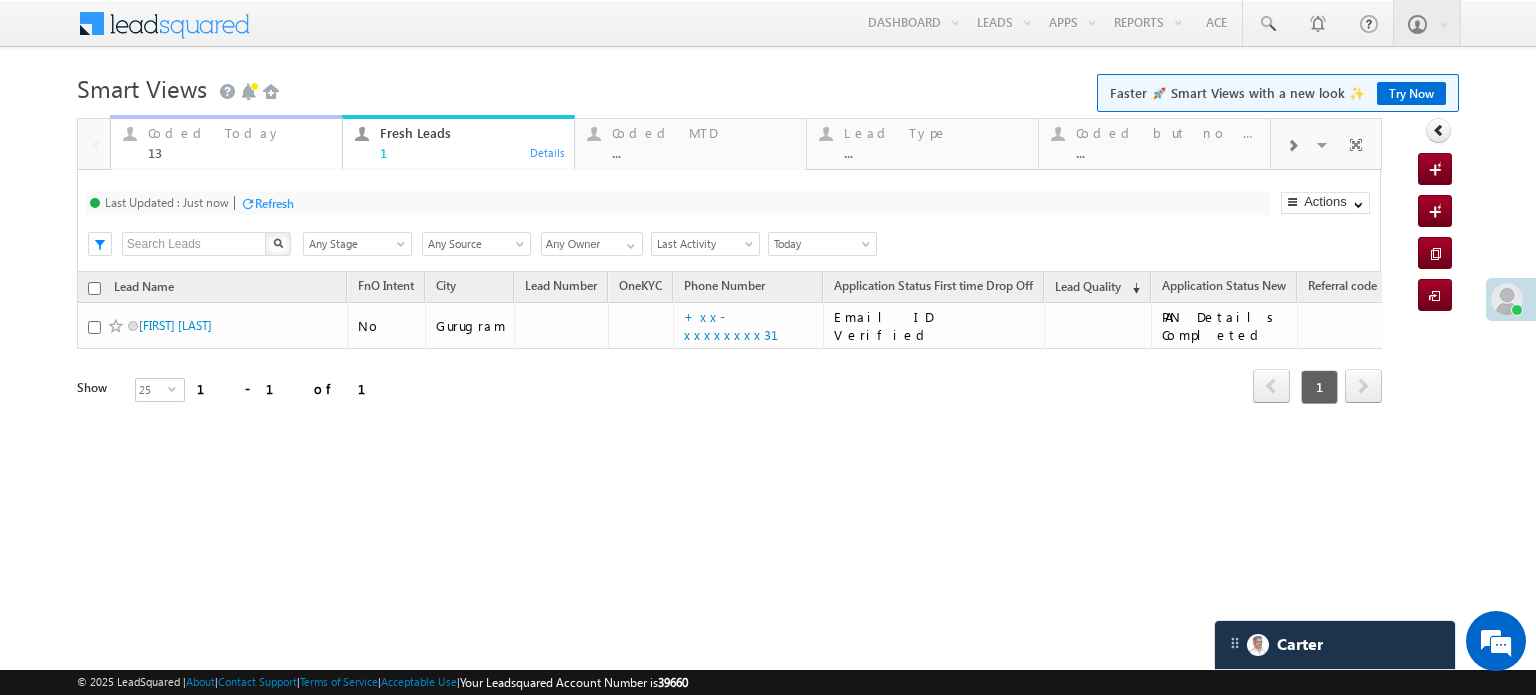 click on "13" at bounding box center (239, 152) 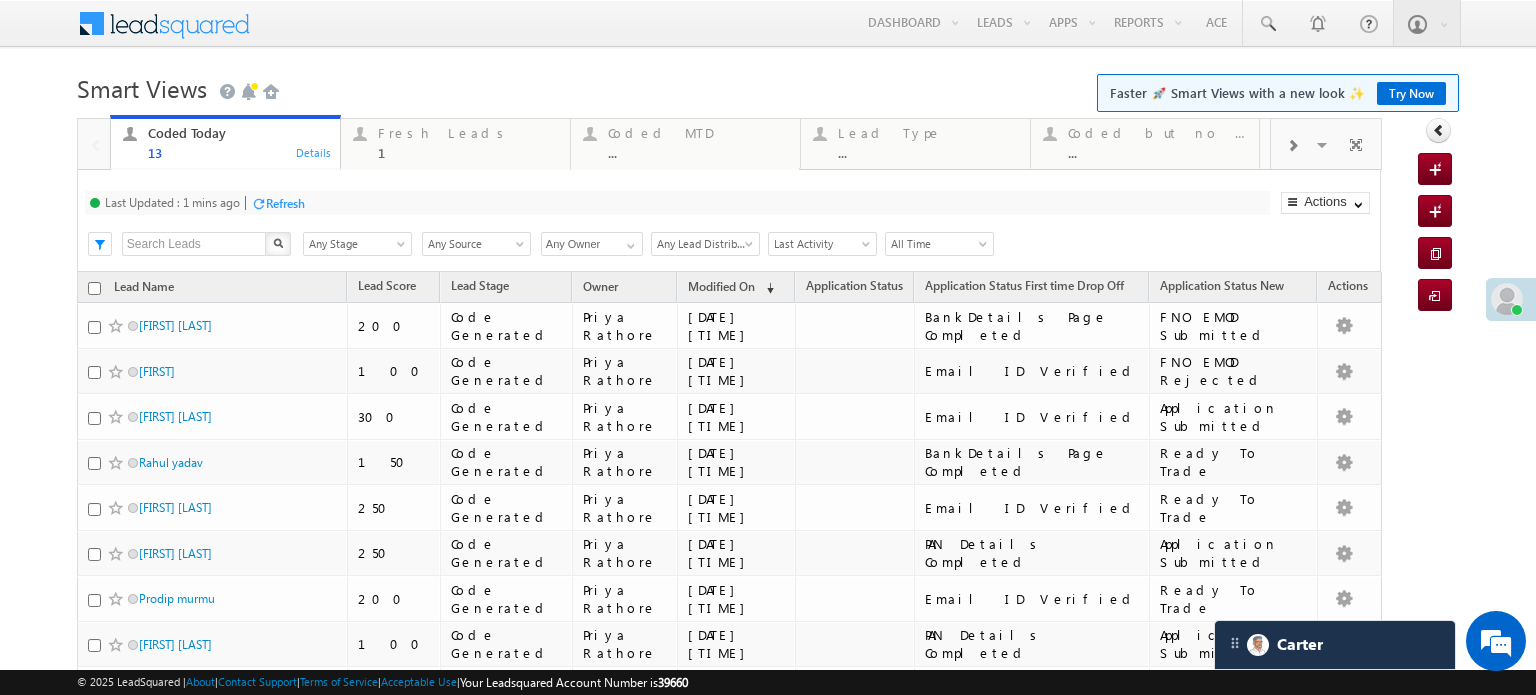 click on "Refresh" at bounding box center (285, 203) 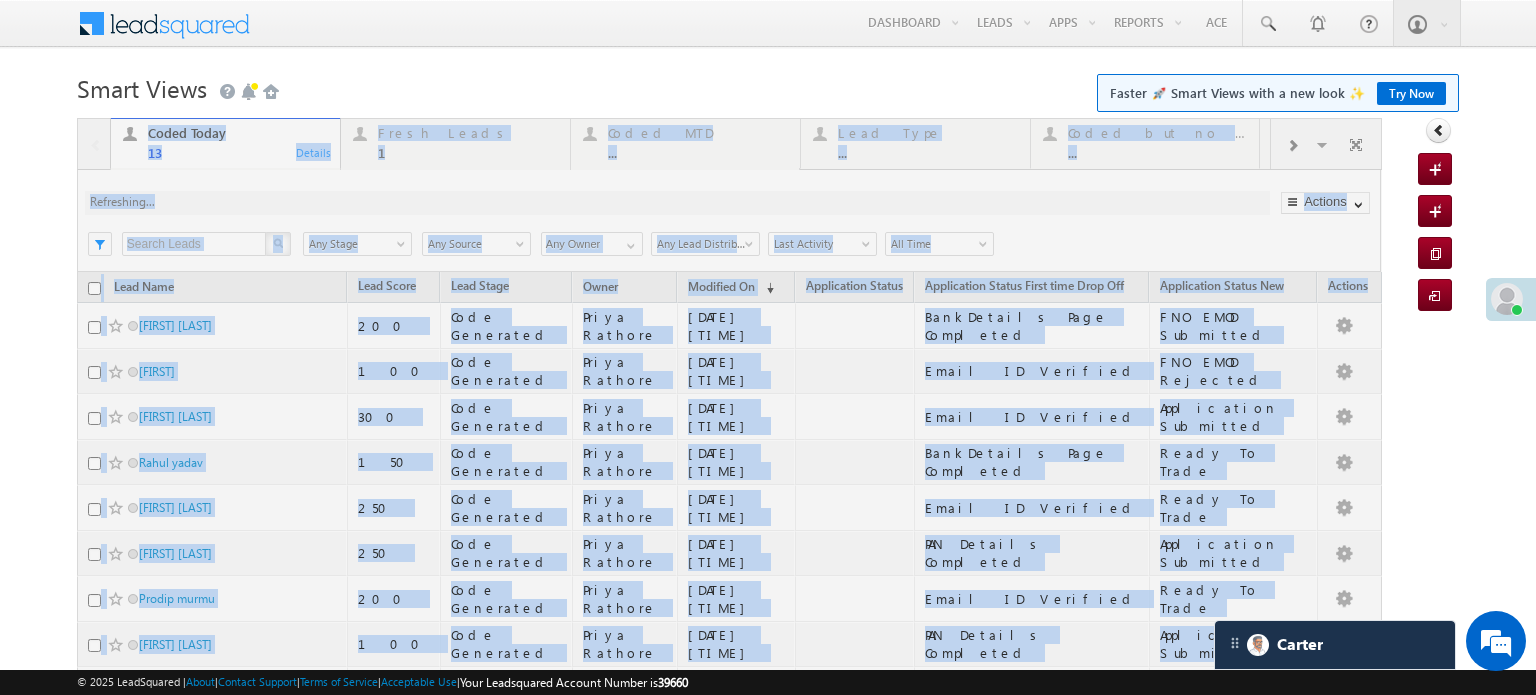 click at bounding box center (729, 561) 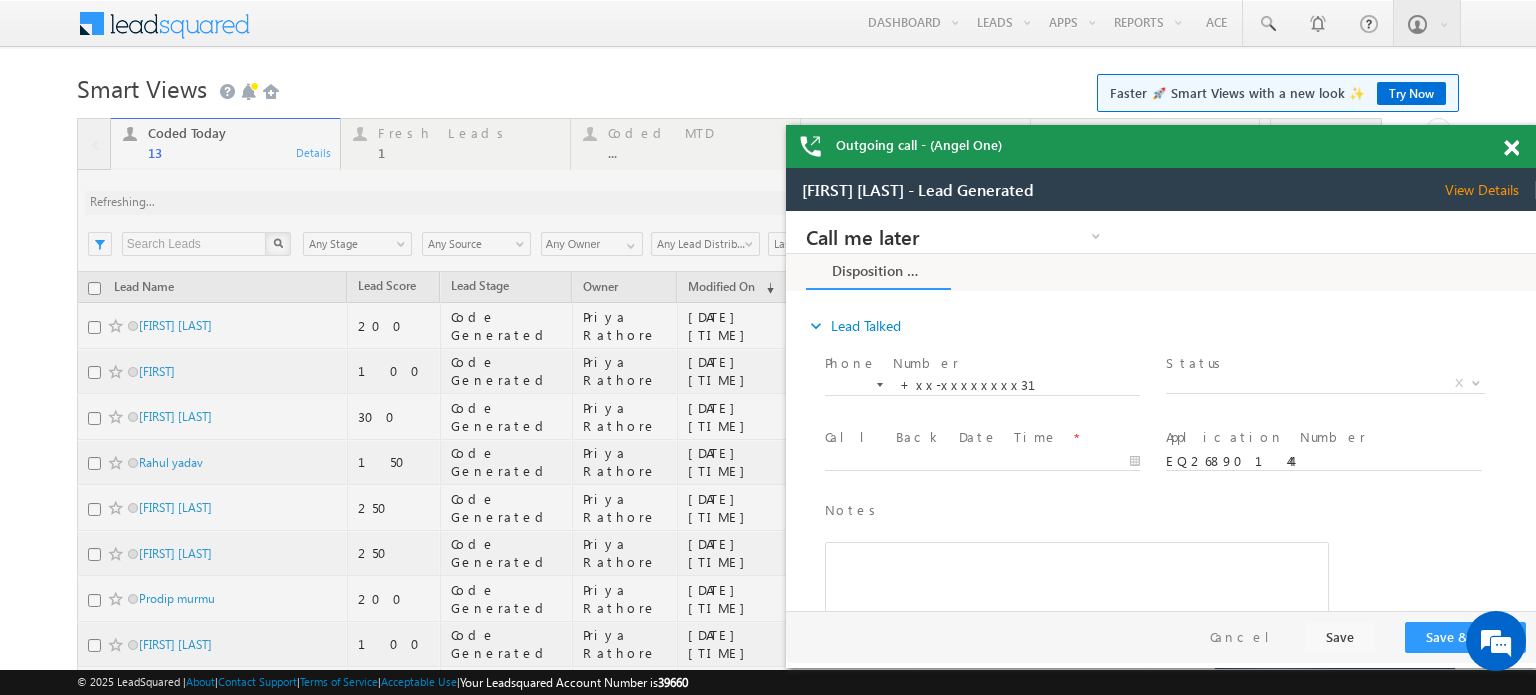 scroll, scrollTop: 0, scrollLeft: 0, axis: both 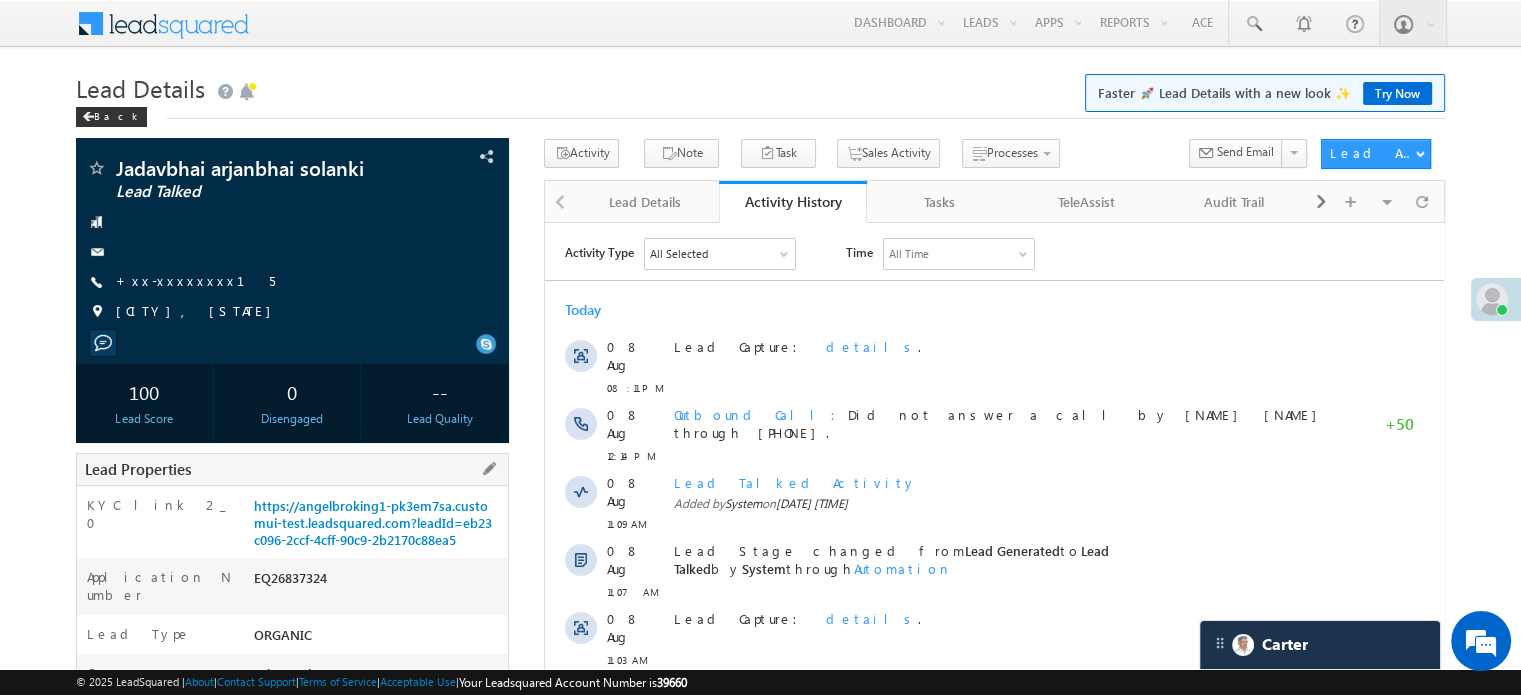 click on "KYC link 2_0
https://angelbroking1-pk3em7sa.customui-test.leadsquared.com?leadId=eb23c096-2ccf-4cff-90c9-2b2170c88ea5" at bounding box center [292, 522] 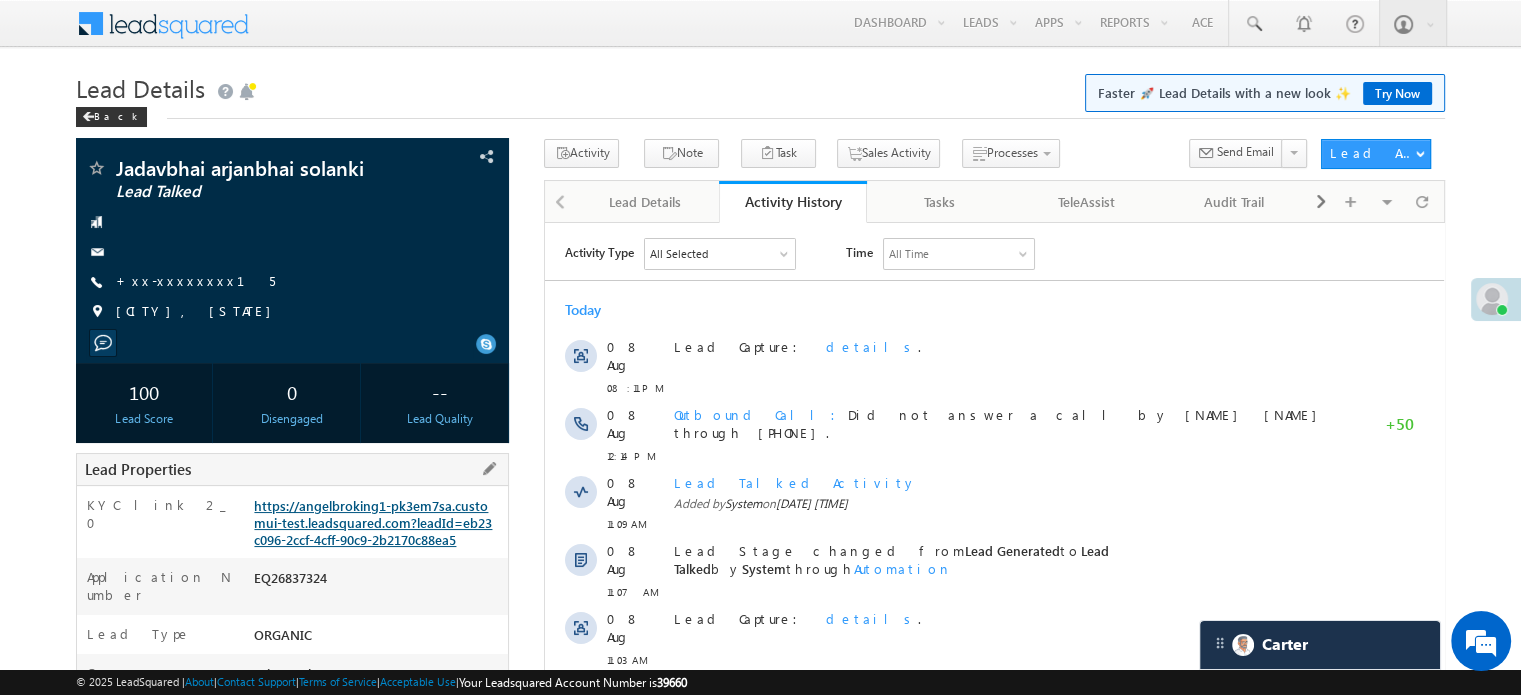 click on "https://angelbroking1-pk3em7sa.customui-test.leadsquared.com?leadId=eb23c096-2ccf-4cff-90c9-2b2170c88ea5" at bounding box center (373, 522) 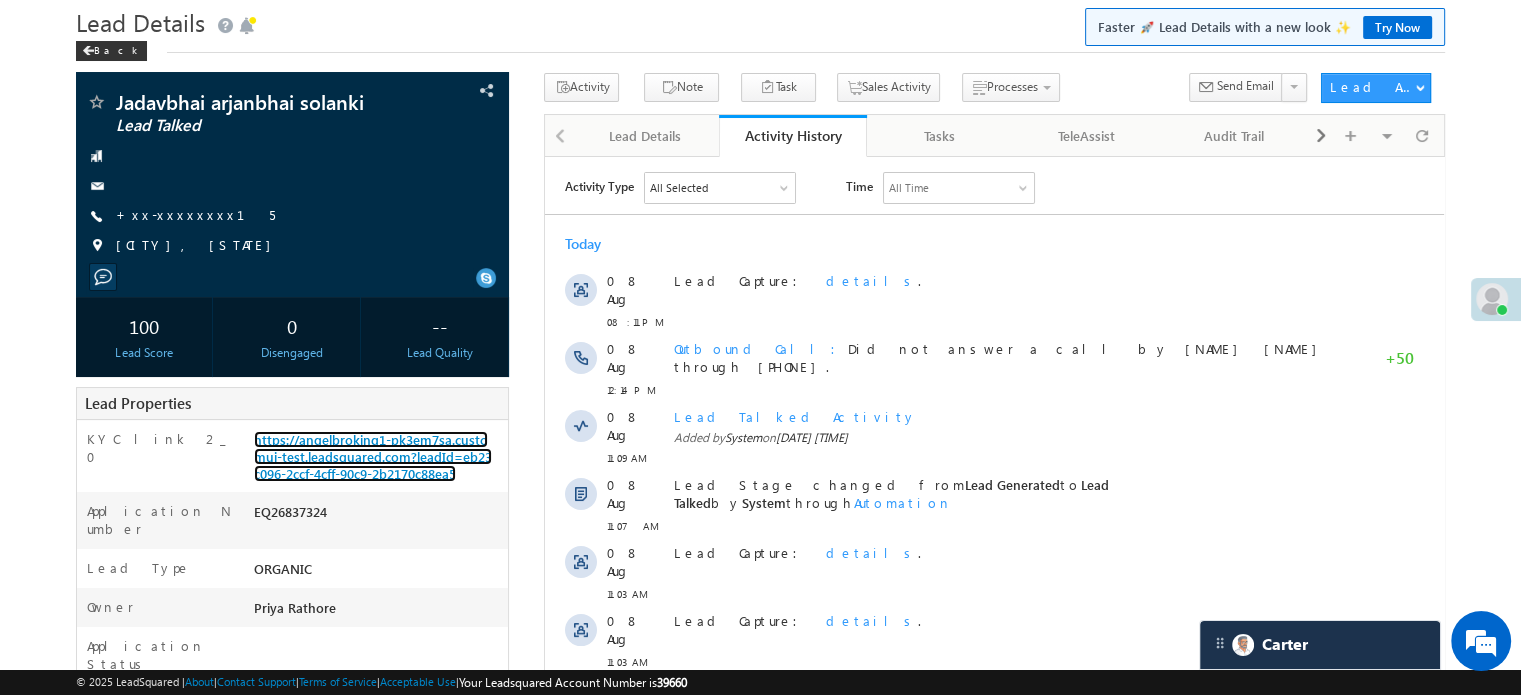 scroll, scrollTop: 260, scrollLeft: 0, axis: vertical 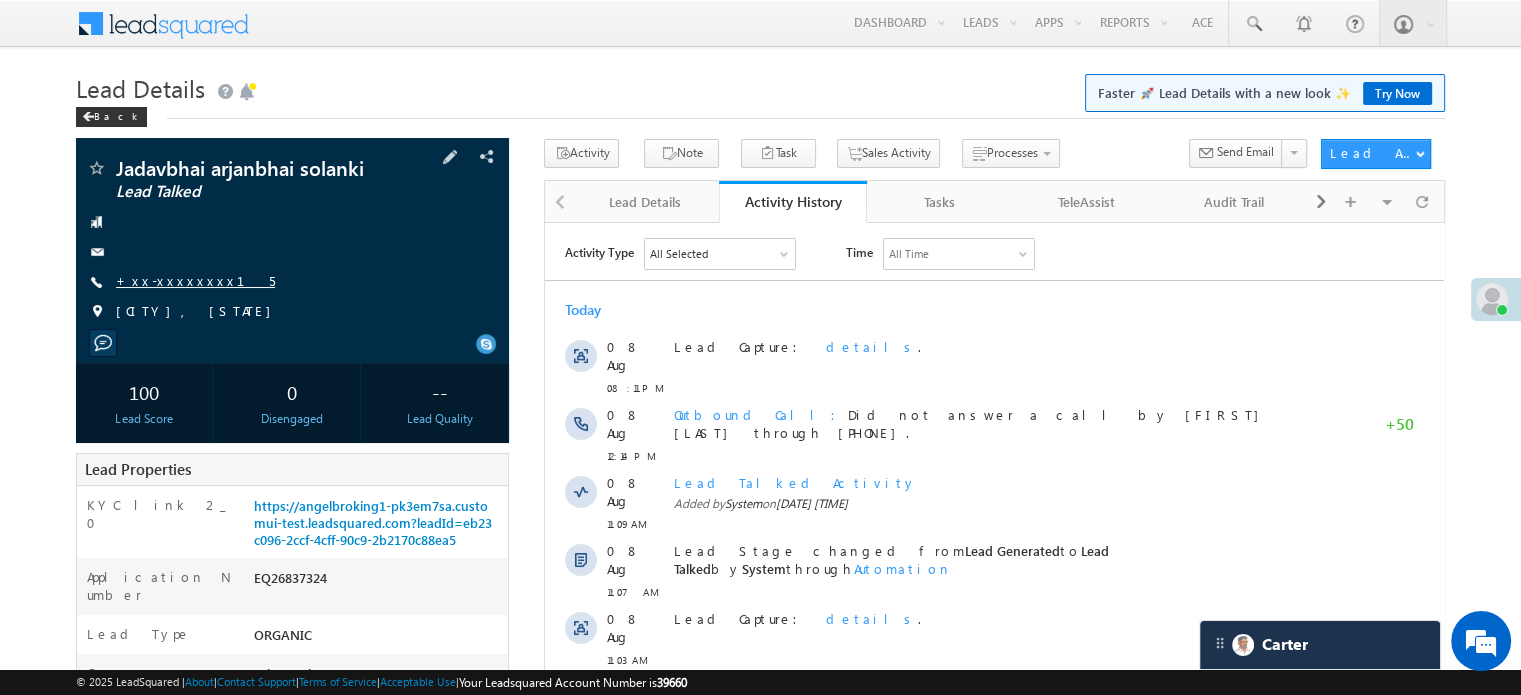 click on "+xx-xxxxxxxx15" at bounding box center [195, 280] 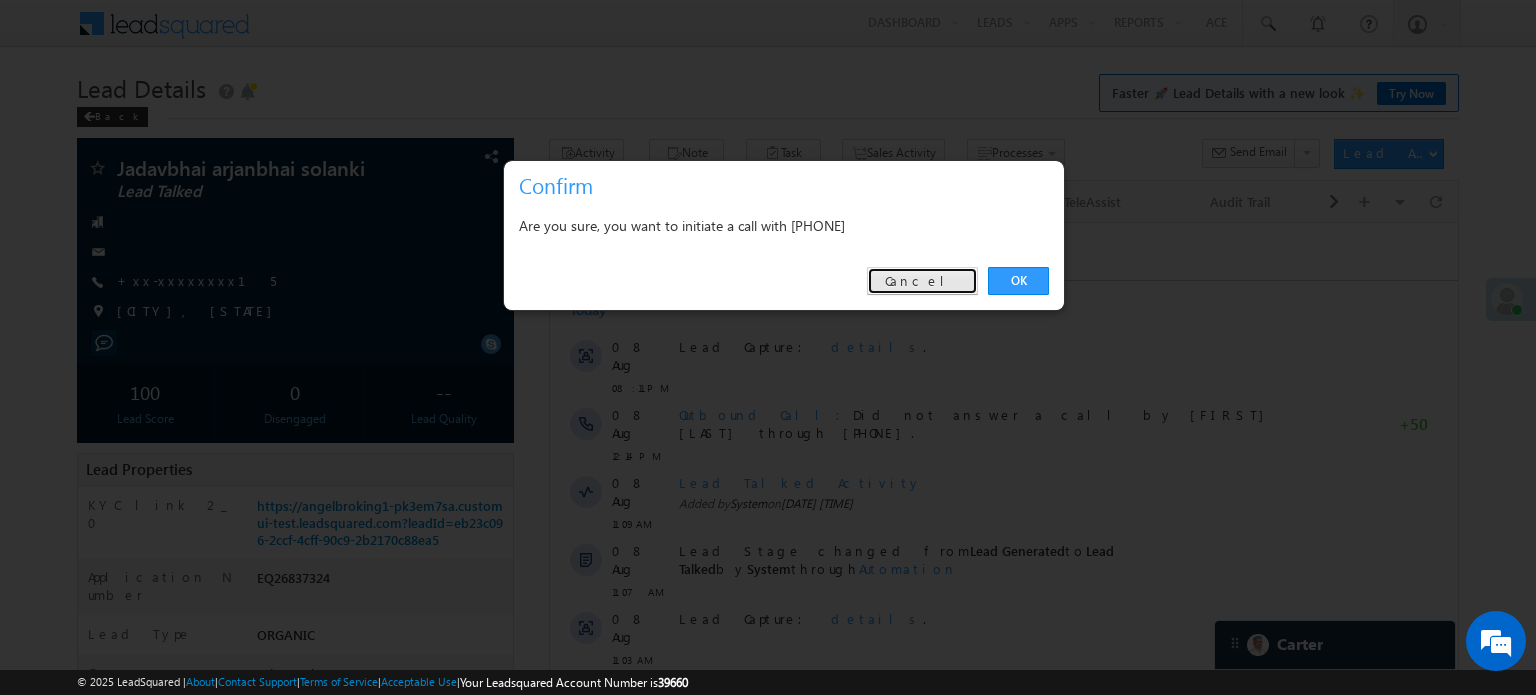 click on "Cancel" at bounding box center [922, 281] 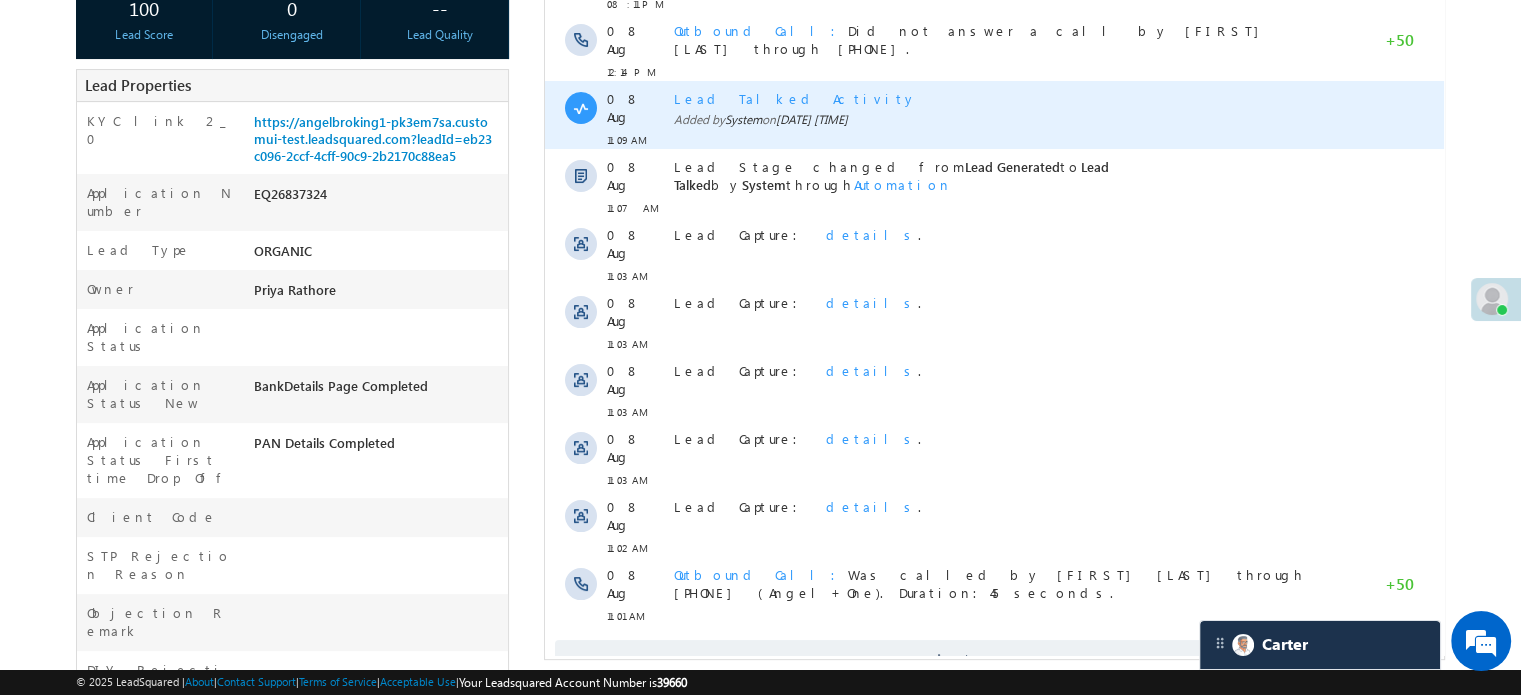 scroll, scrollTop: 400, scrollLeft: 0, axis: vertical 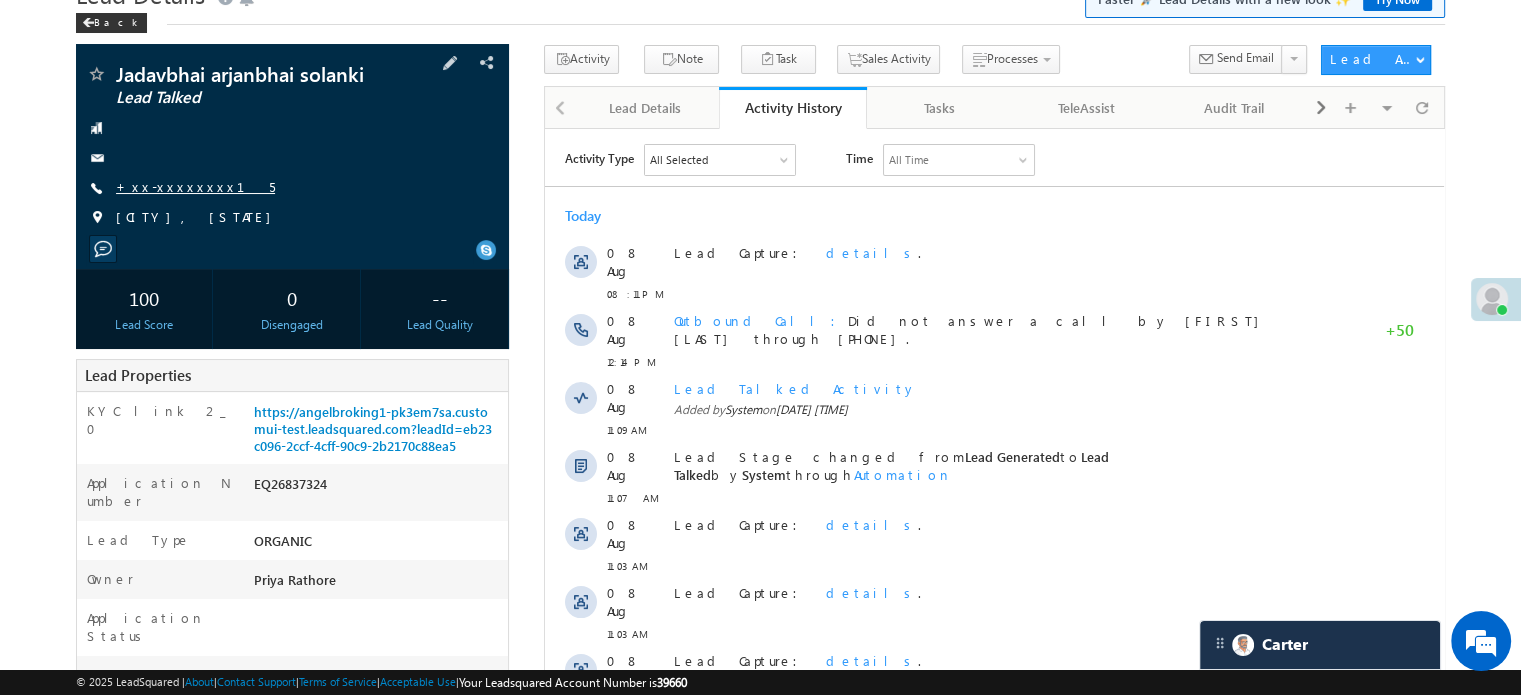 click on "+xx-xxxxxxxx15" at bounding box center [195, 186] 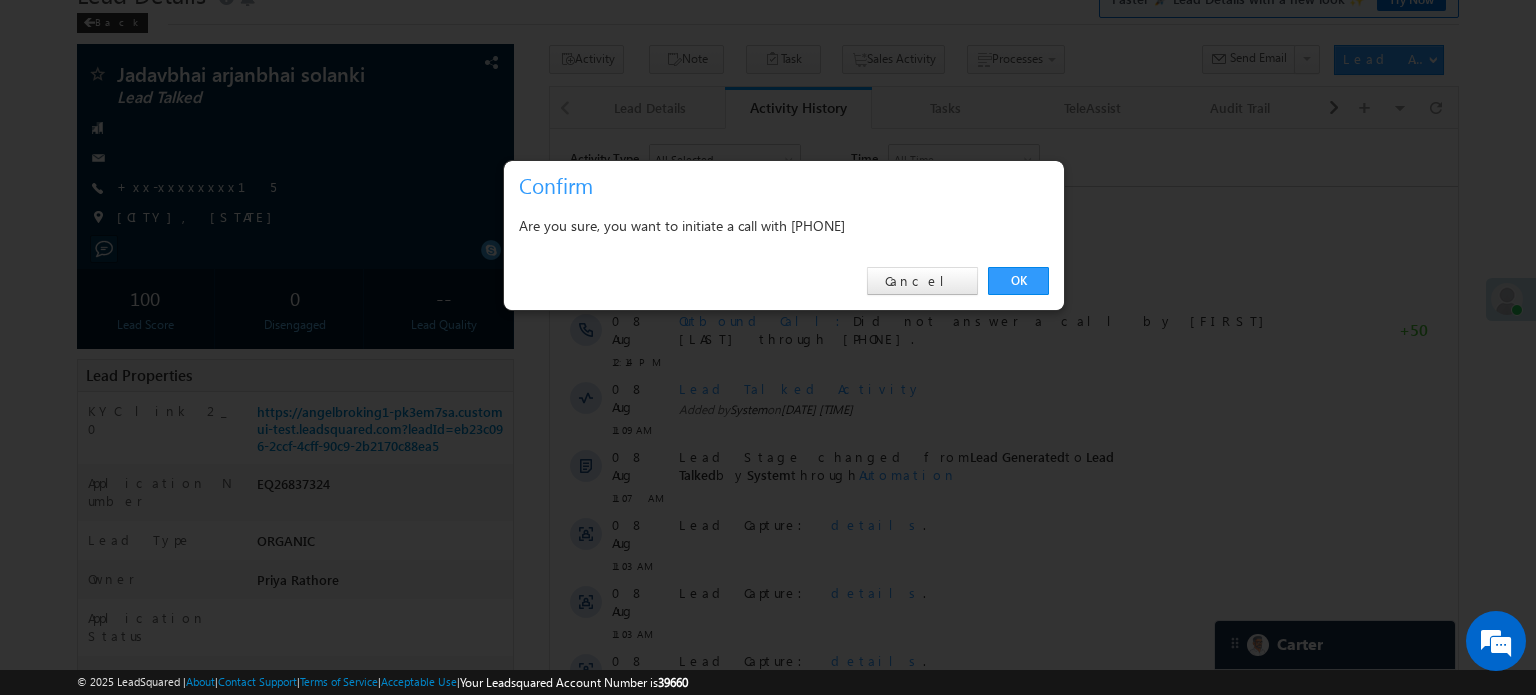 click on "OK Cancel" at bounding box center [784, 281] 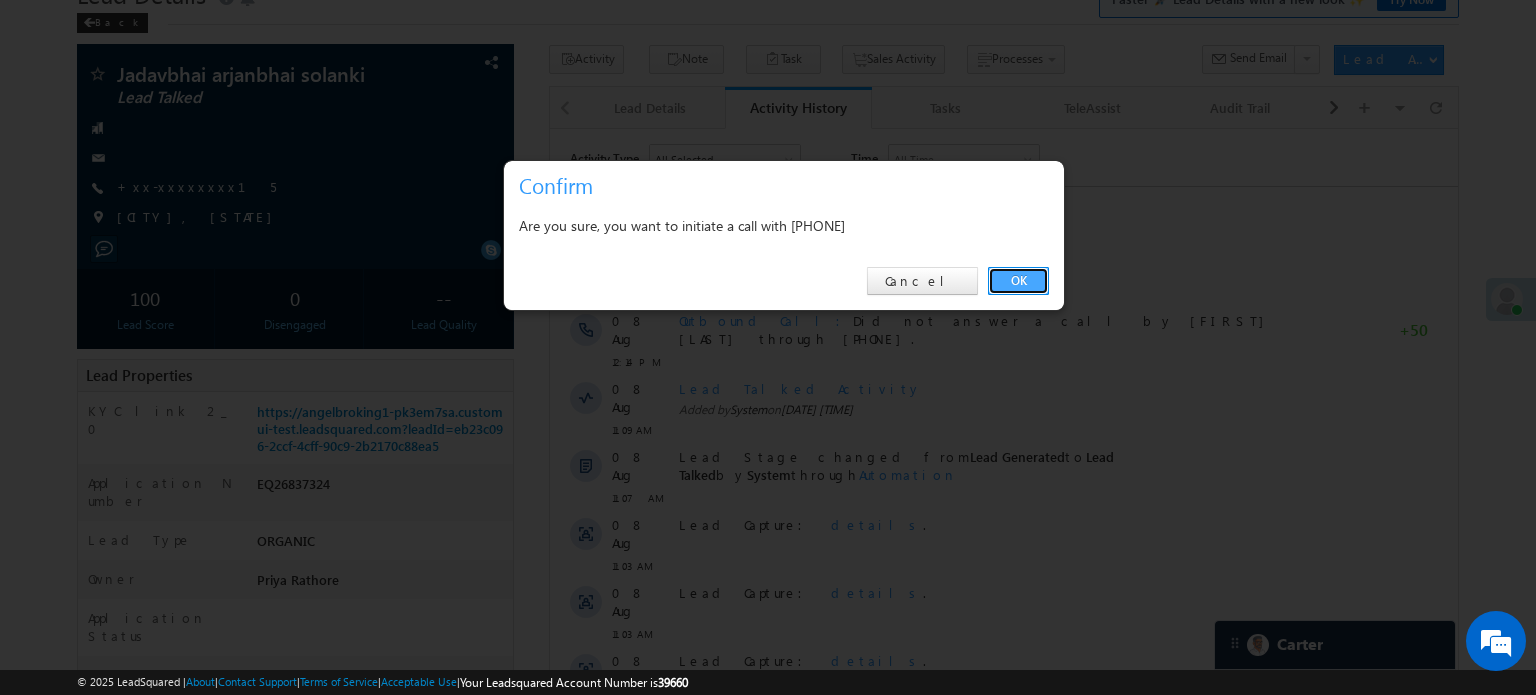 click on "OK" at bounding box center [1018, 281] 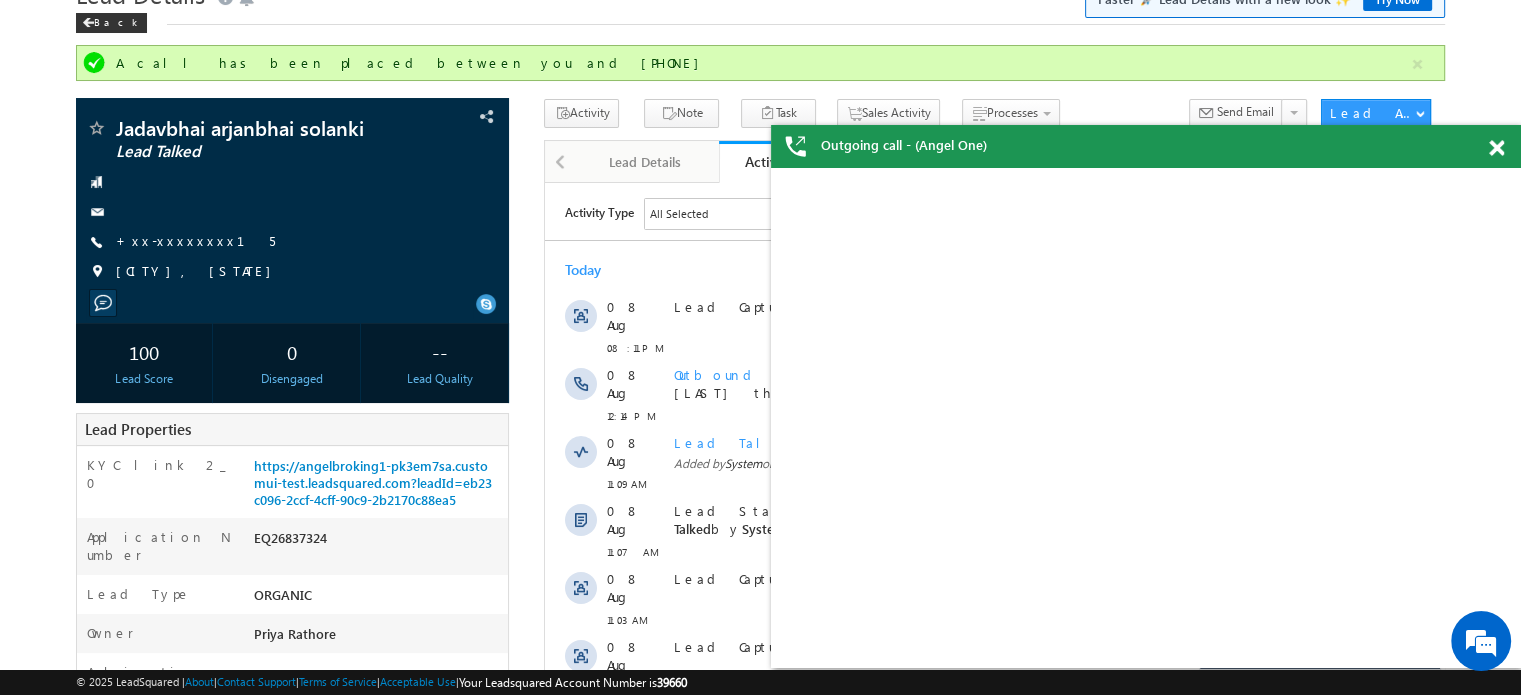 scroll, scrollTop: 0, scrollLeft: 0, axis: both 